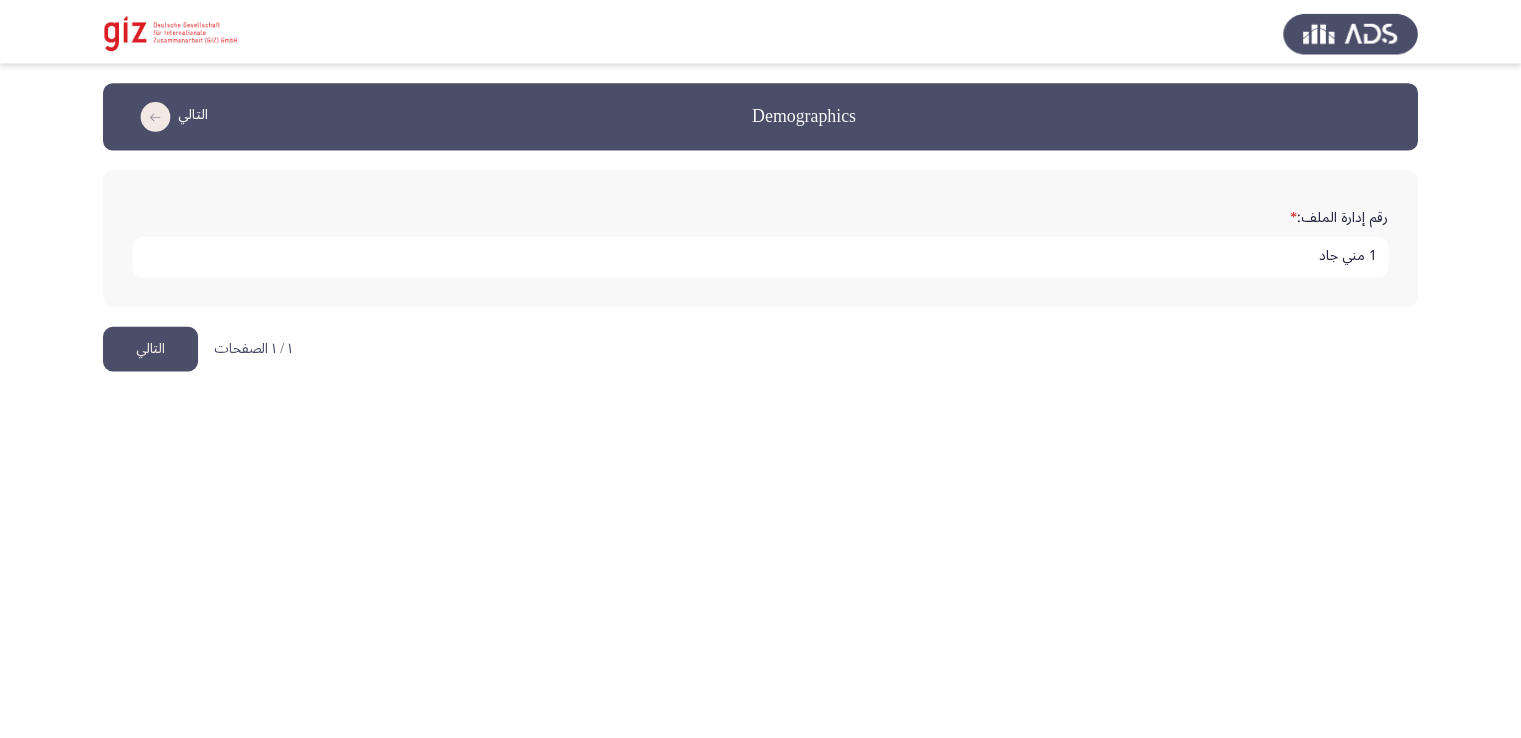 scroll, scrollTop: 0, scrollLeft: 0, axis: both 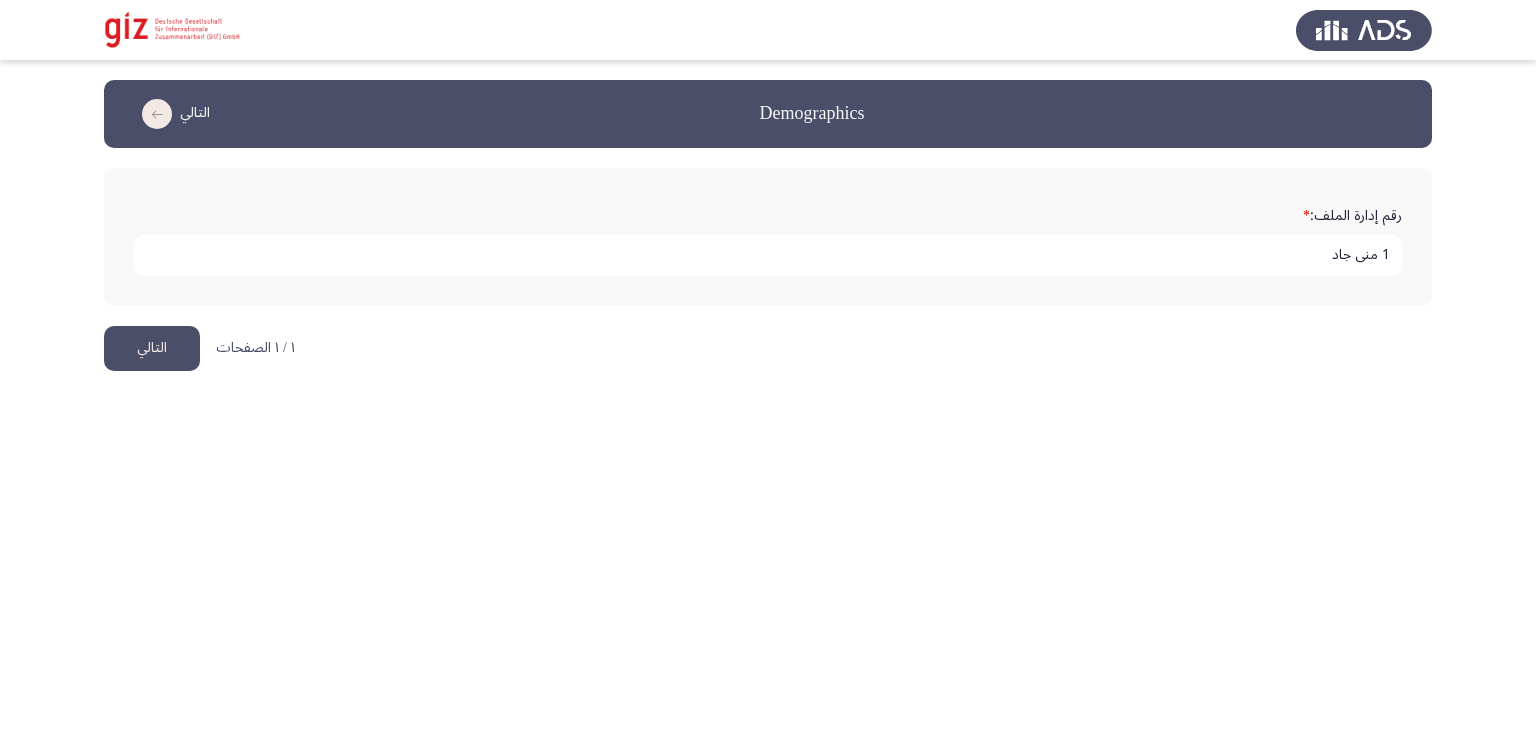 click on "1 مني جاد" at bounding box center [768, 255] 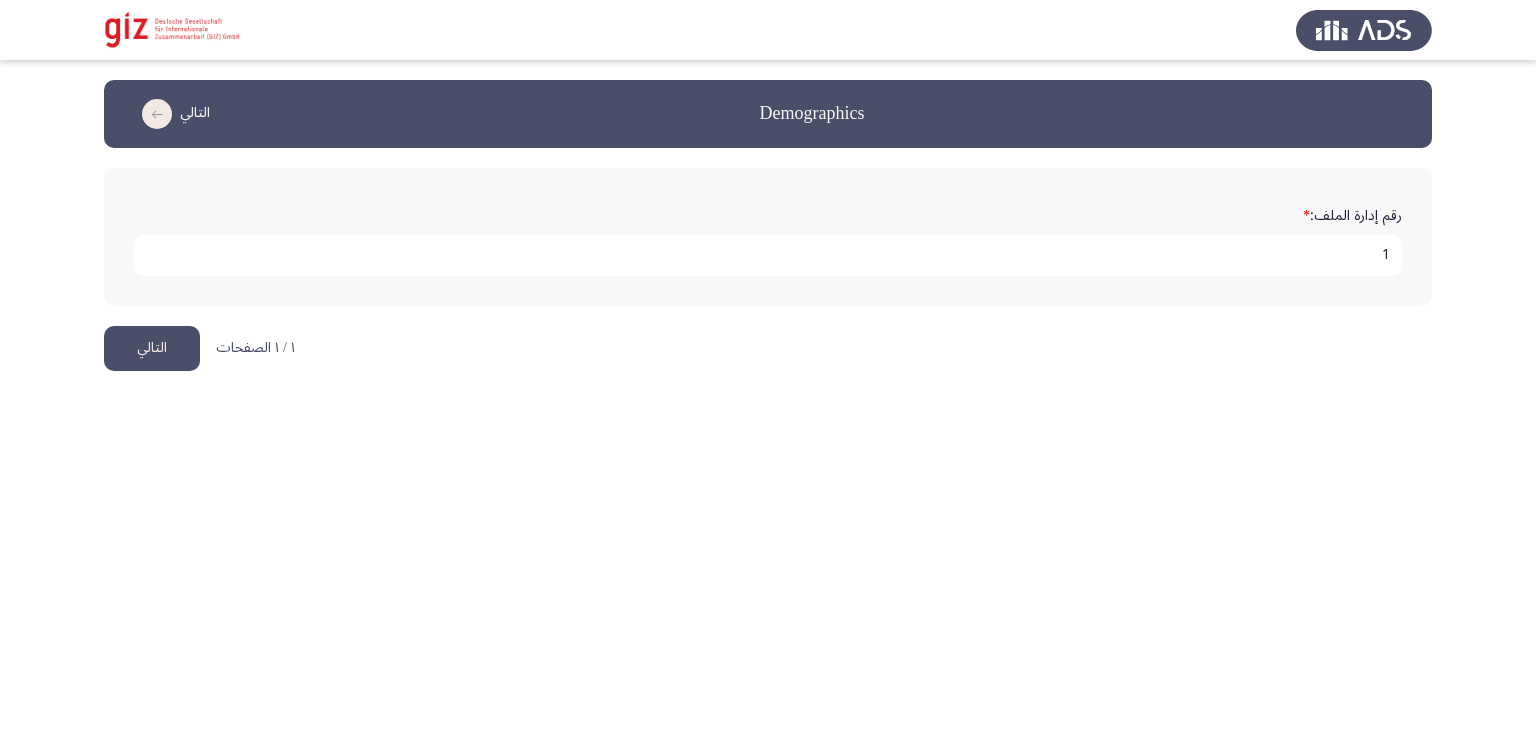 type on "1" 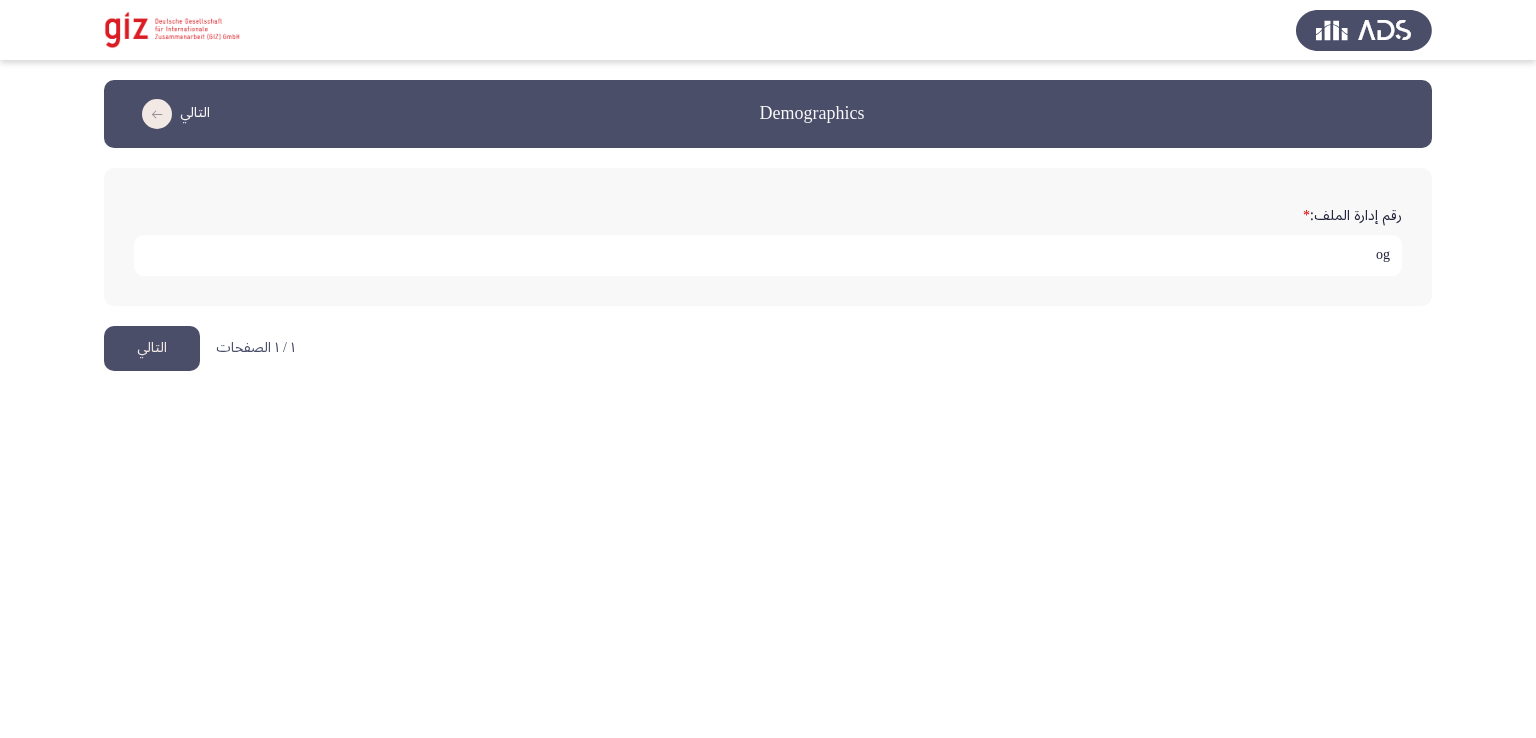 type on "o" 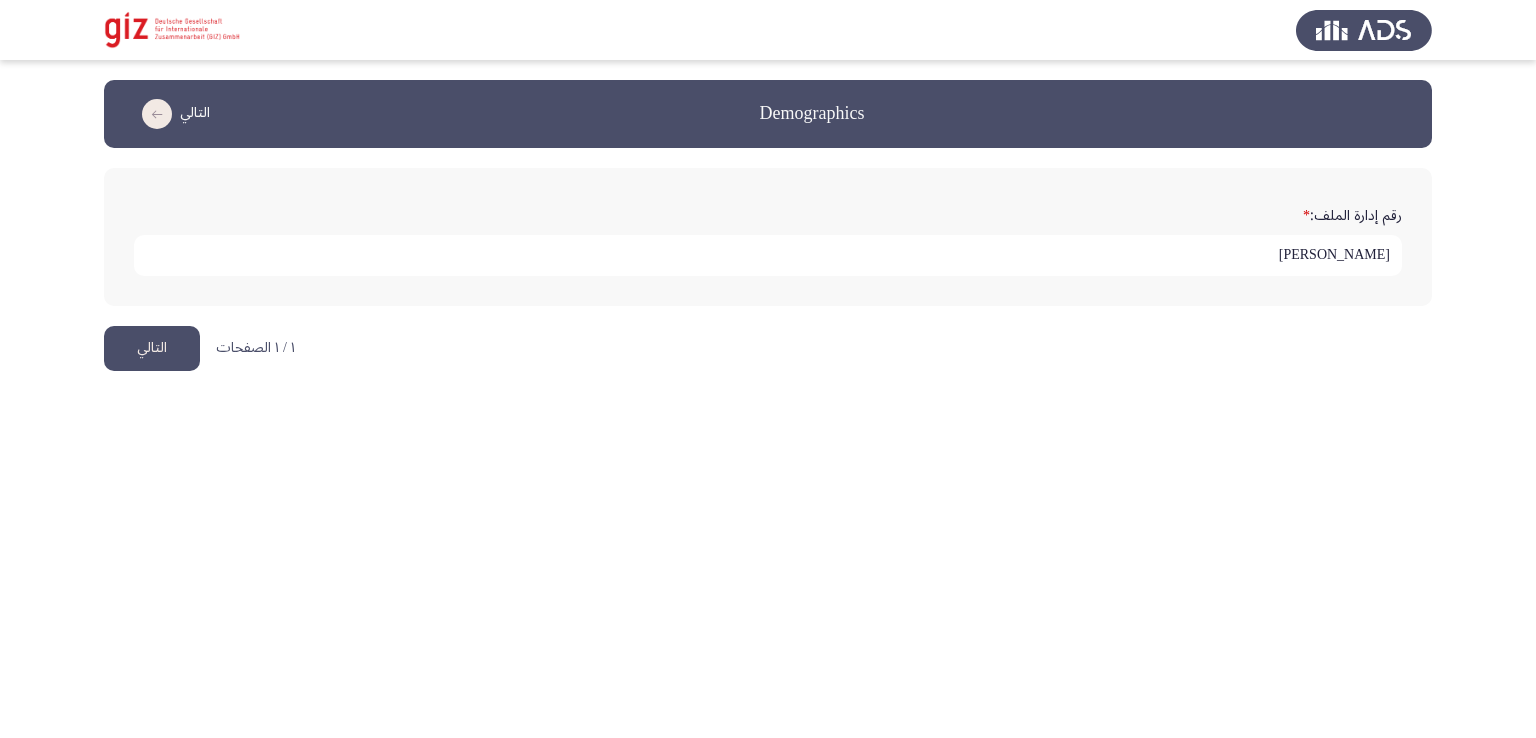 type on "خلود محمود" 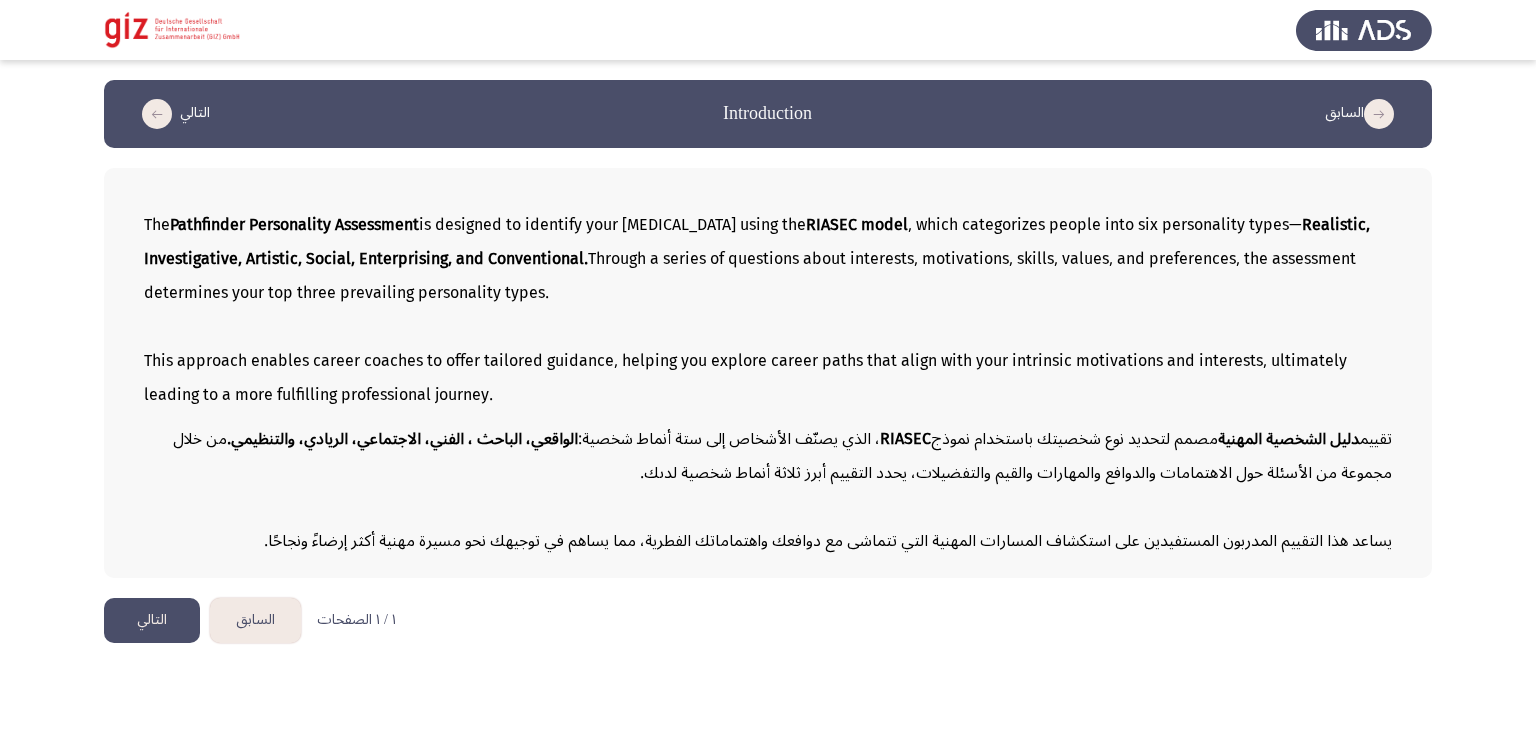 click on "التالي" 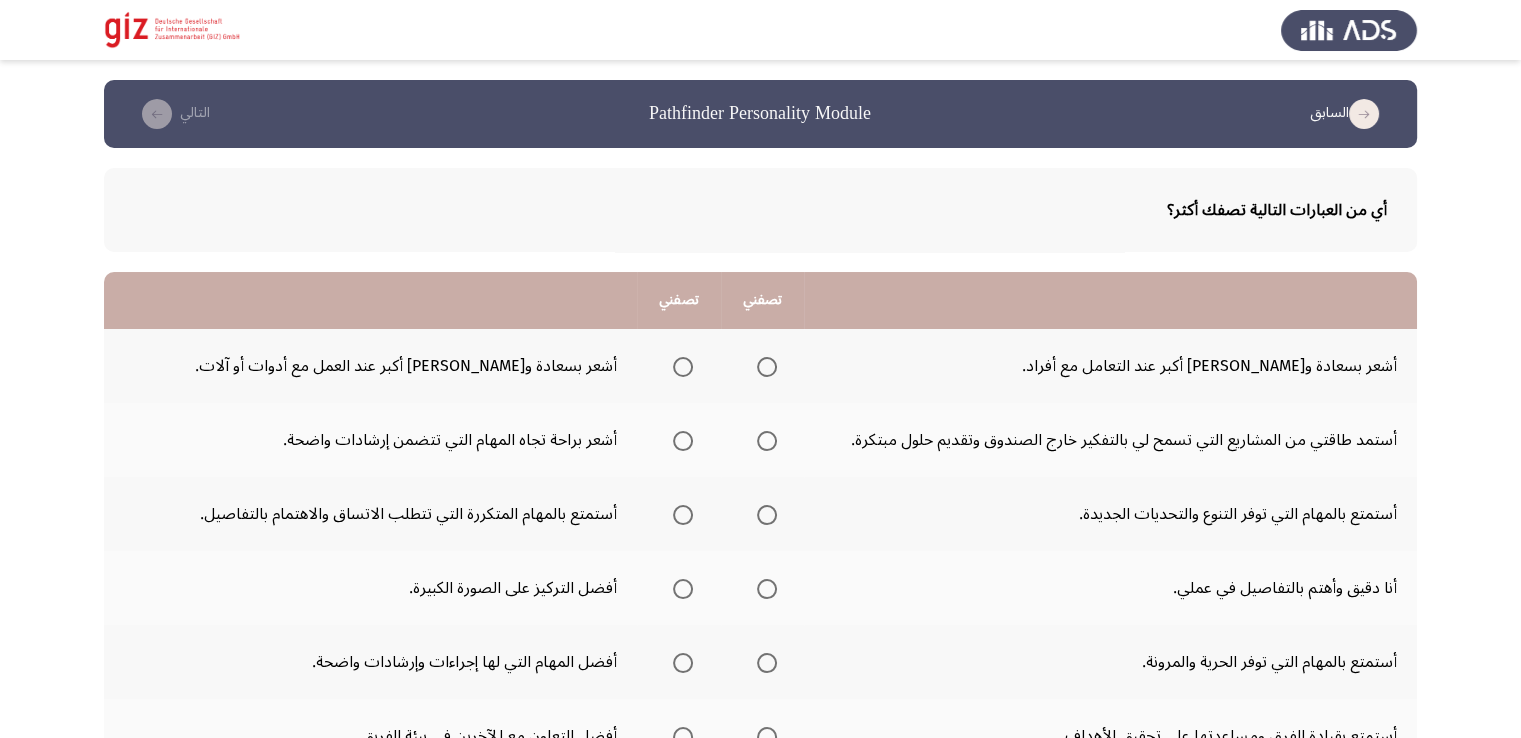 scroll, scrollTop: 100, scrollLeft: 0, axis: vertical 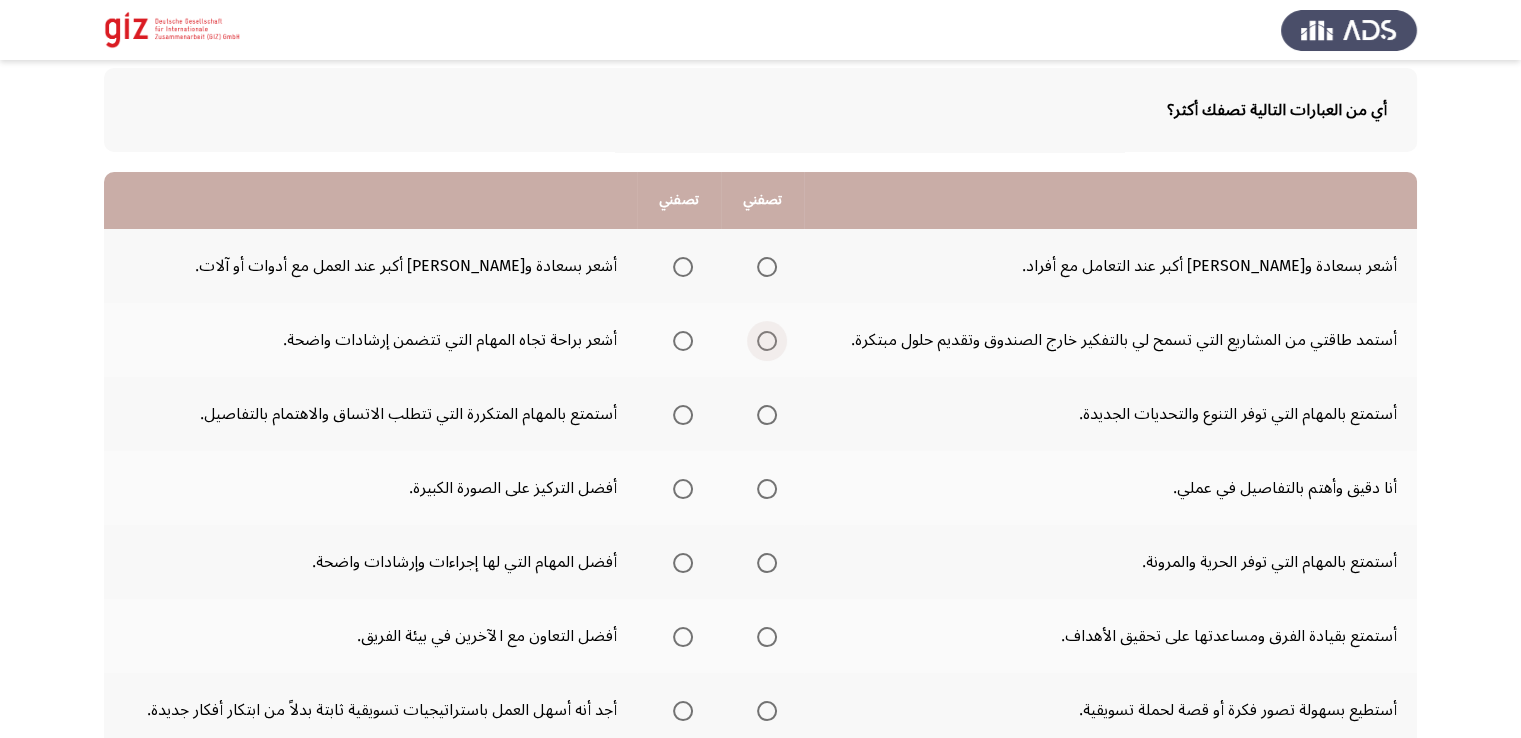 click at bounding box center [767, 341] 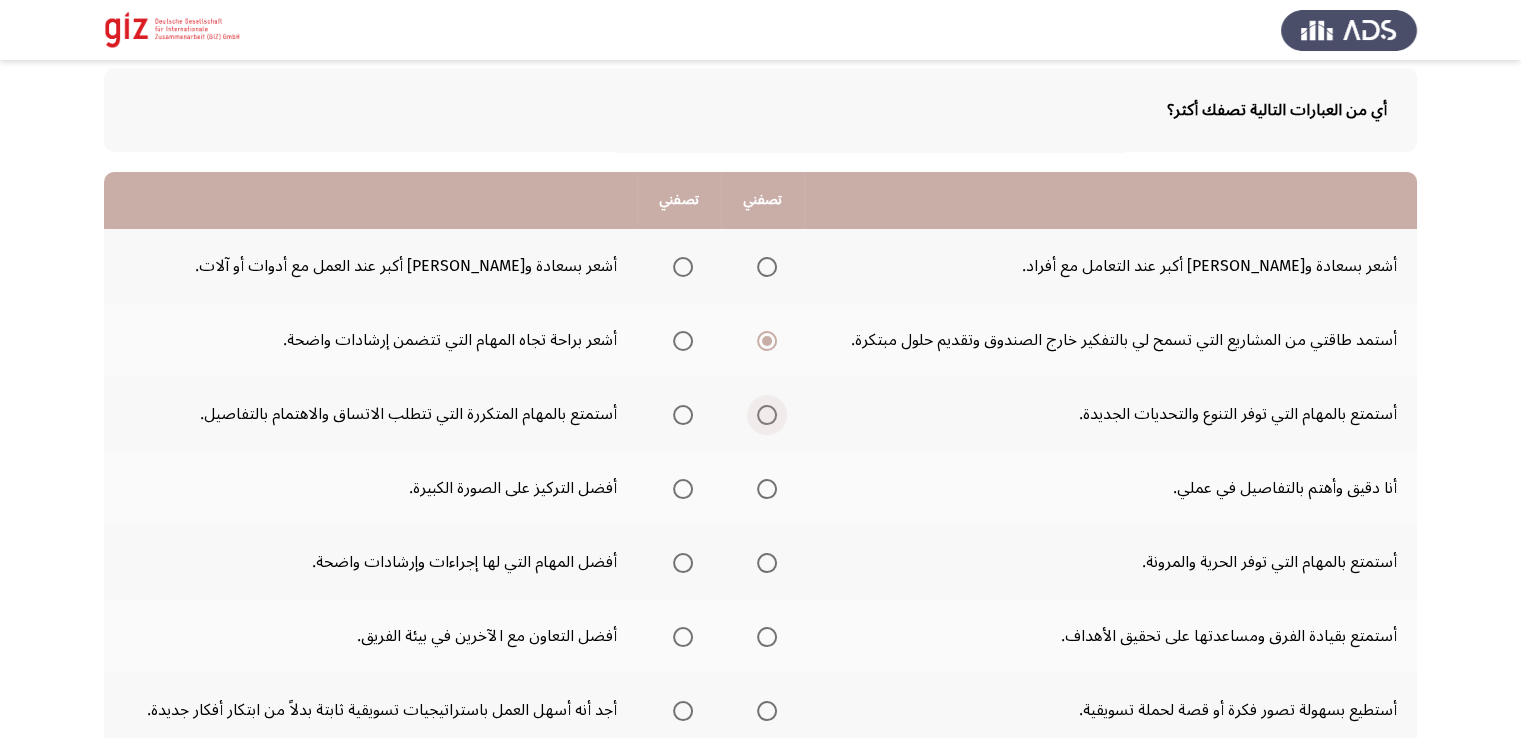 click at bounding box center [767, 415] 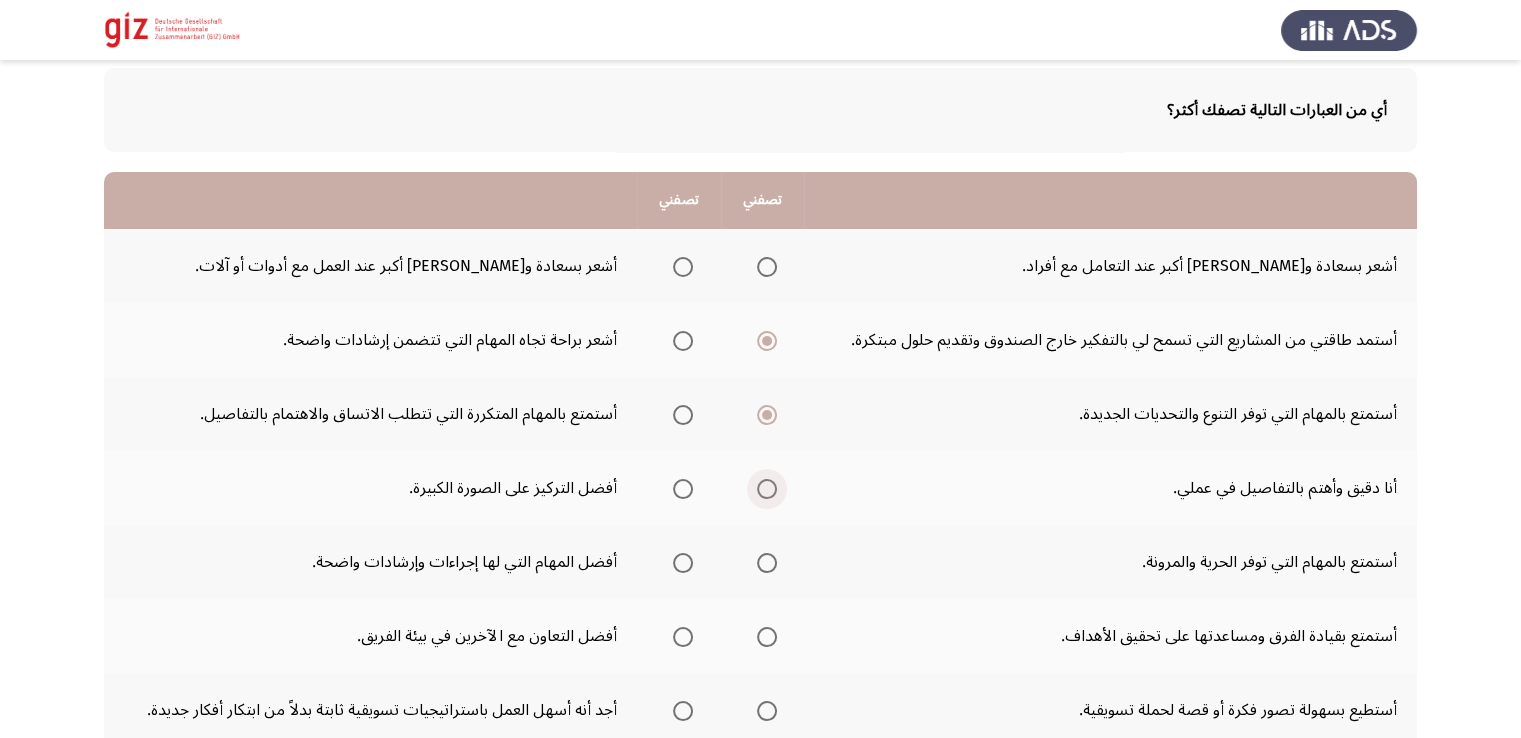 click at bounding box center [767, 489] 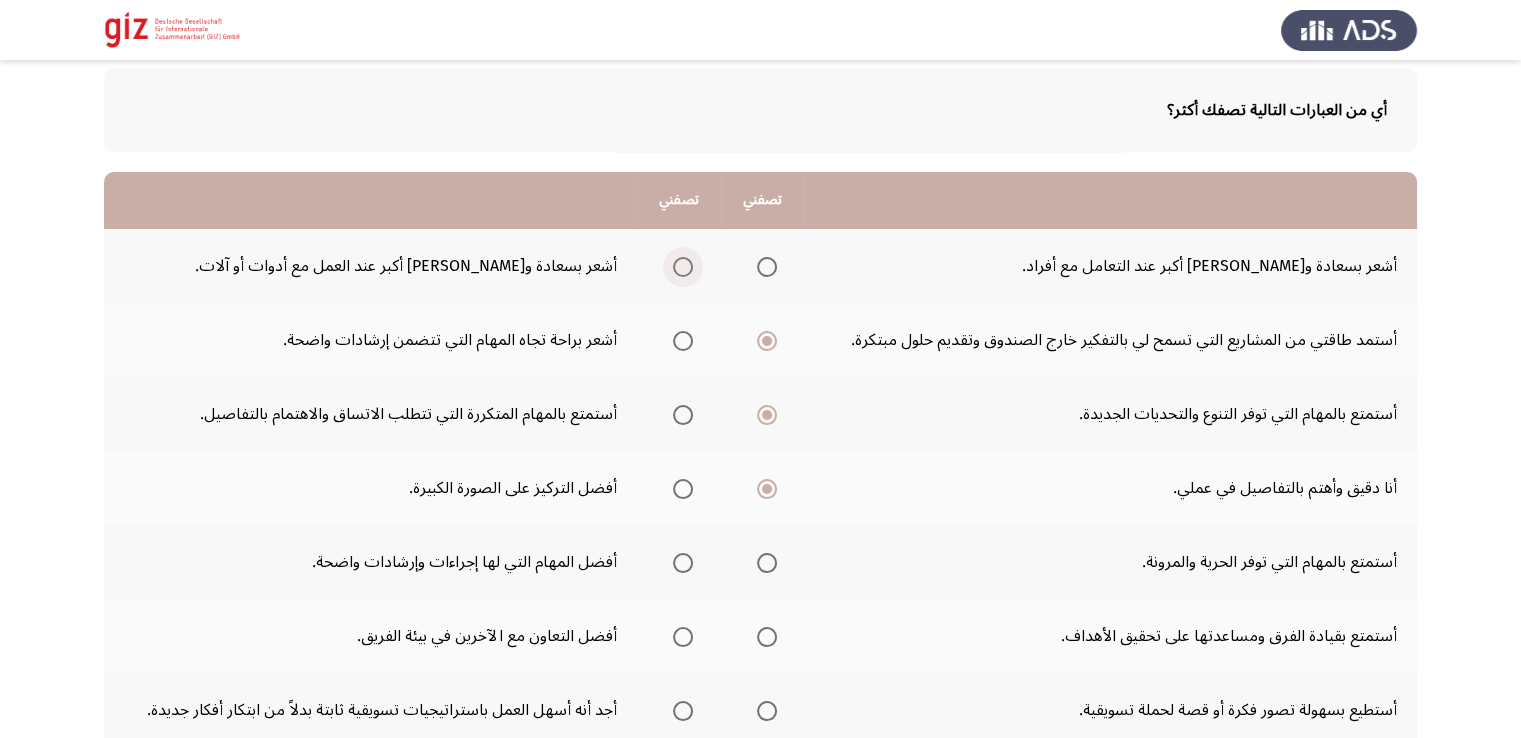 click at bounding box center [683, 267] 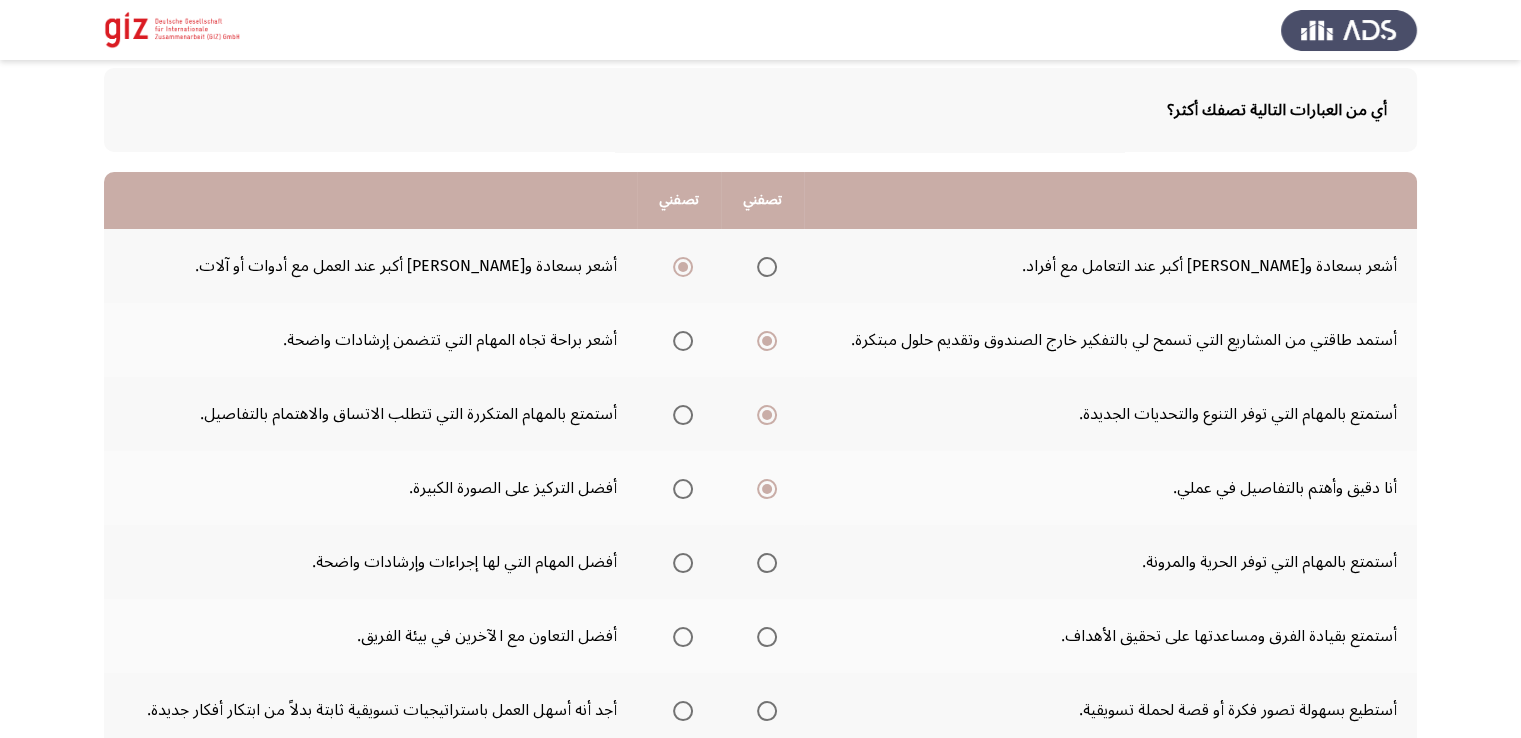 drag, startPoint x: 770, startPoint y: 279, endPoint x: 770, endPoint y: 265, distance: 14 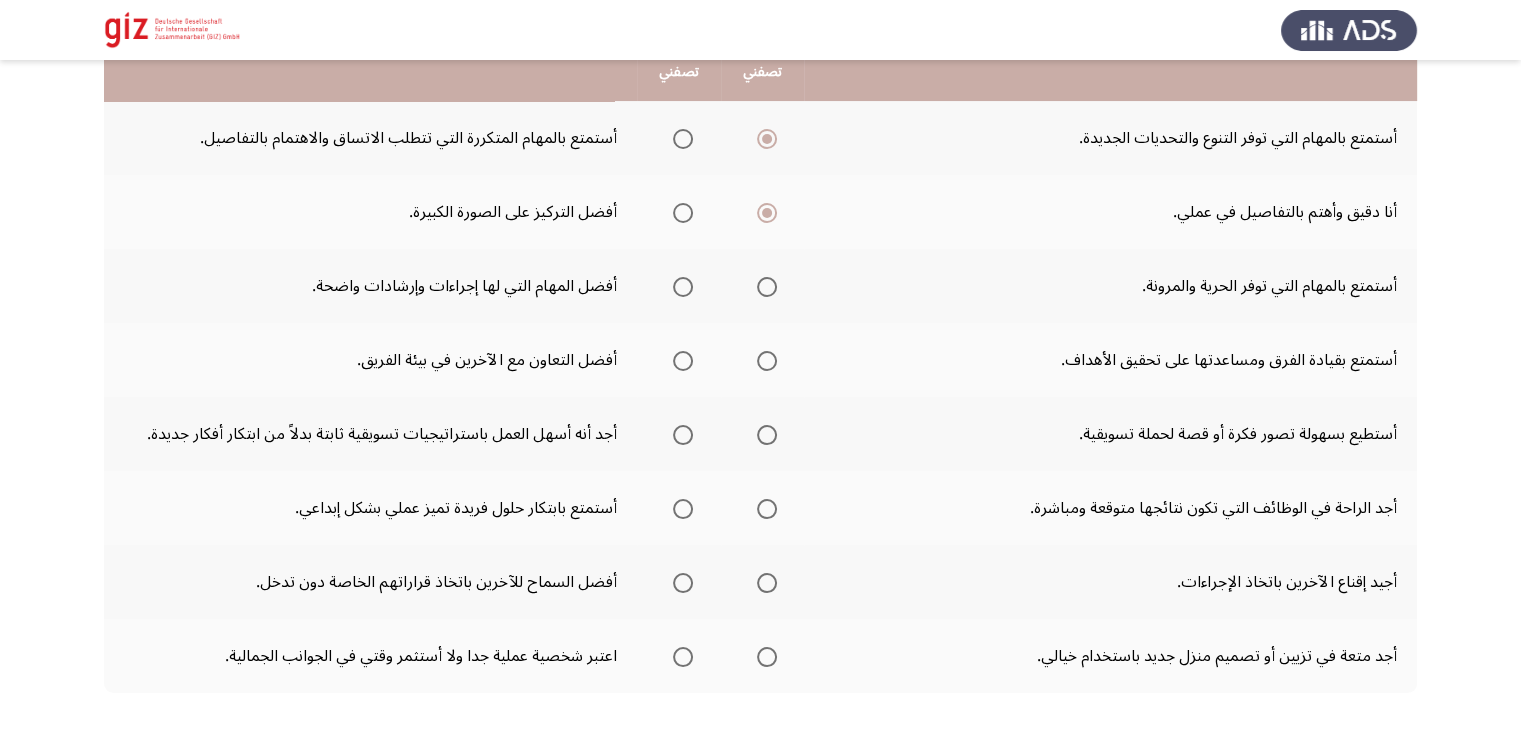 scroll, scrollTop: 379, scrollLeft: 0, axis: vertical 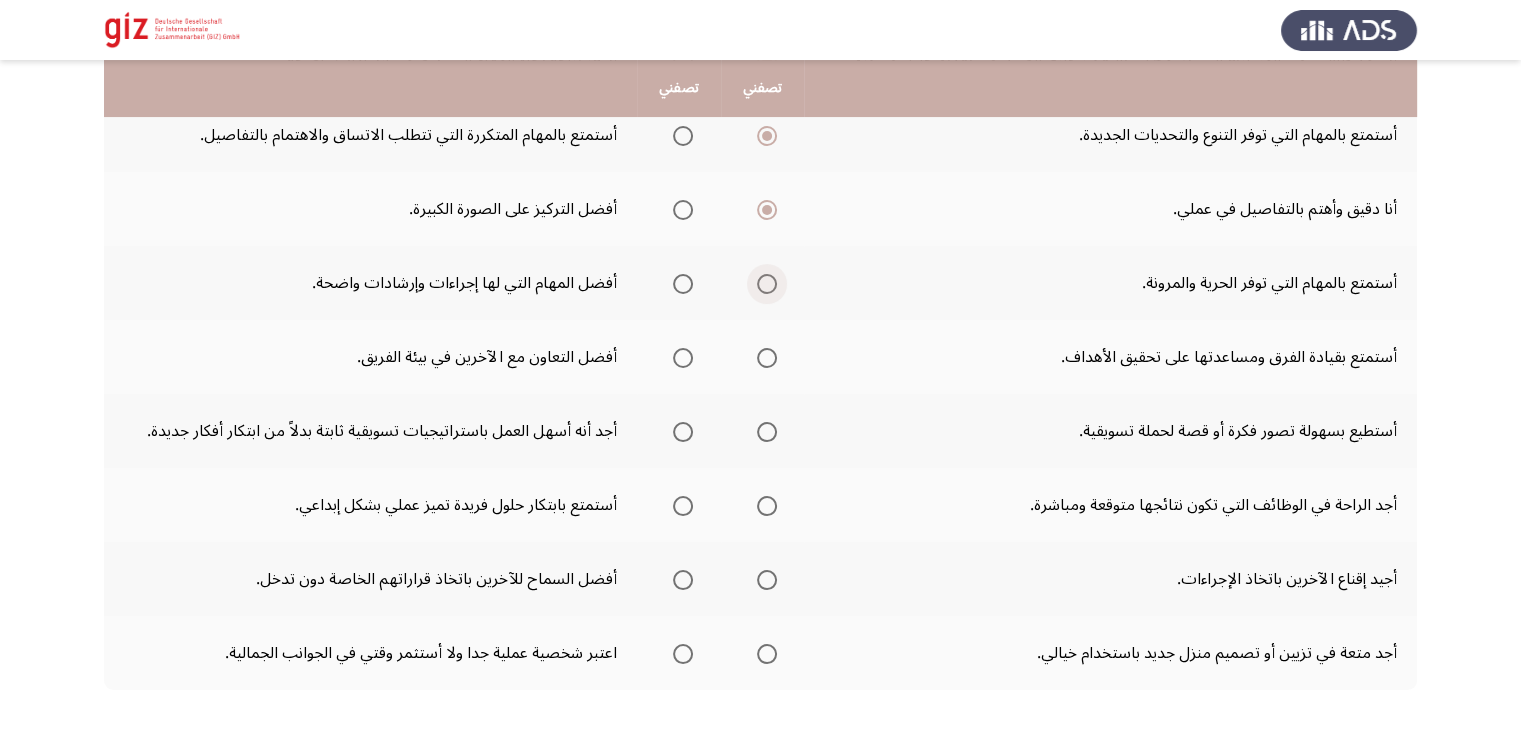click at bounding box center (767, 284) 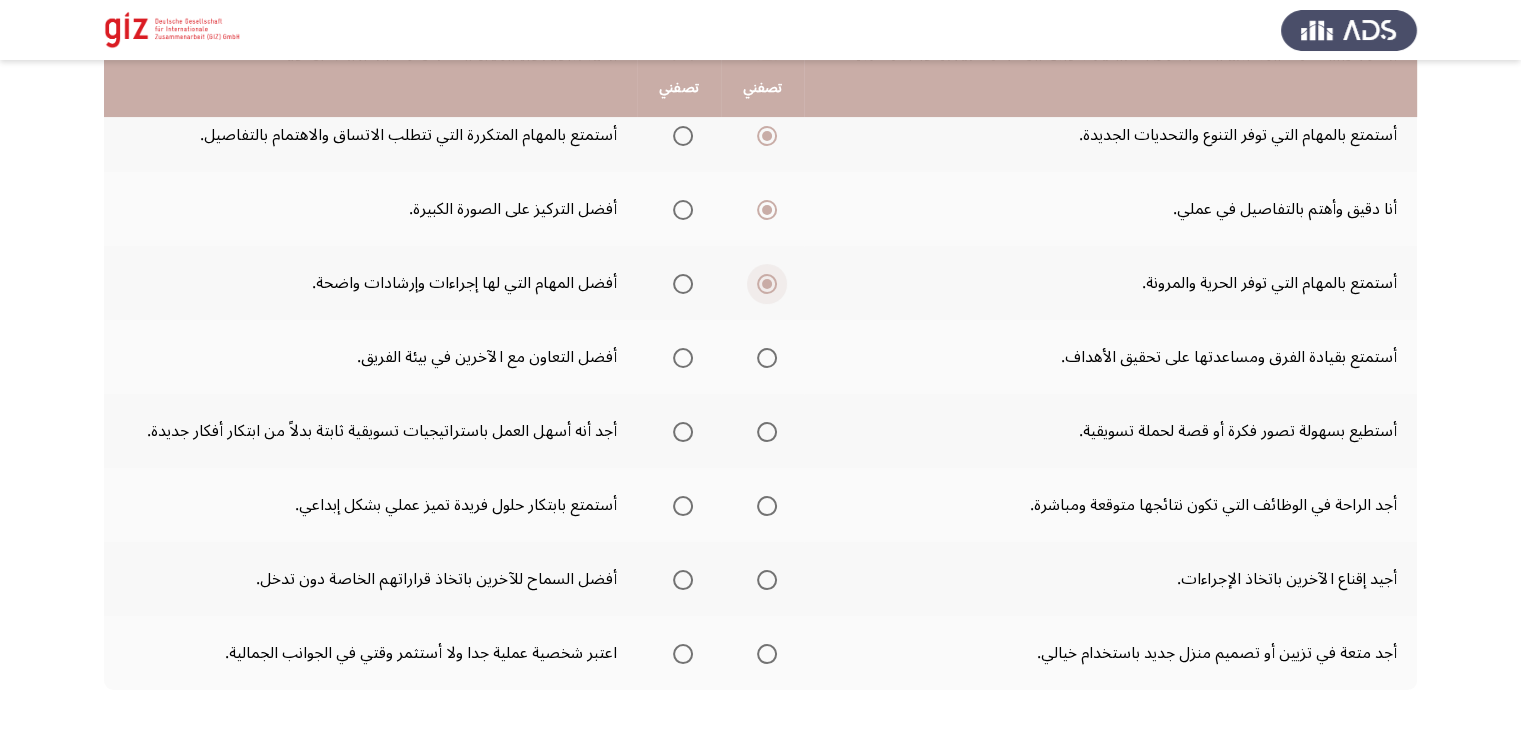 click at bounding box center [767, 284] 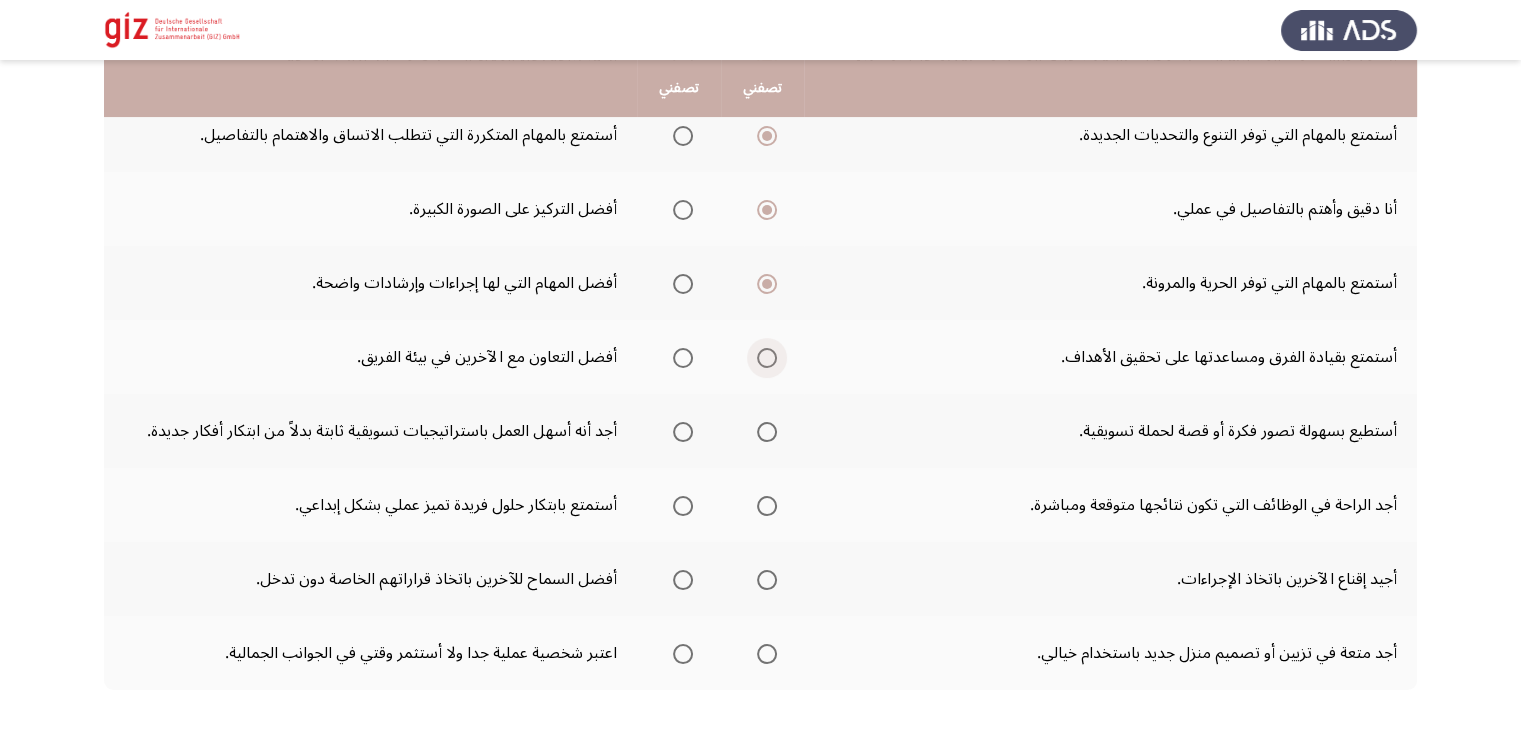 click at bounding box center [767, 358] 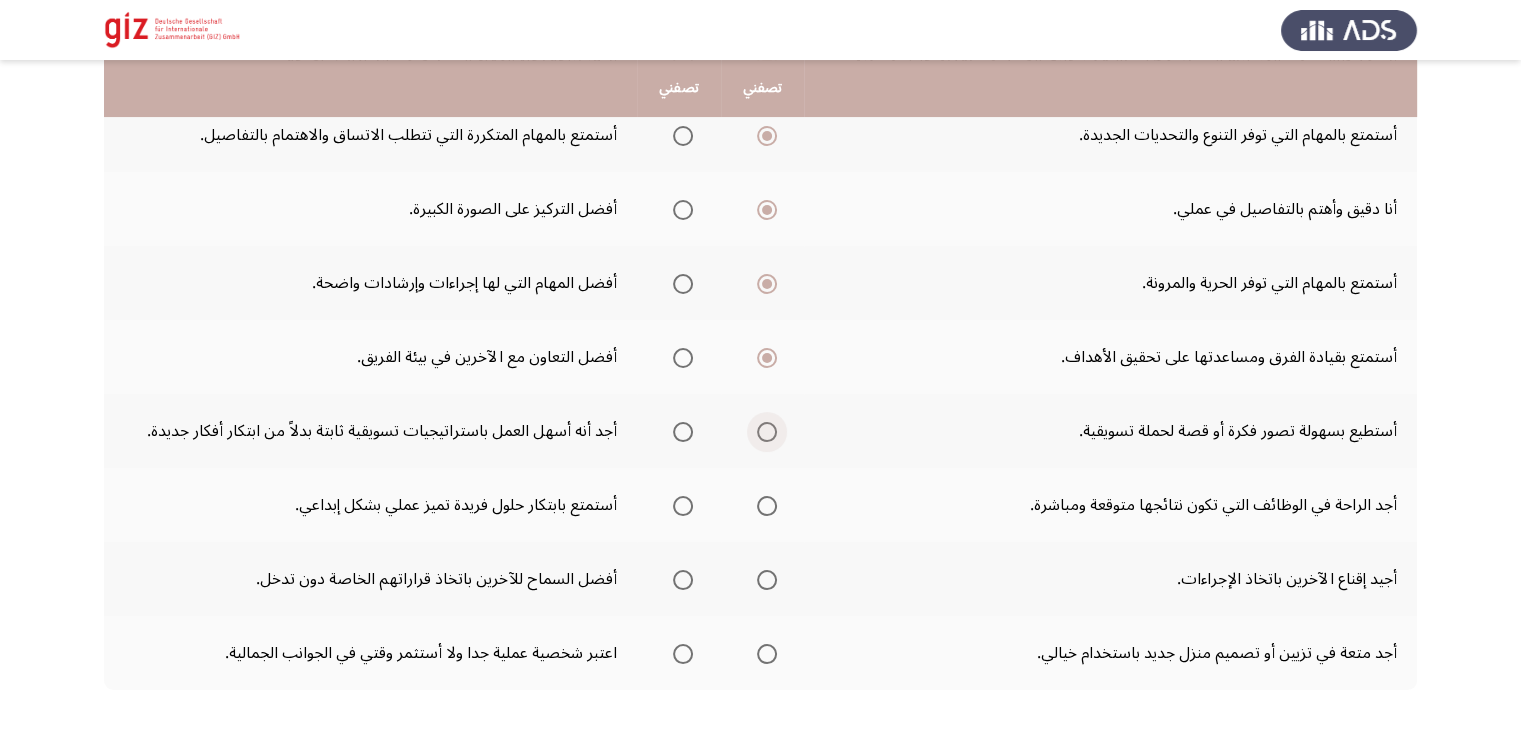 click at bounding box center (767, 432) 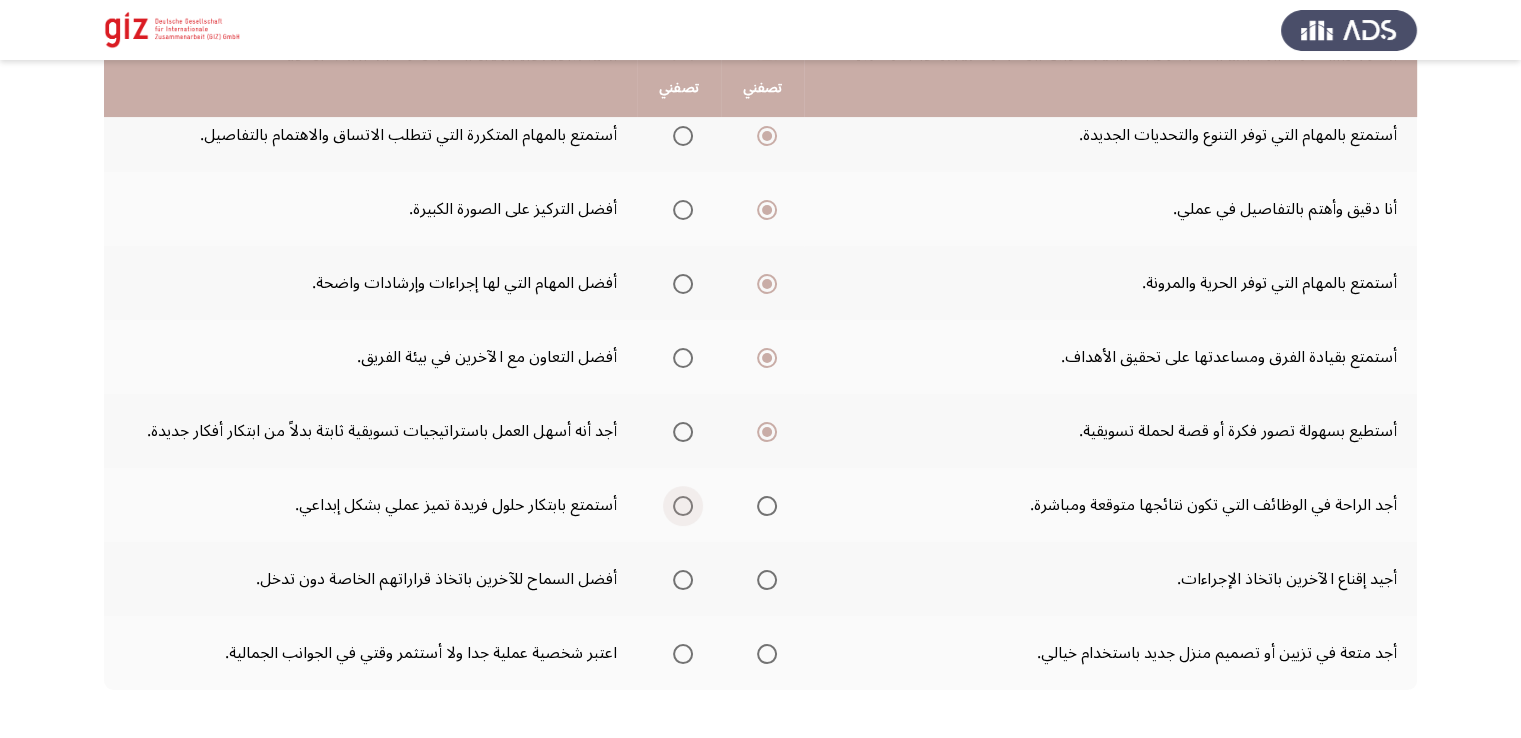 click at bounding box center [683, 506] 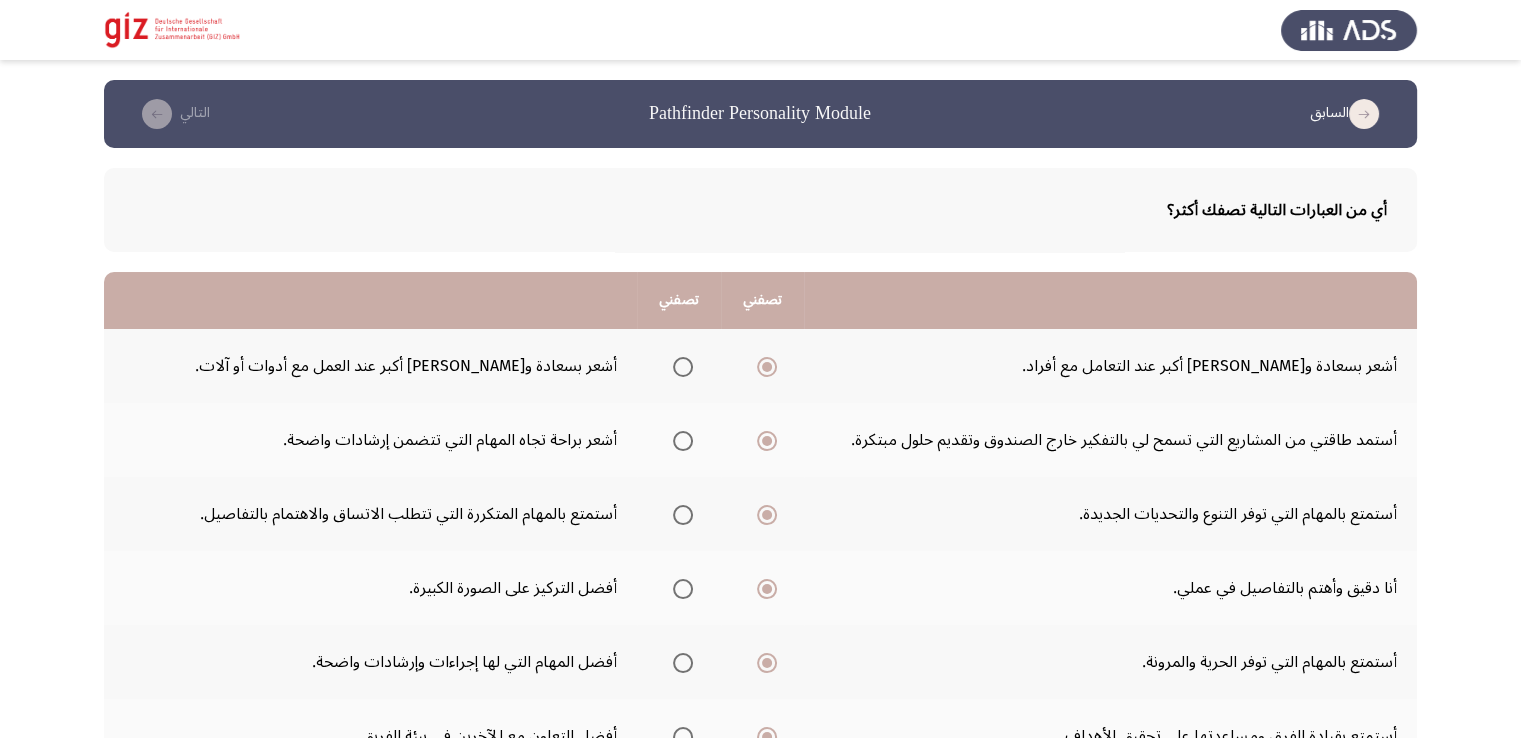 scroll, scrollTop: 467, scrollLeft: 0, axis: vertical 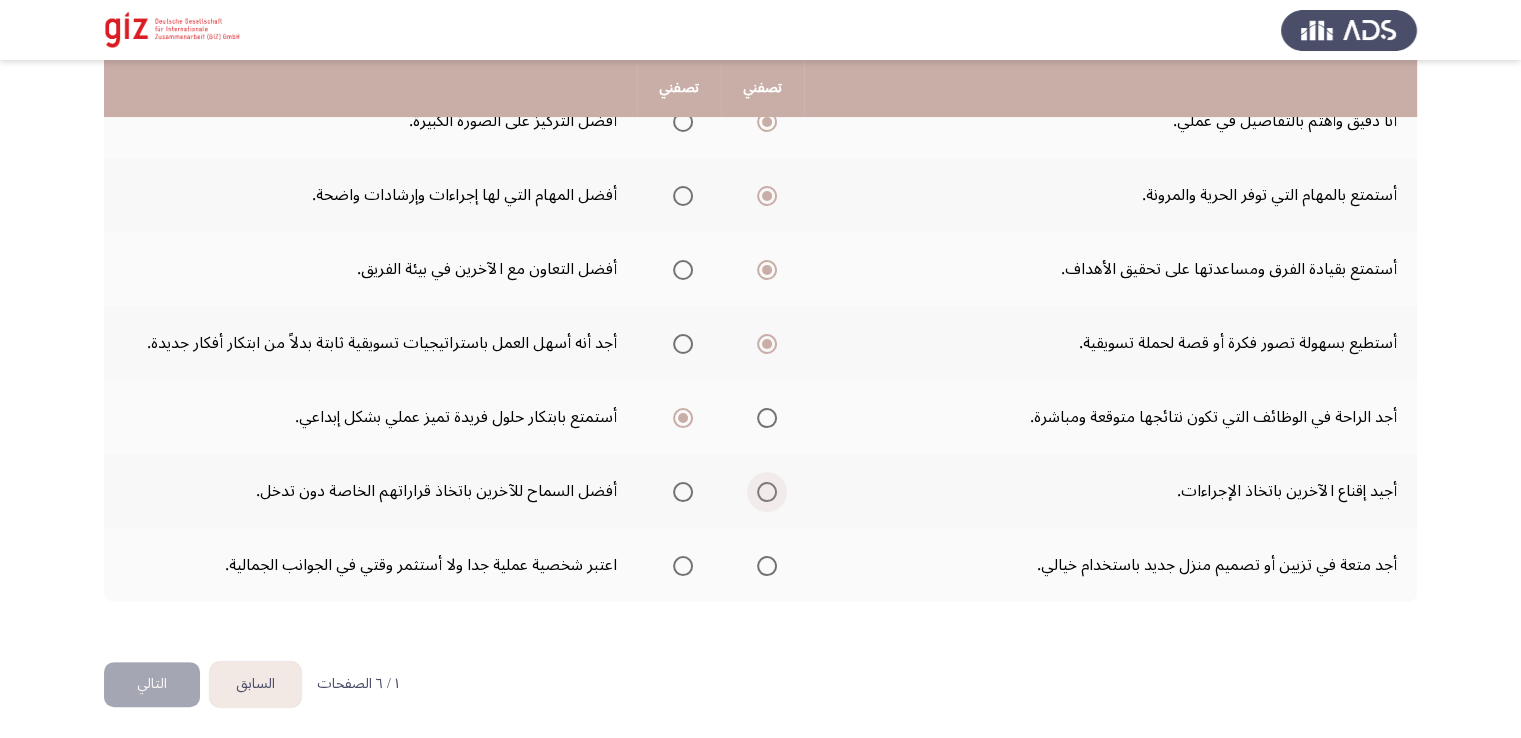click at bounding box center (767, 492) 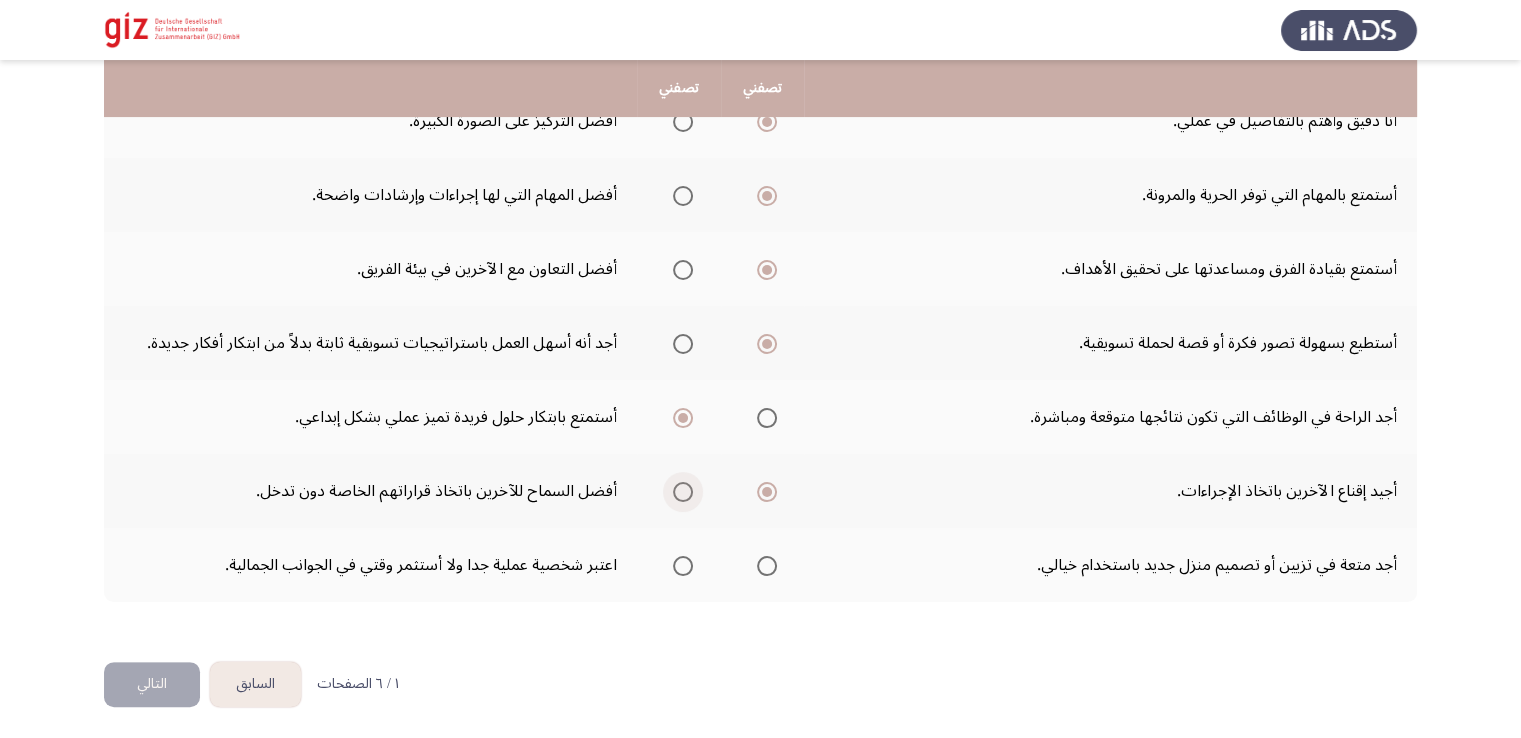 click at bounding box center (683, 492) 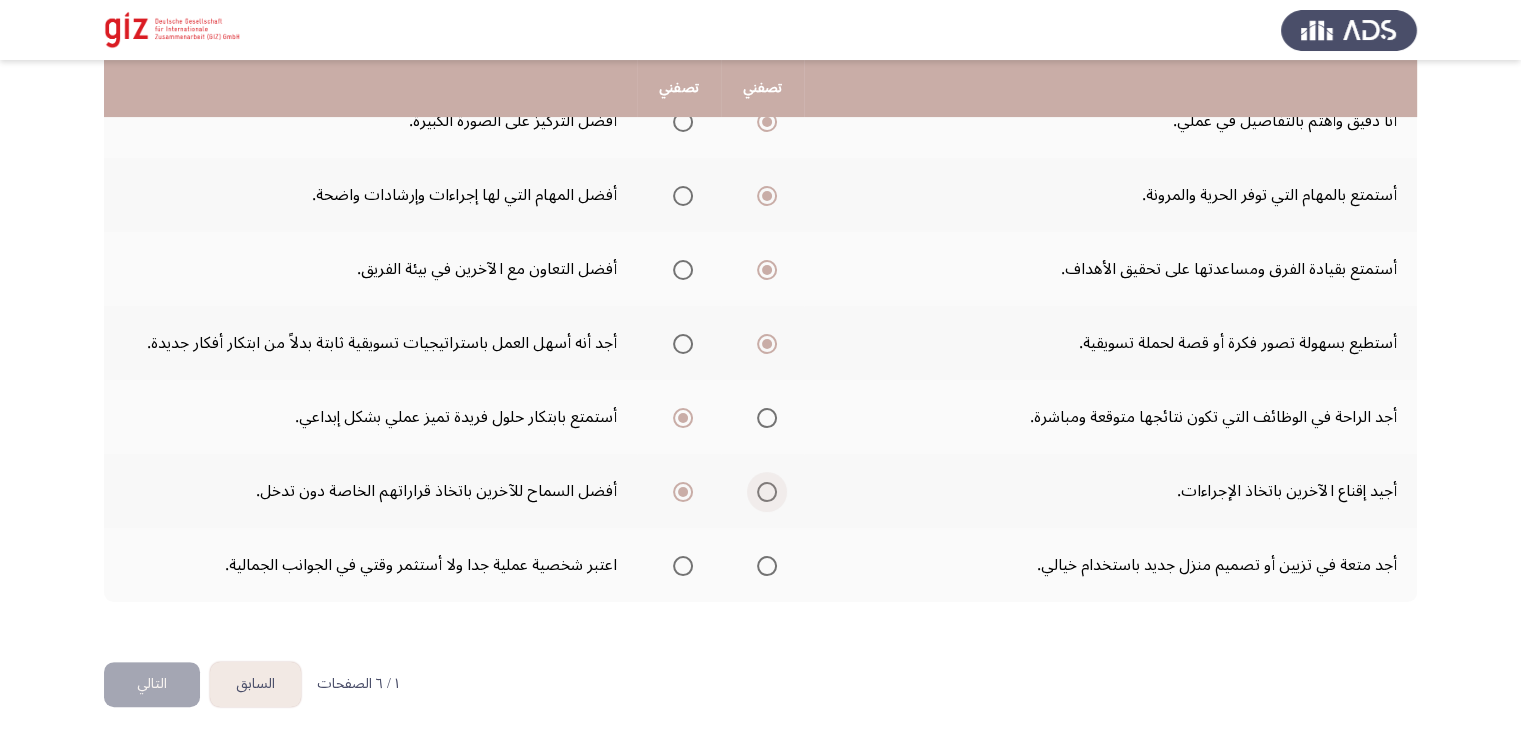 click at bounding box center (767, 492) 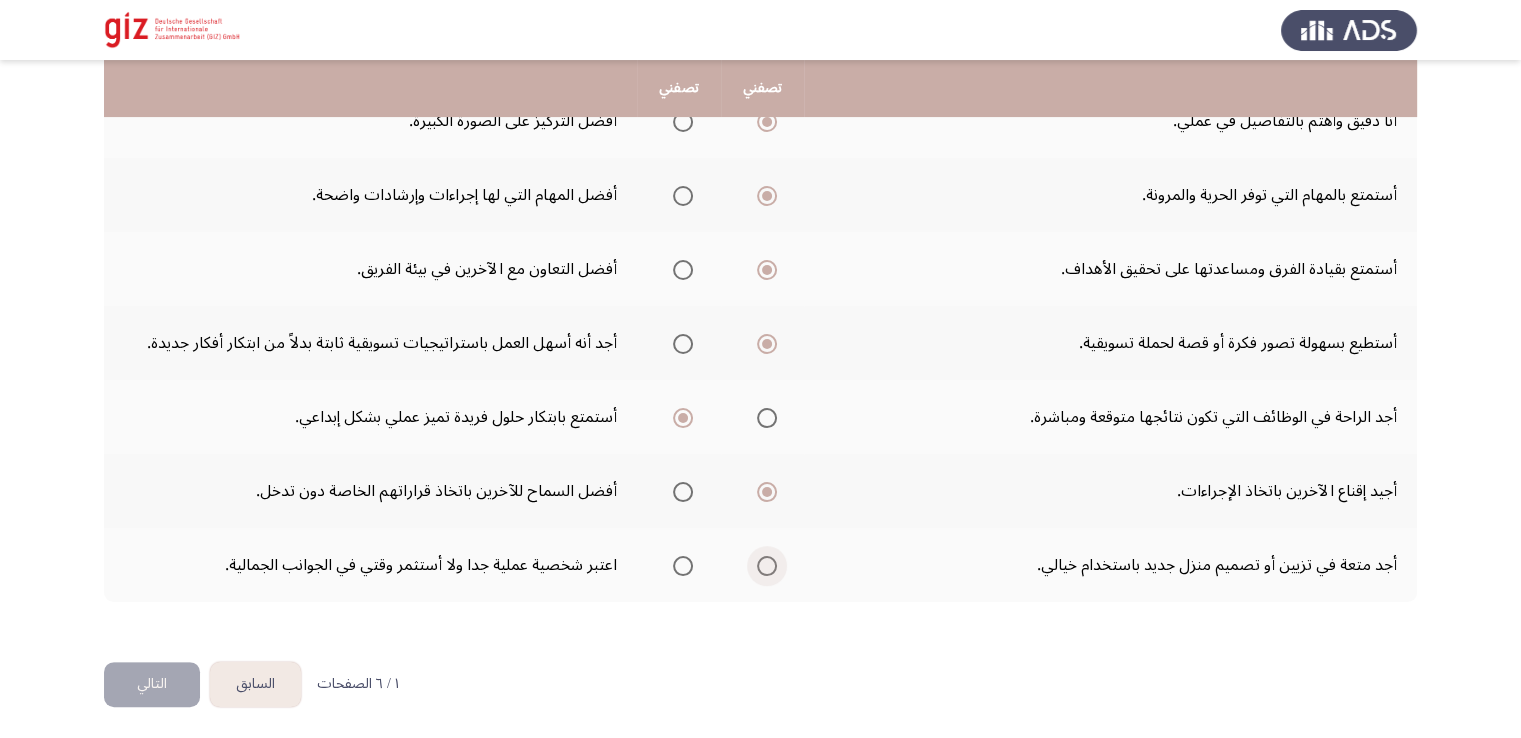 click at bounding box center [767, 566] 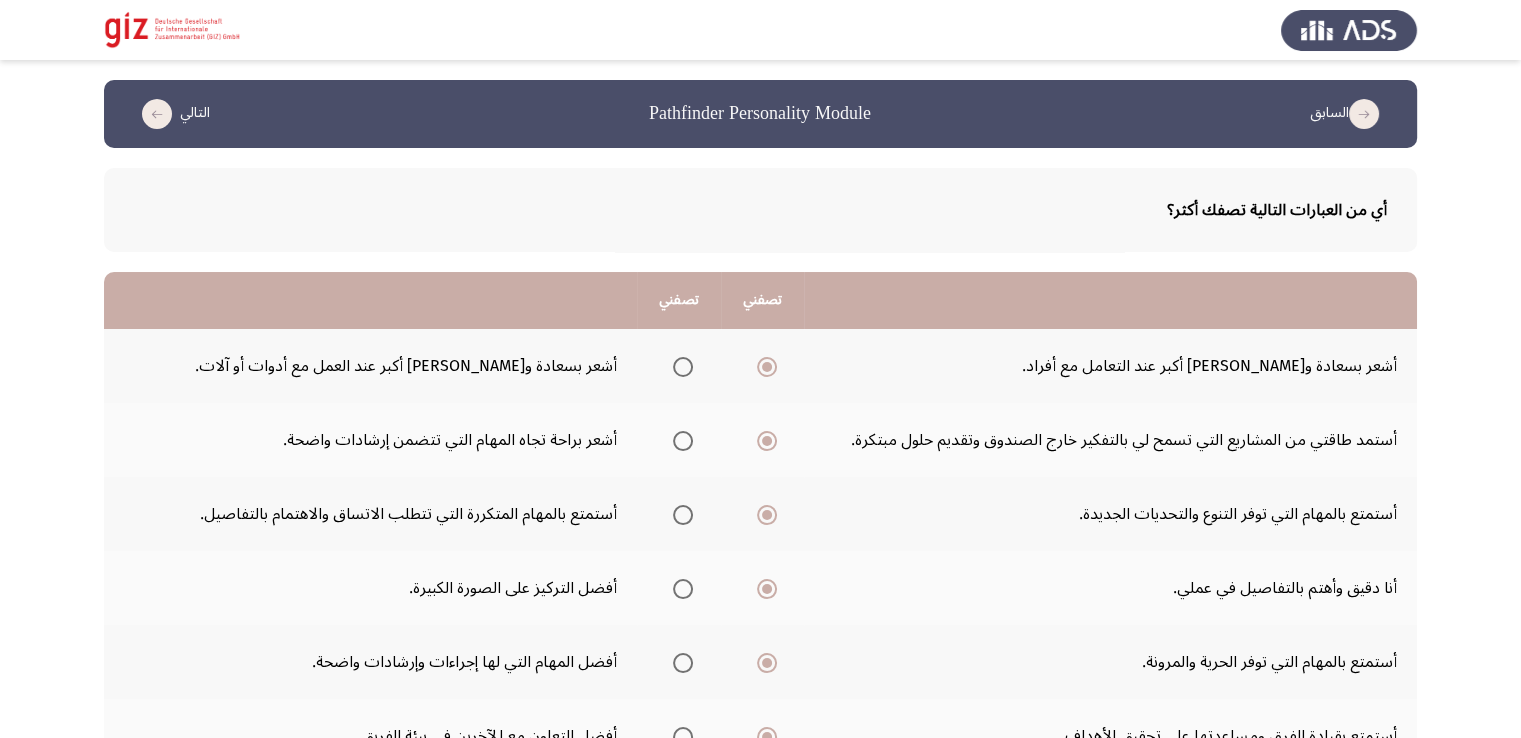 scroll, scrollTop: 467, scrollLeft: 0, axis: vertical 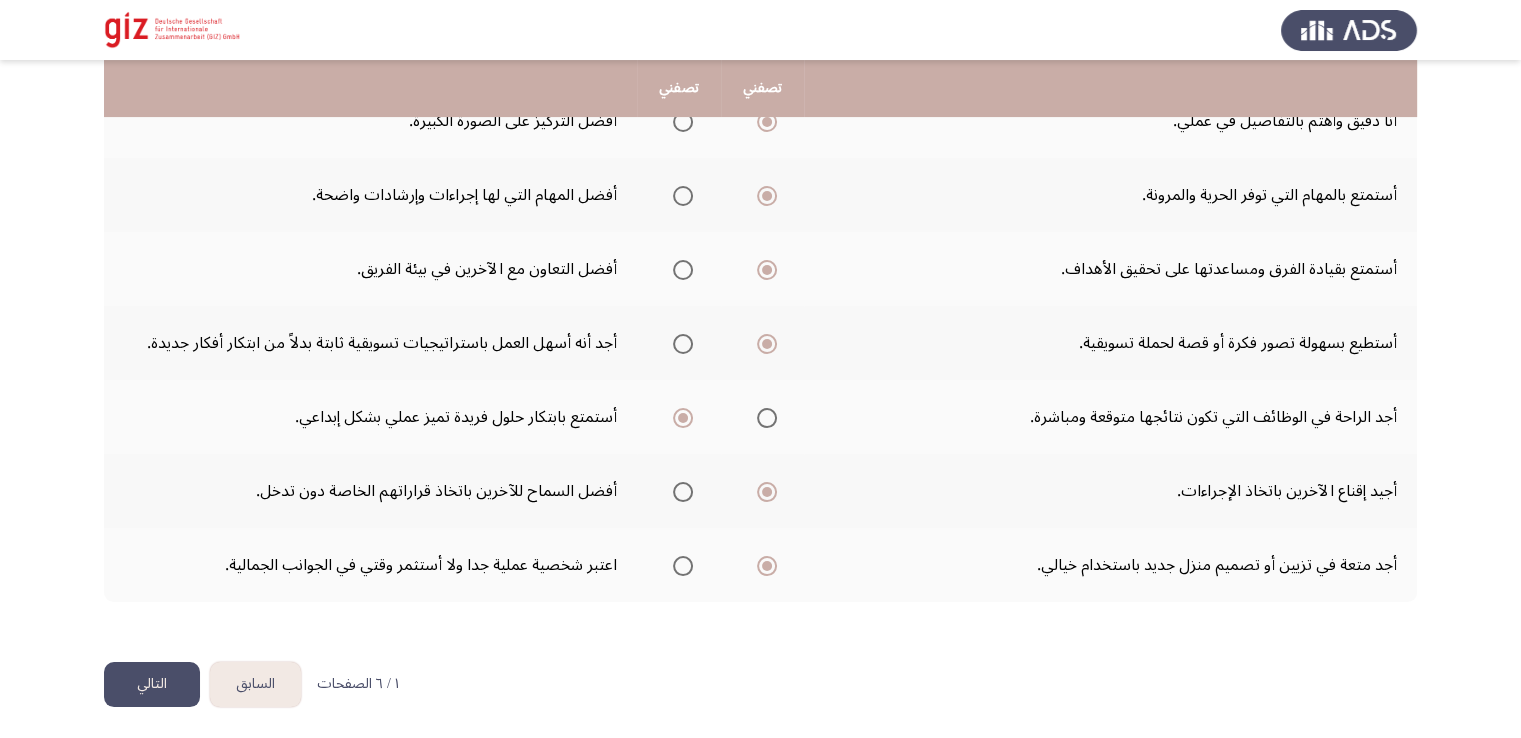 click on "التالي" 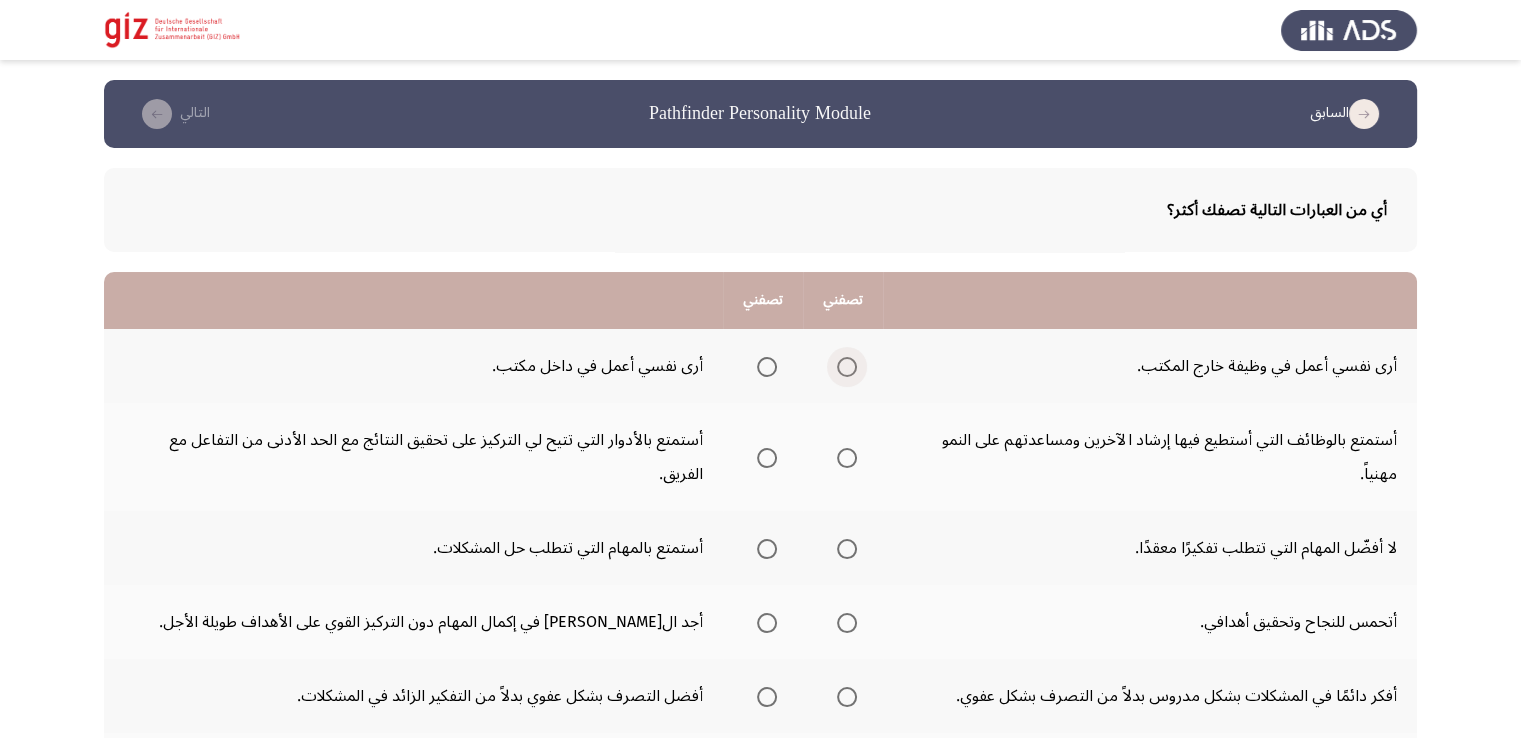 click at bounding box center [847, 367] 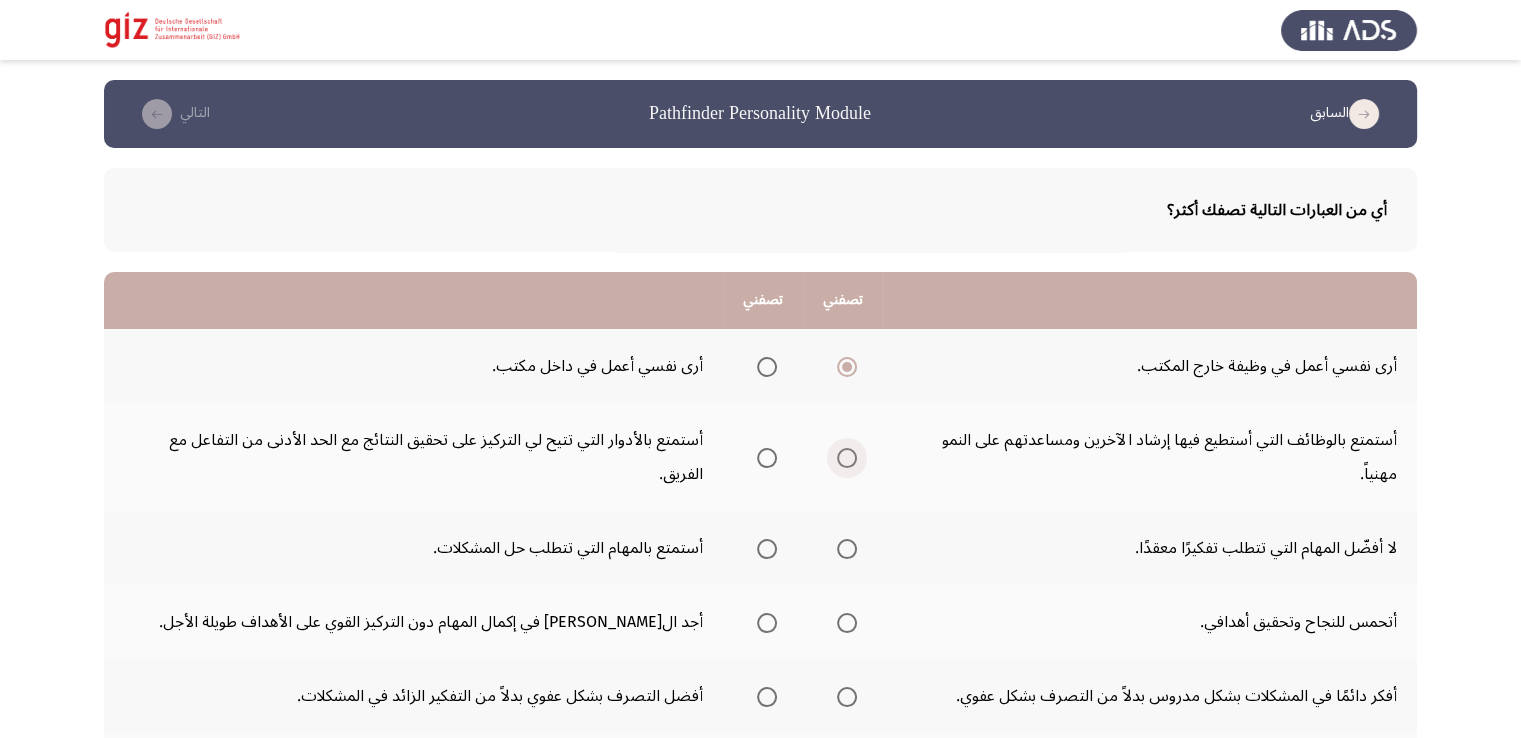 click at bounding box center [847, 458] 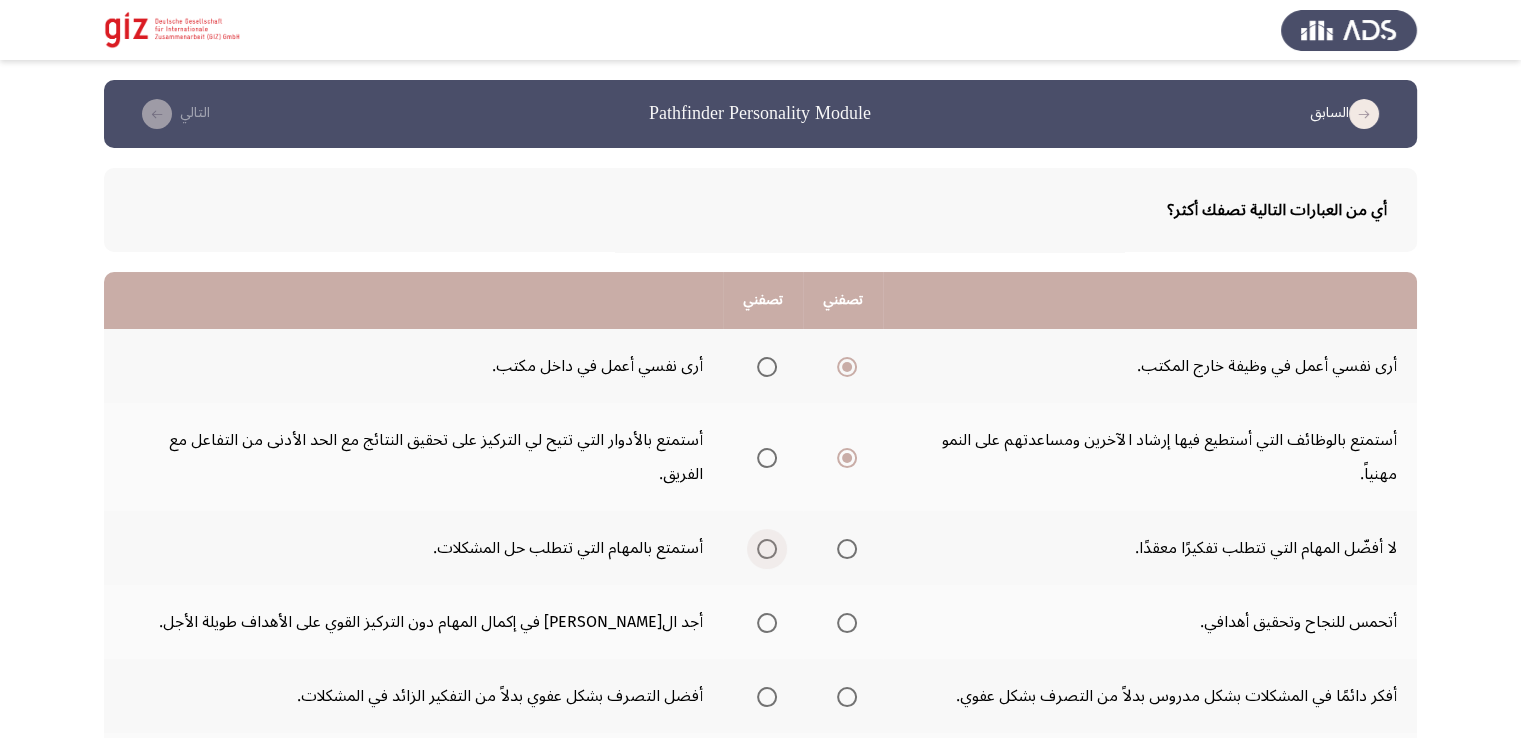 click at bounding box center (767, 549) 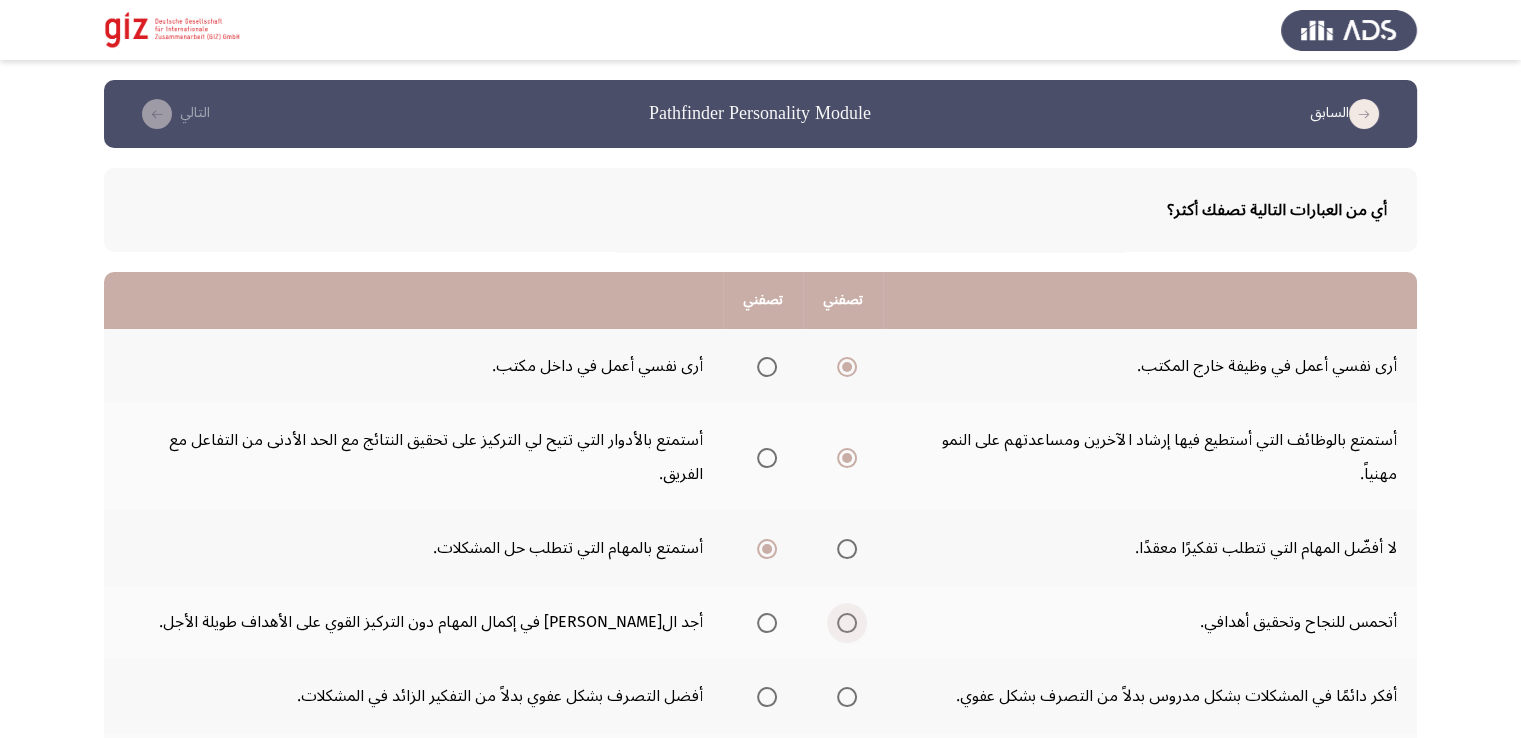 click at bounding box center [847, 623] 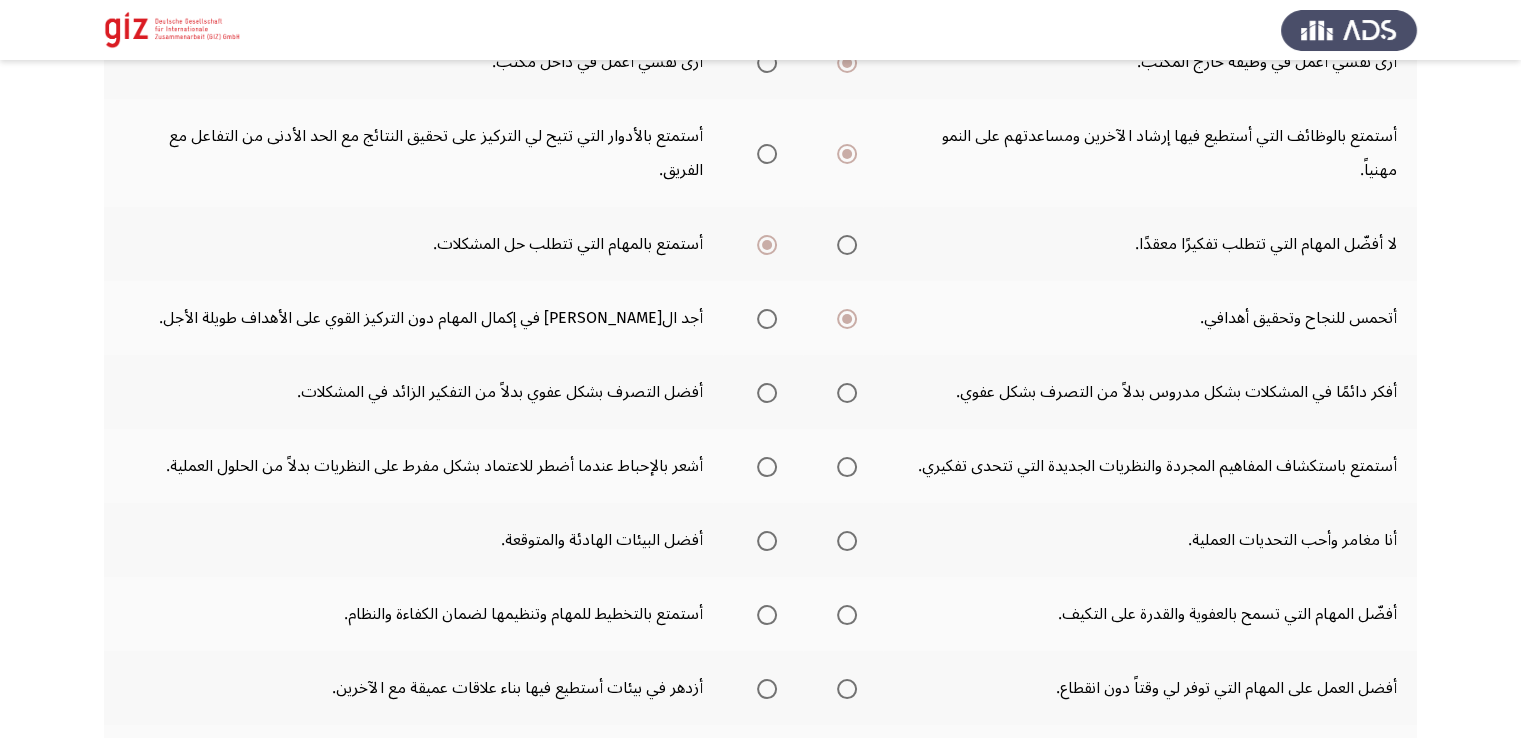 scroll, scrollTop: 303, scrollLeft: 0, axis: vertical 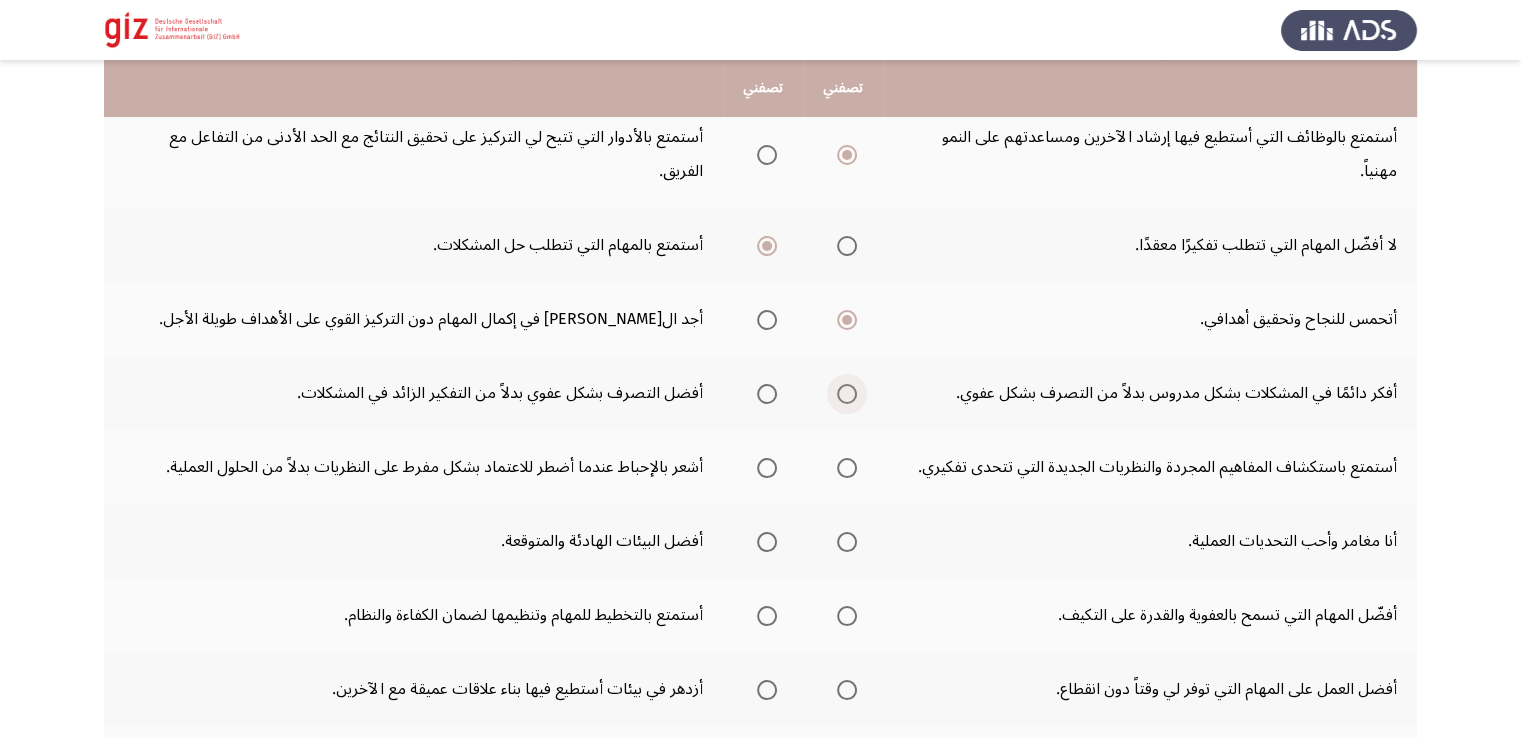 click at bounding box center [847, 394] 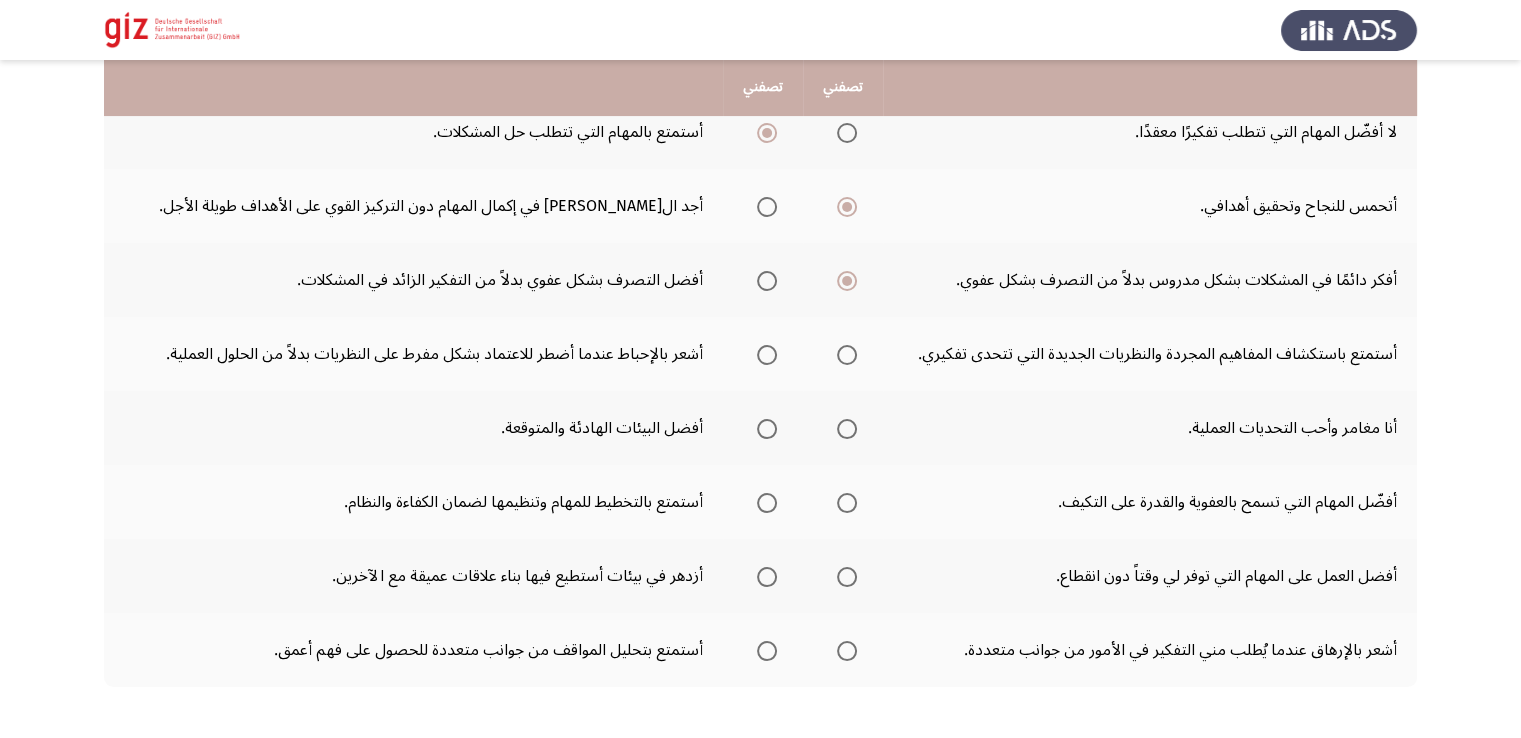 scroll, scrollTop: 428, scrollLeft: 0, axis: vertical 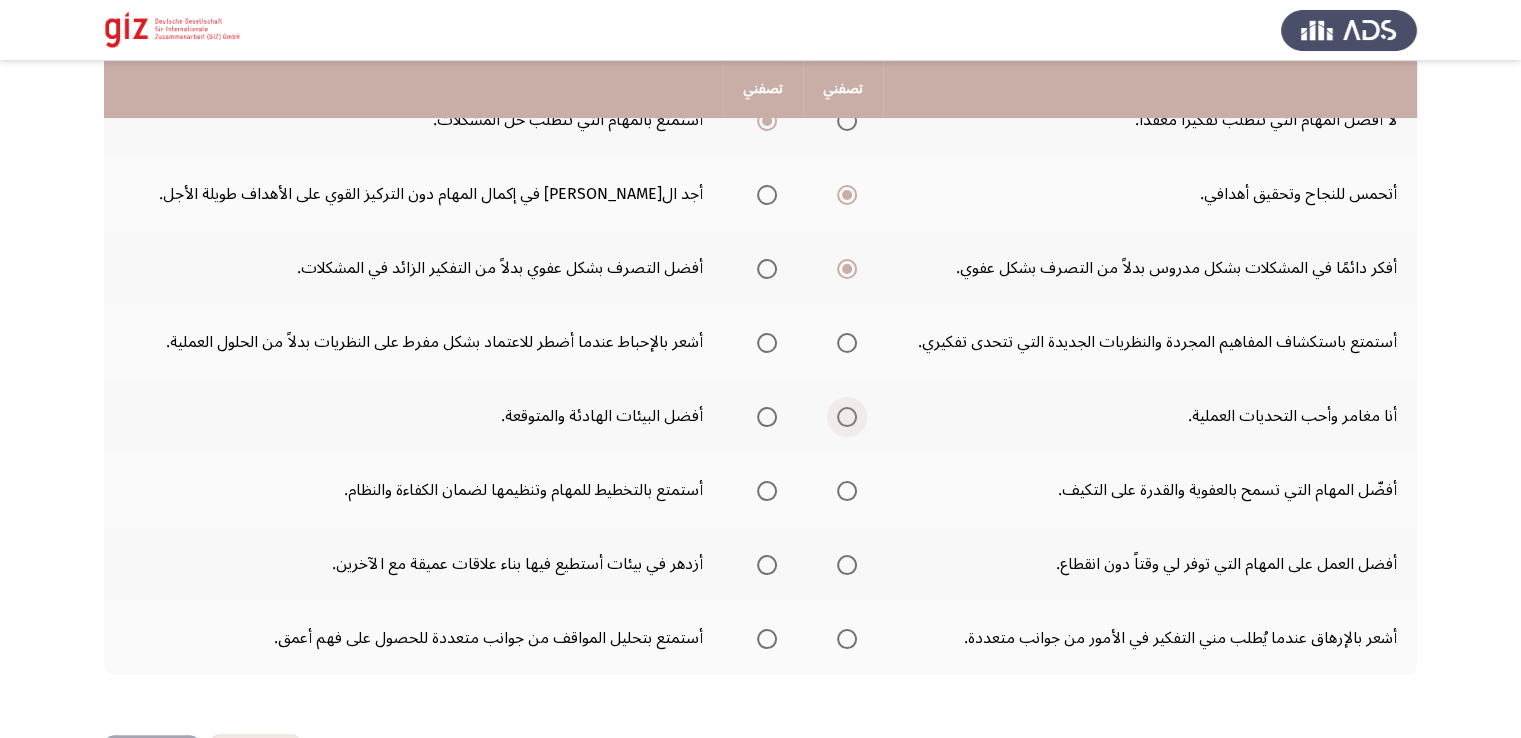 click at bounding box center [847, 417] 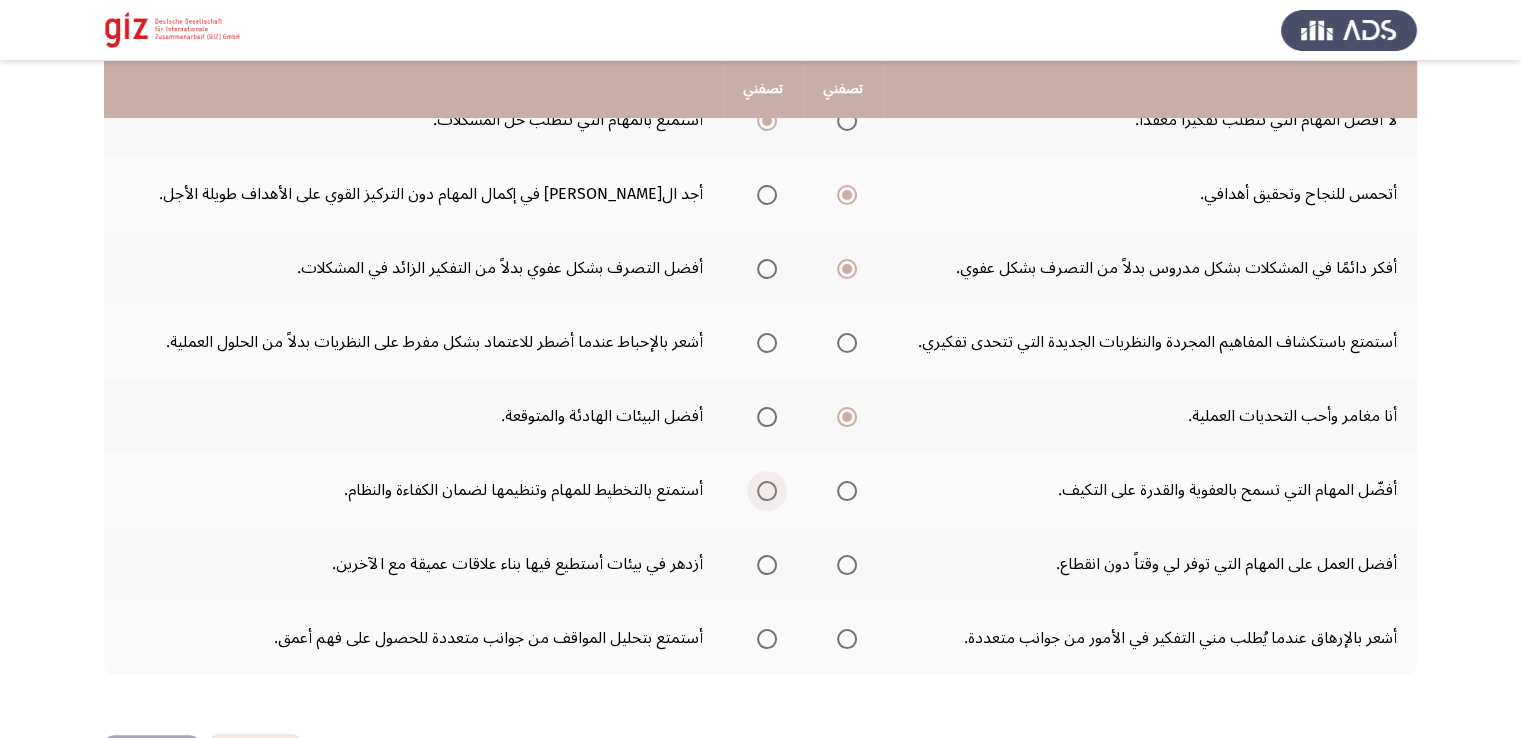 click at bounding box center (767, 491) 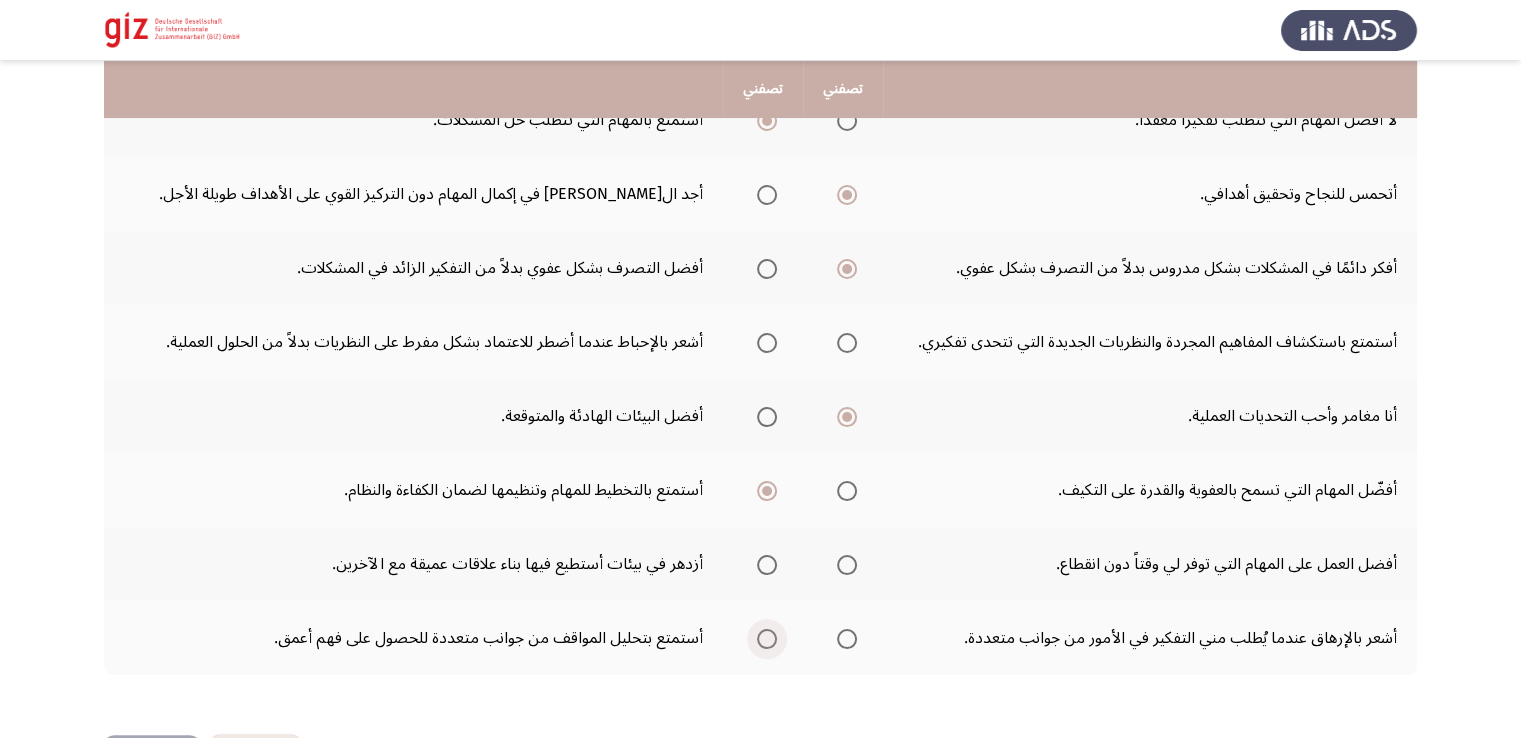 click at bounding box center (767, 639) 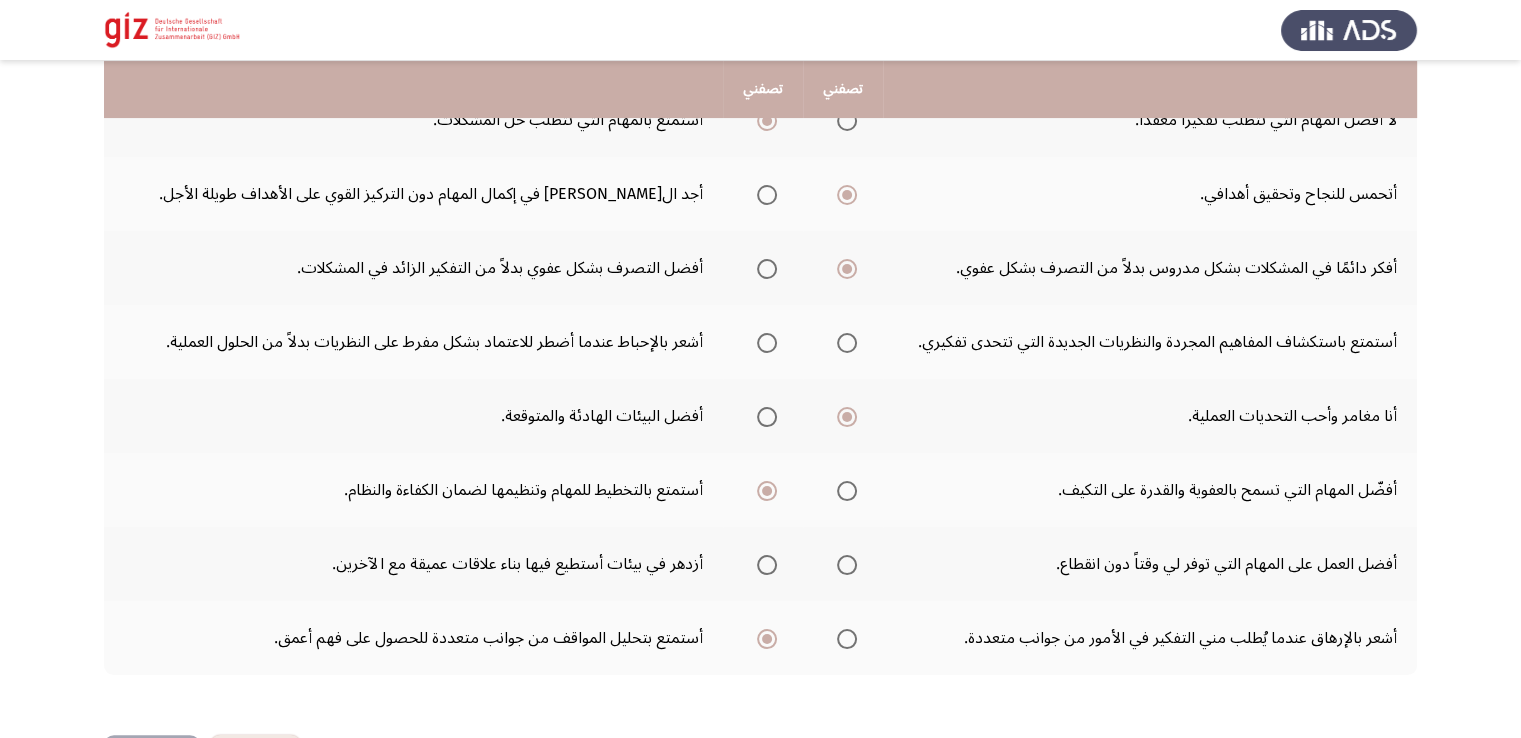 click 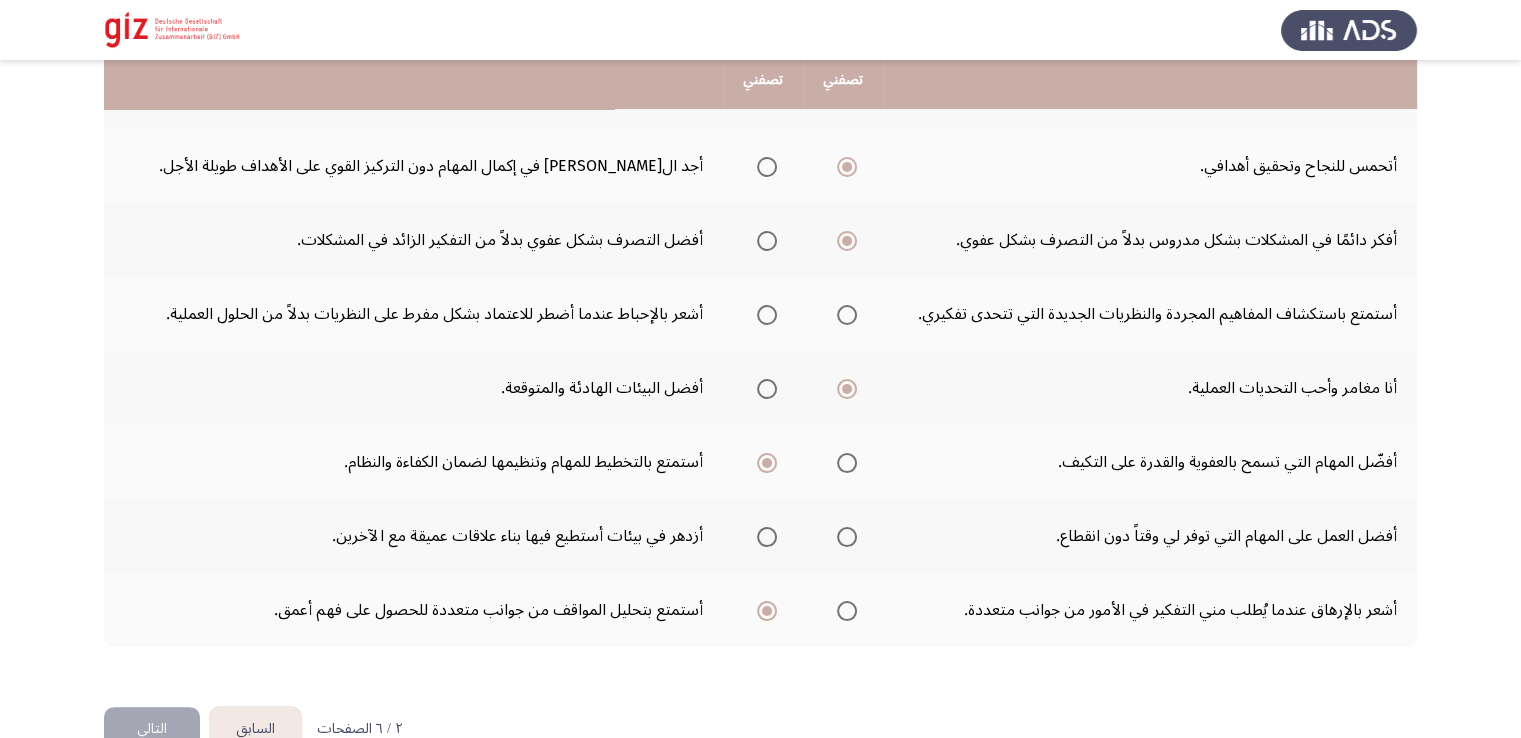 scroll, scrollTop: 467, scrollLeft: 0, axis: vertical 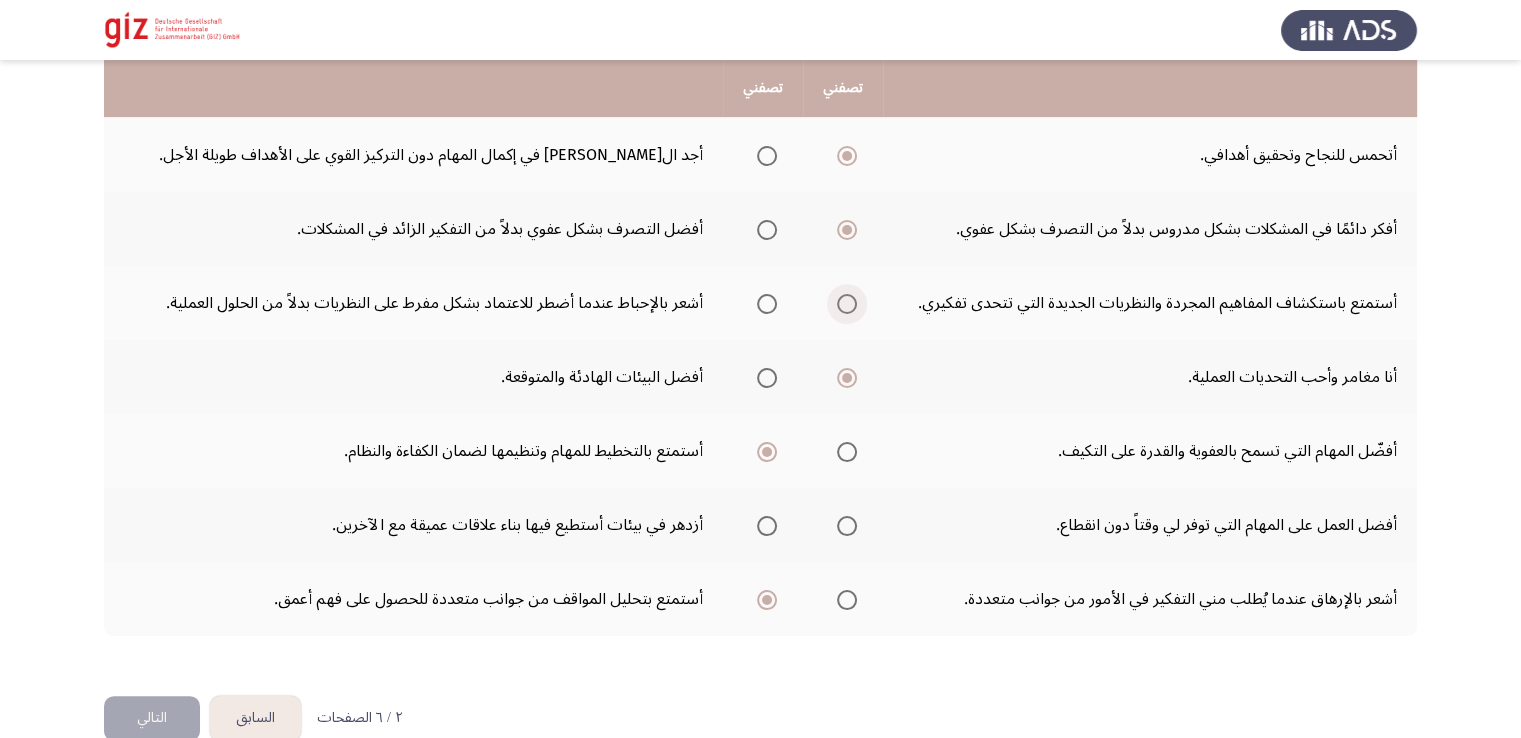 click at bounding box center (847, 304) 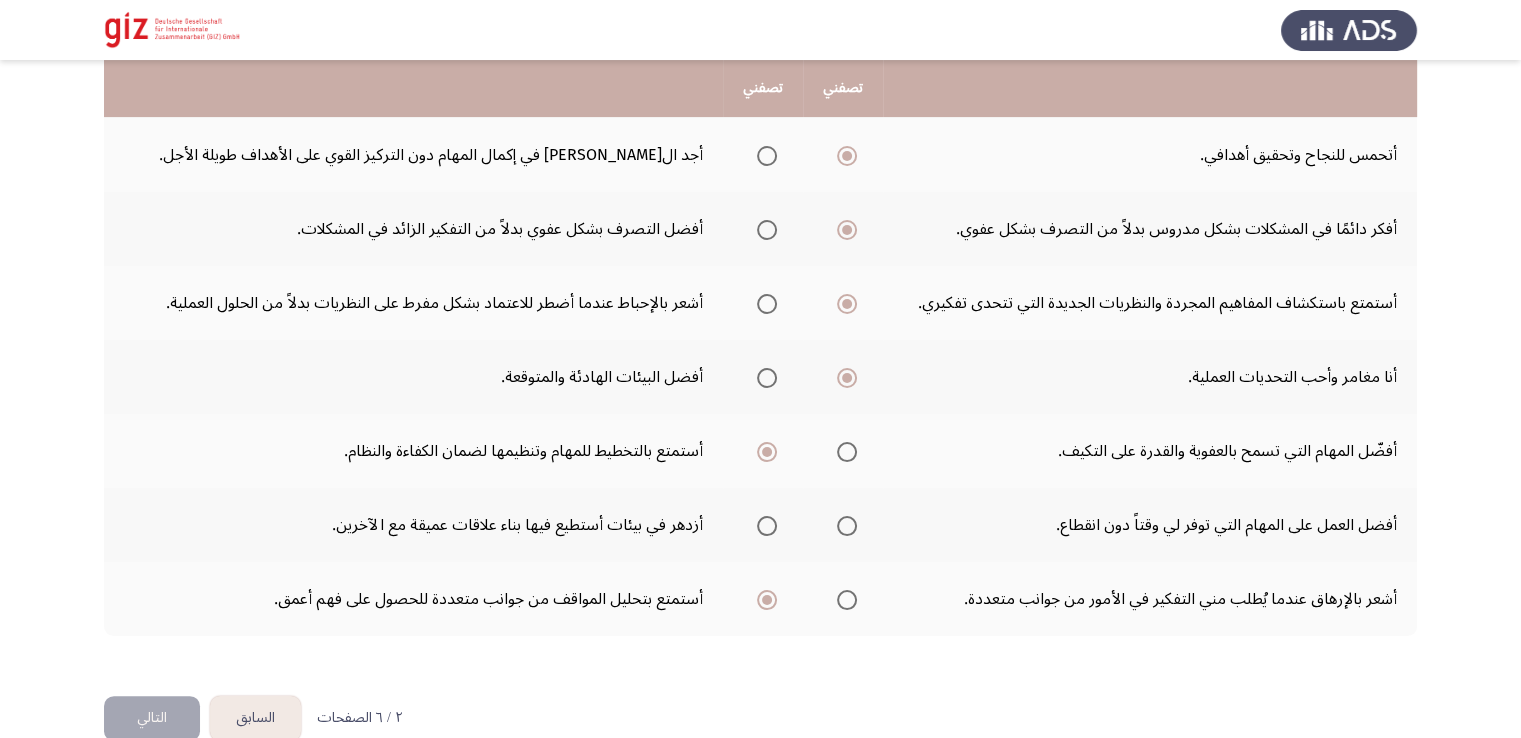 click on "التالي" 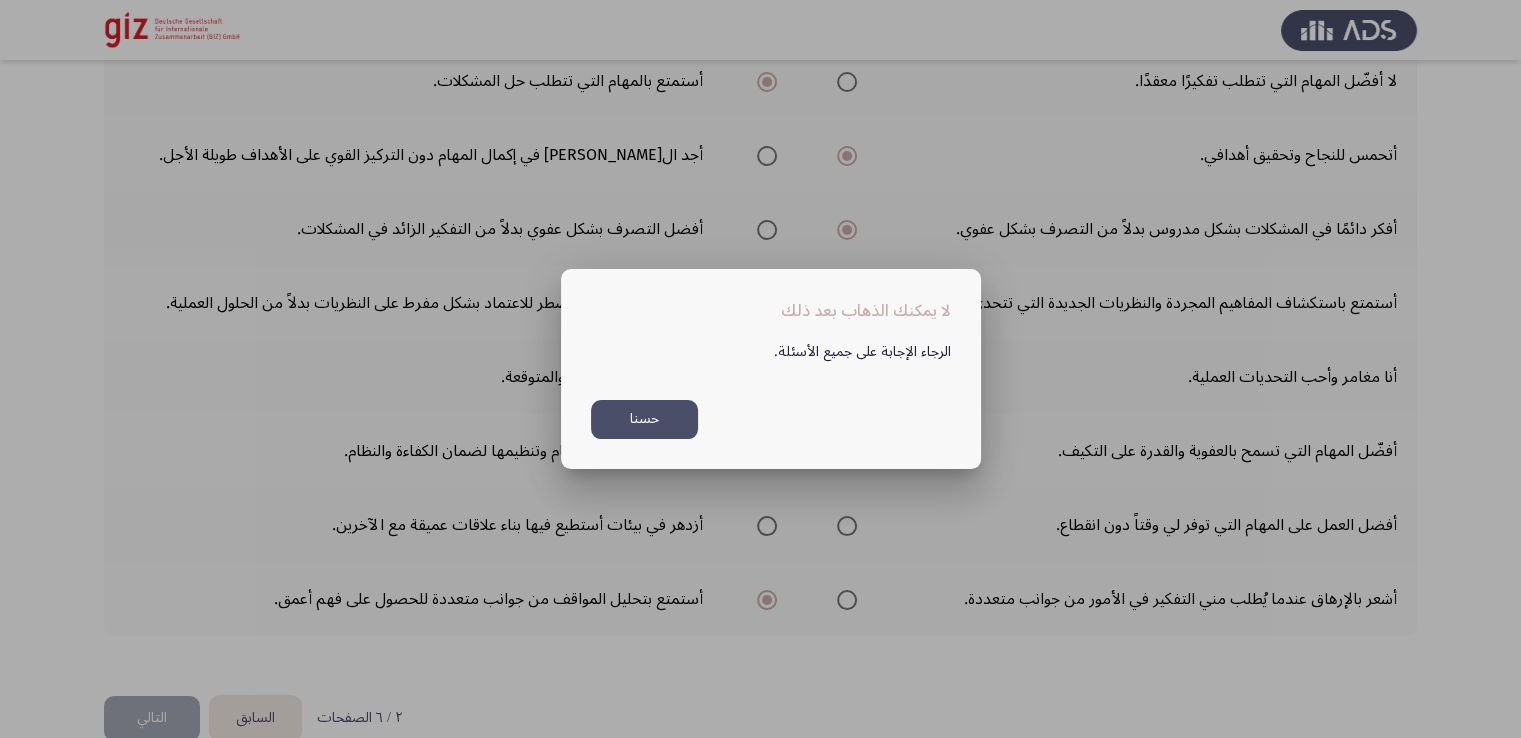scroll, scrollTop: 0, scrollLeft: 0, axis: both 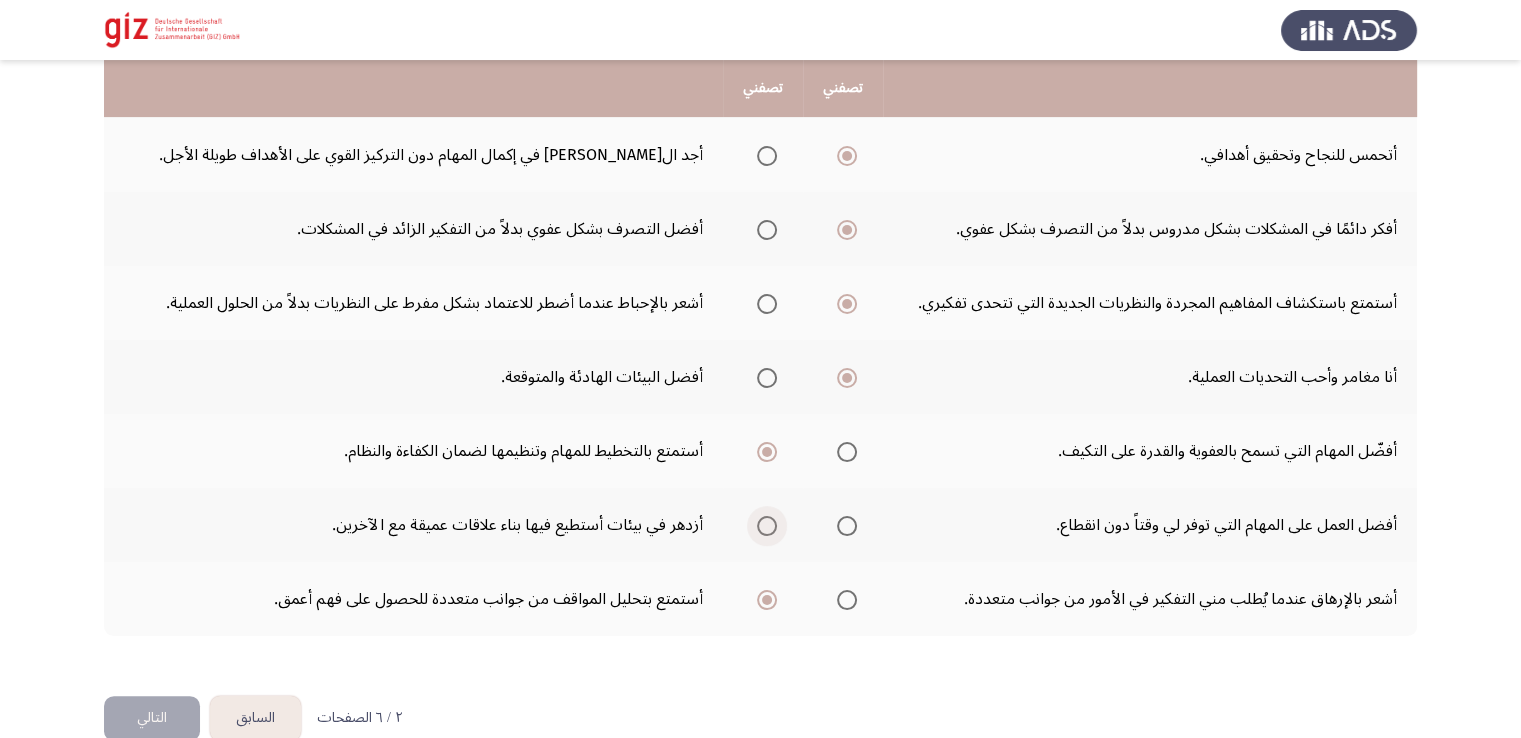 click at bounding box center (767, 526) 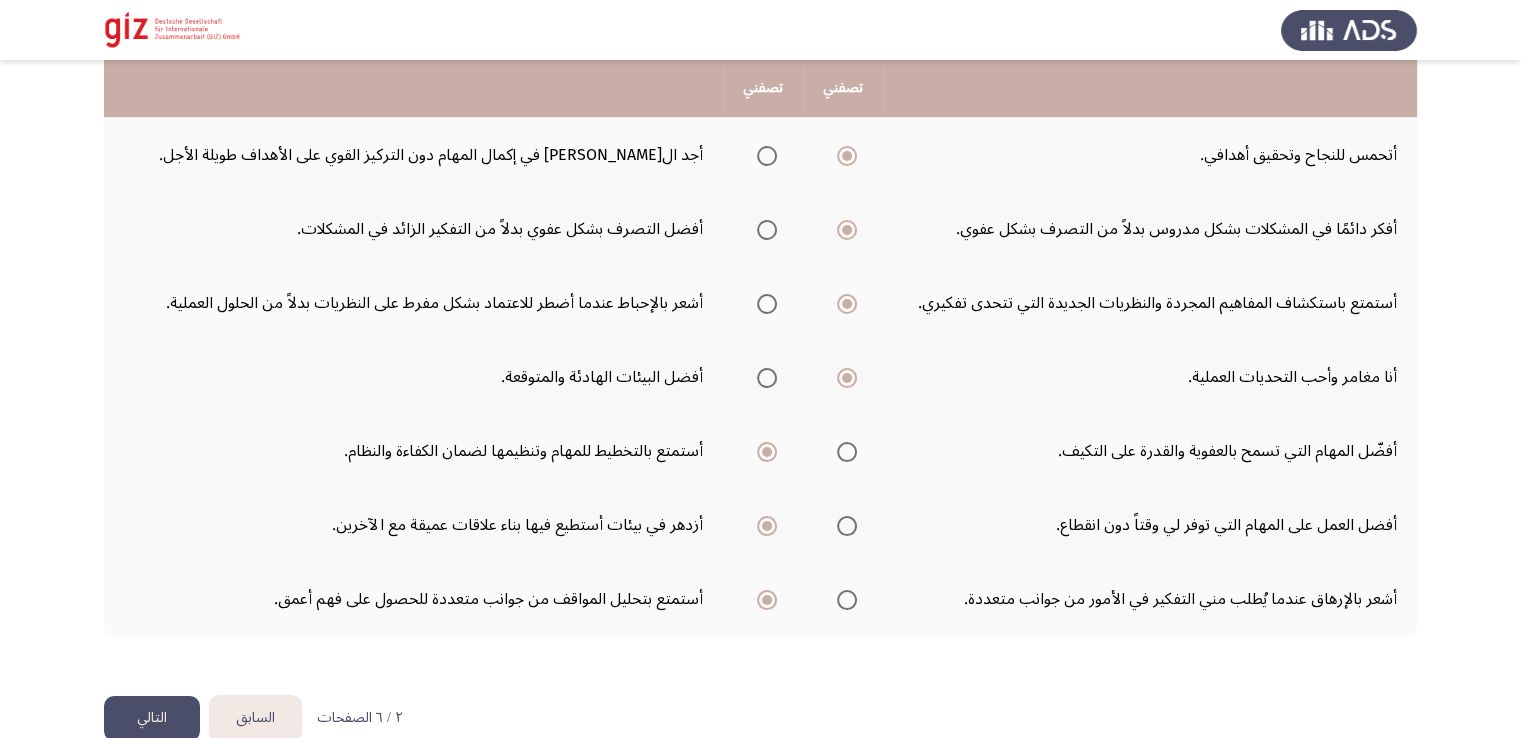 click on "التالي" 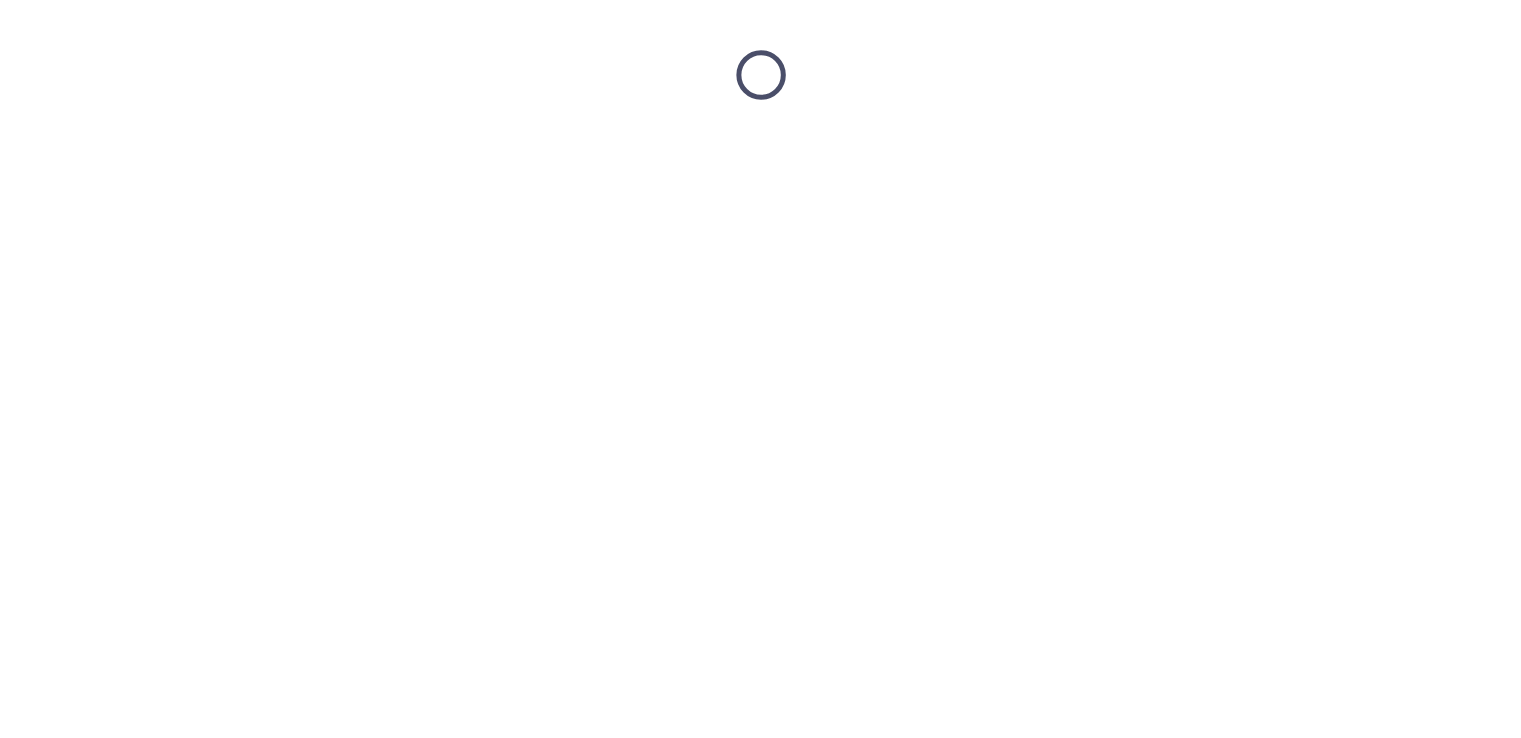 scroll, scrollTop: 0, scrollLeft: 0, axis: both 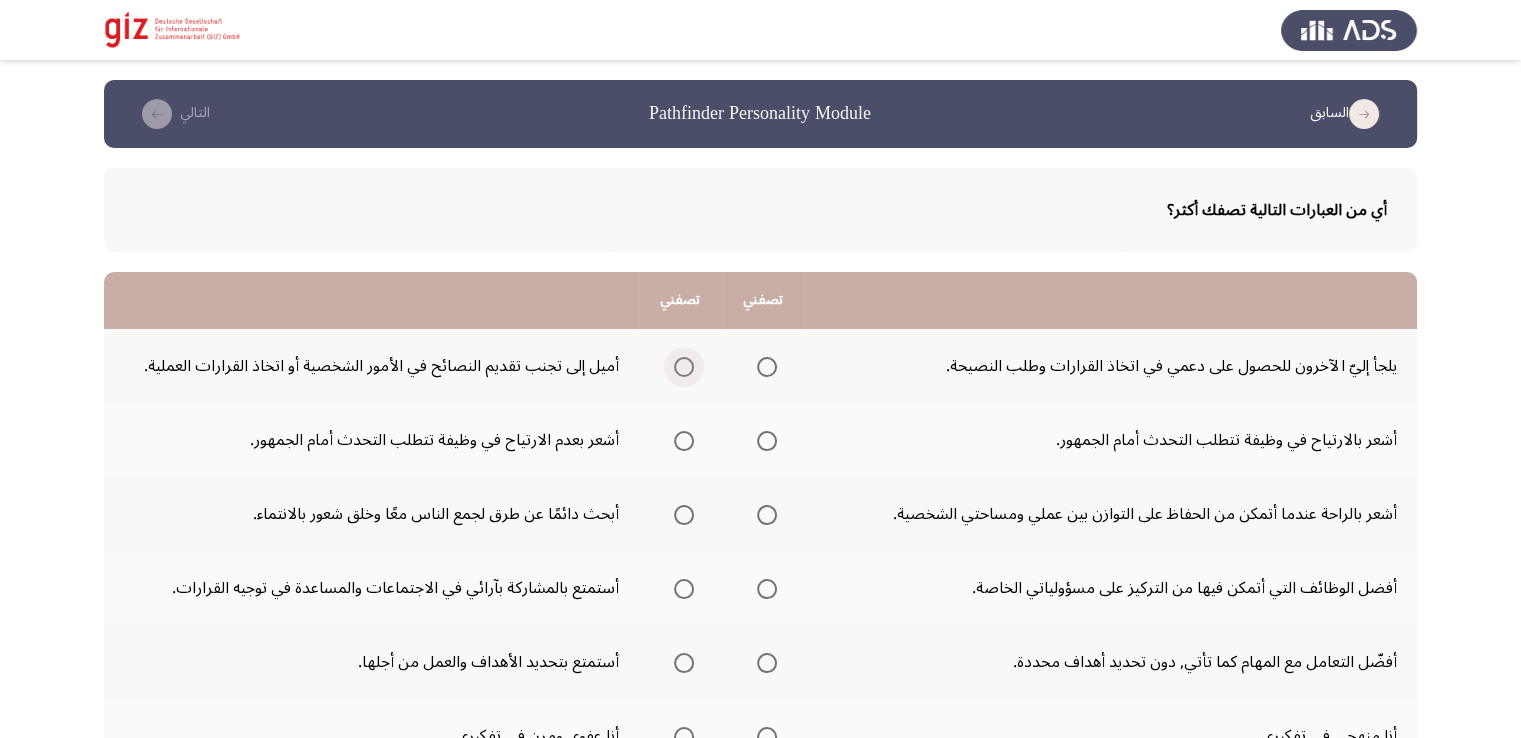 click at bounding box center (684, 367) 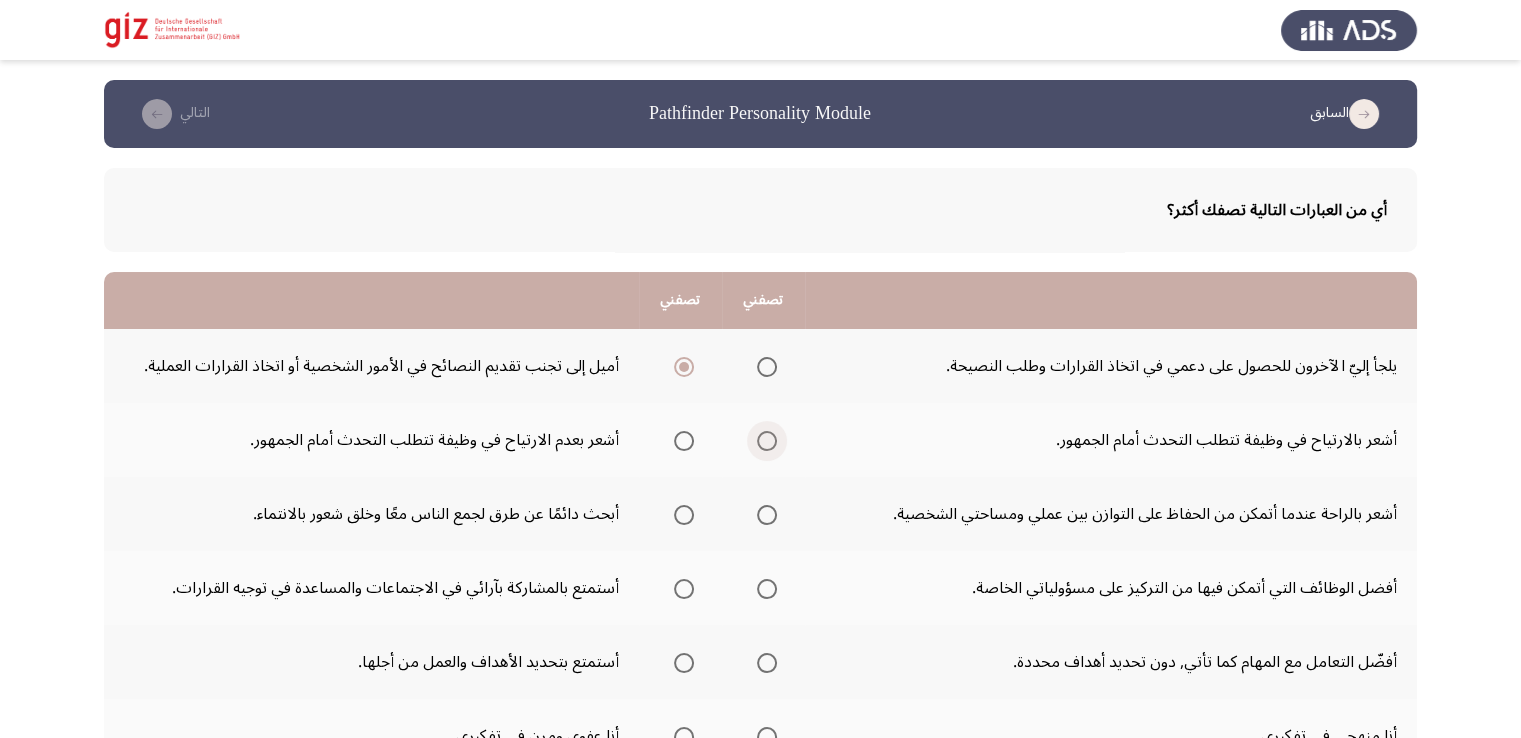 click at bounding box center [767, 441] 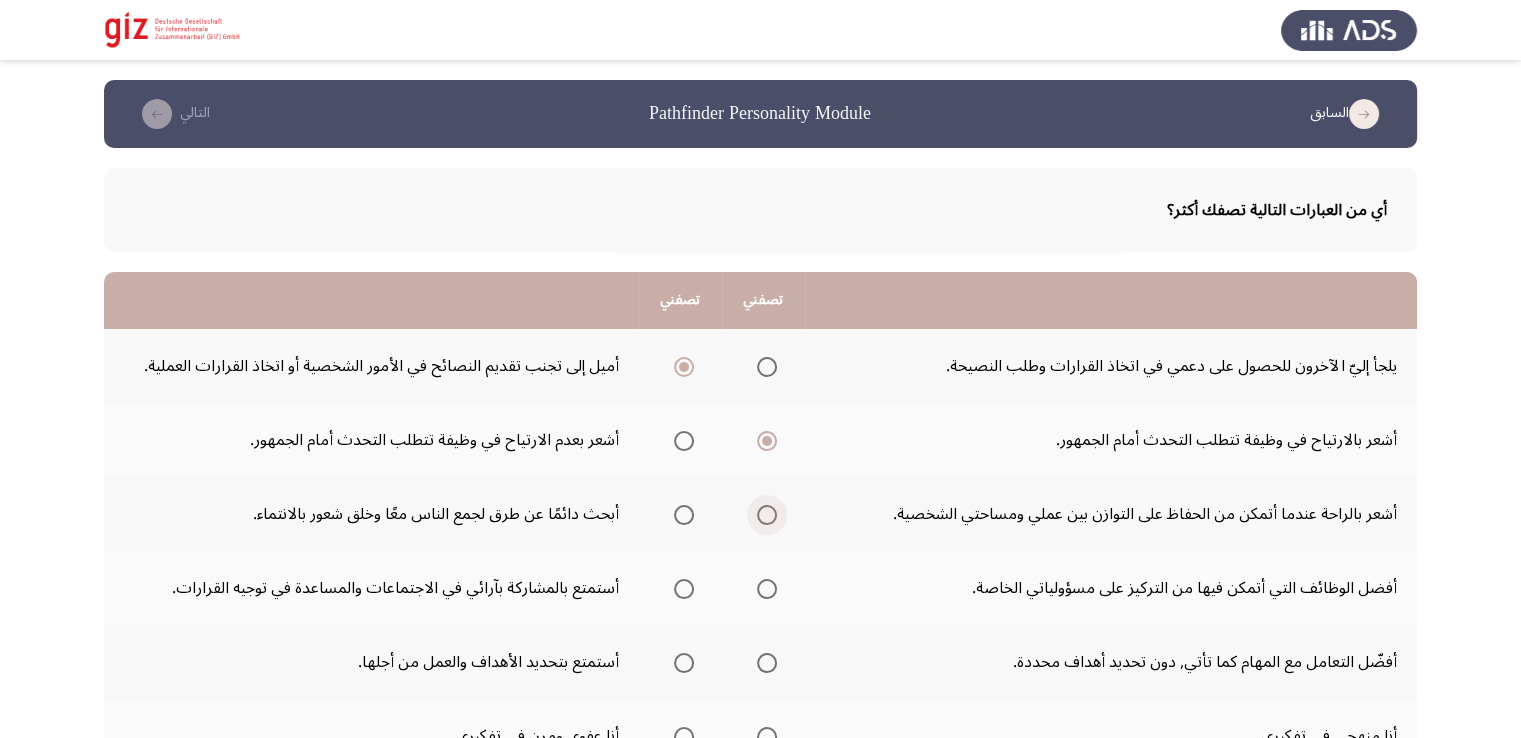 click at bounding box center (767, 515) 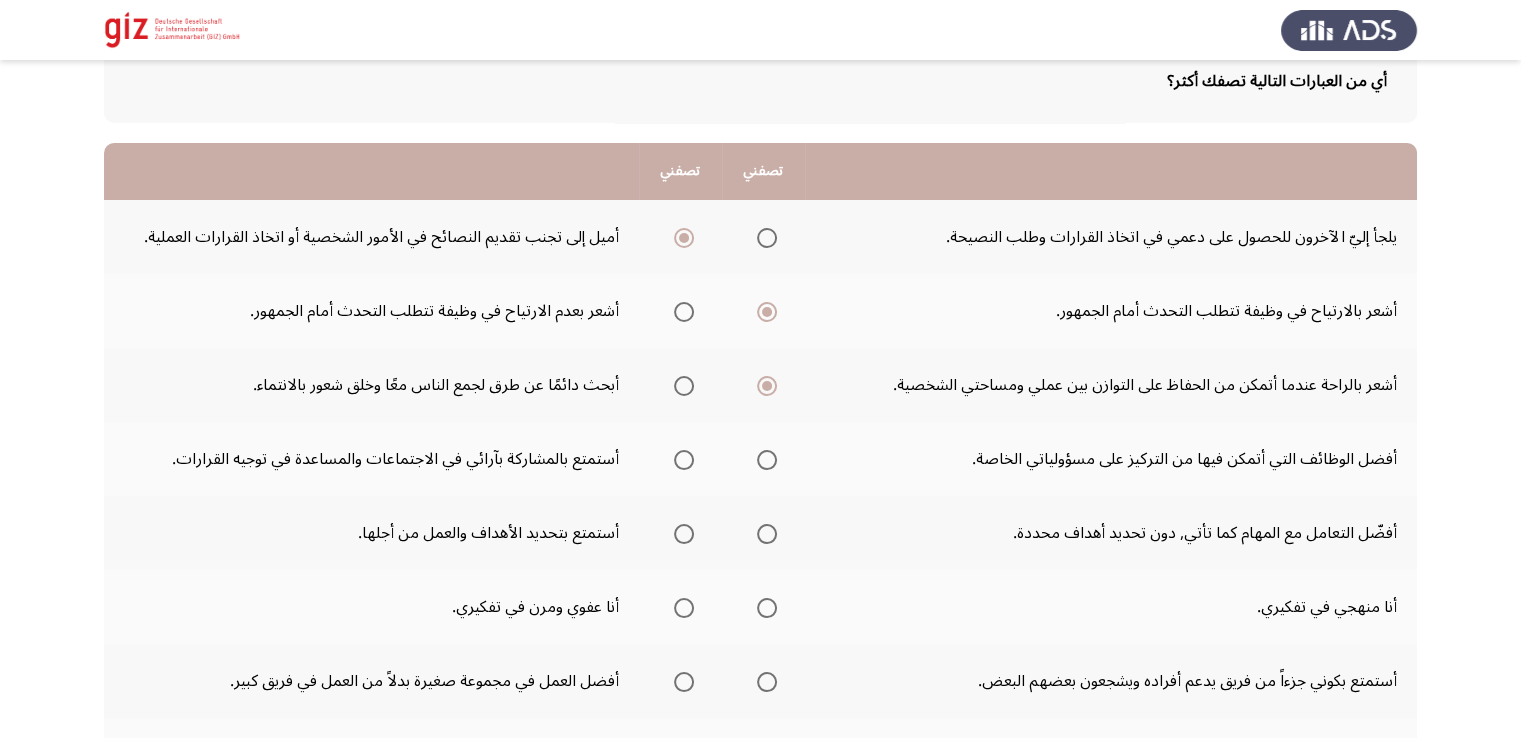scroll, scrollTop: 127, scrollLeft: 0, axis: vertical 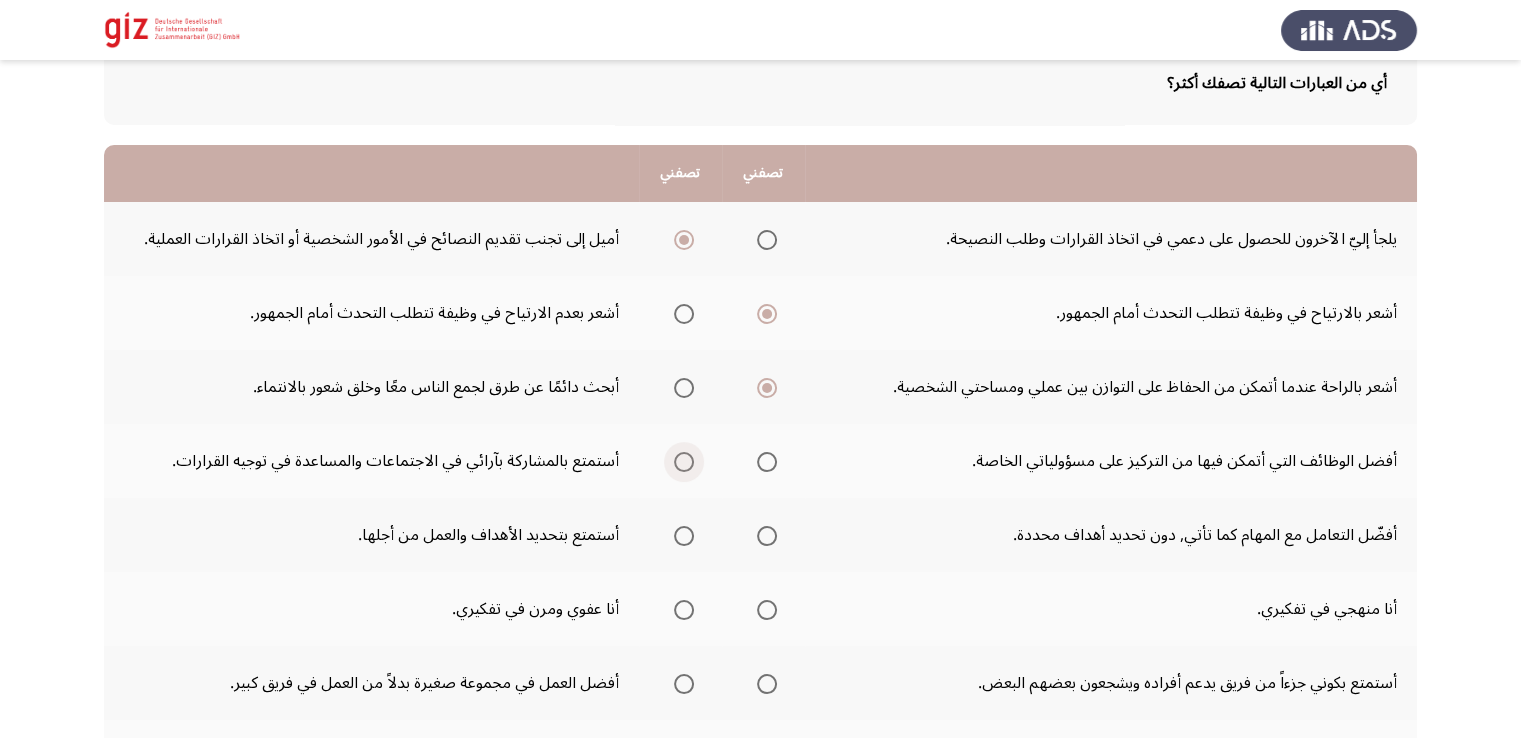 click at bounding box center [684, 462] 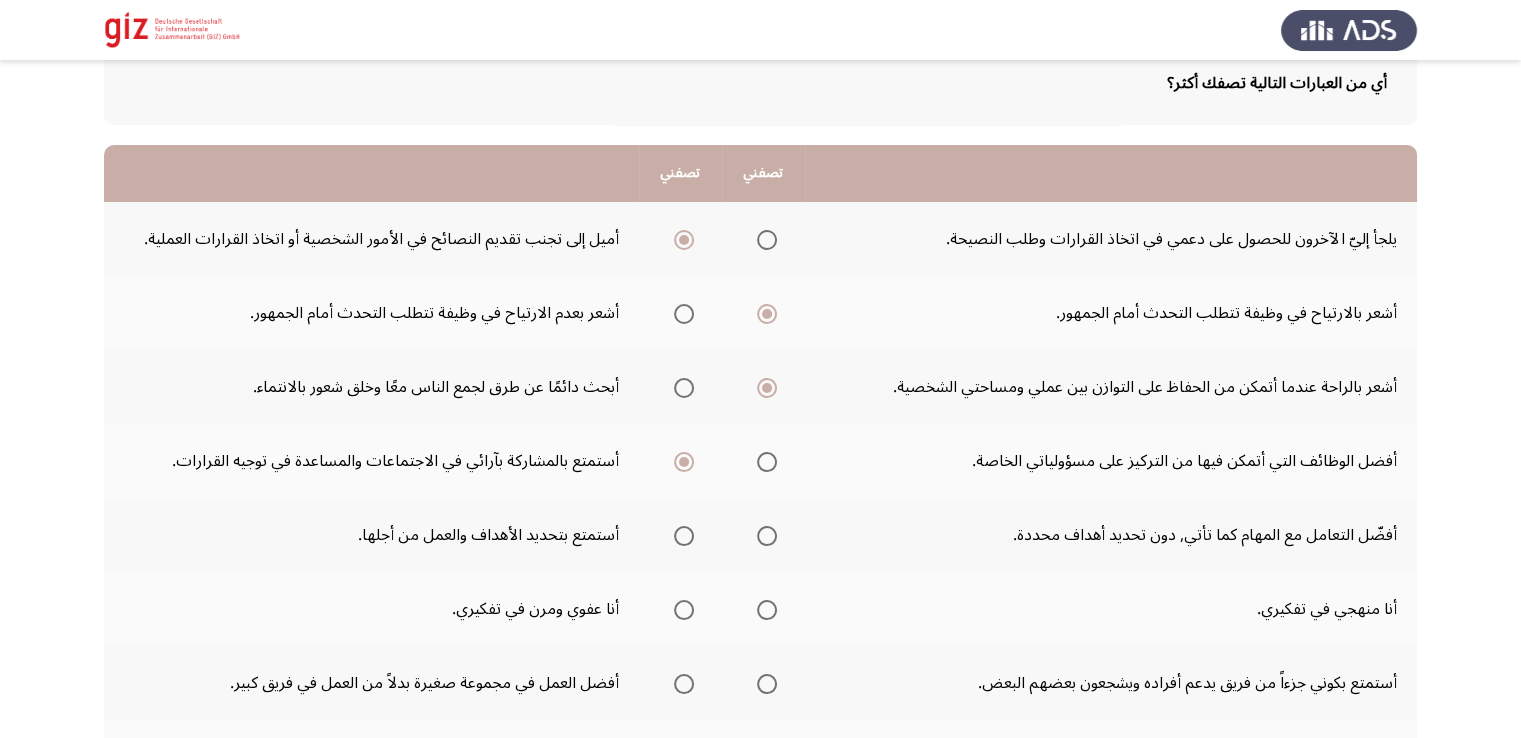 click 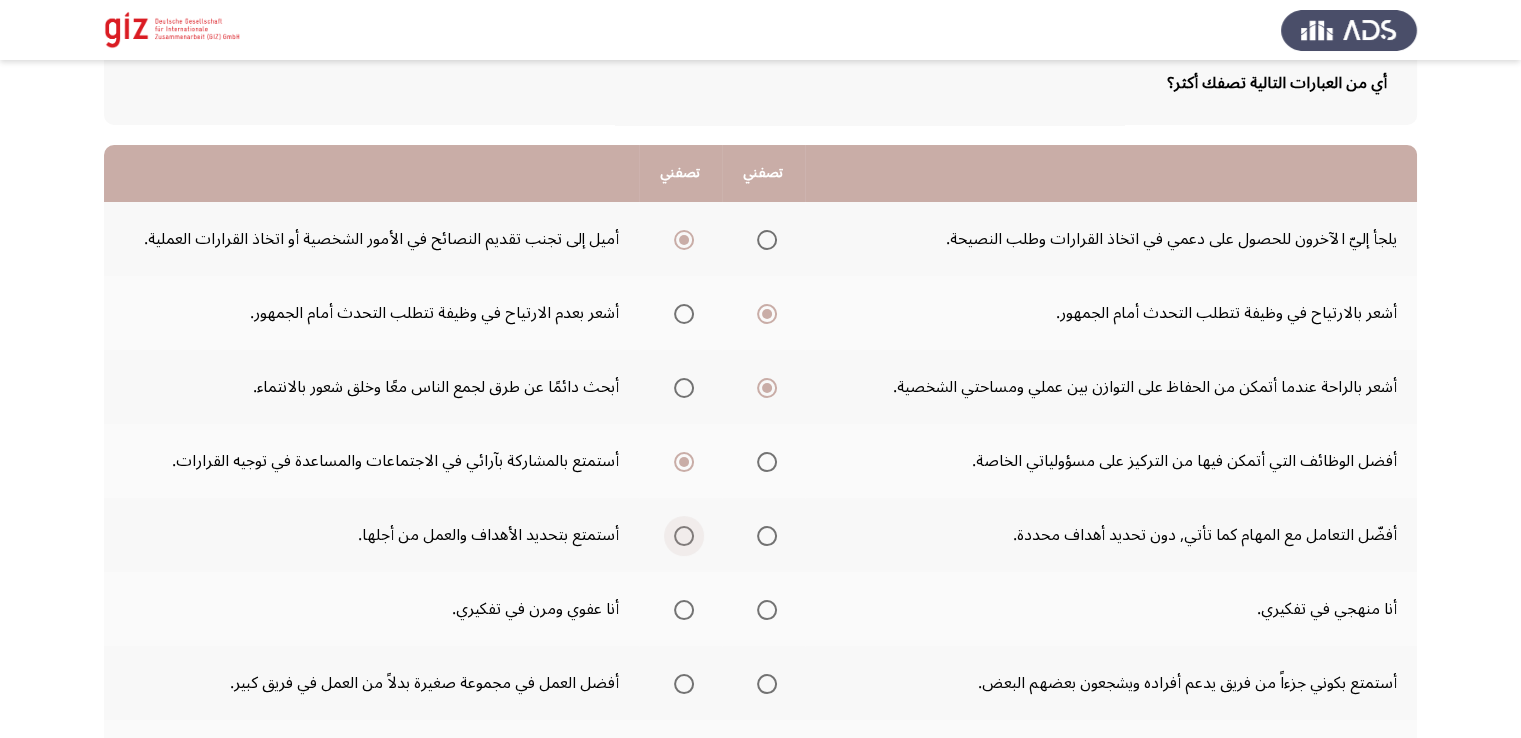 click at bounding box center (684, 536) 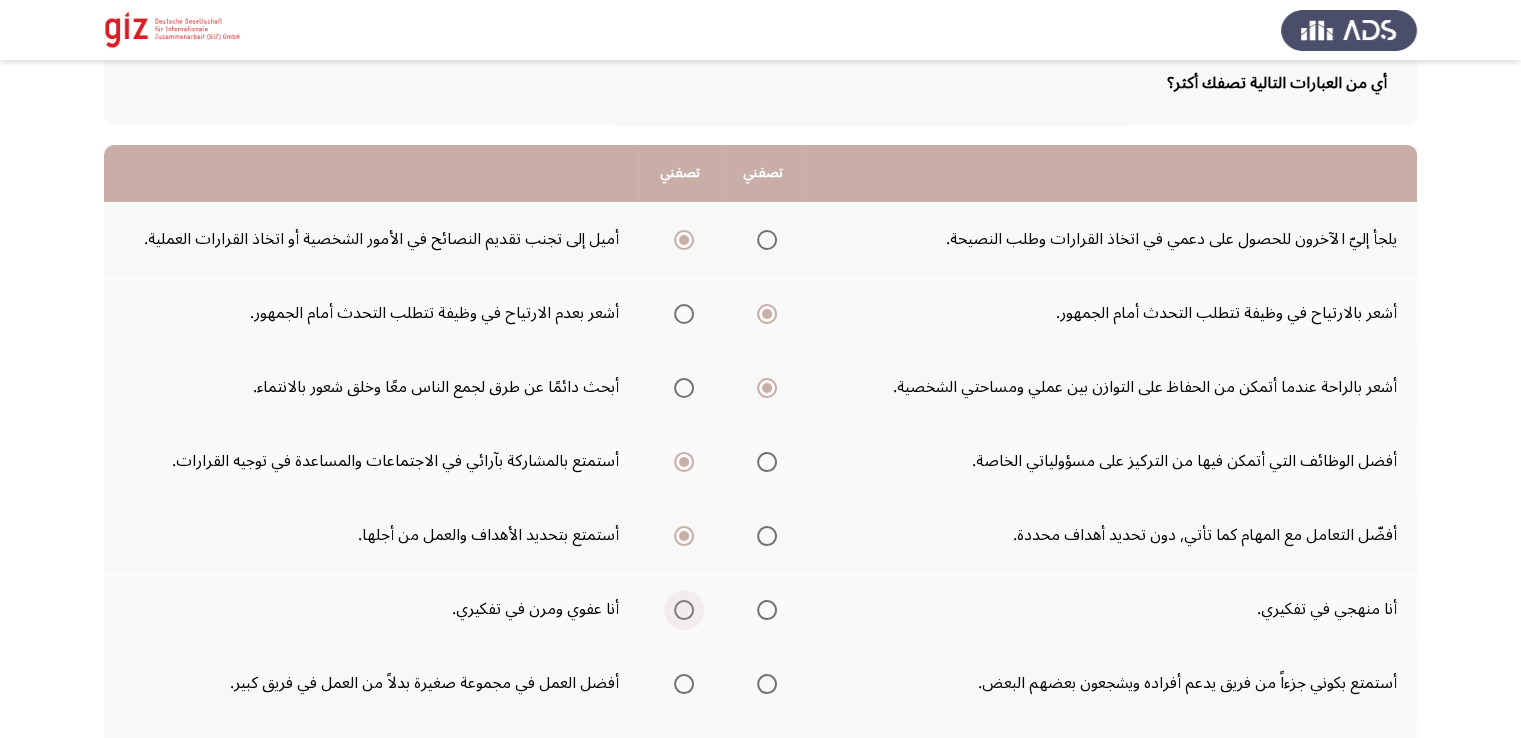click at bounding box center [684, 610] 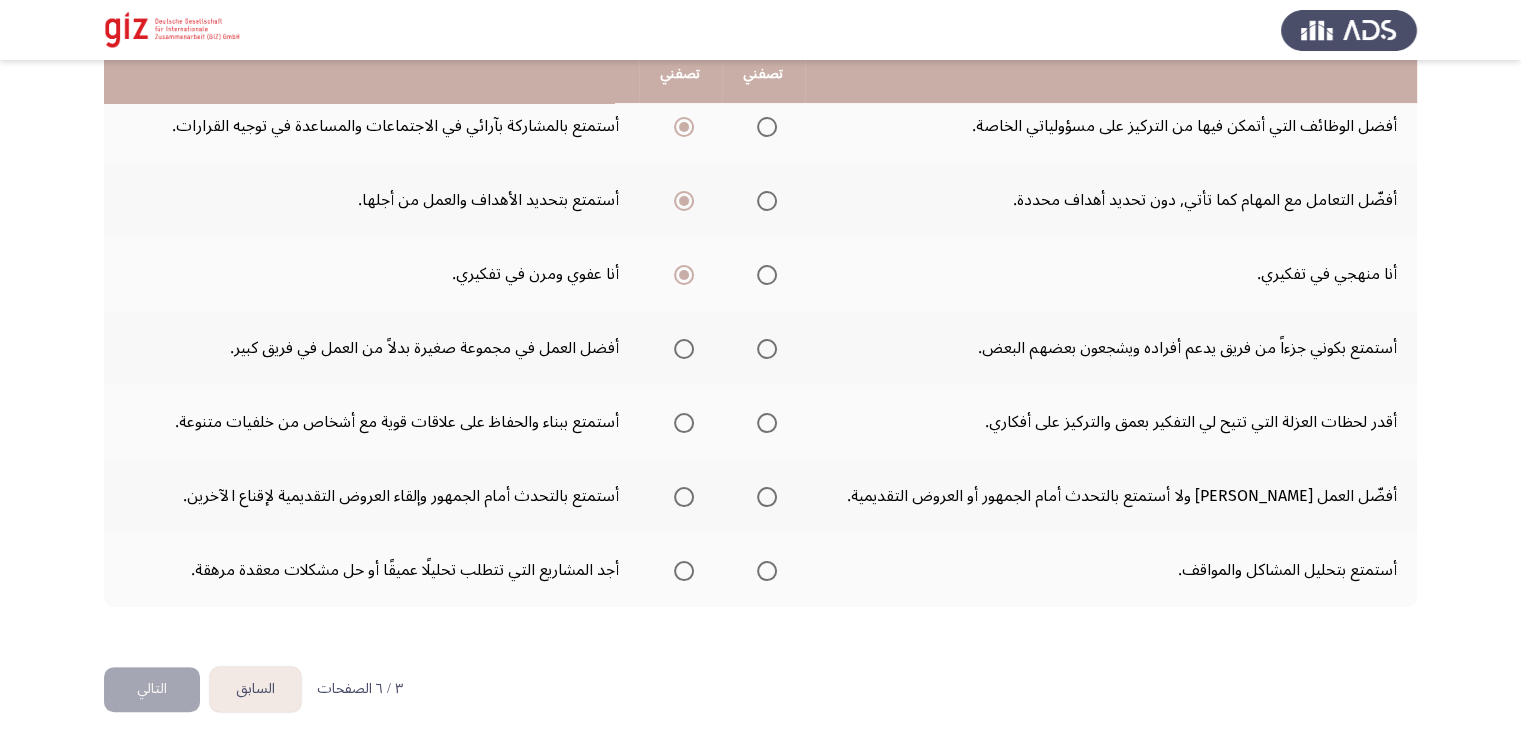 scroll, scrollTop: 467, scrollLeft: 0, axis: vertical 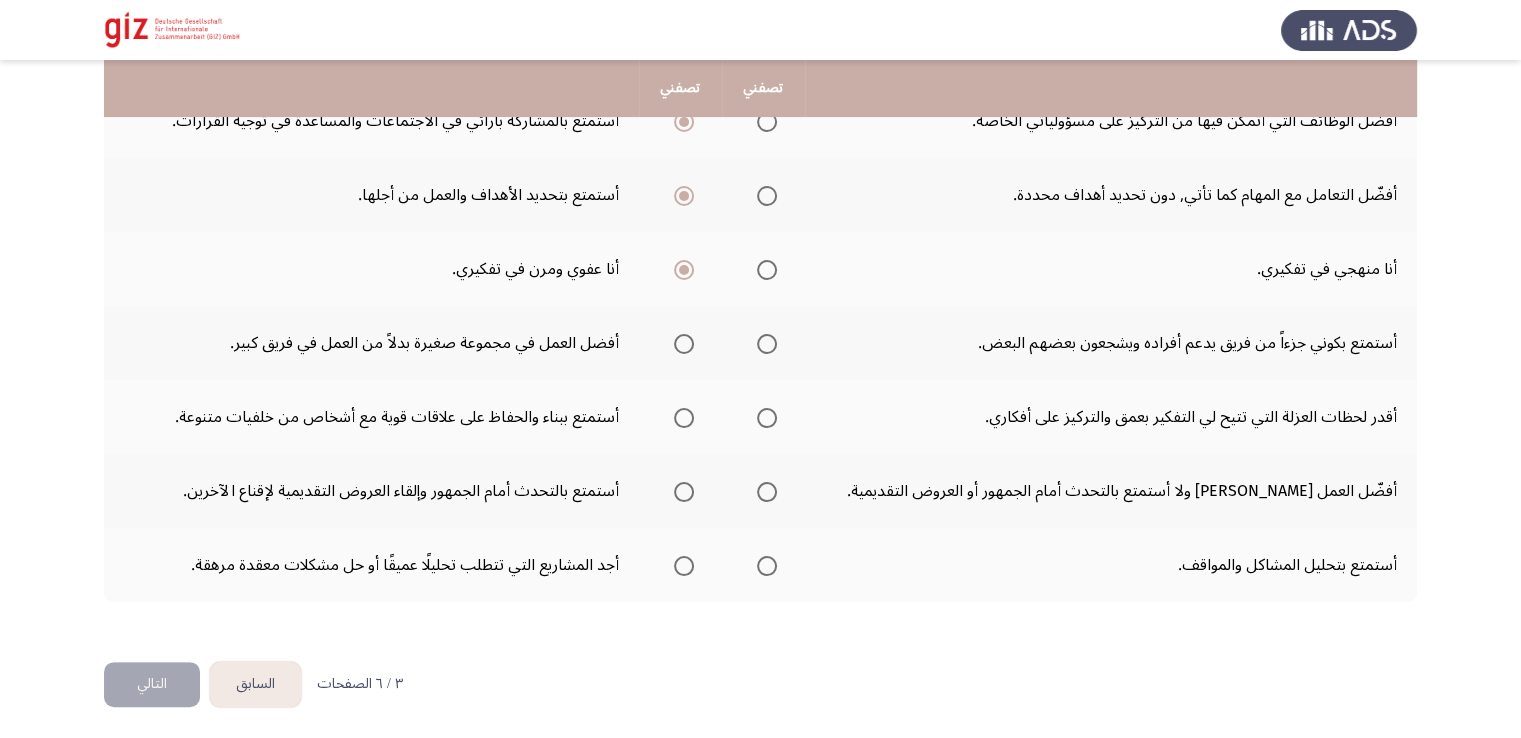 click at bounding box center (767, 344) 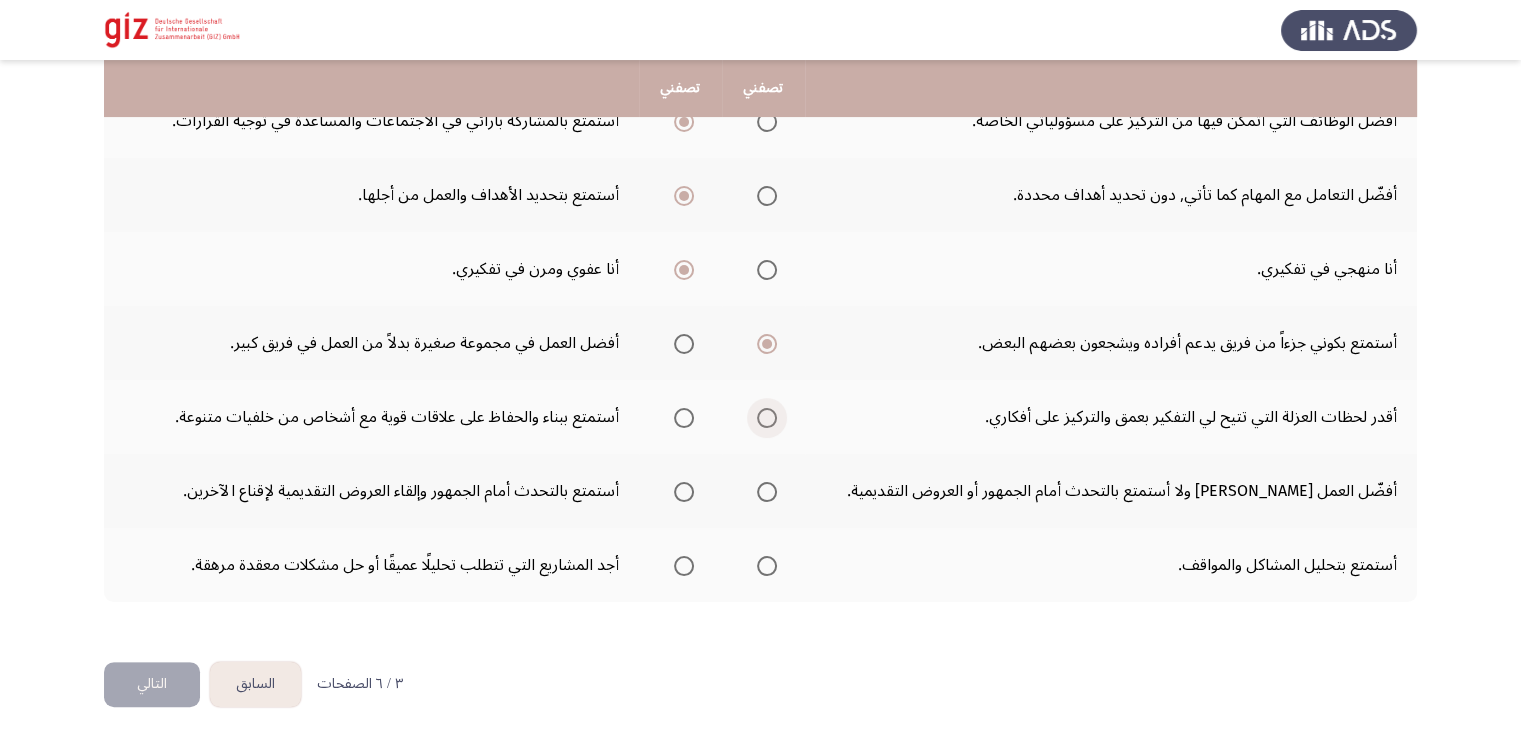 click at bounding box center [763, 418] 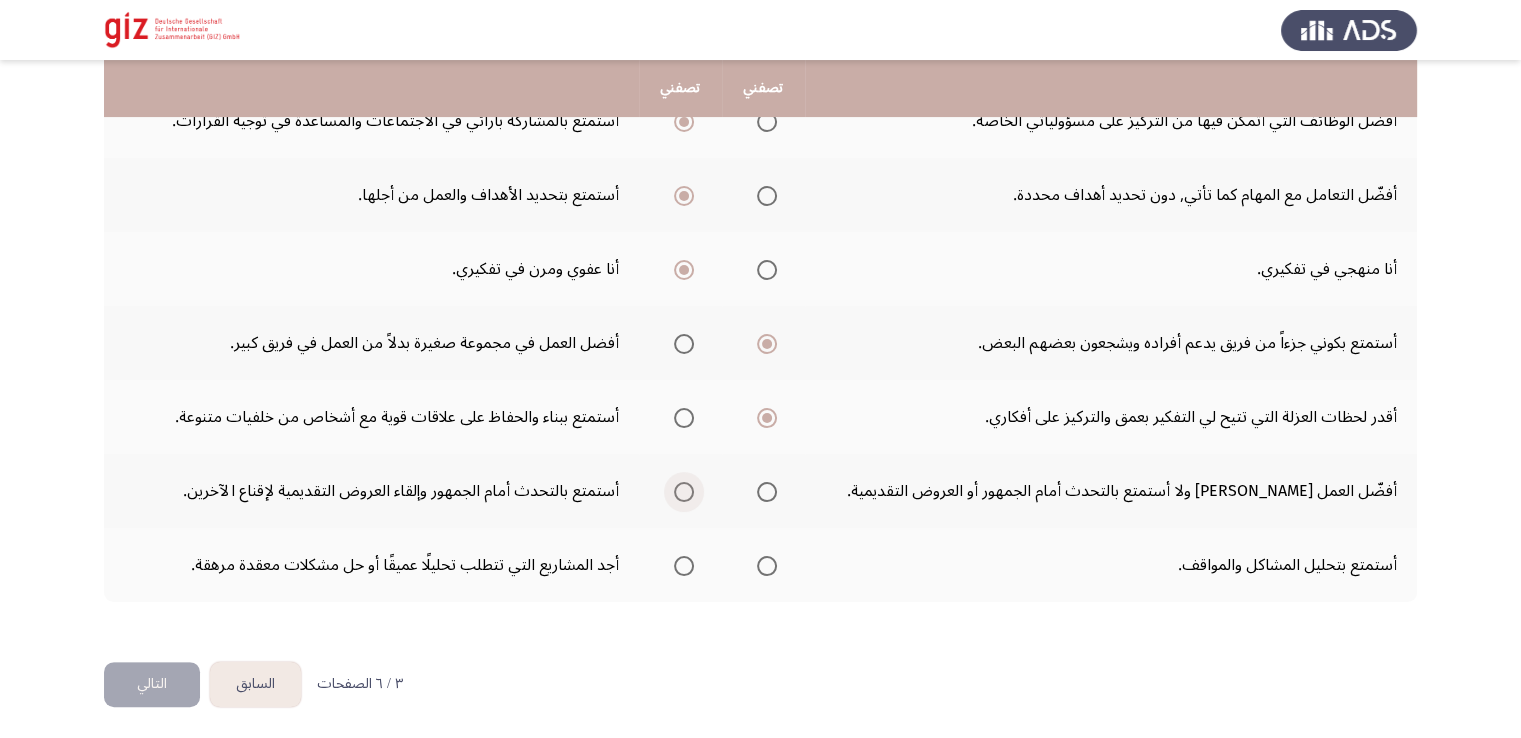 click at bounding box center [684, 492] 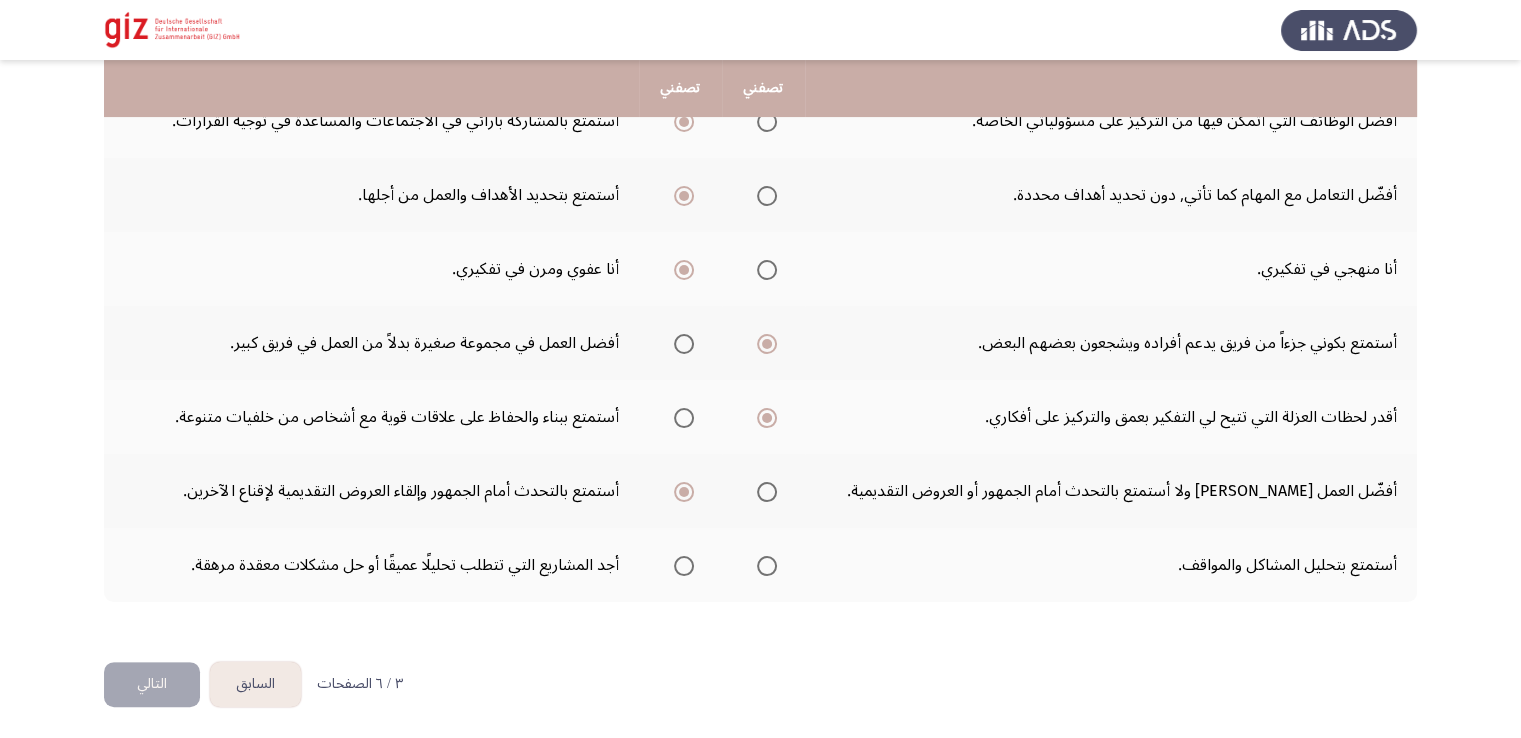 click at bounding box center (767, 566) 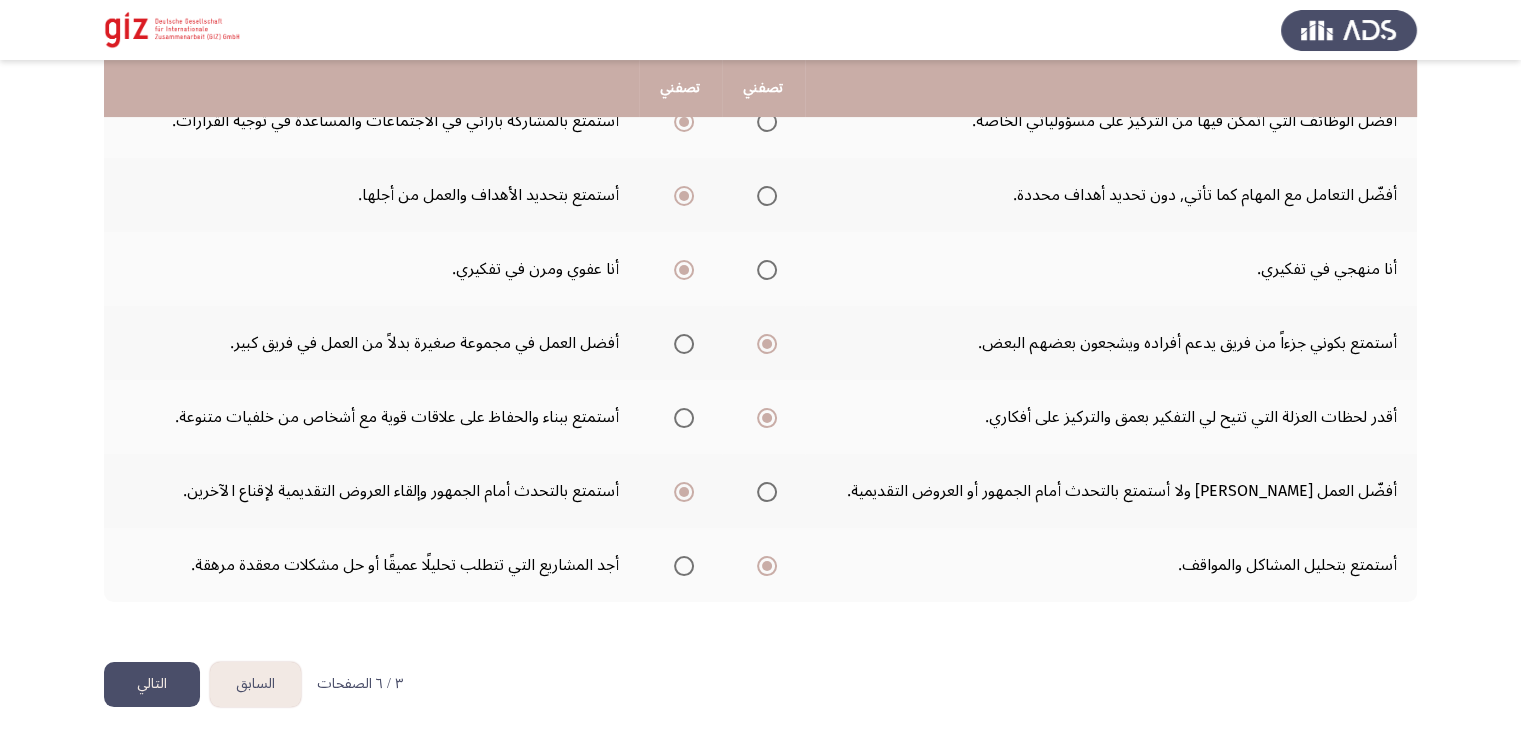 click on "التالي" 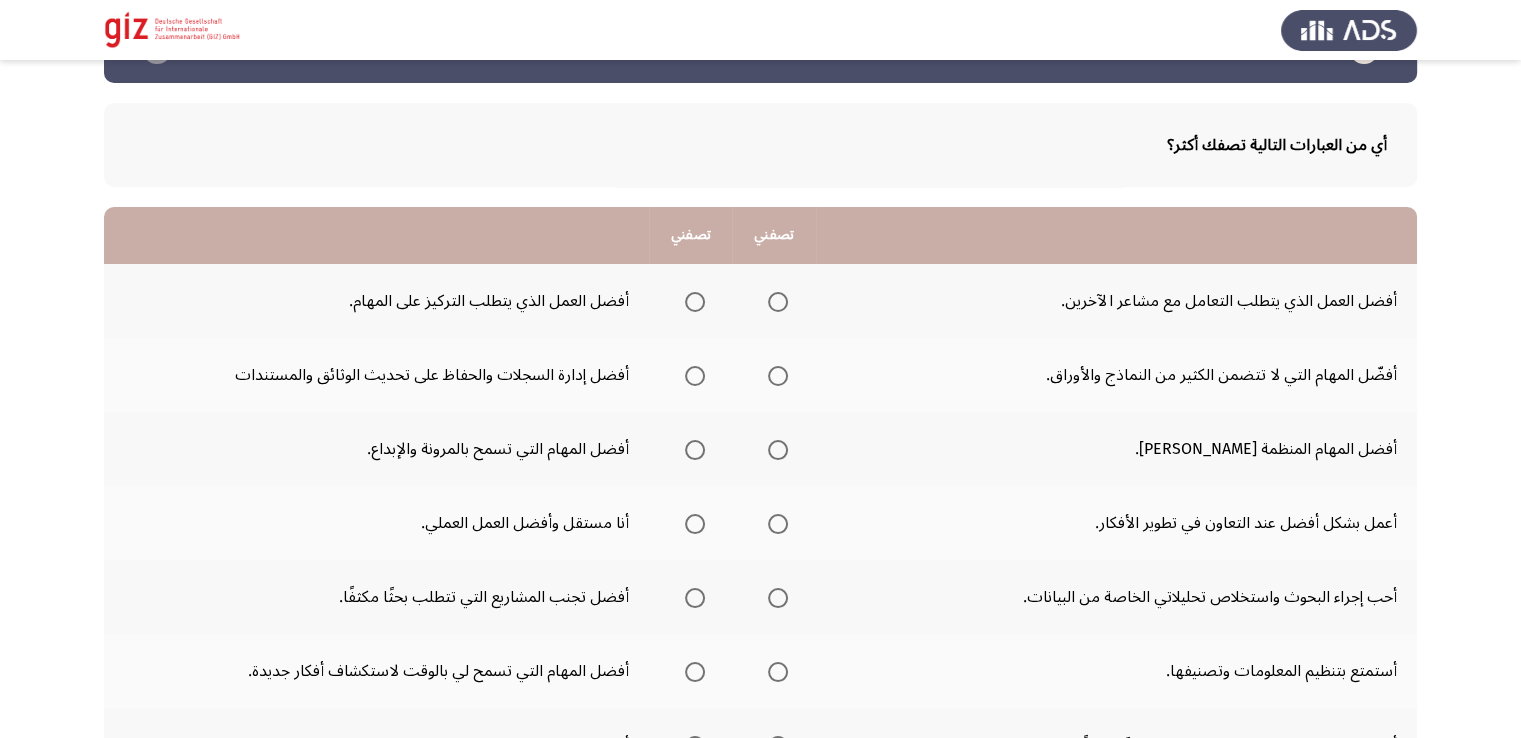 scroll, scrollTop: 100, scrollLeft: 0, axis: vertical 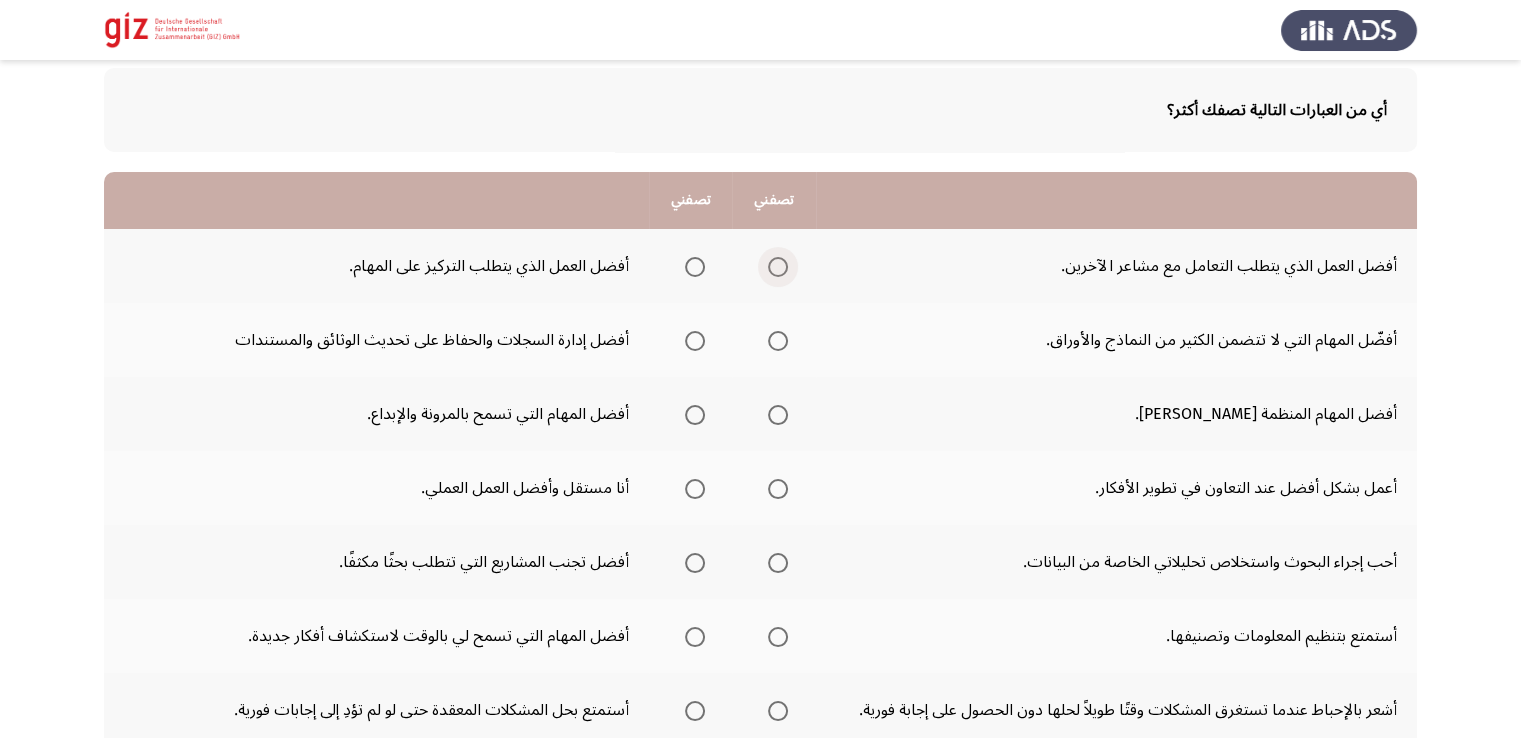 click at bounding box center (778, 267) 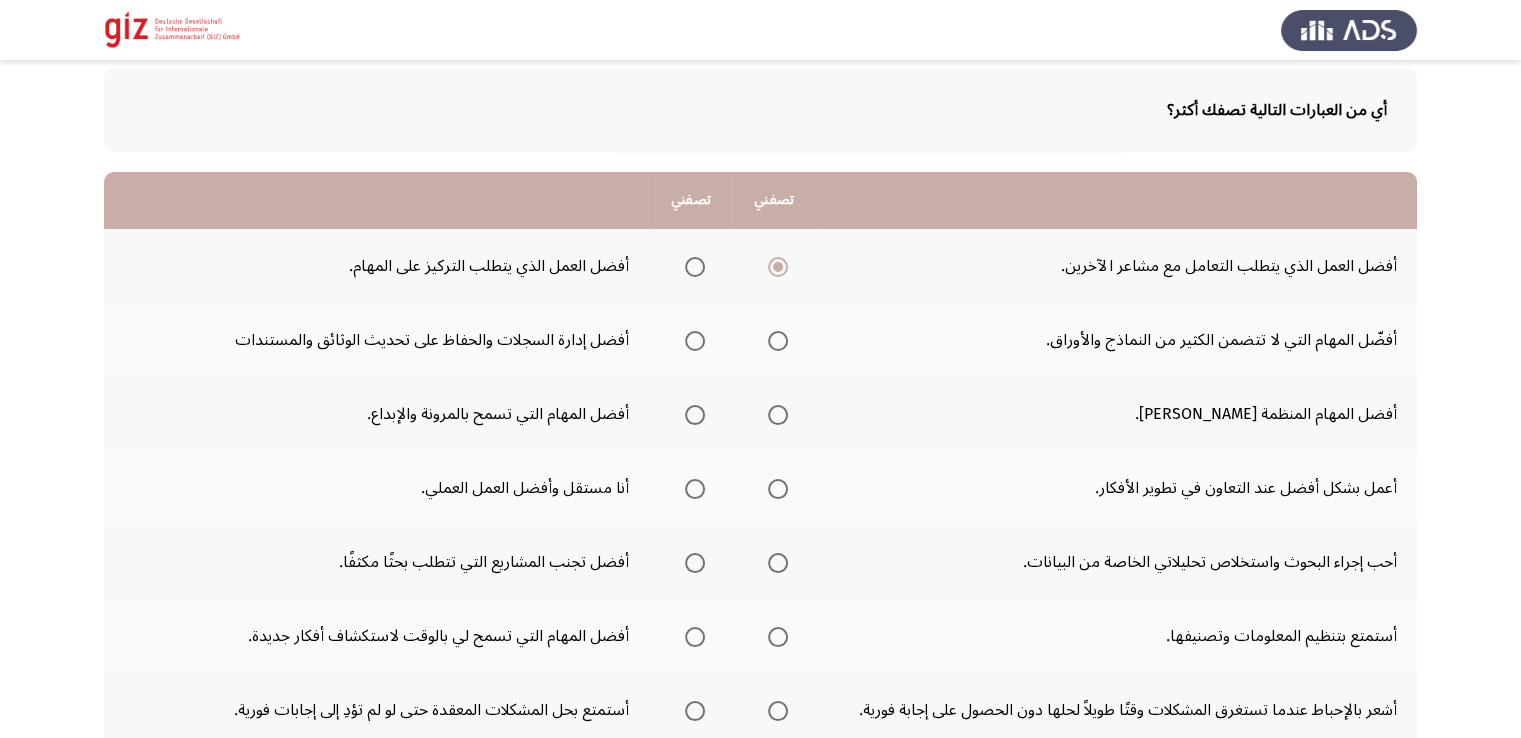 click at bounding box center [695, 415] 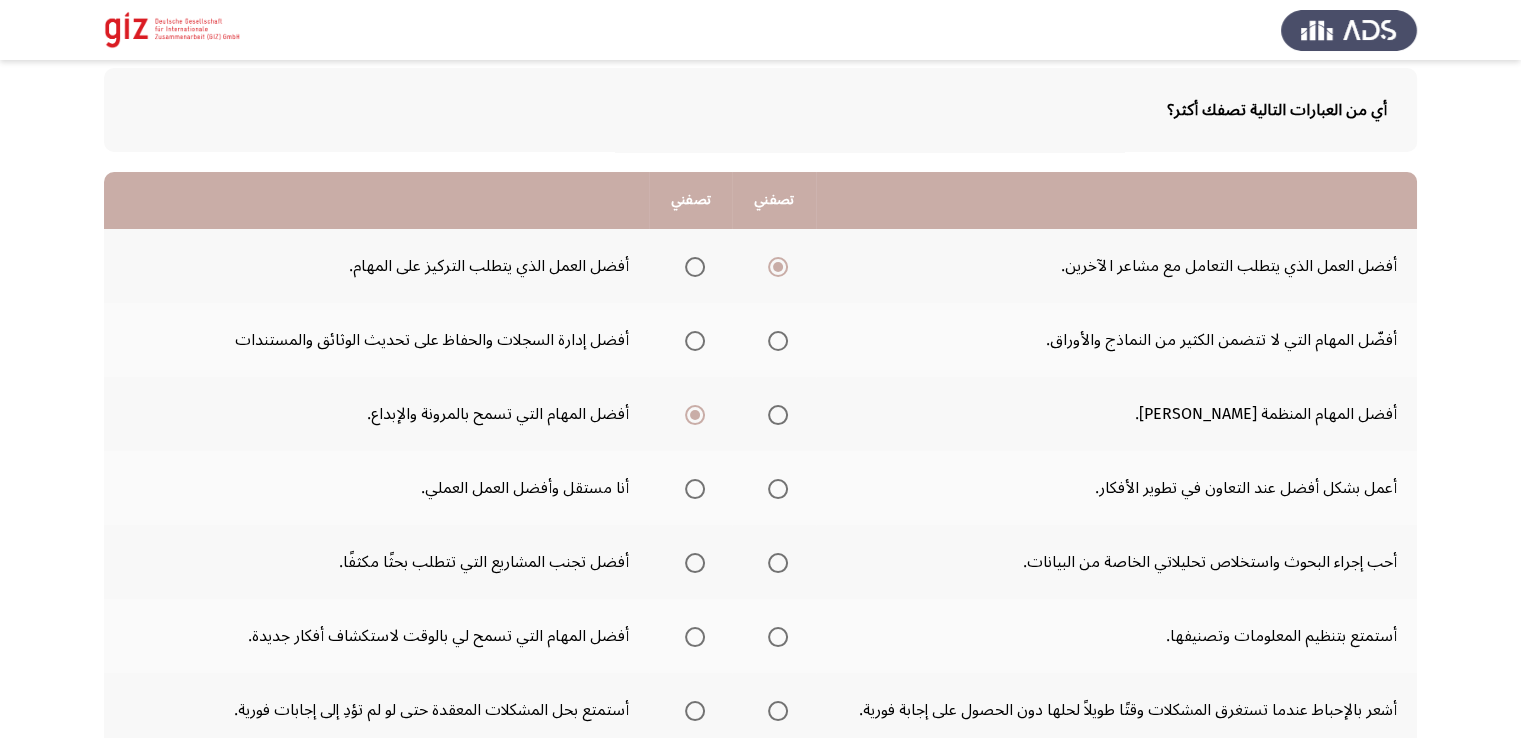 click at bounding box center (778, 489) 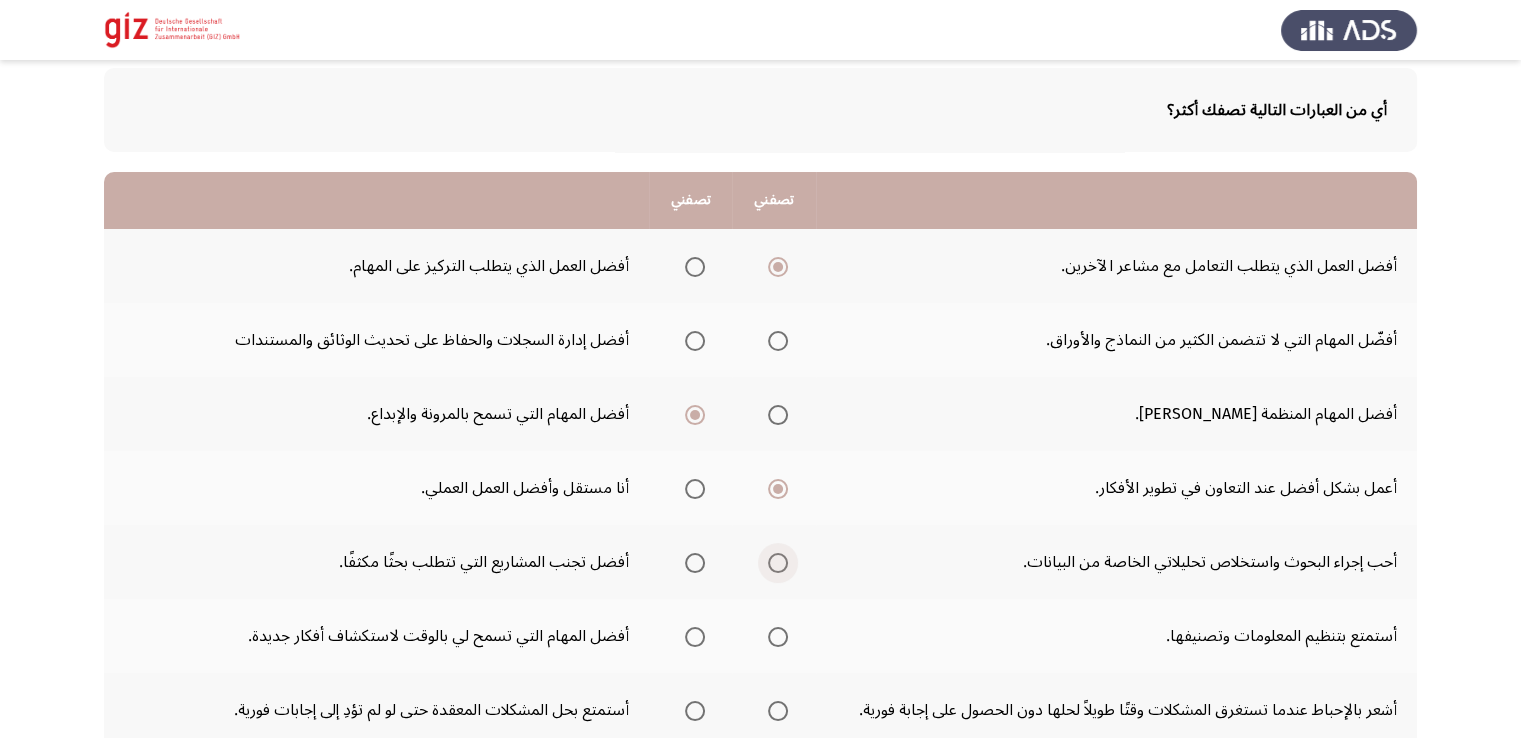 click at bounding box center [778, 563] 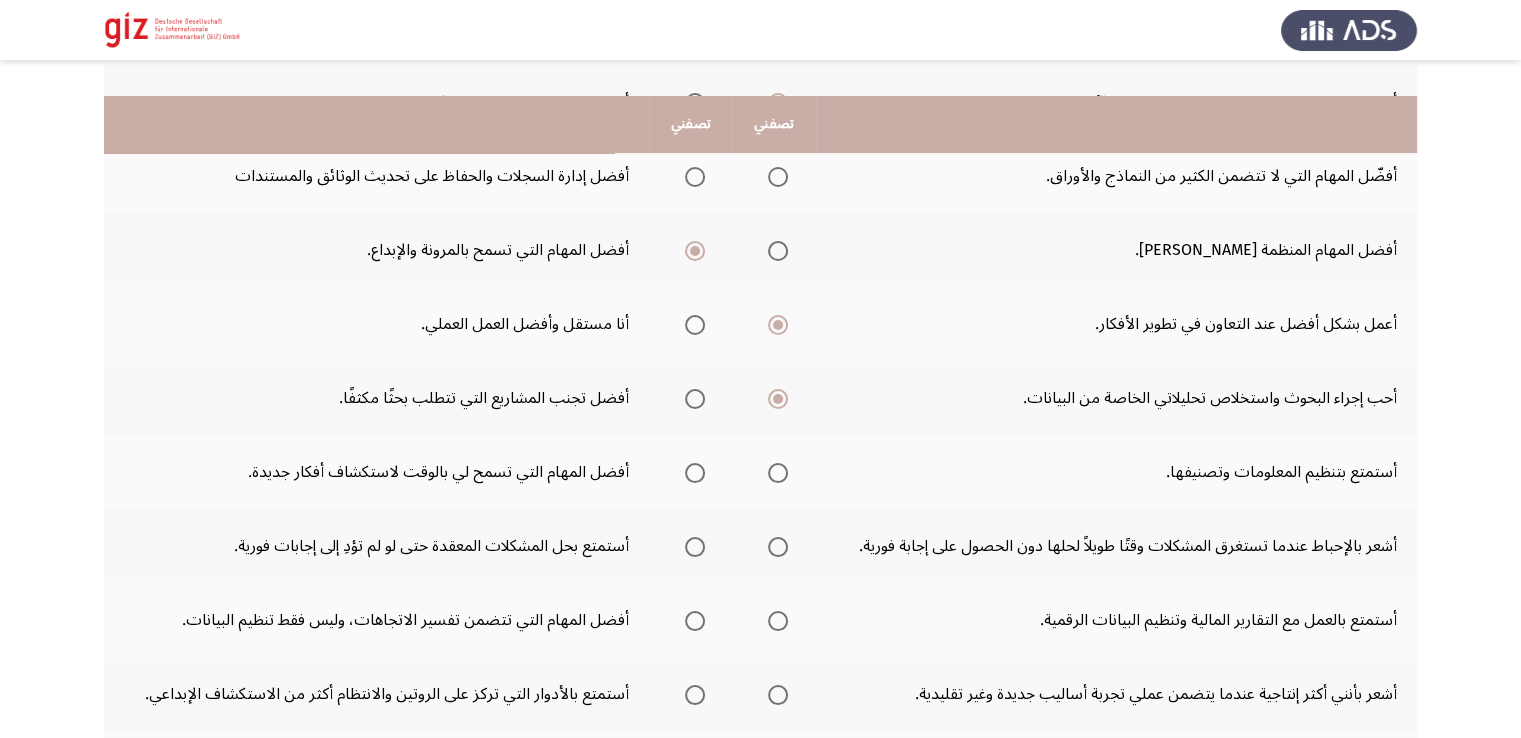 scroll, scrollTop: 300, scrollLeft: 0, axis: vertical 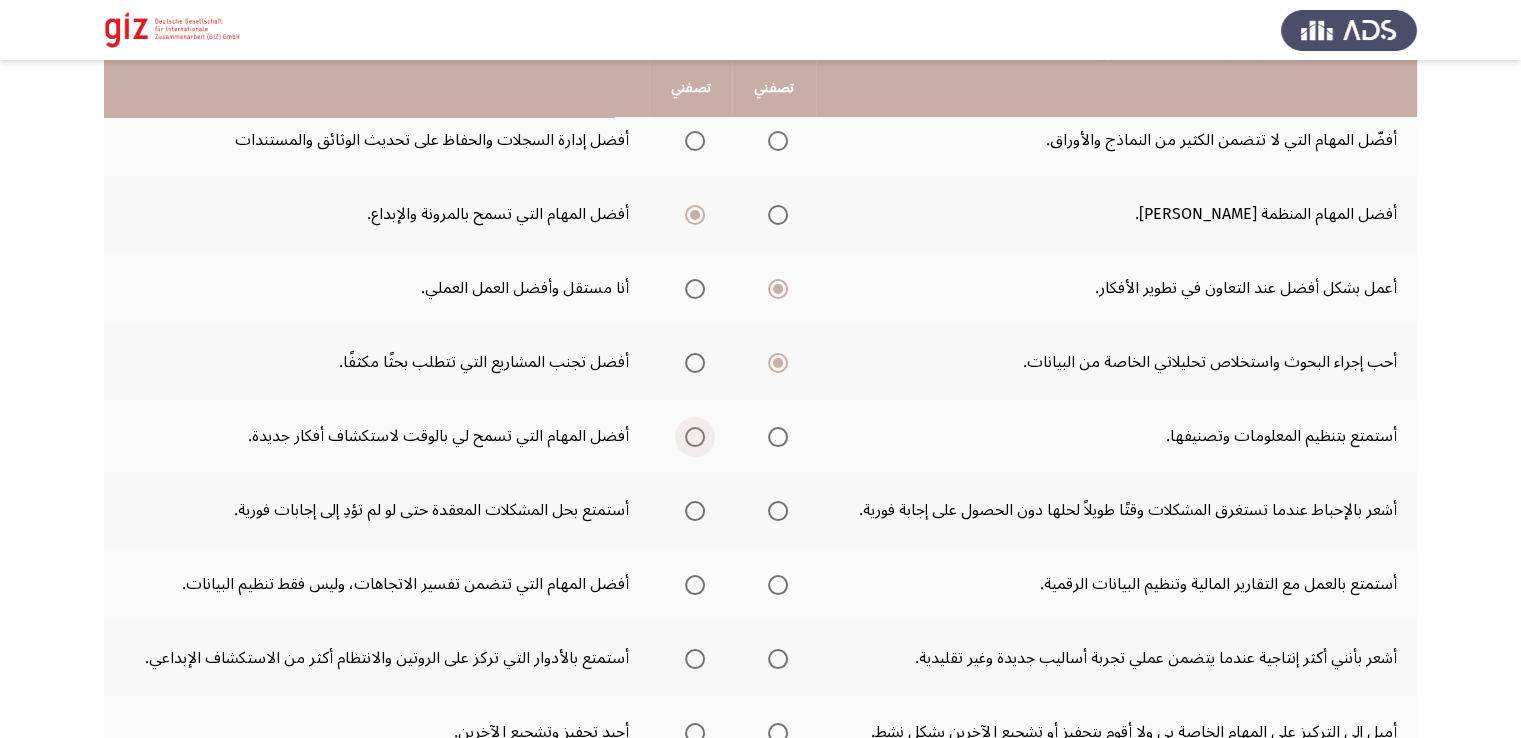 click at bounding box center [695, 437] 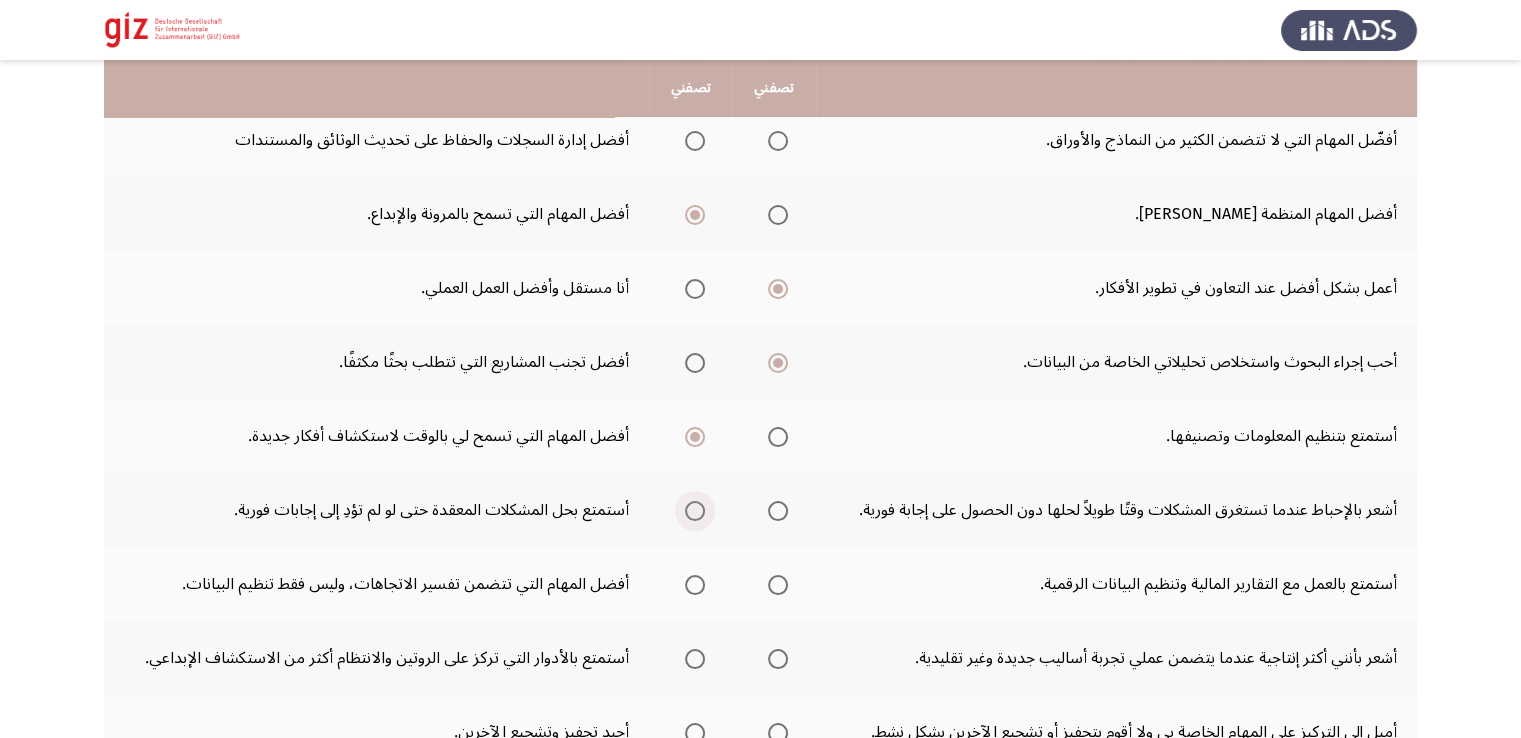 click at bounding box center (695, 511) 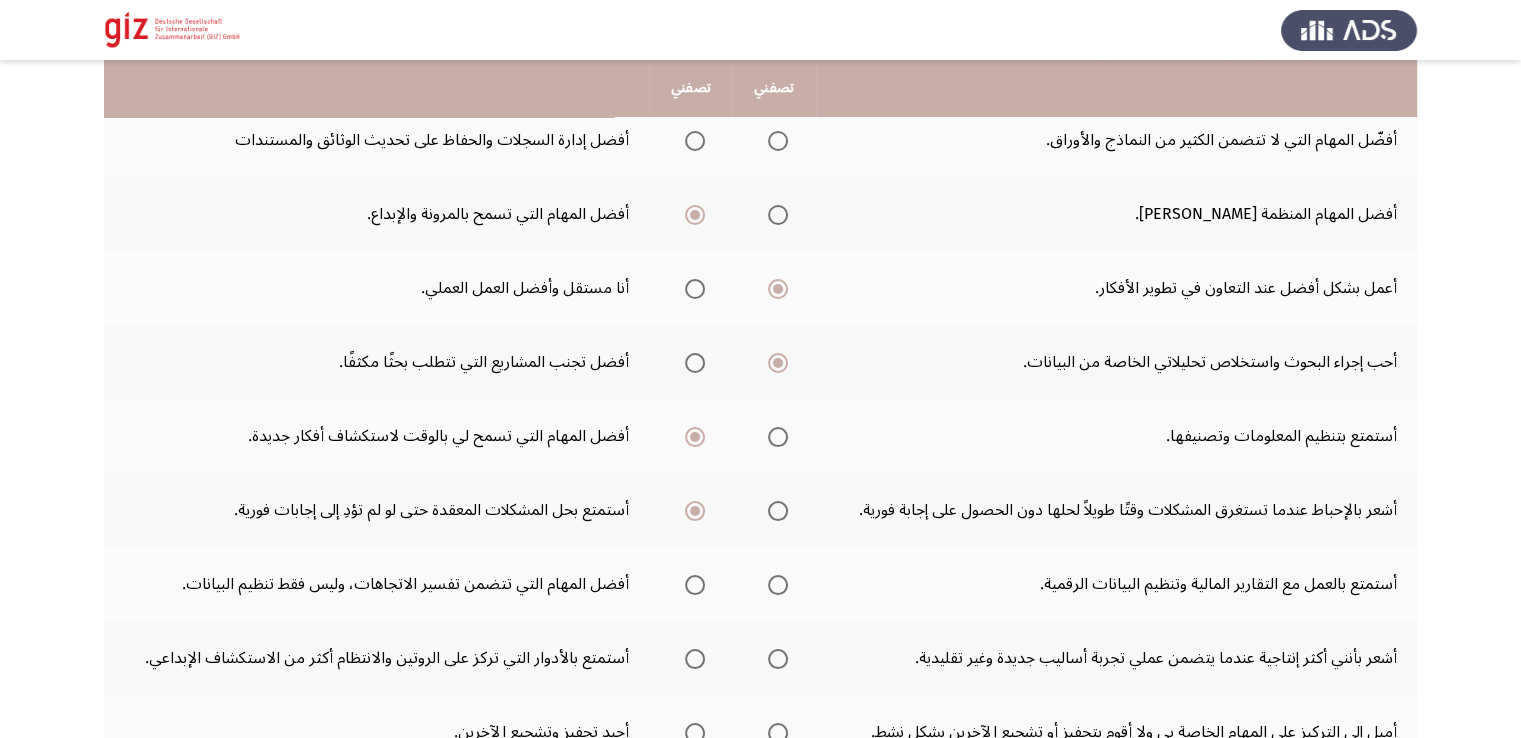 drag, startPoint x: 472, startPoint y: 605, endPoint x: 552, endPoint y: 618, distance: 81.04937 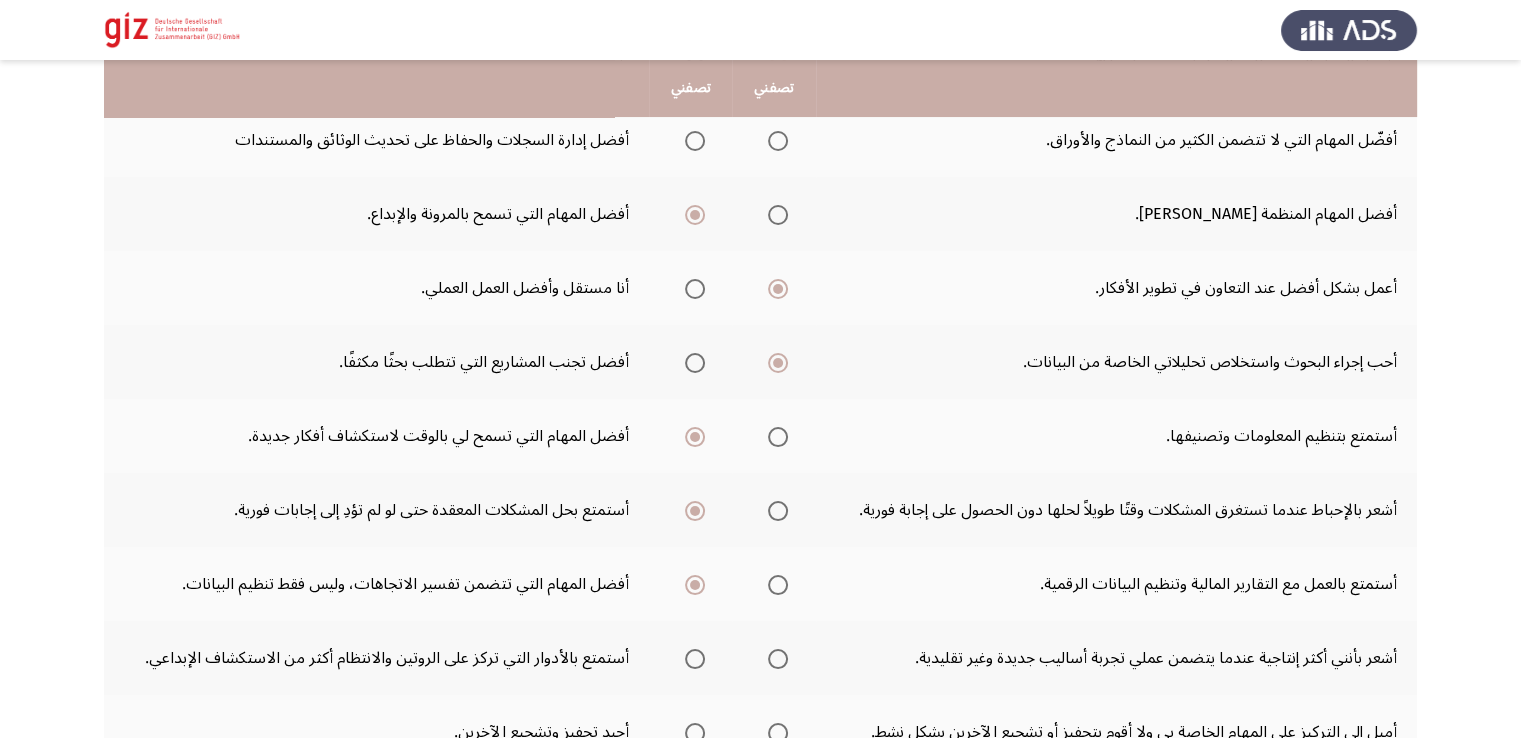 click at bounding box center (778, 659) 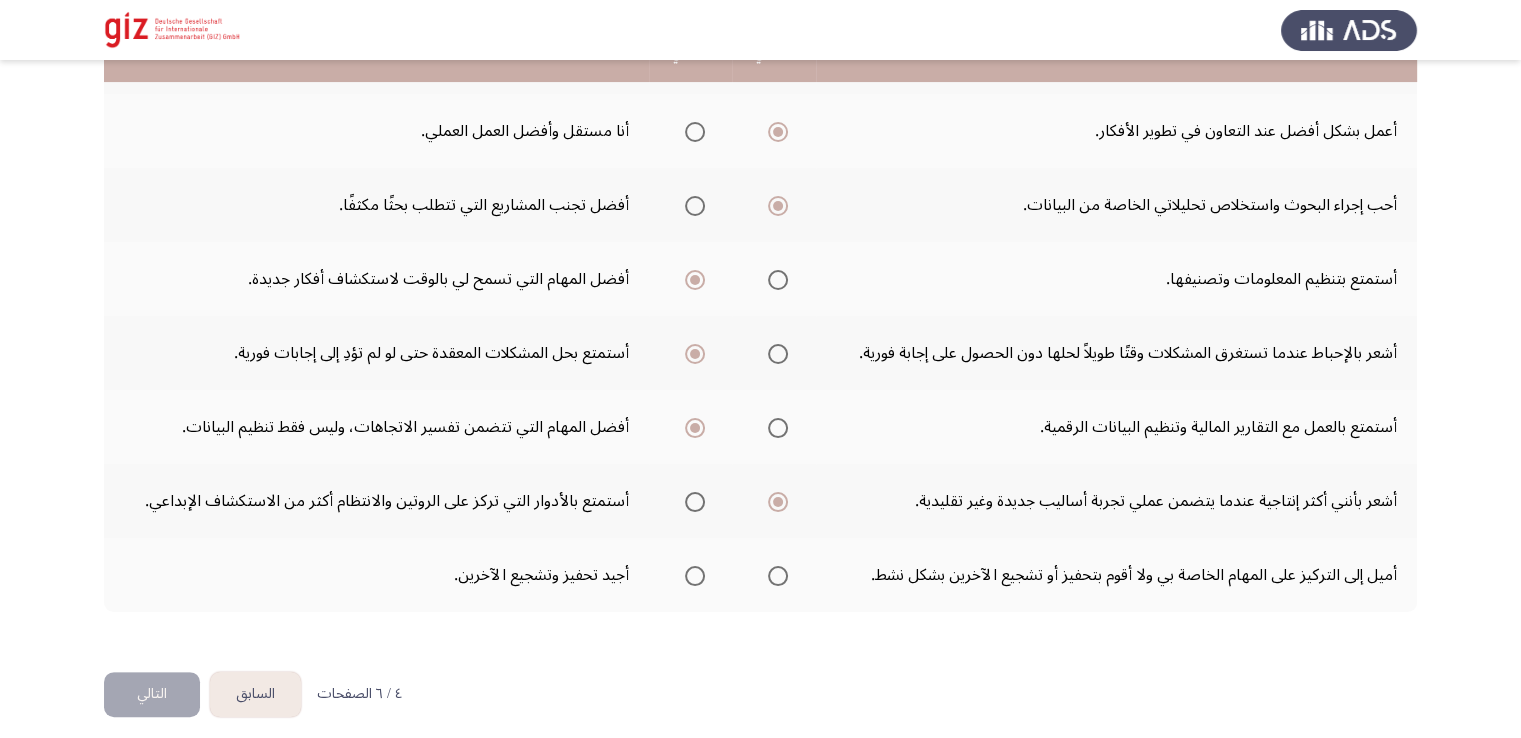 scroll, scrollTop: 467, scrollLeft: 0, axis: vertical 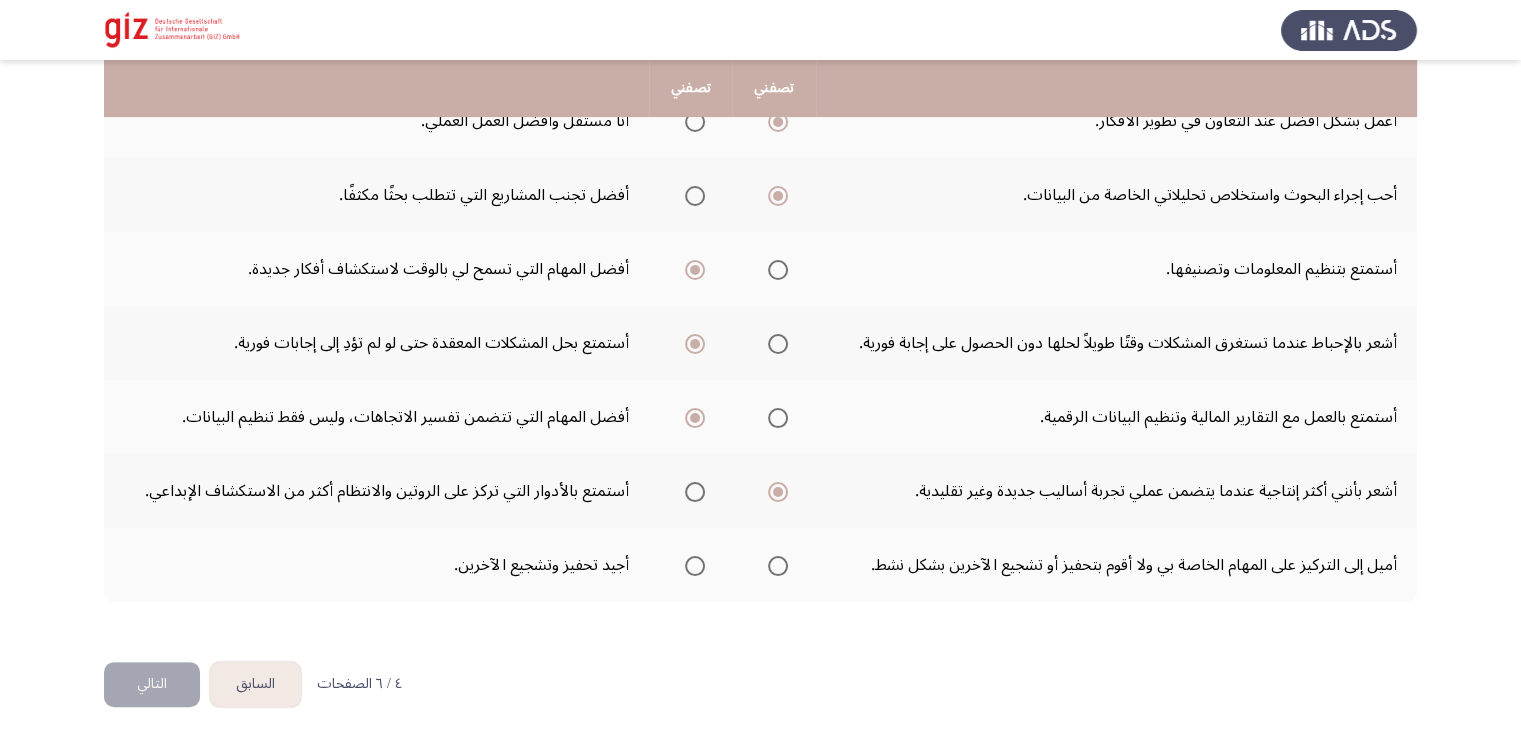 drag, startPoint x: 711, startPoint y: 565, endPoint x: 692, endPoint y: 577, distance: 22.472204 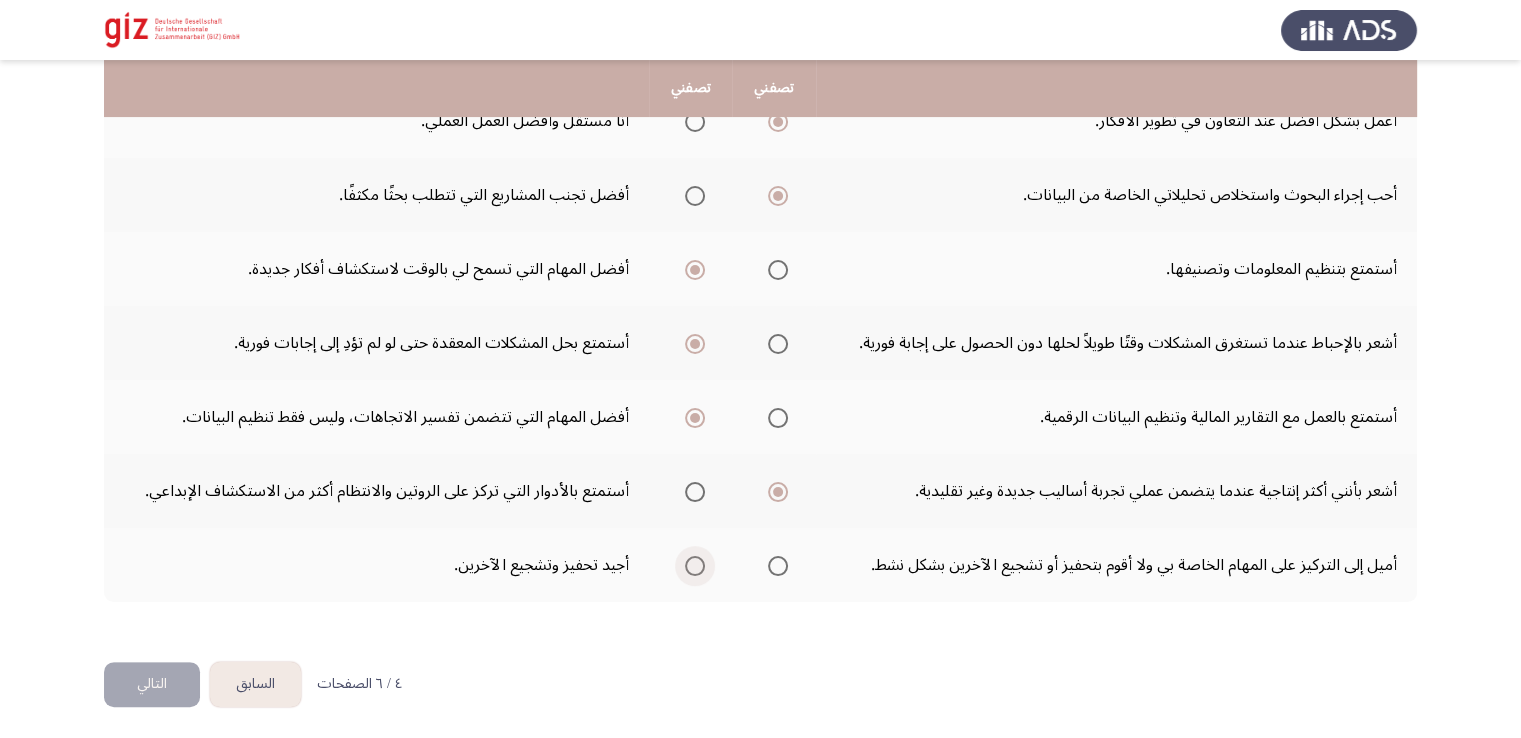 click at bounding box center (695, 566) 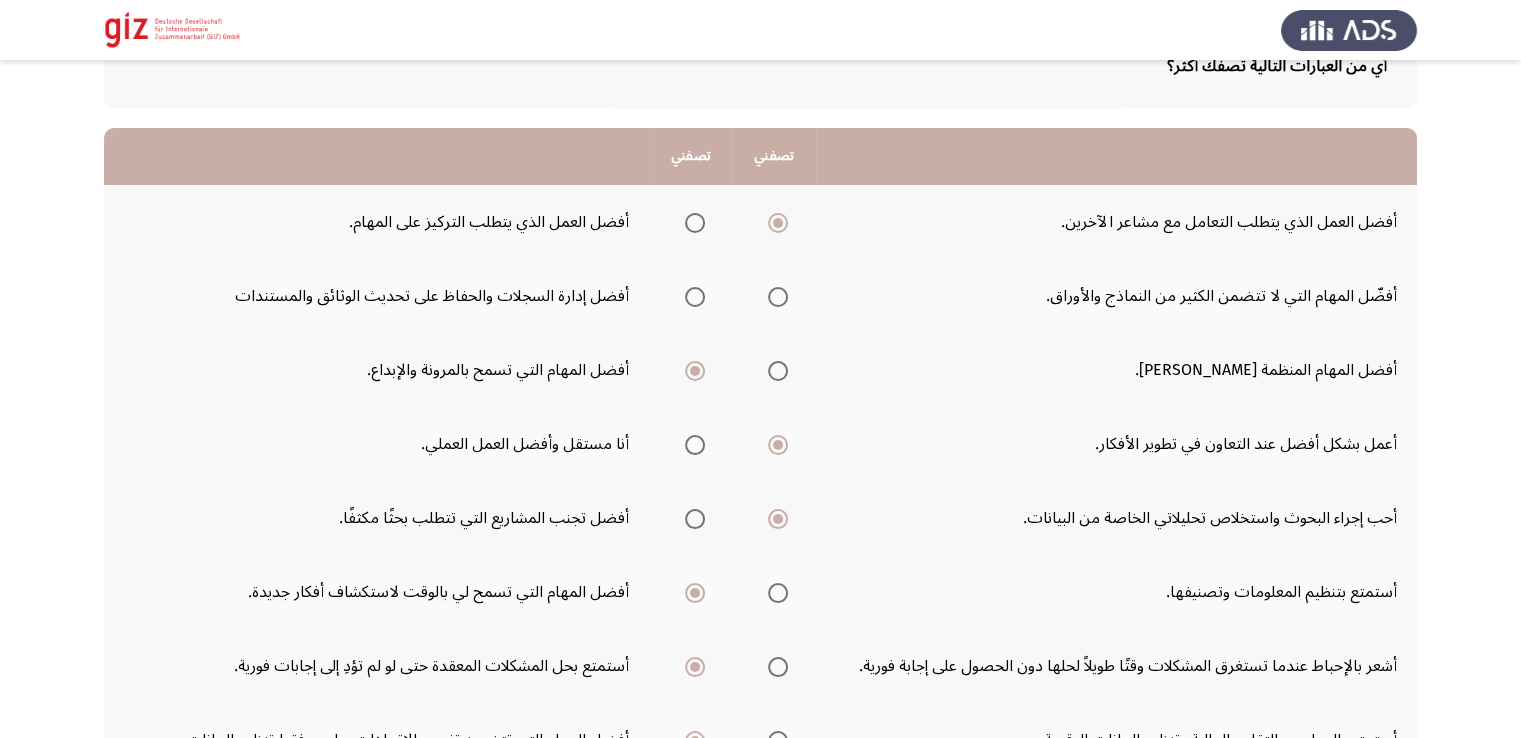 scroll, scrollTop: 67, scrollLeft: 0, axis: vertical 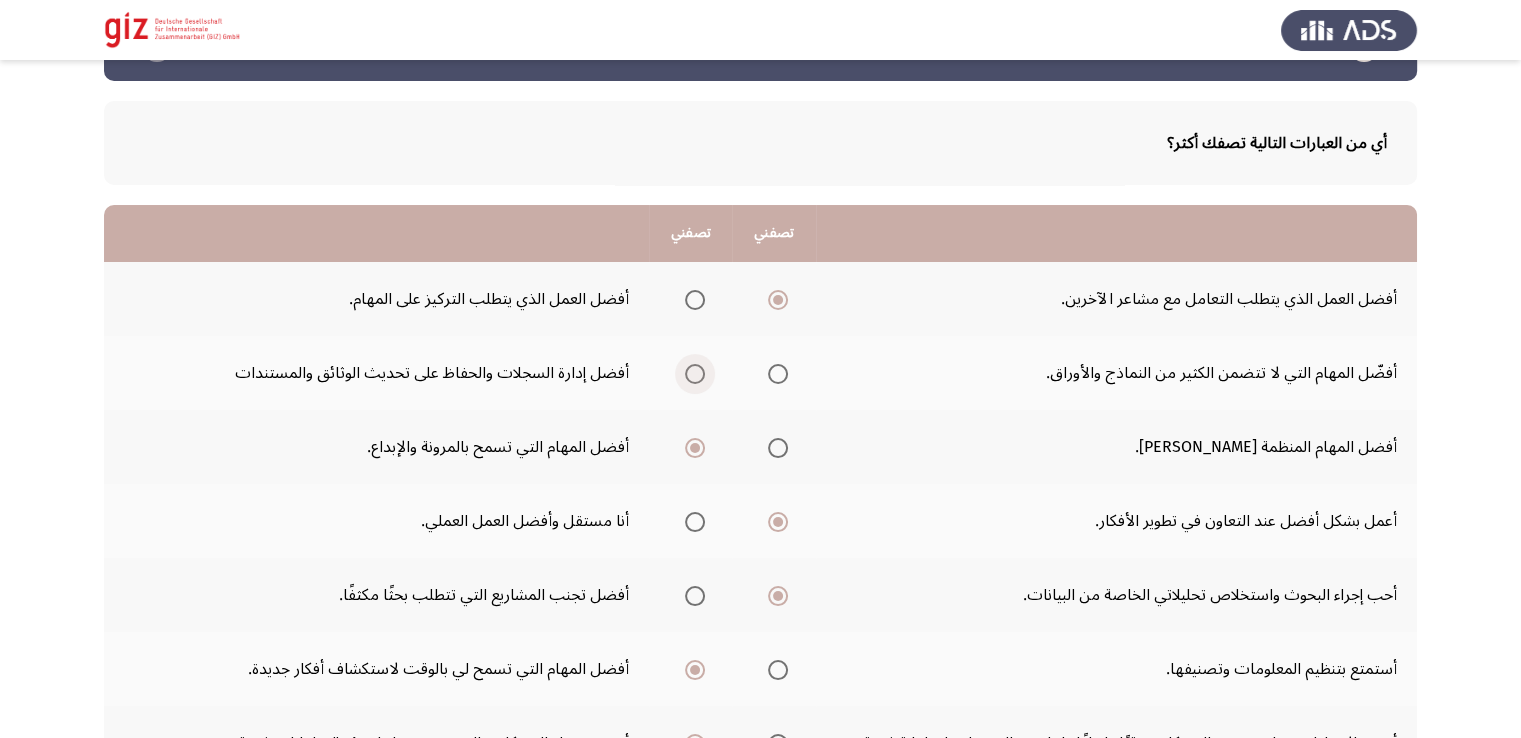 click at bounding box center (695, 374) 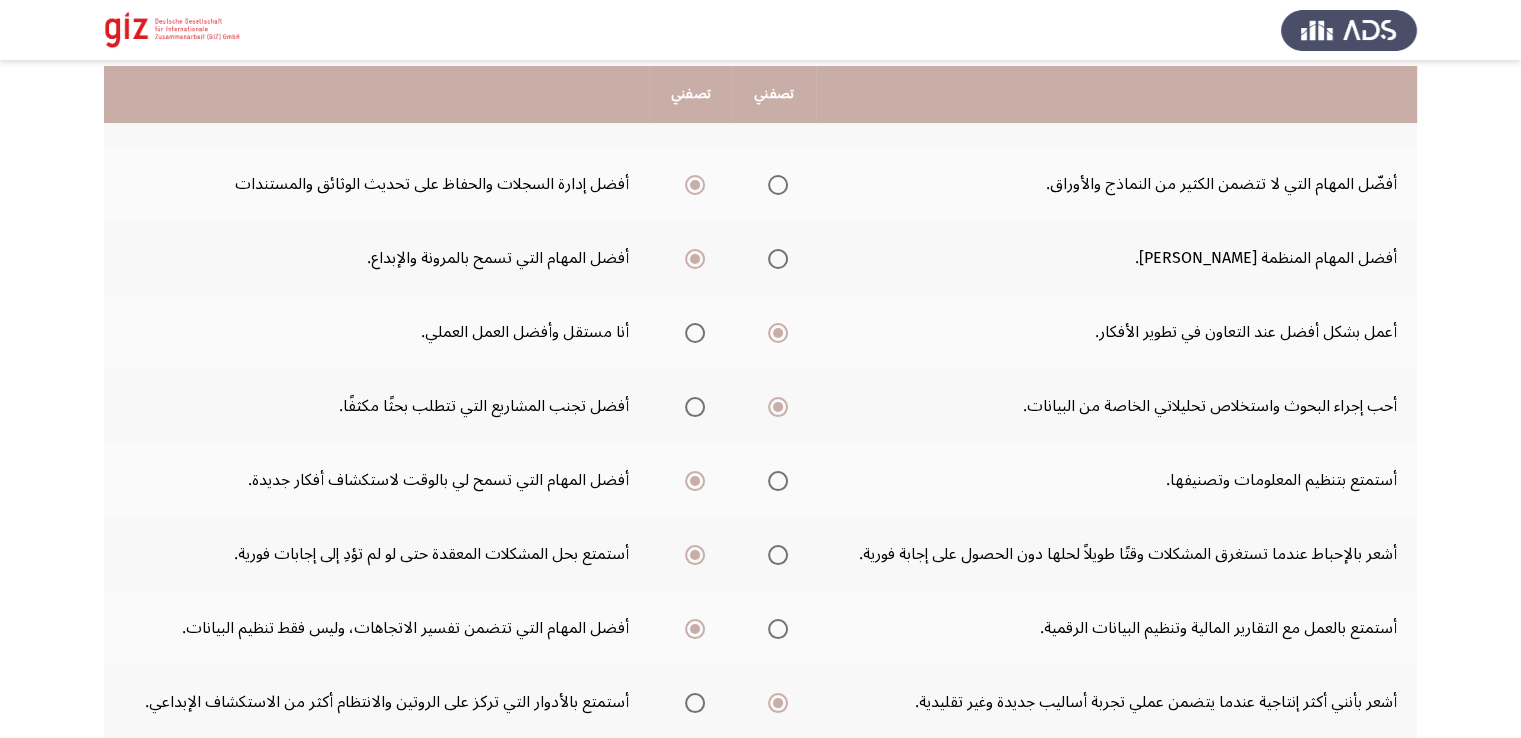 scroll, scrollTop: 467, scrollLeft: 0, axis: vertical 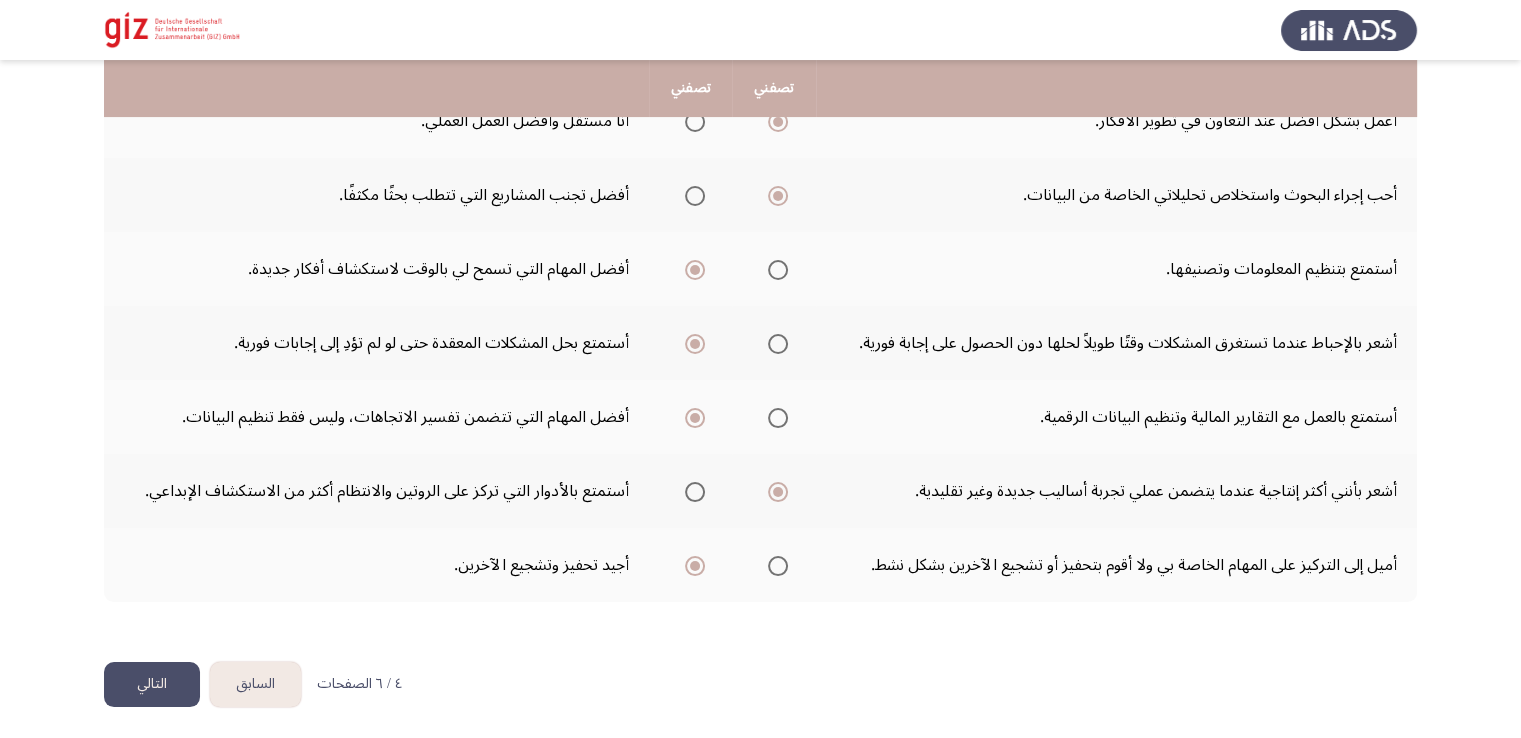 click on "التالي" 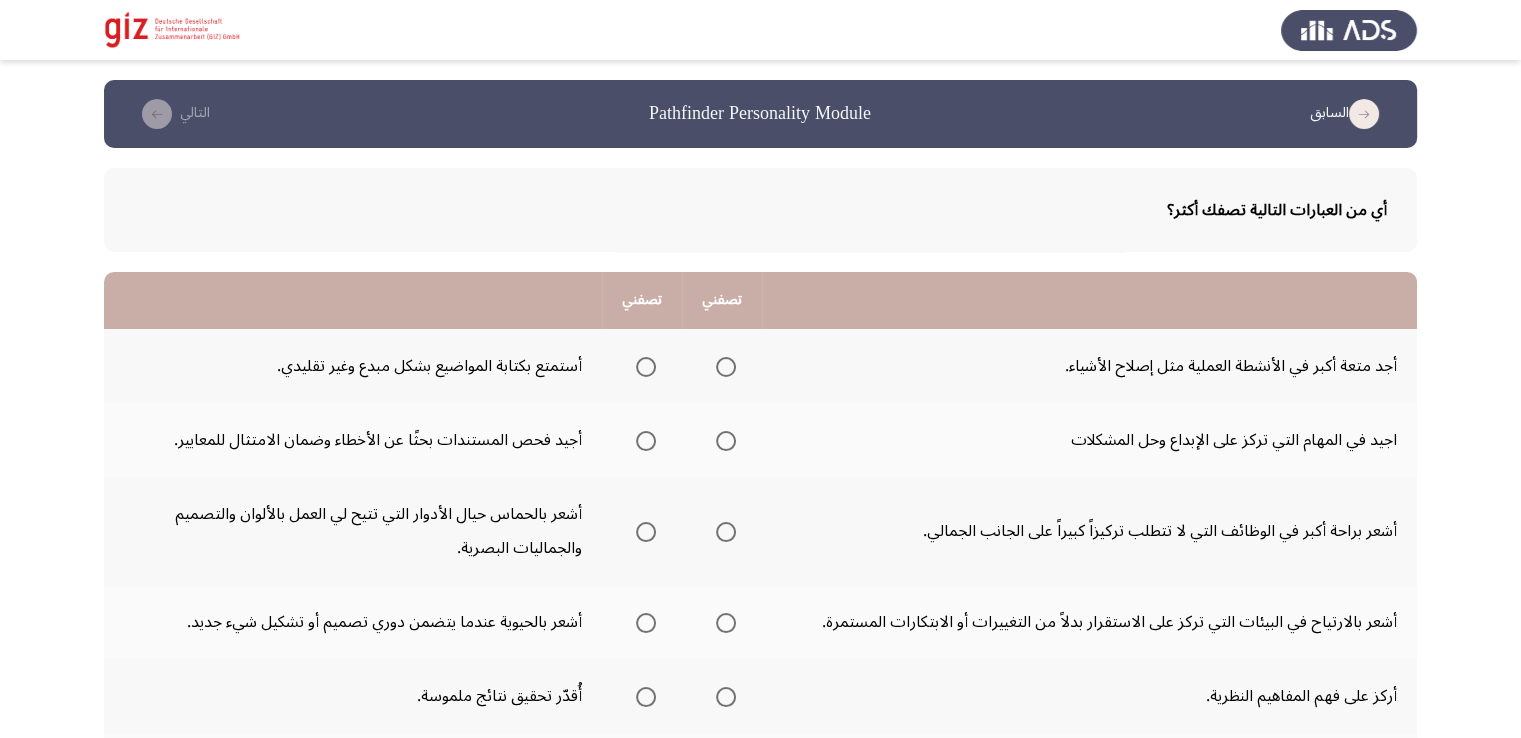 click at bounding box center [646, 367] 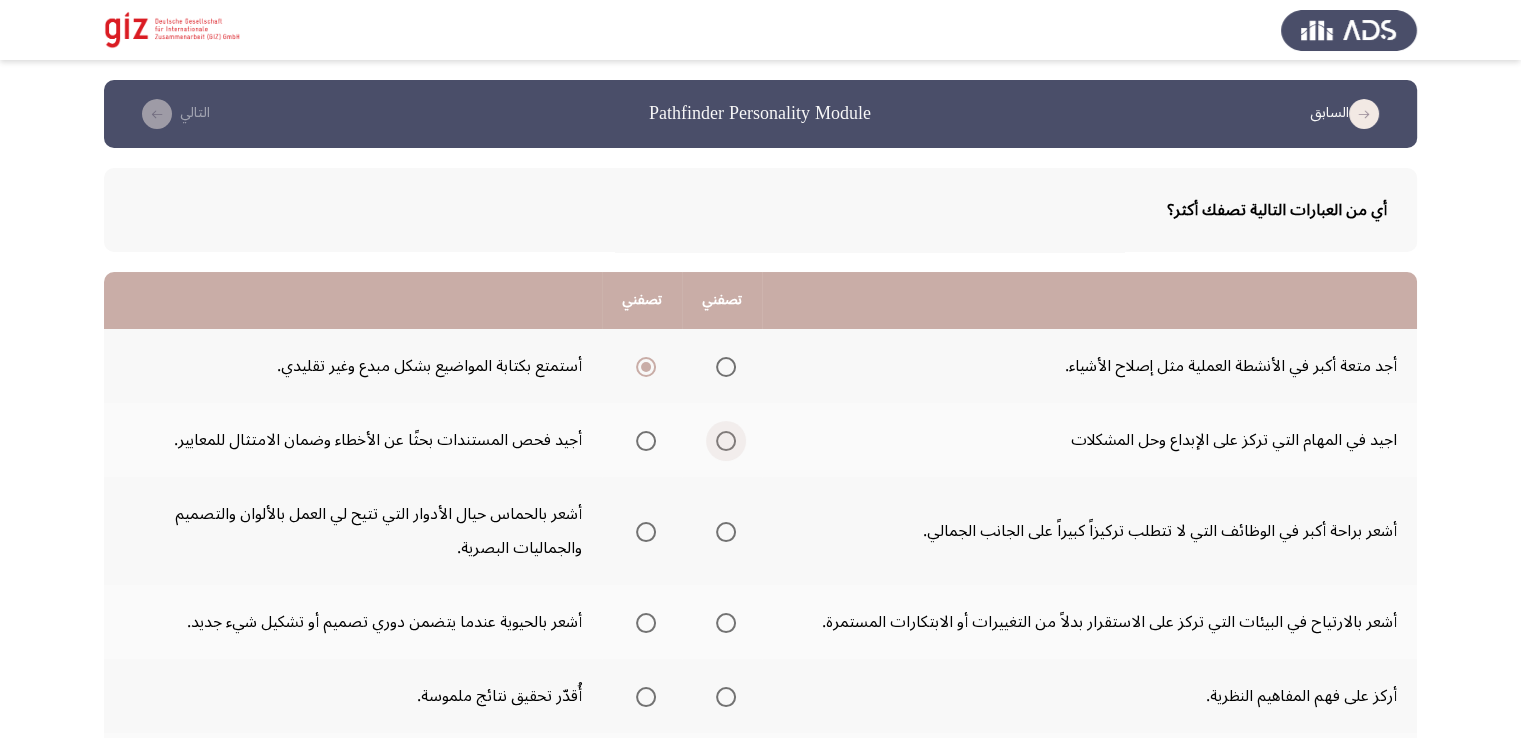 click at bounding box center (726, 441) 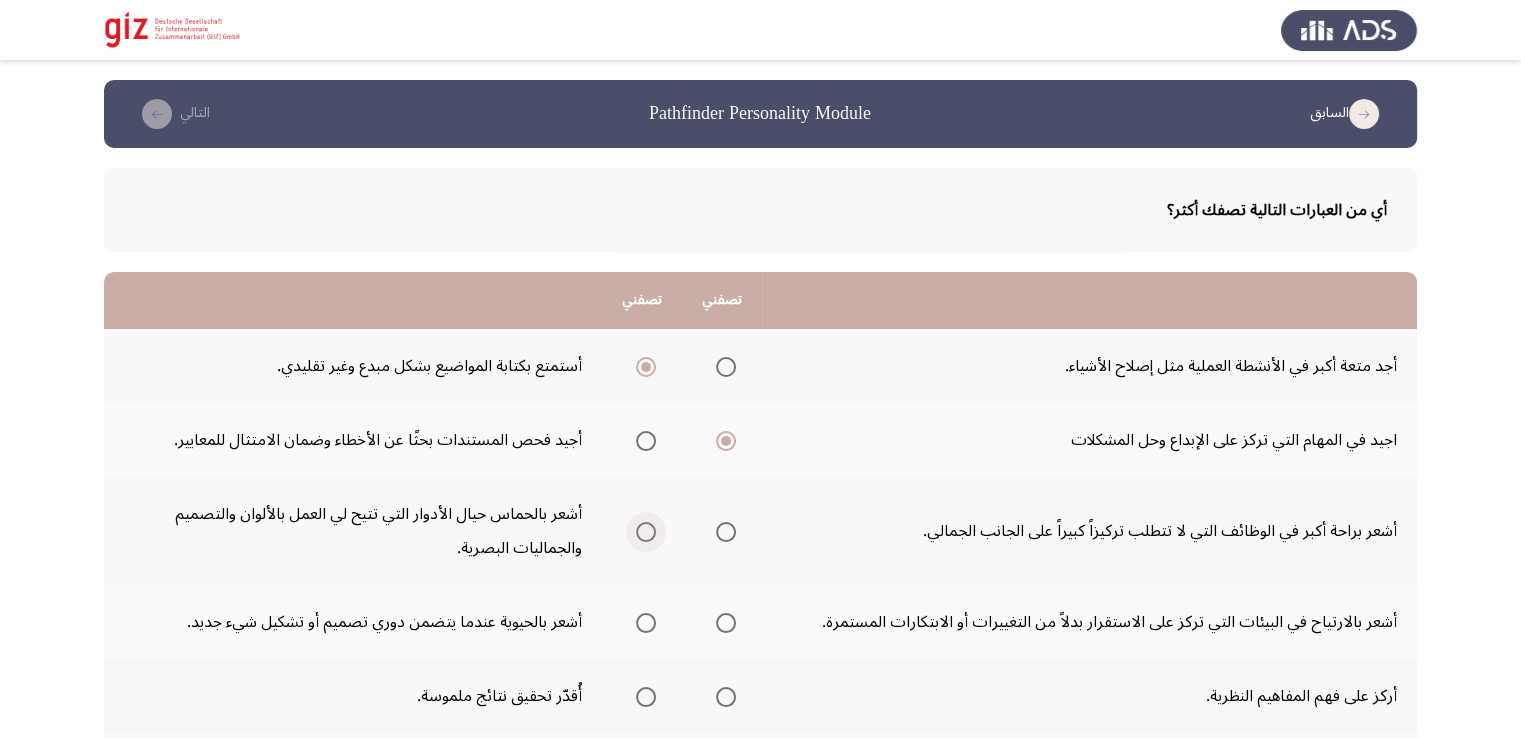 click at bounding box center [646, 532] 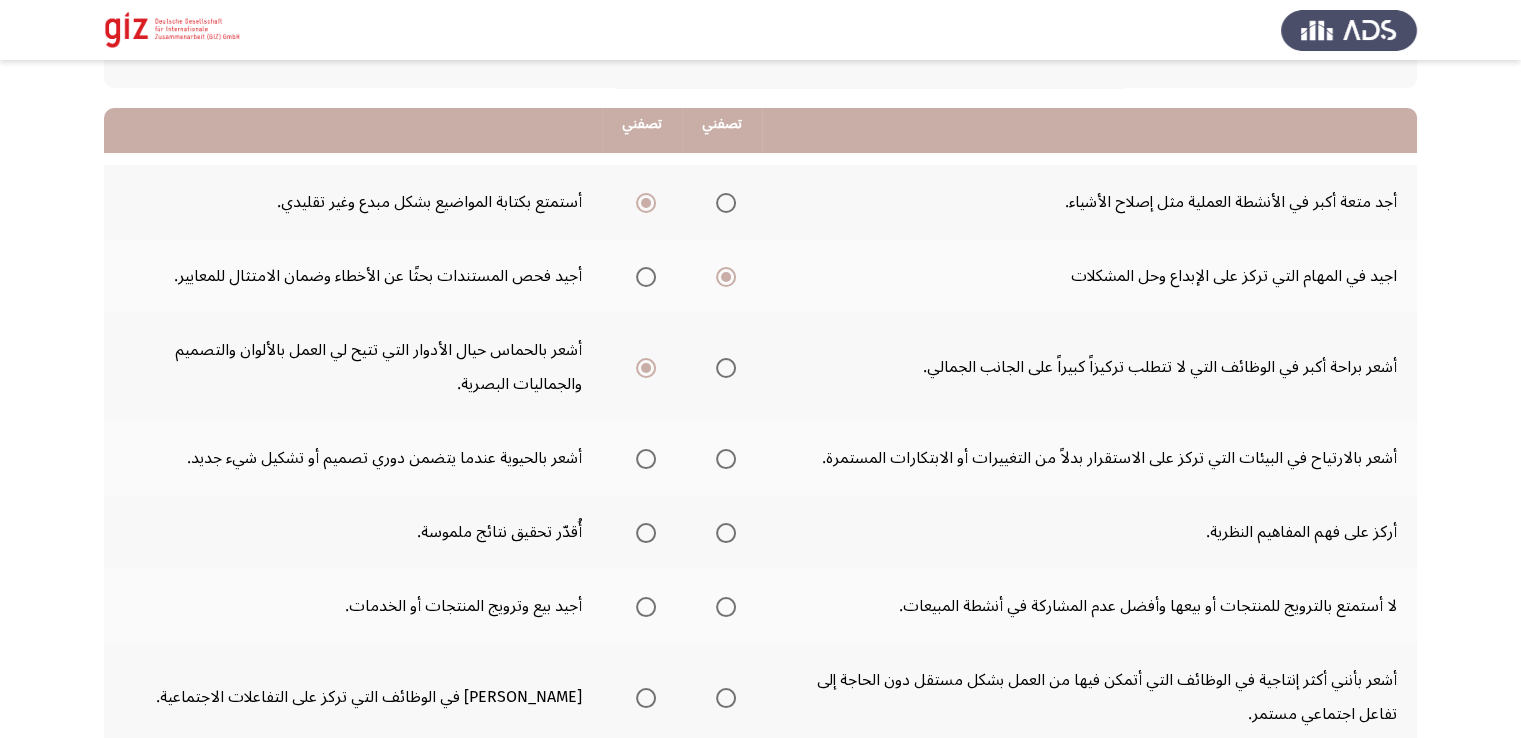 scroll, scrollTop: 200, scrollLeft: 0, axis: vertical 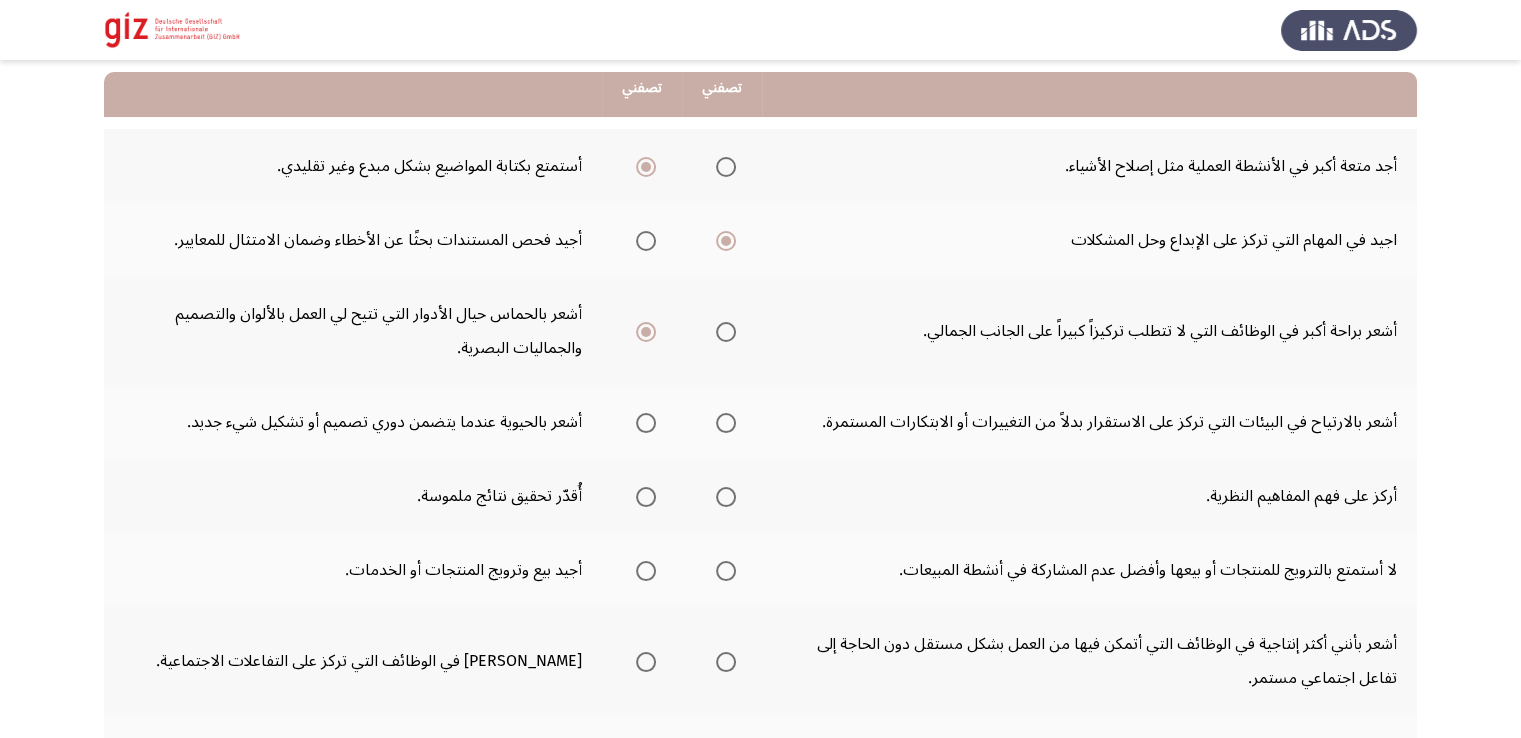 click at bounding box center (646, 423) 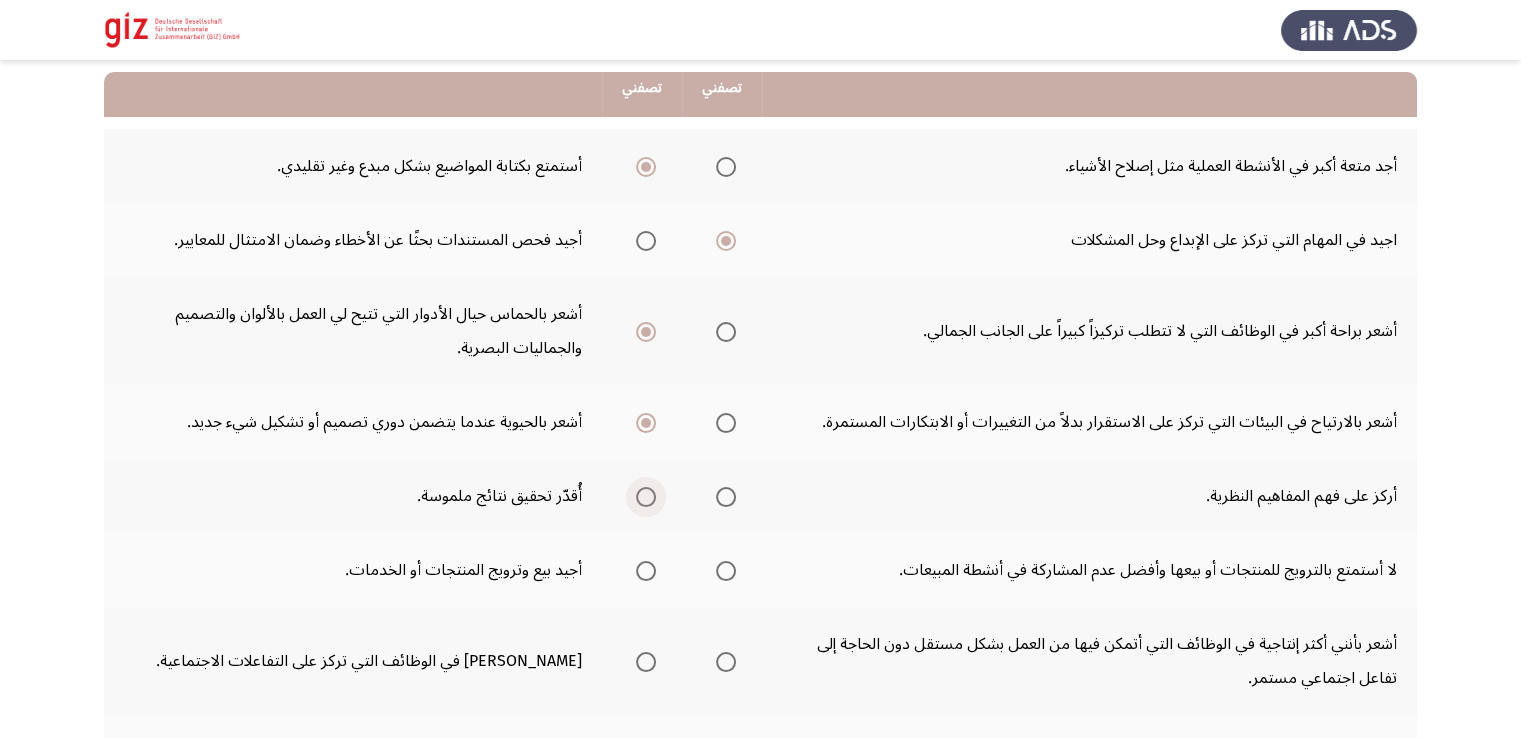 click at bounding box center [646, 497] 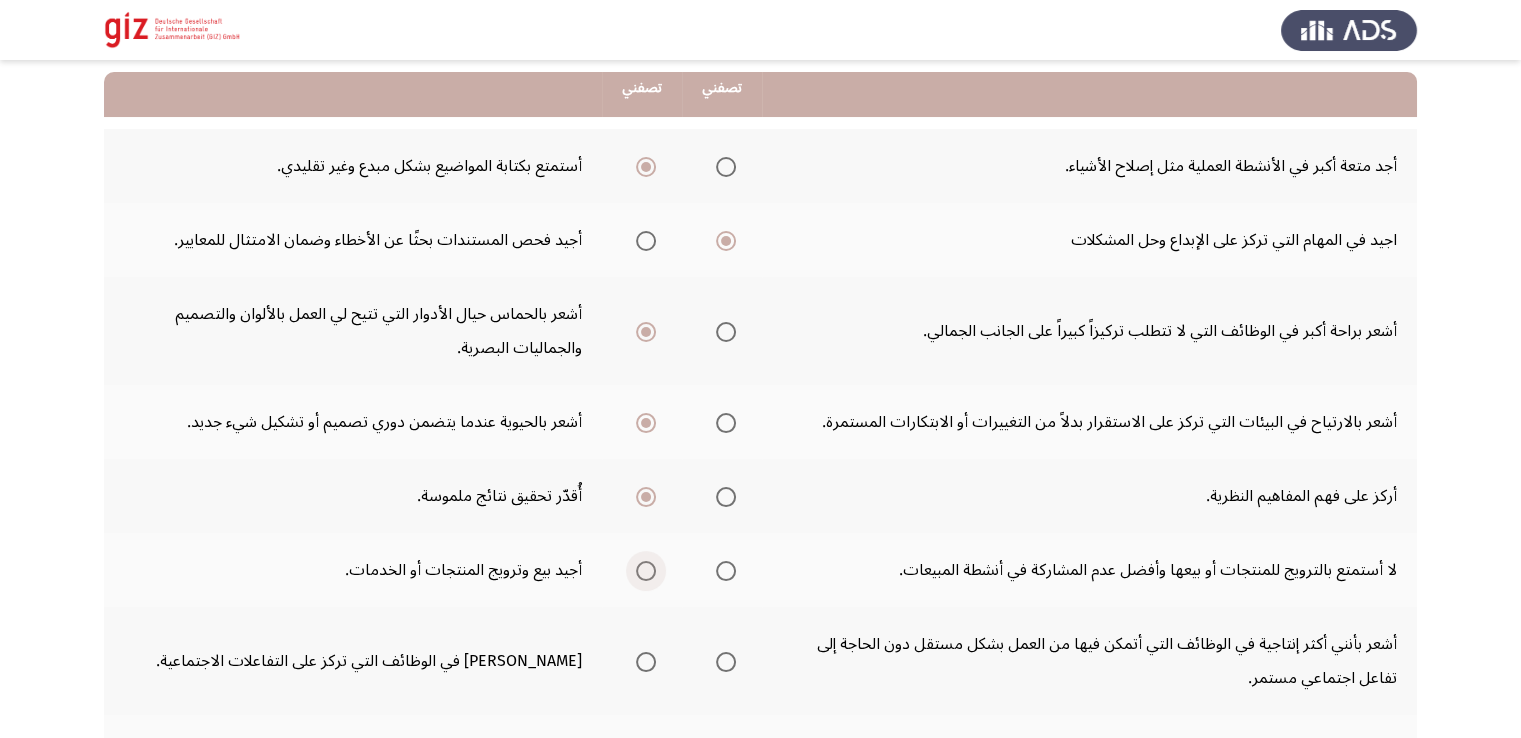 click at bounding box center [646, 571] 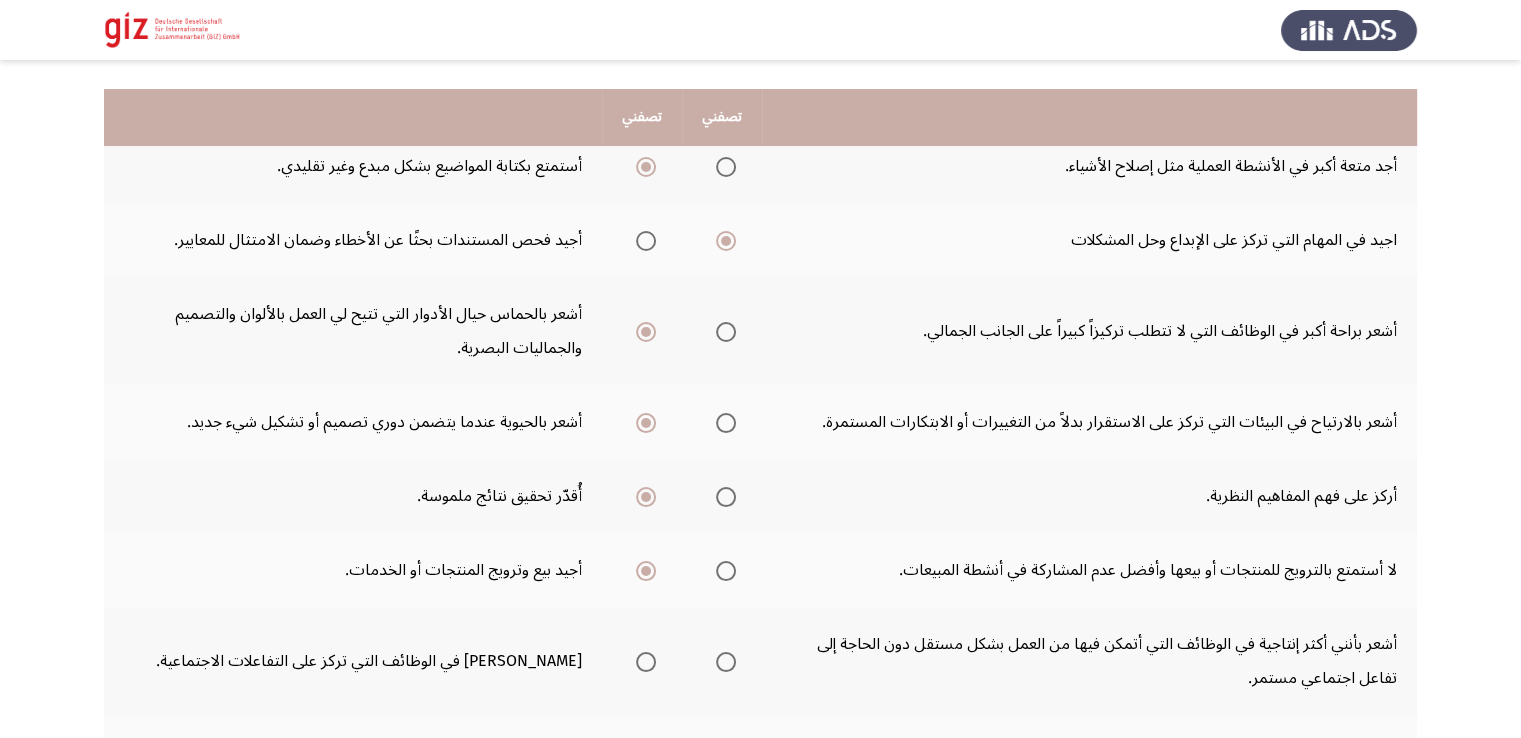 scroll, scrollTop: 200, scrollLeft: 0, axis: vertical 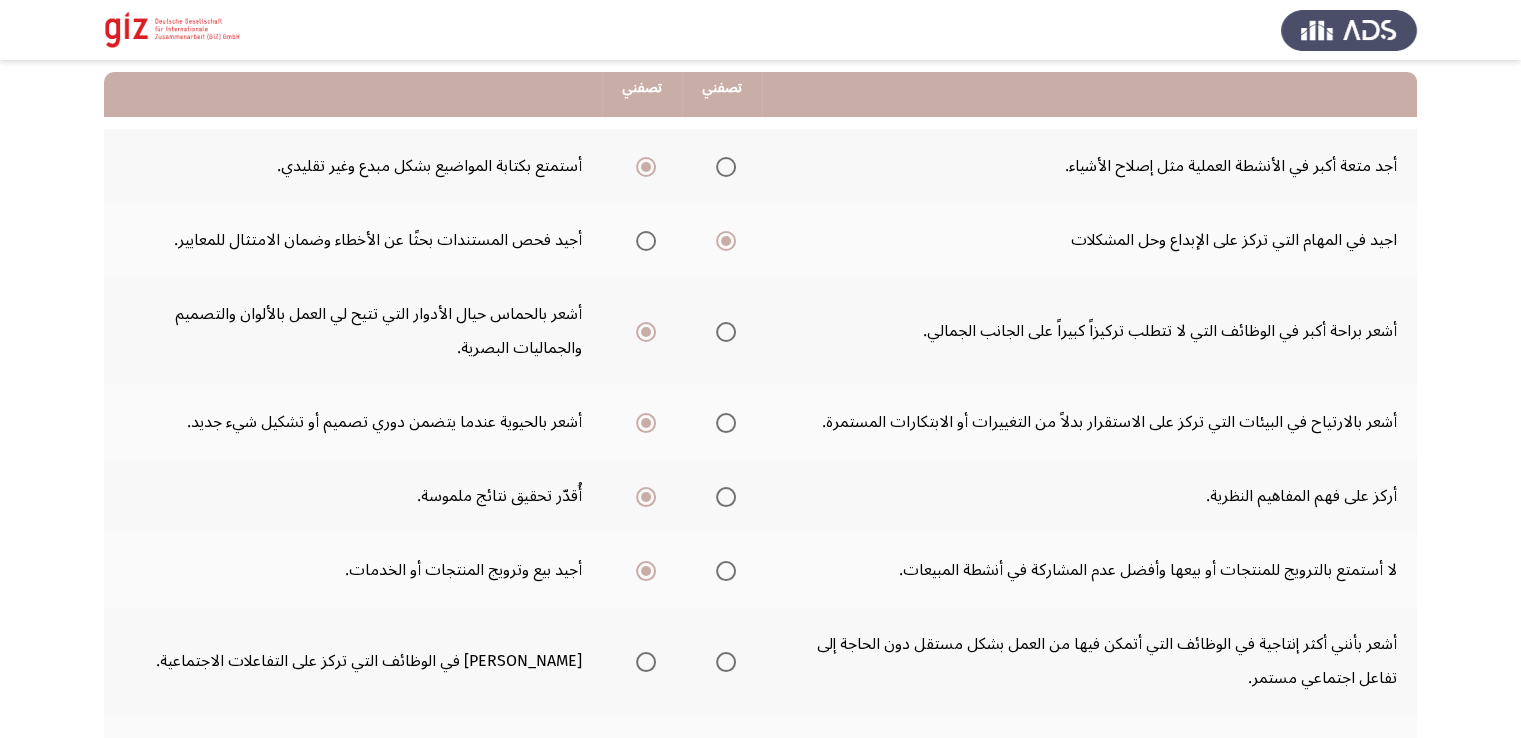 click 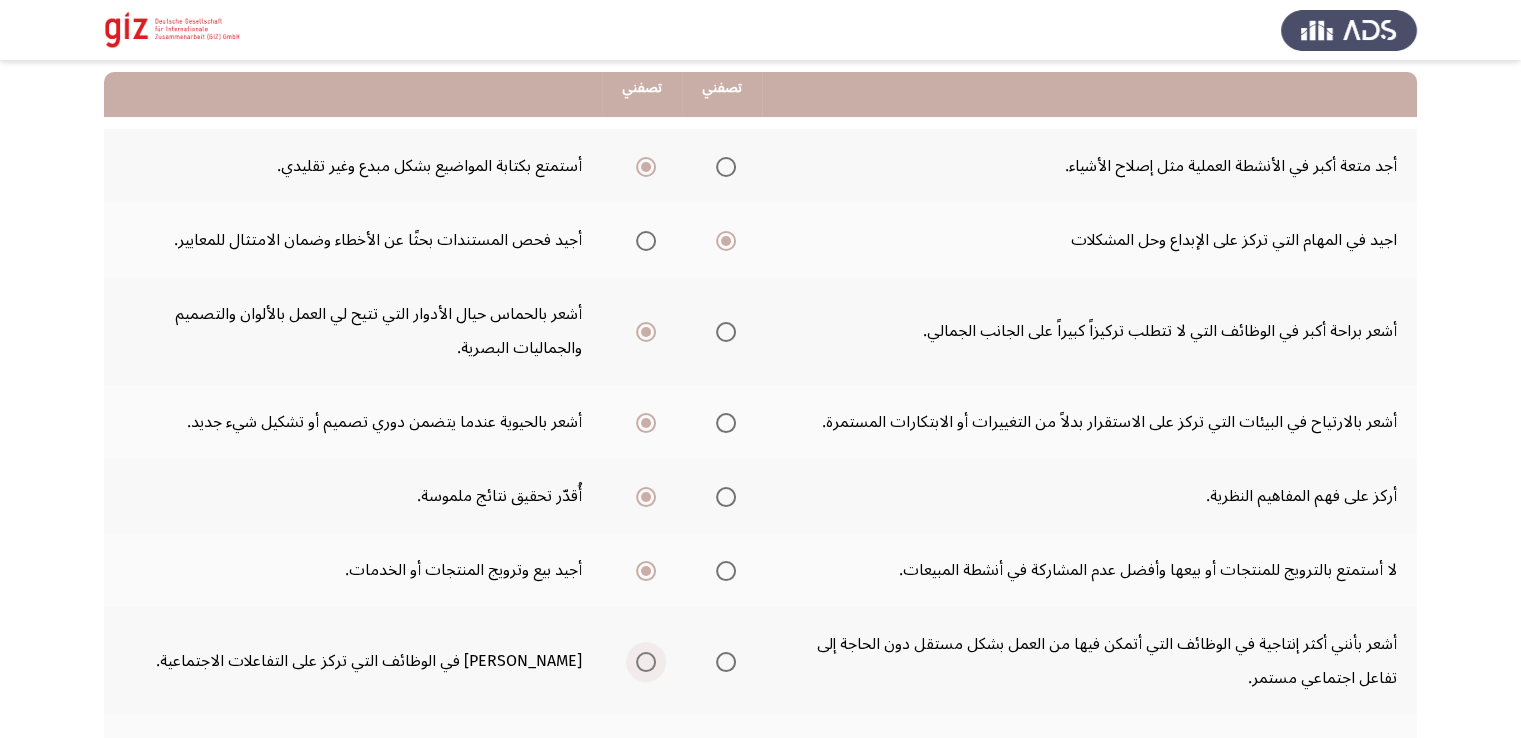 click at bounding box center [646, 662] 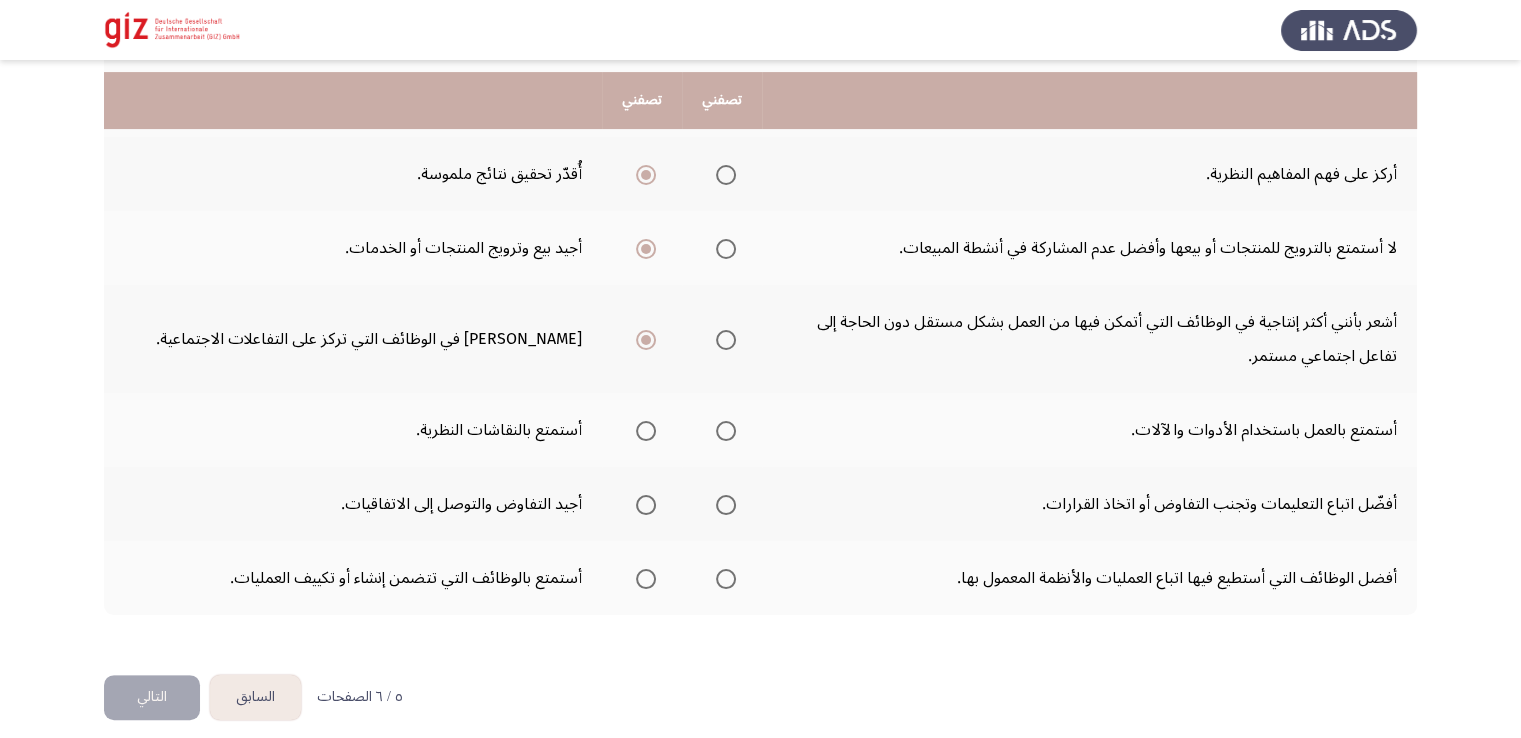 scroll, scrollTop: 534, scrollLeft: 0, axis: vertical 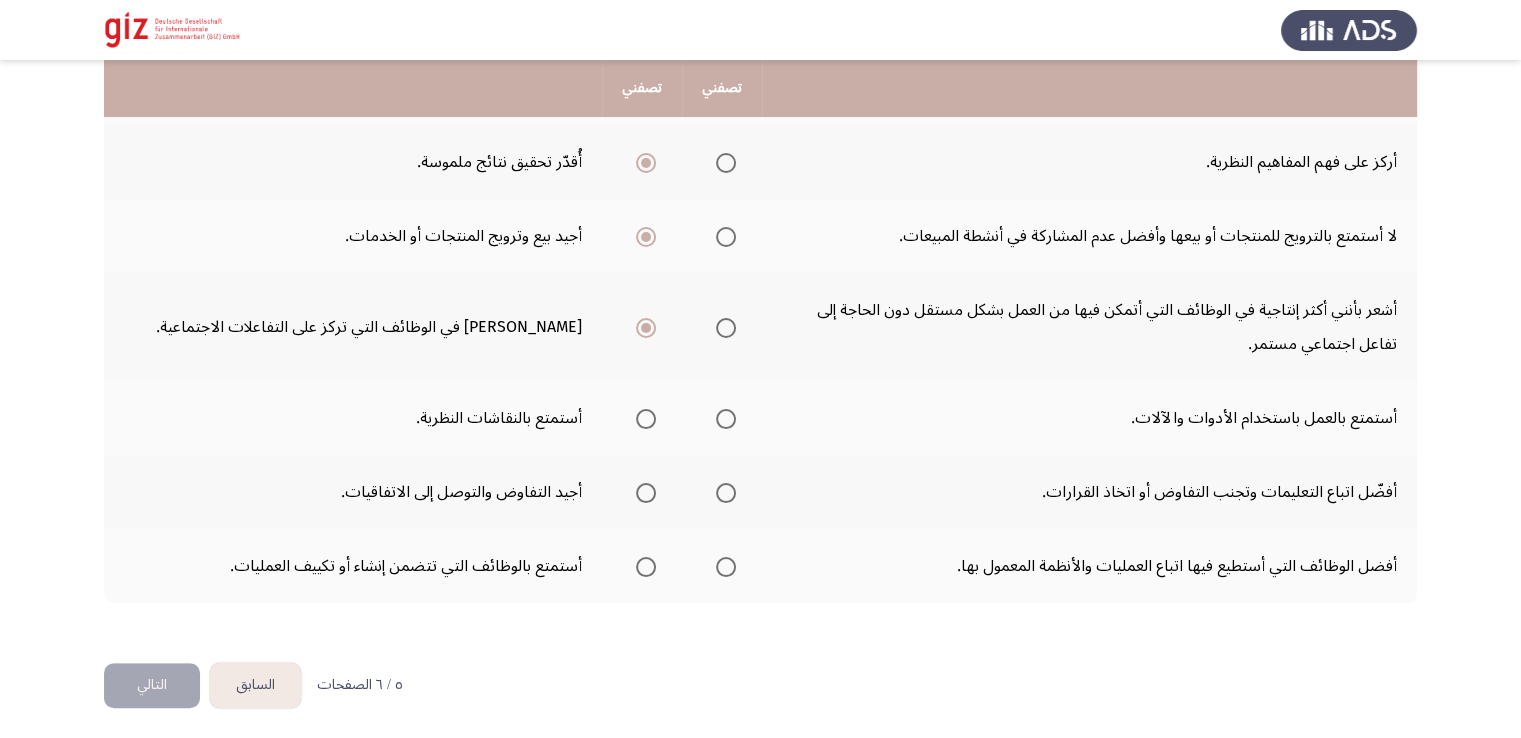 click at bounding box center [726, 419] 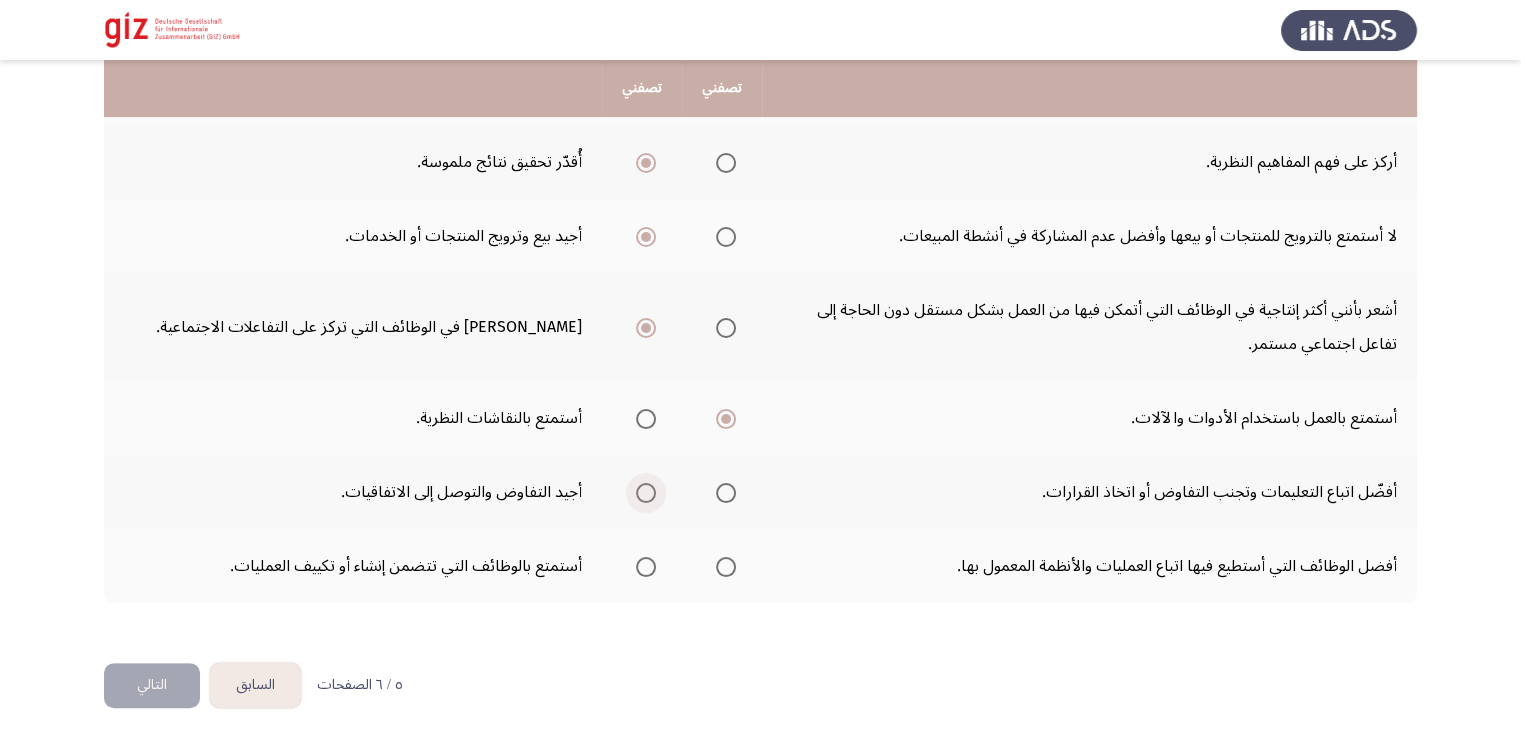 click at bounding box center [646, 493] 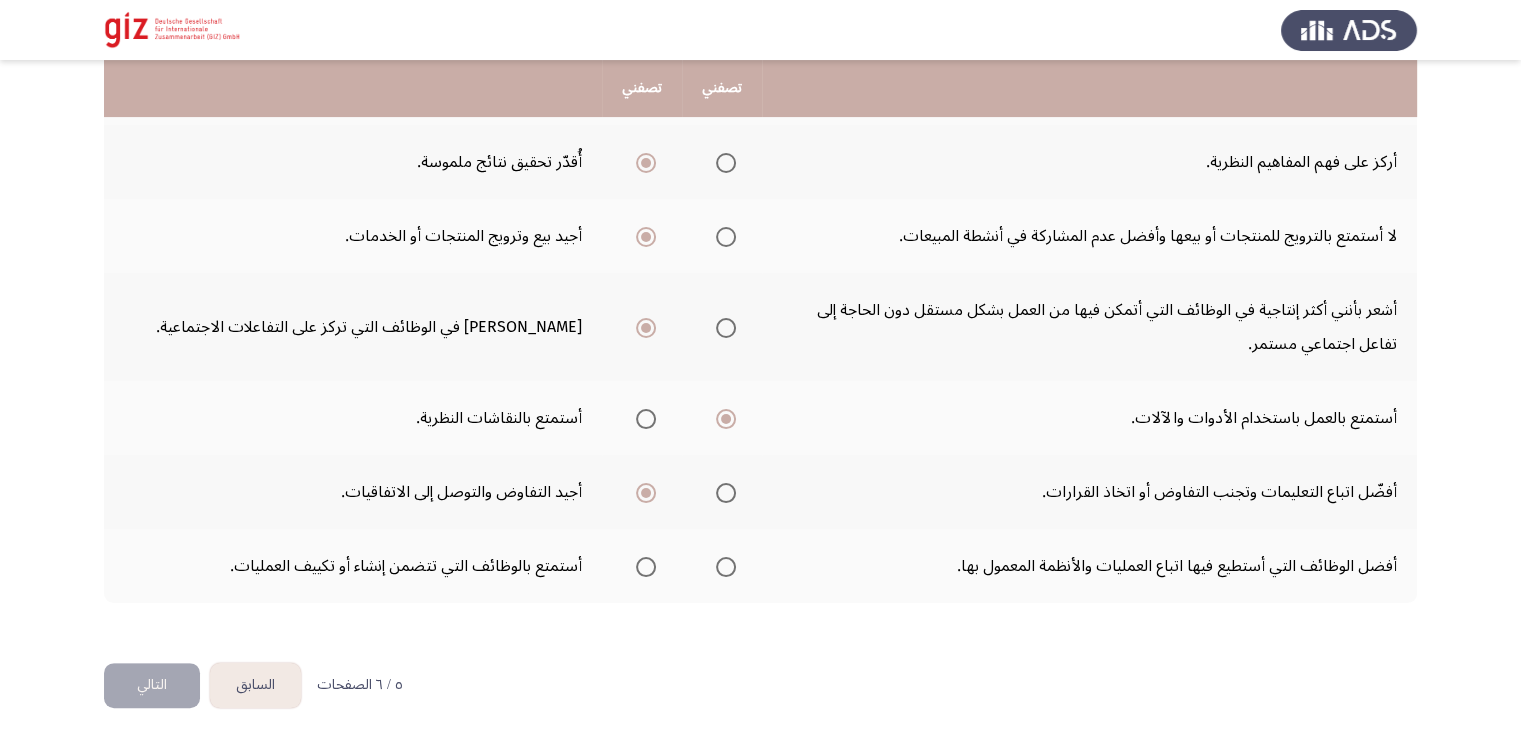 click 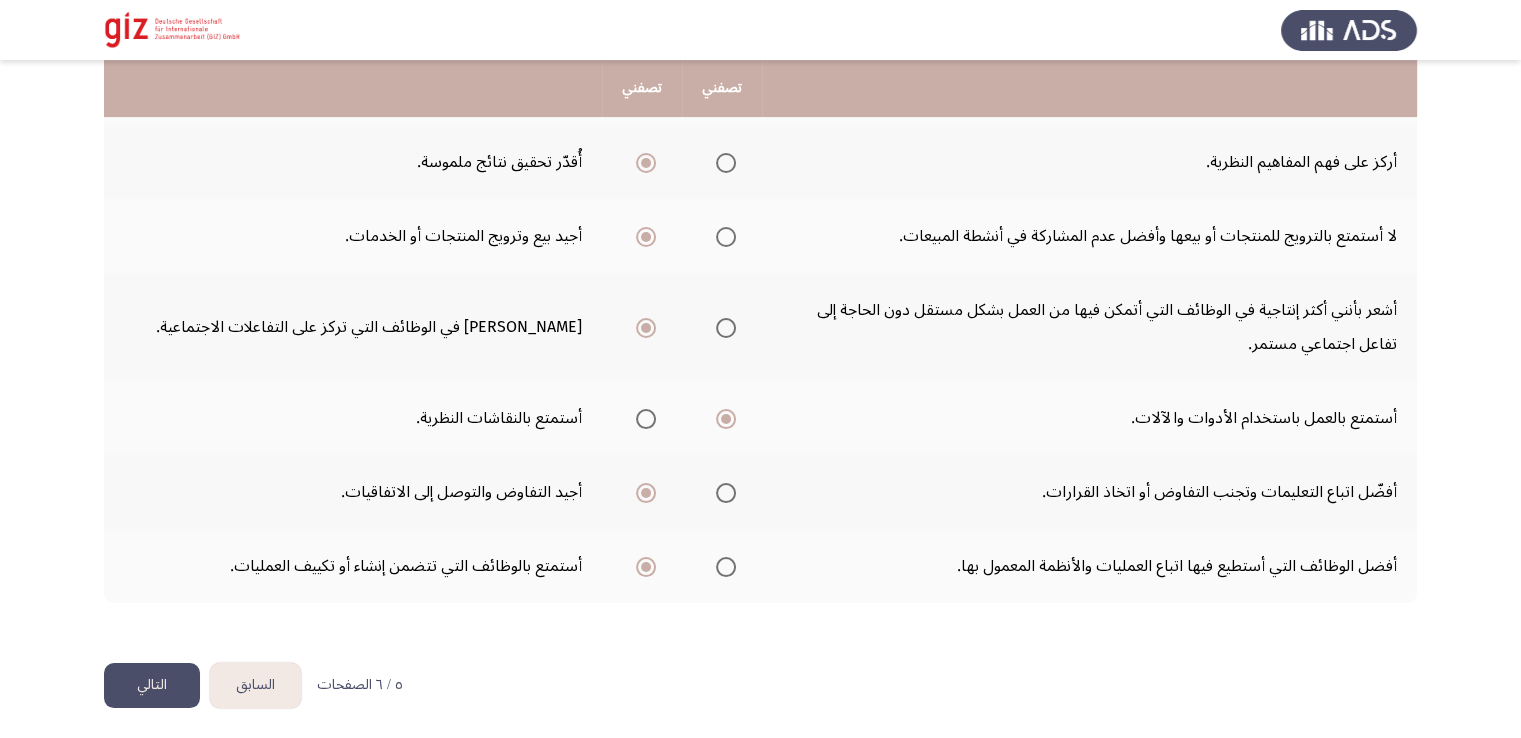 click on "التالي" 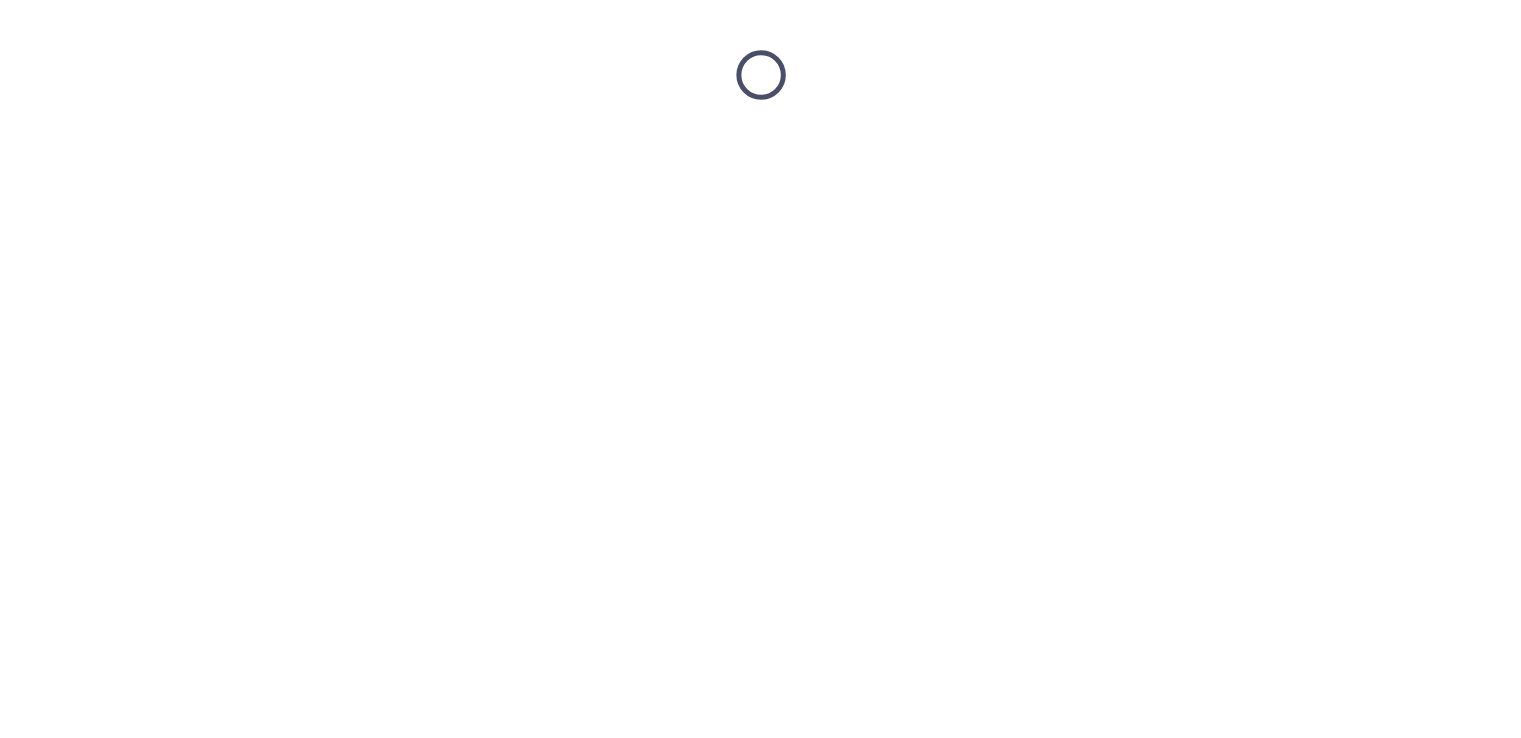 scroll, scrollTop: 0, scrollLeft: 0, axis: both 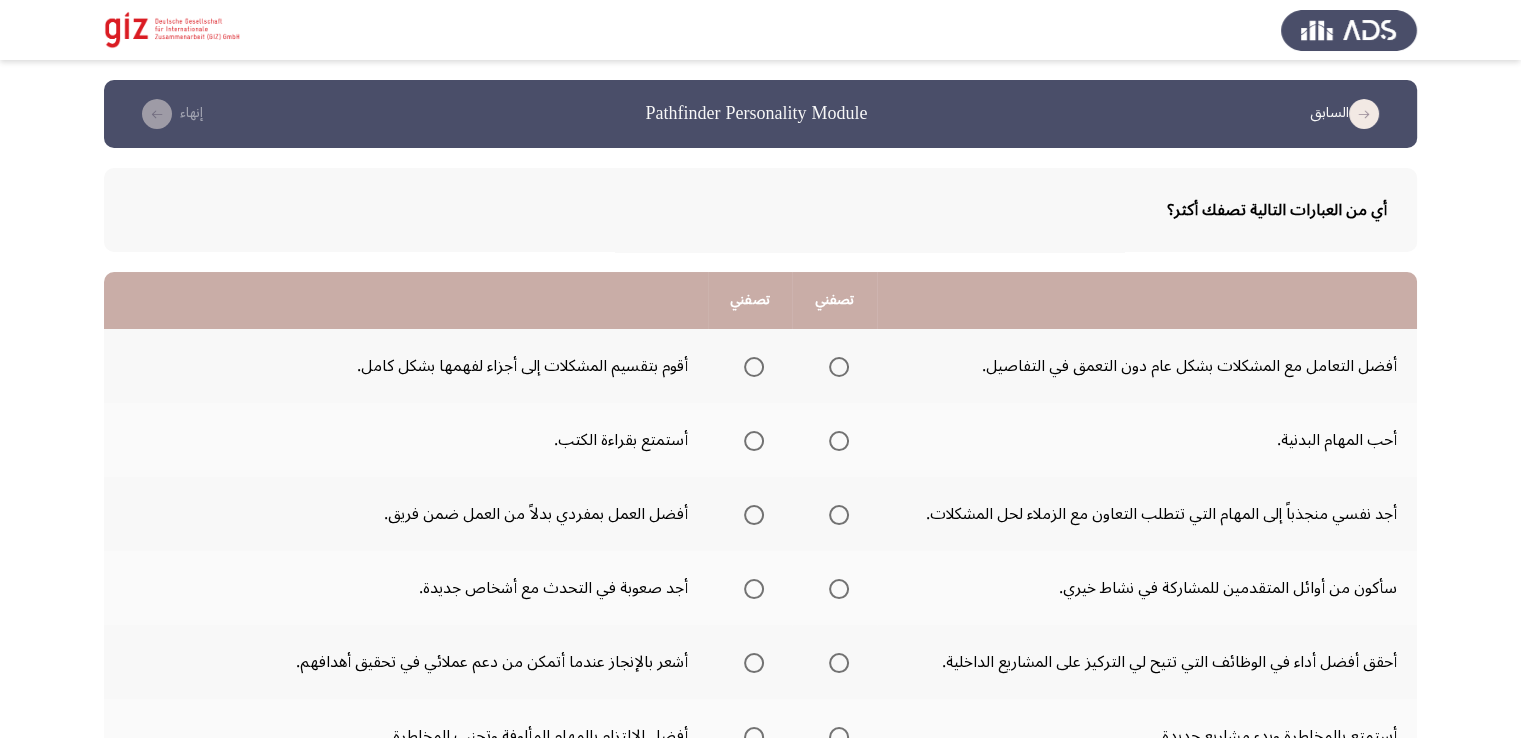 click at bounding box center [754, 367] 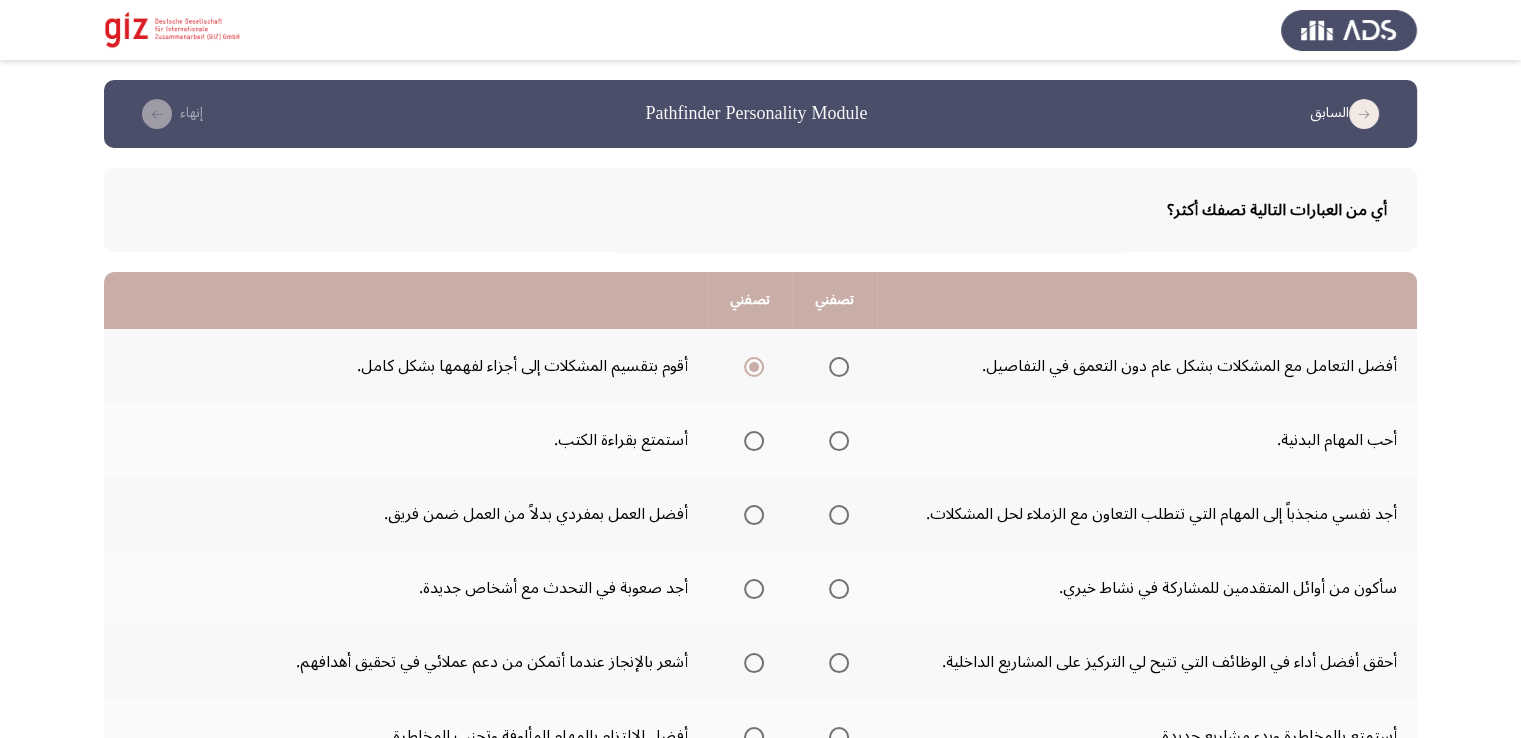 click 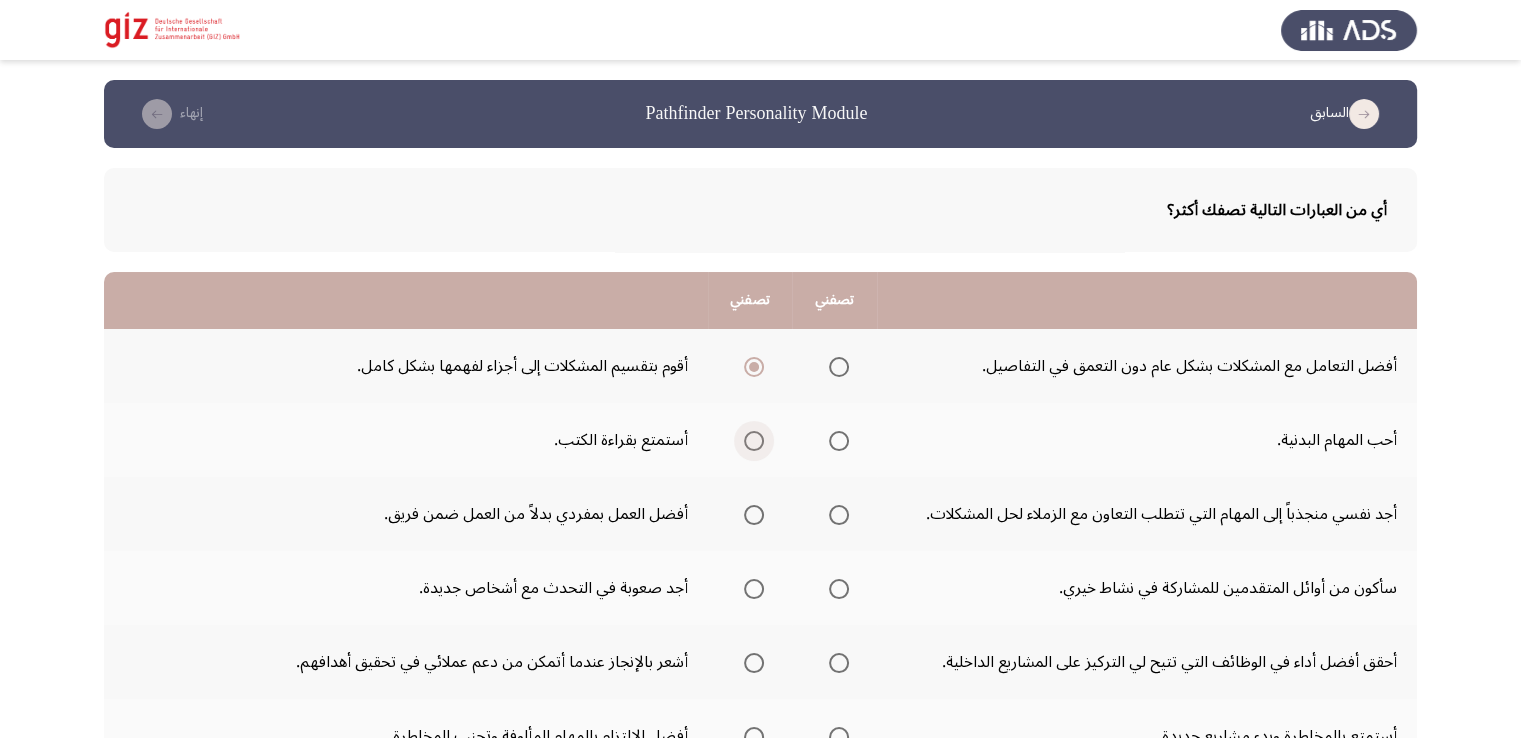 click at bounding box center (754, 441) 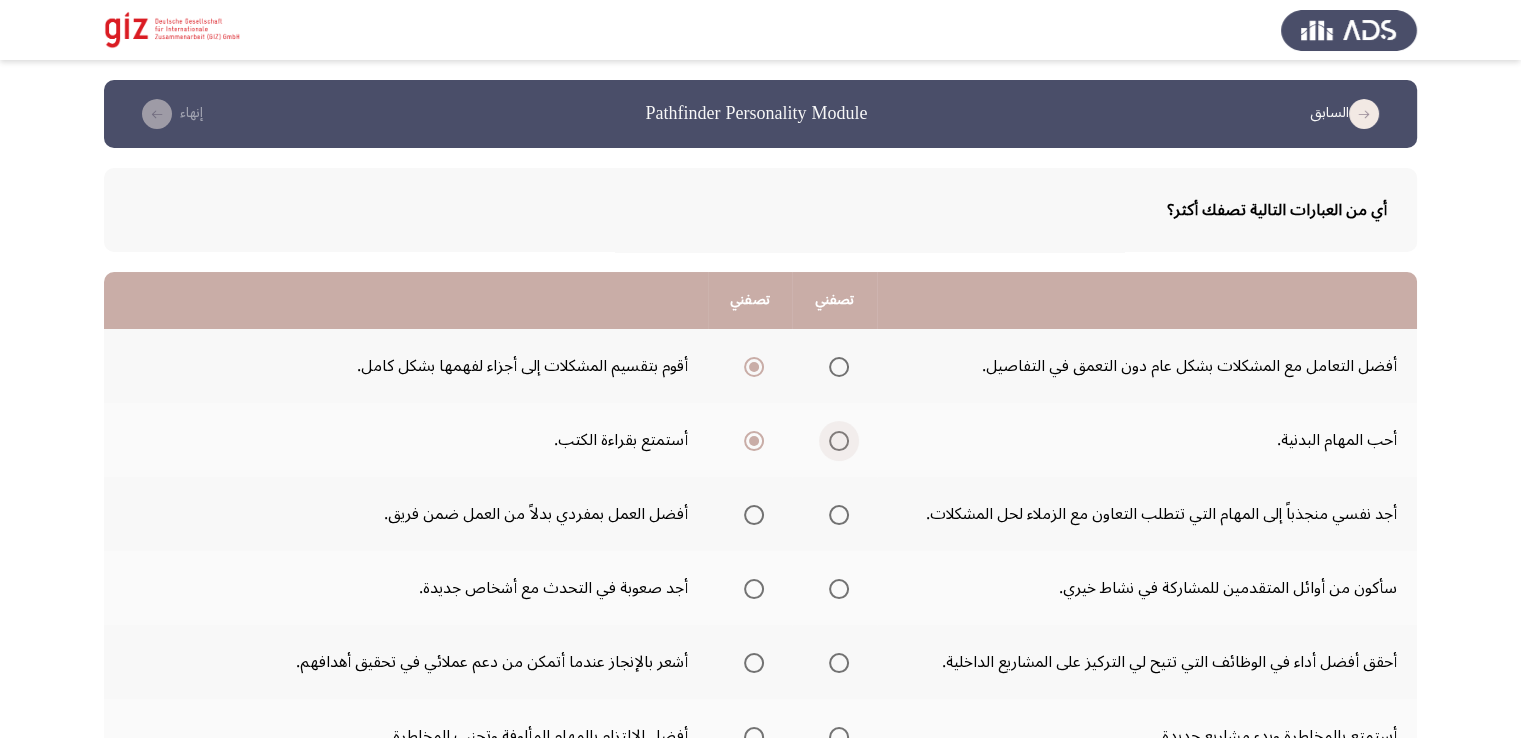 click at bounding box center [839, 441] 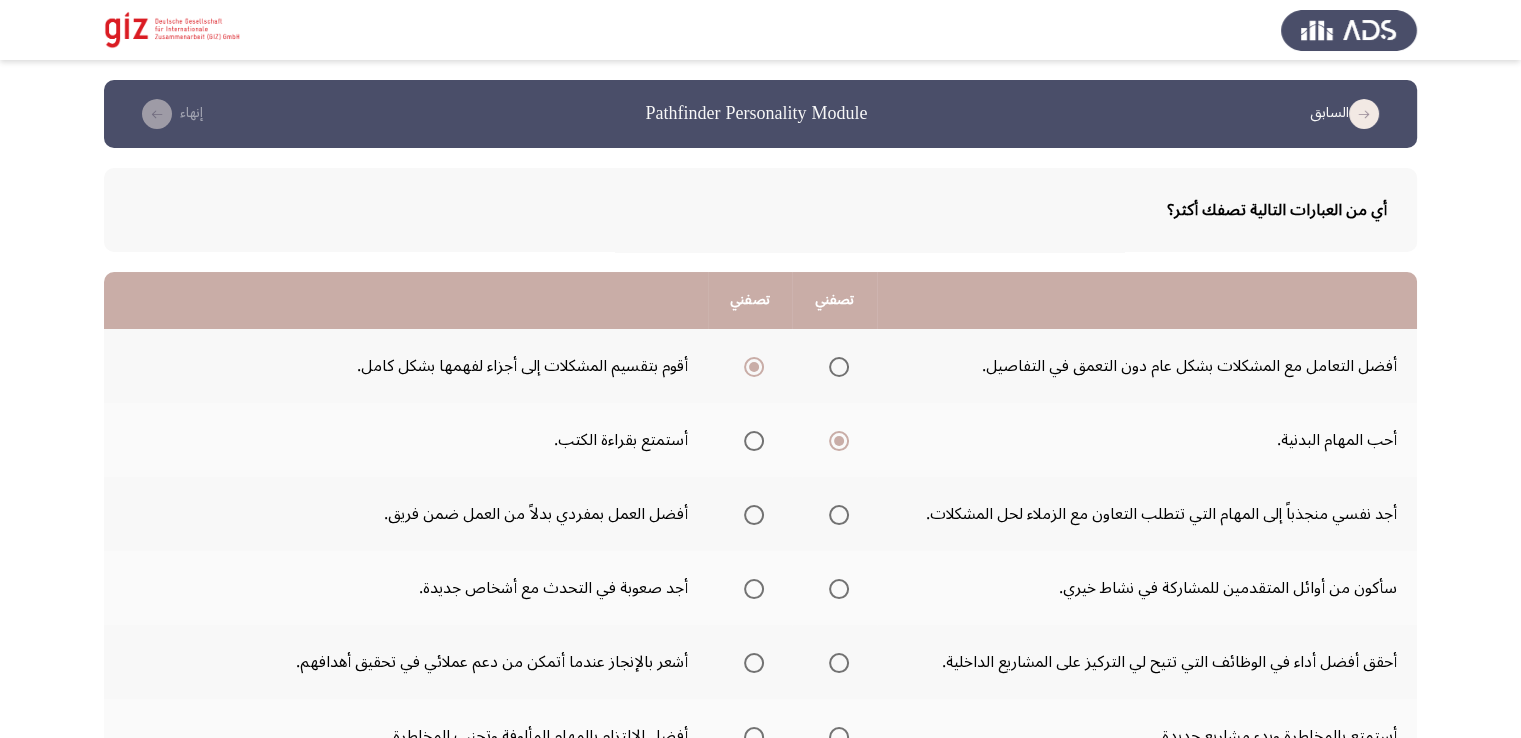 drag, startPoint x: 759, startPoint y: 453, endPoint x: 763, endPoint y: 425, distance: 28.284271 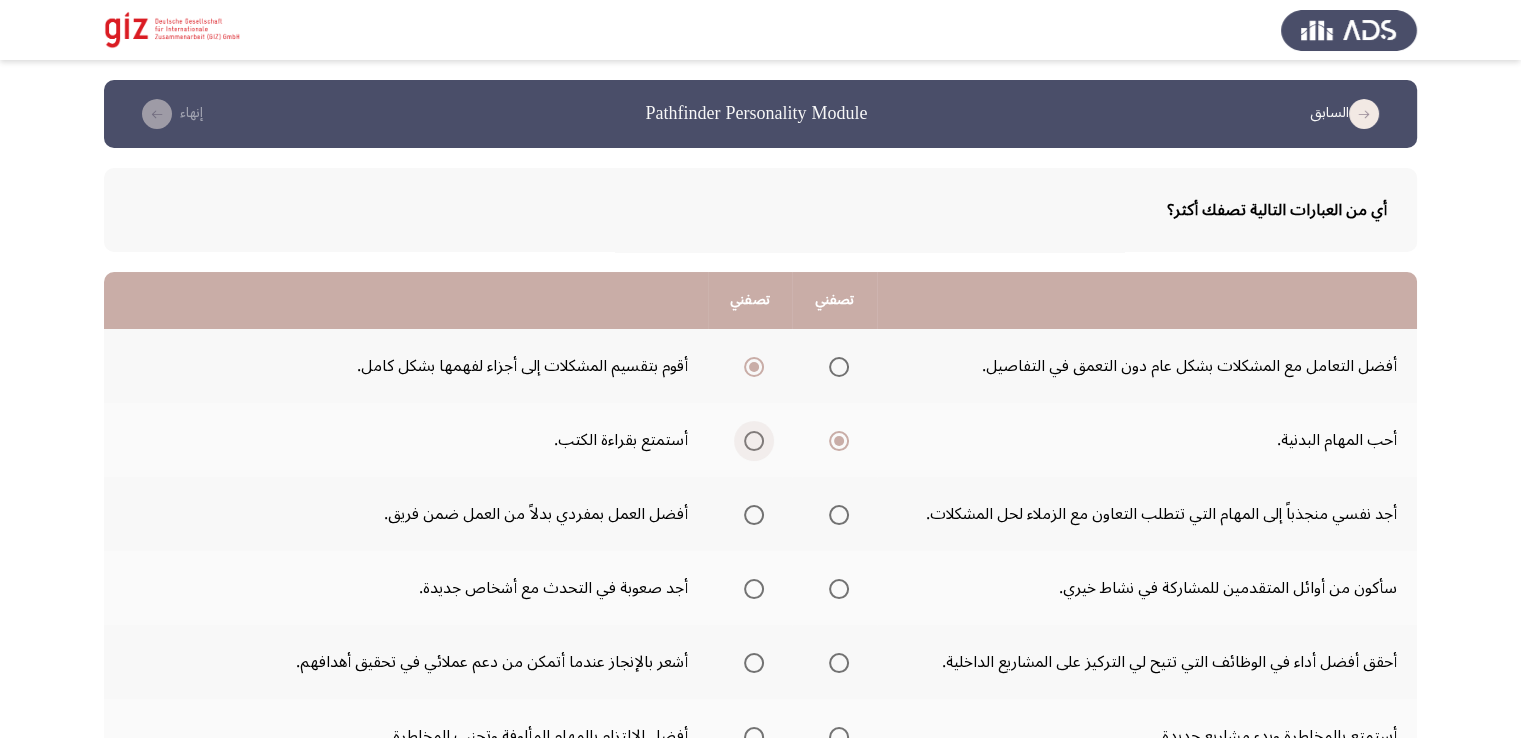 click at bounding box center (754, 441) 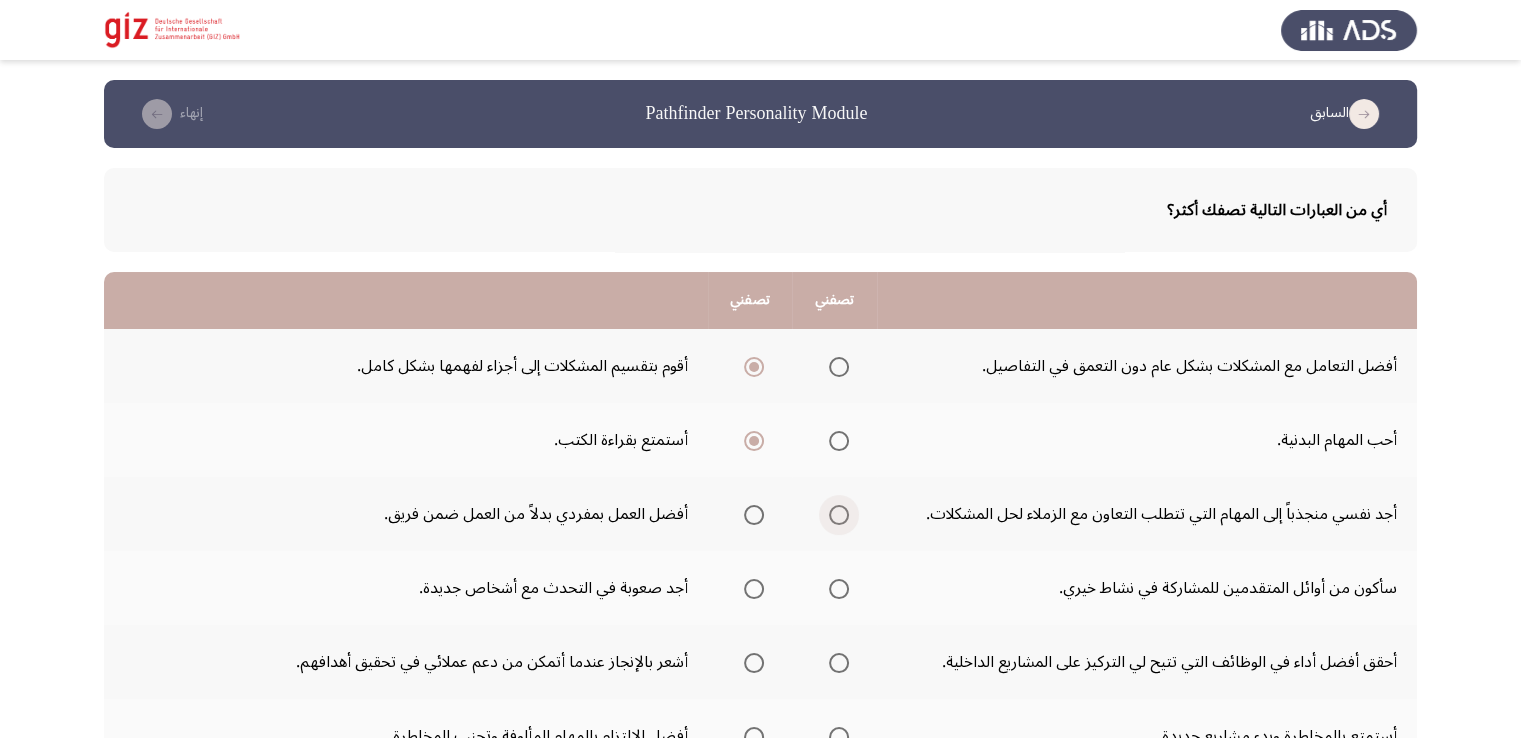 click at bounding box center (839, 515) 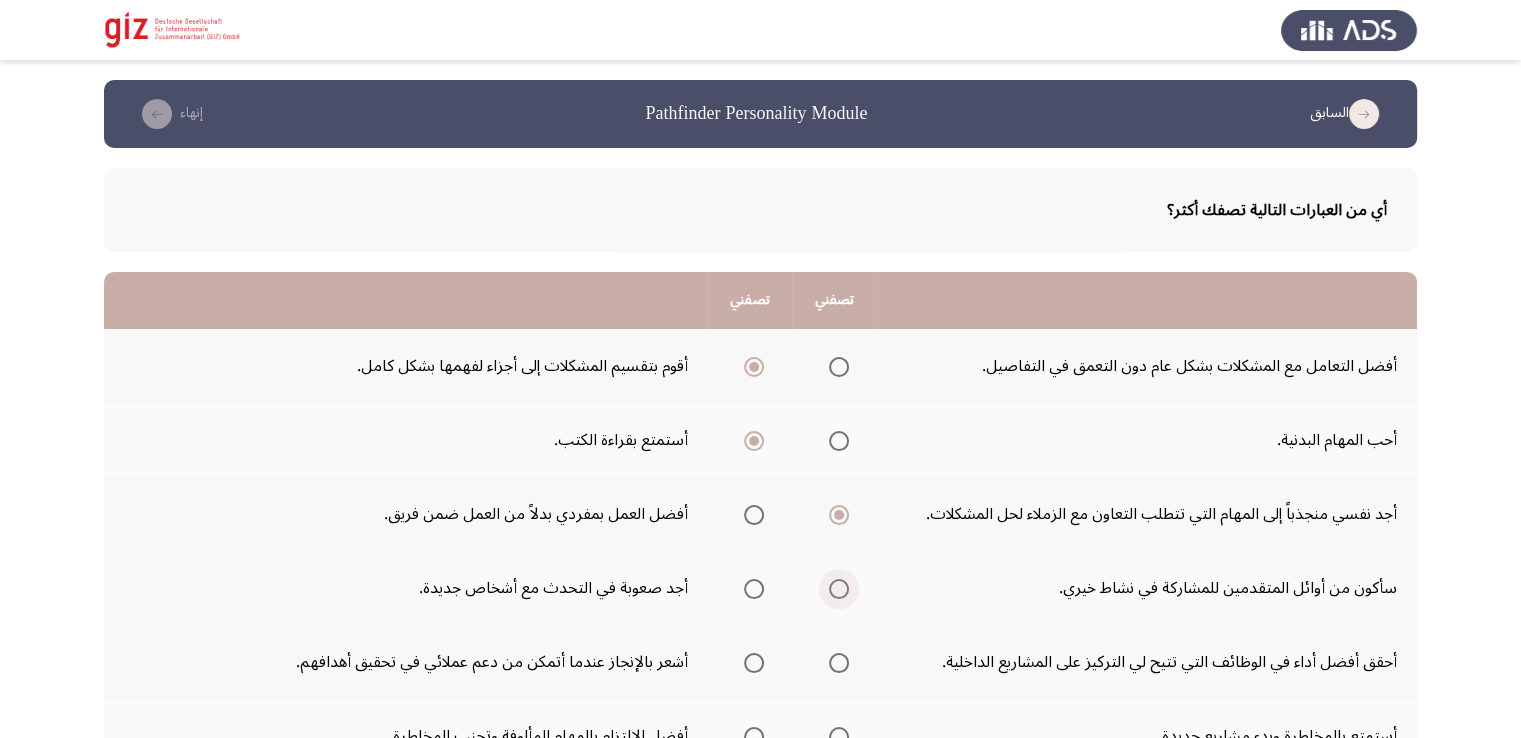 click at bounding box center [839, 589] 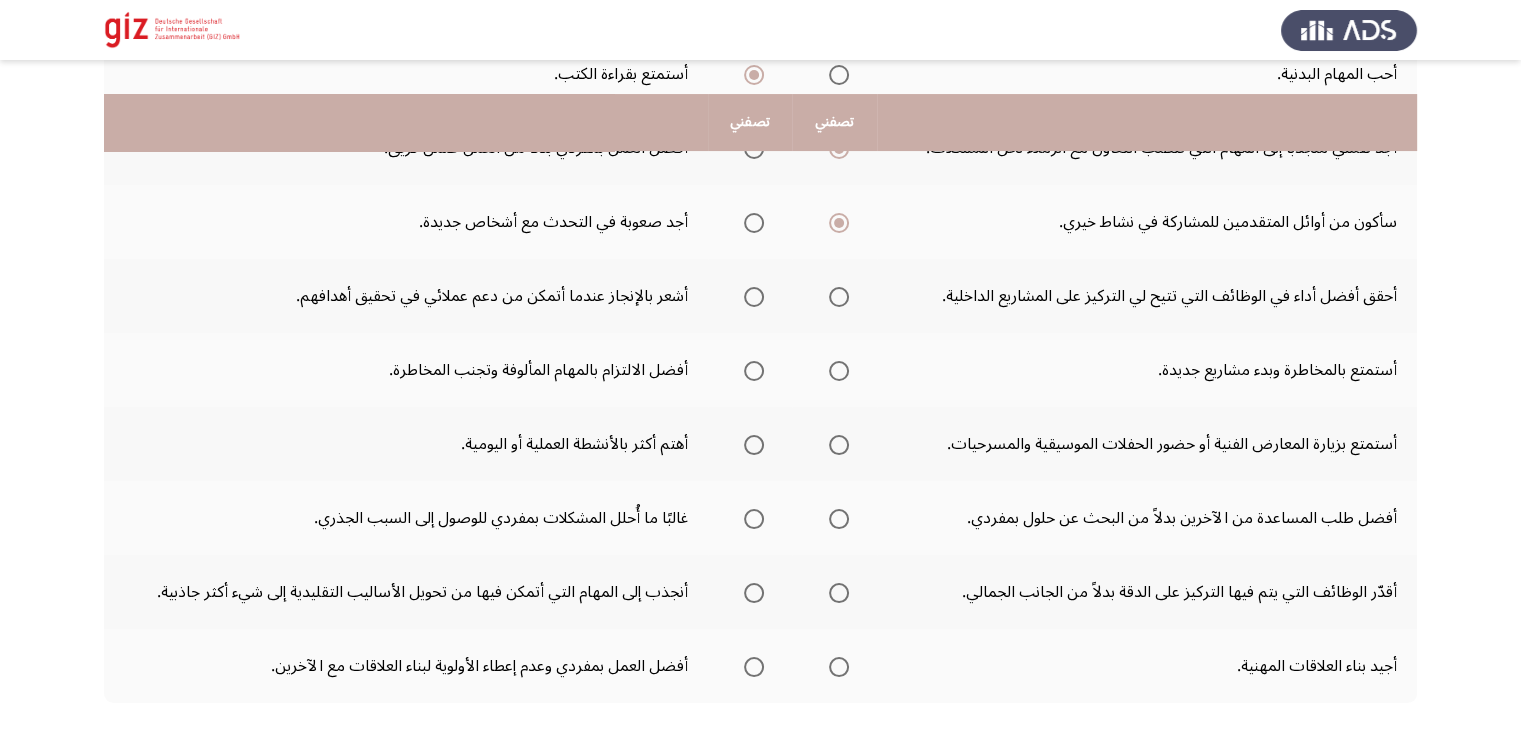 scroll, scrollTop: 400, scrollLeft: 0, axis: vertical 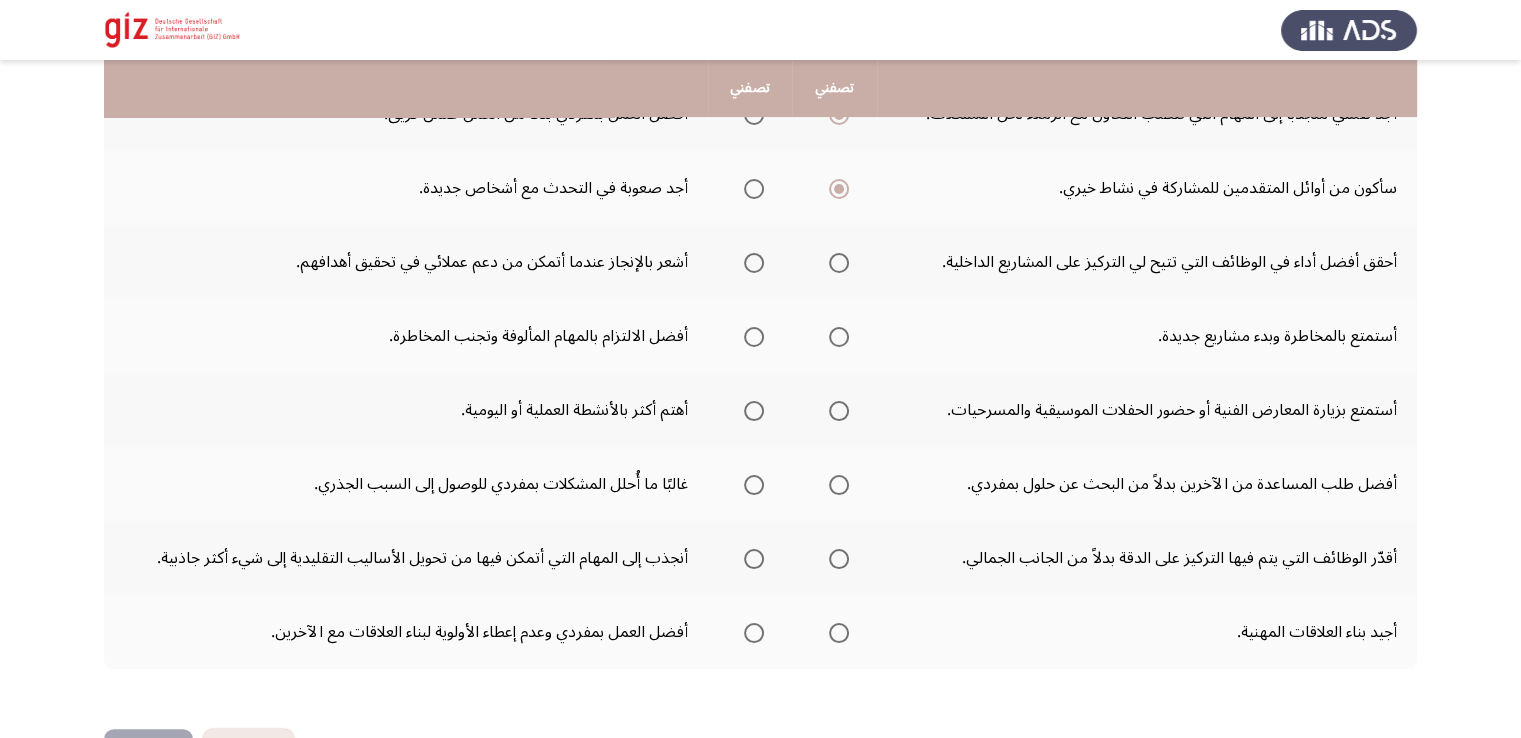 click 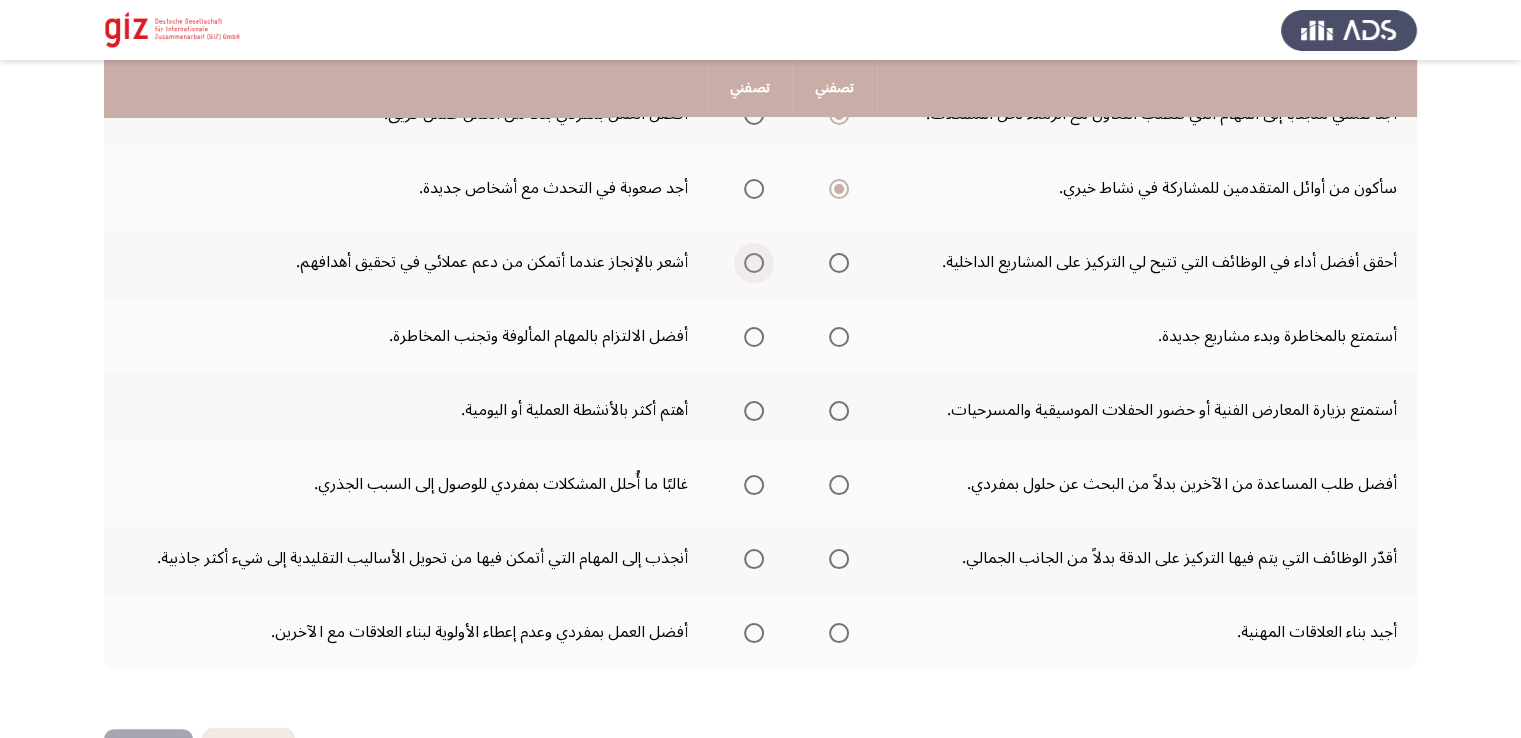 click at bounding box center (754, 263) 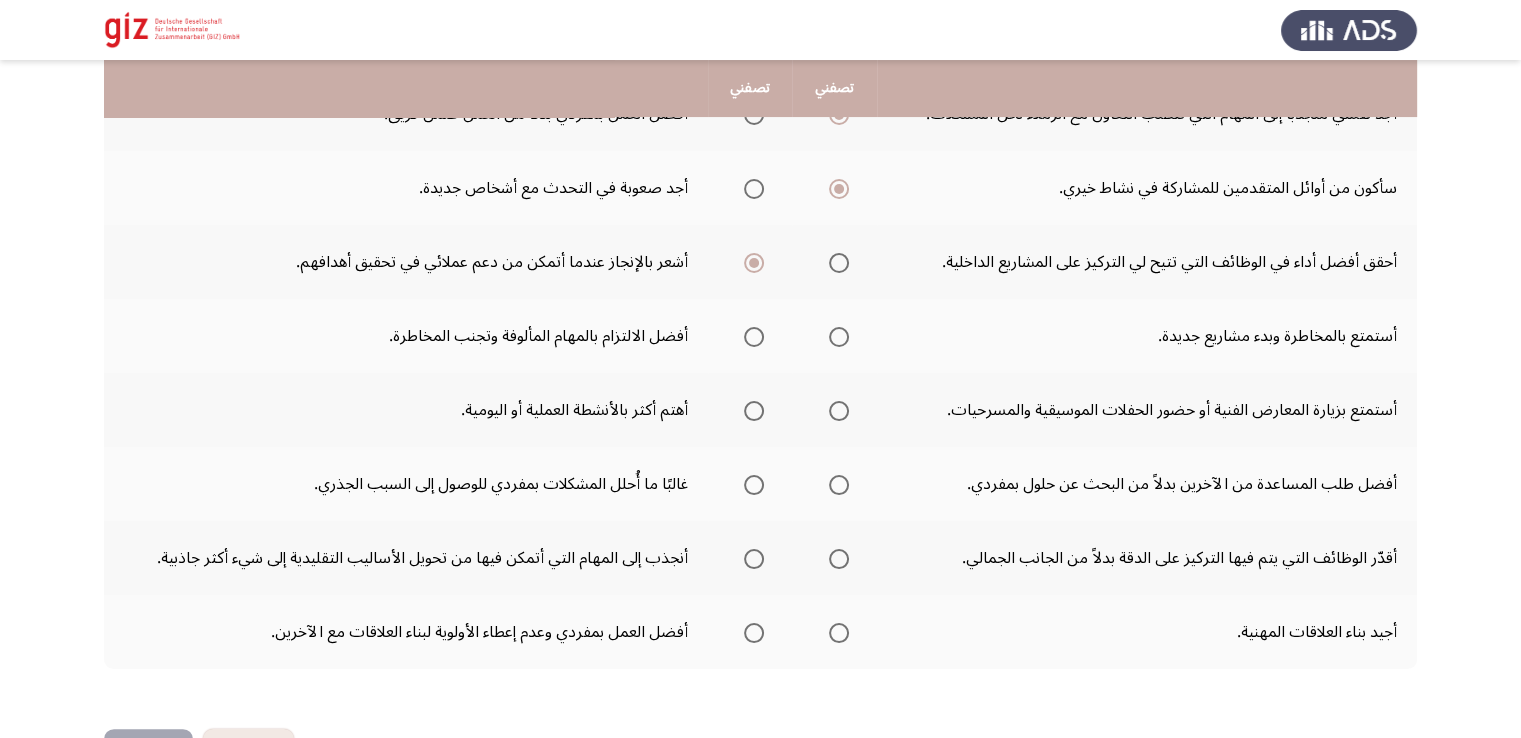click at bounding box center (839, 337) 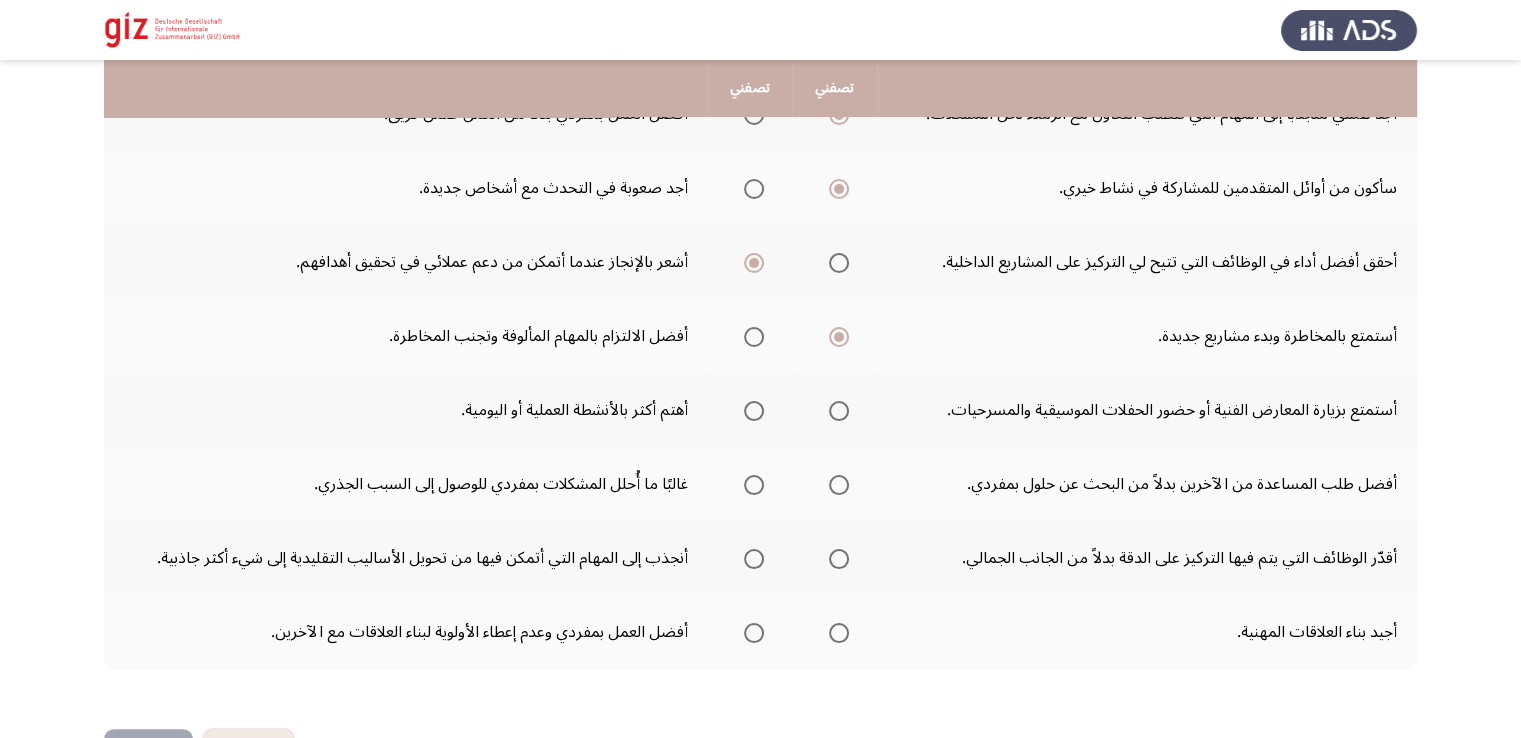 click at bounding box center [835, 410] 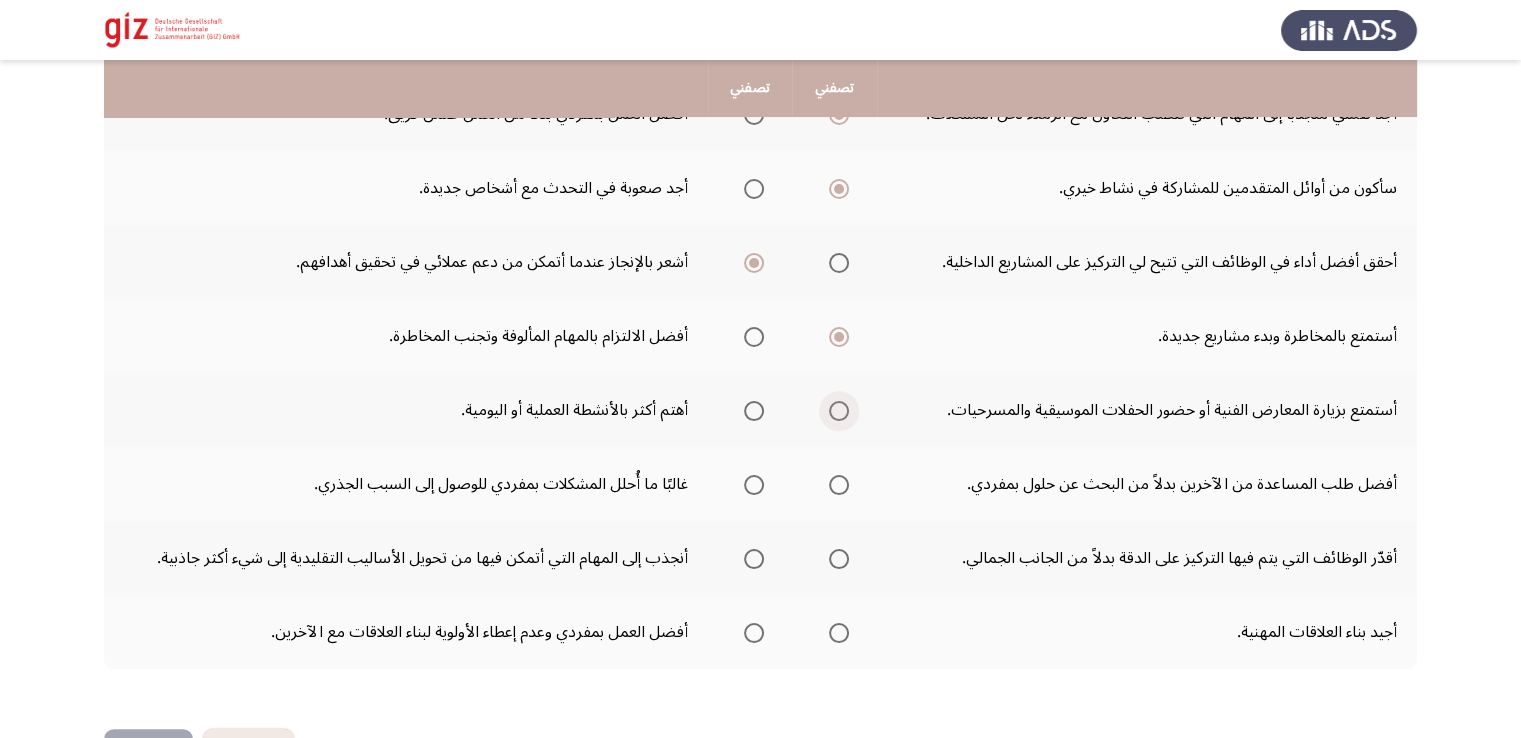 click at bounding box center [839, 411] 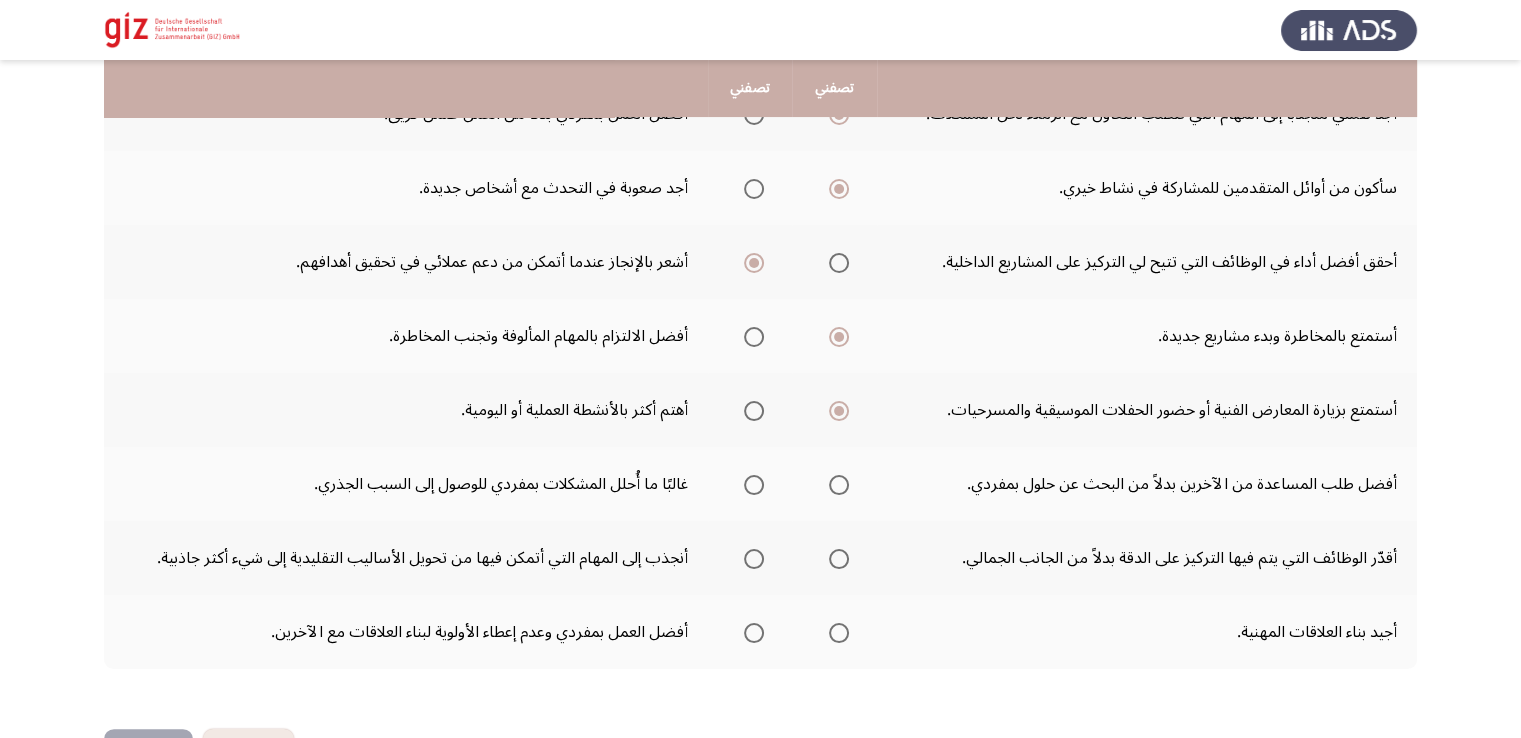 click 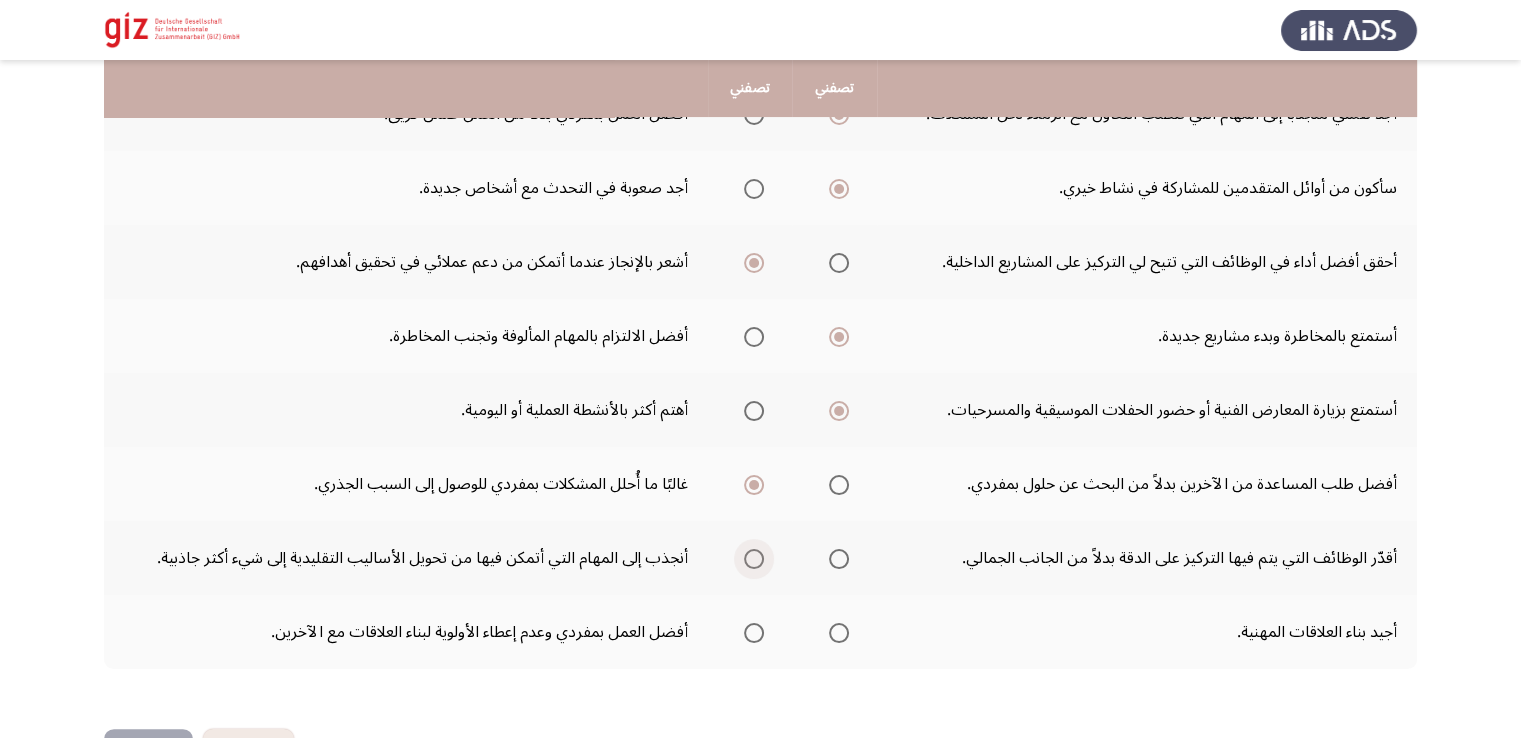 click at bounding box center [754, 559] 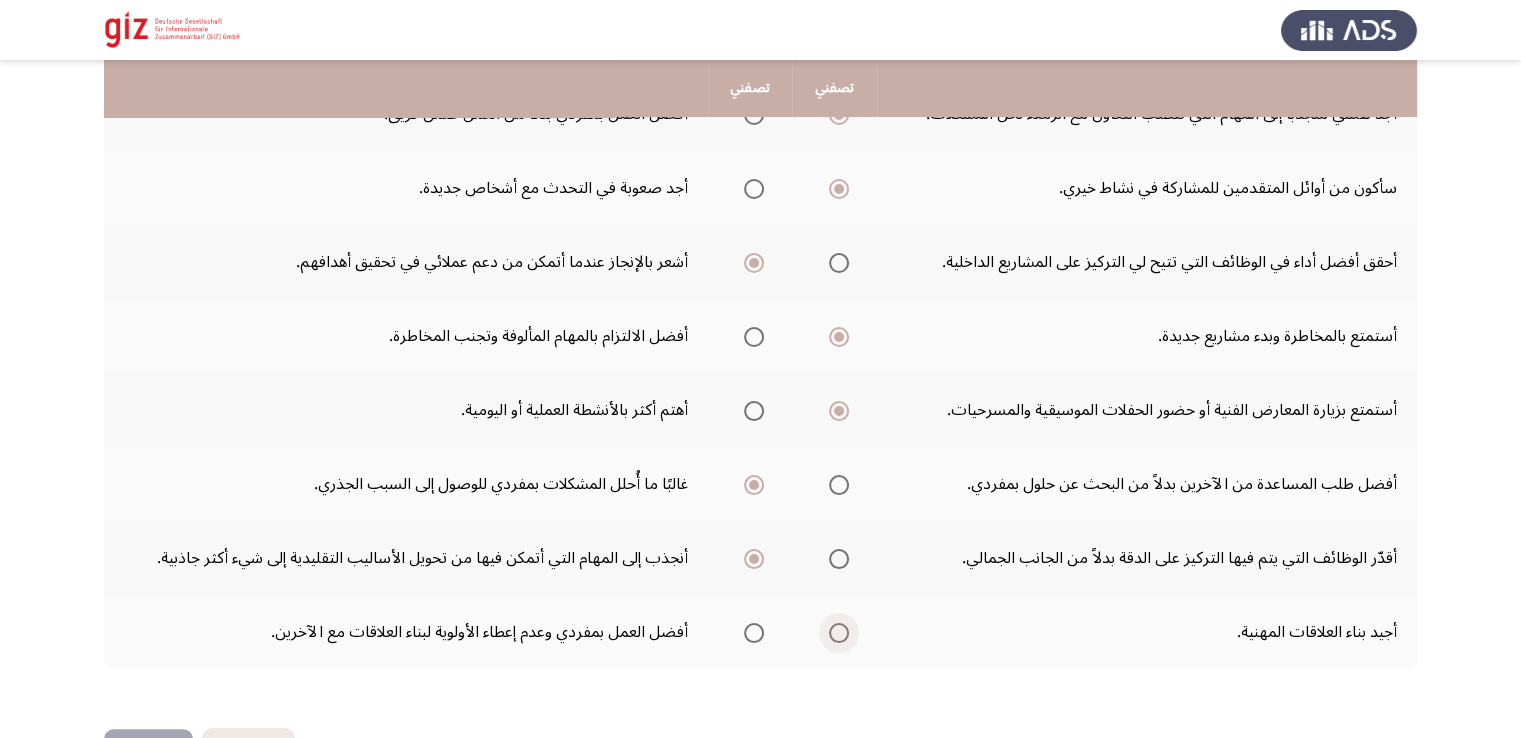 click at bounding box center (839, 633) 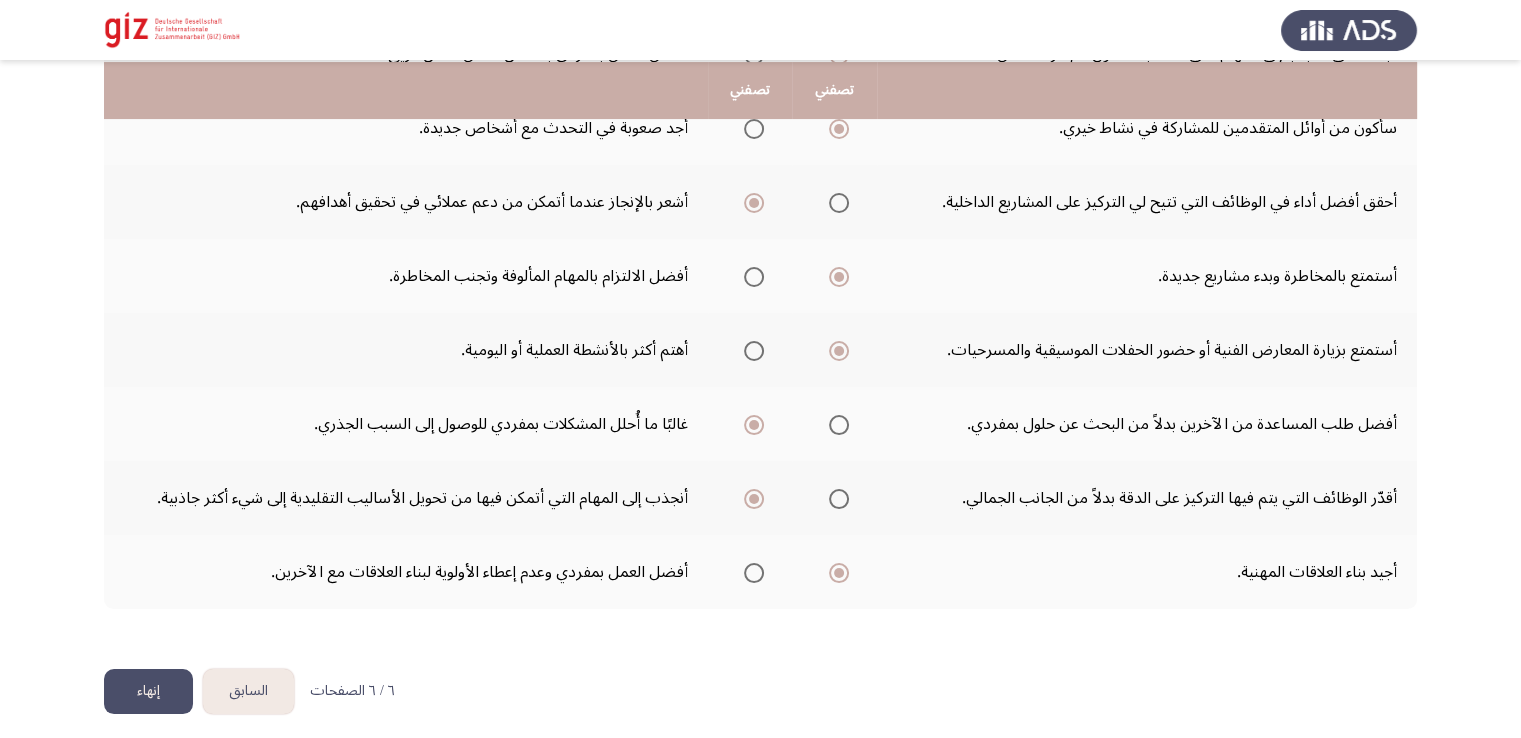 scroll, scrollTop: 467, scrollLeft: 0, axis: vertical 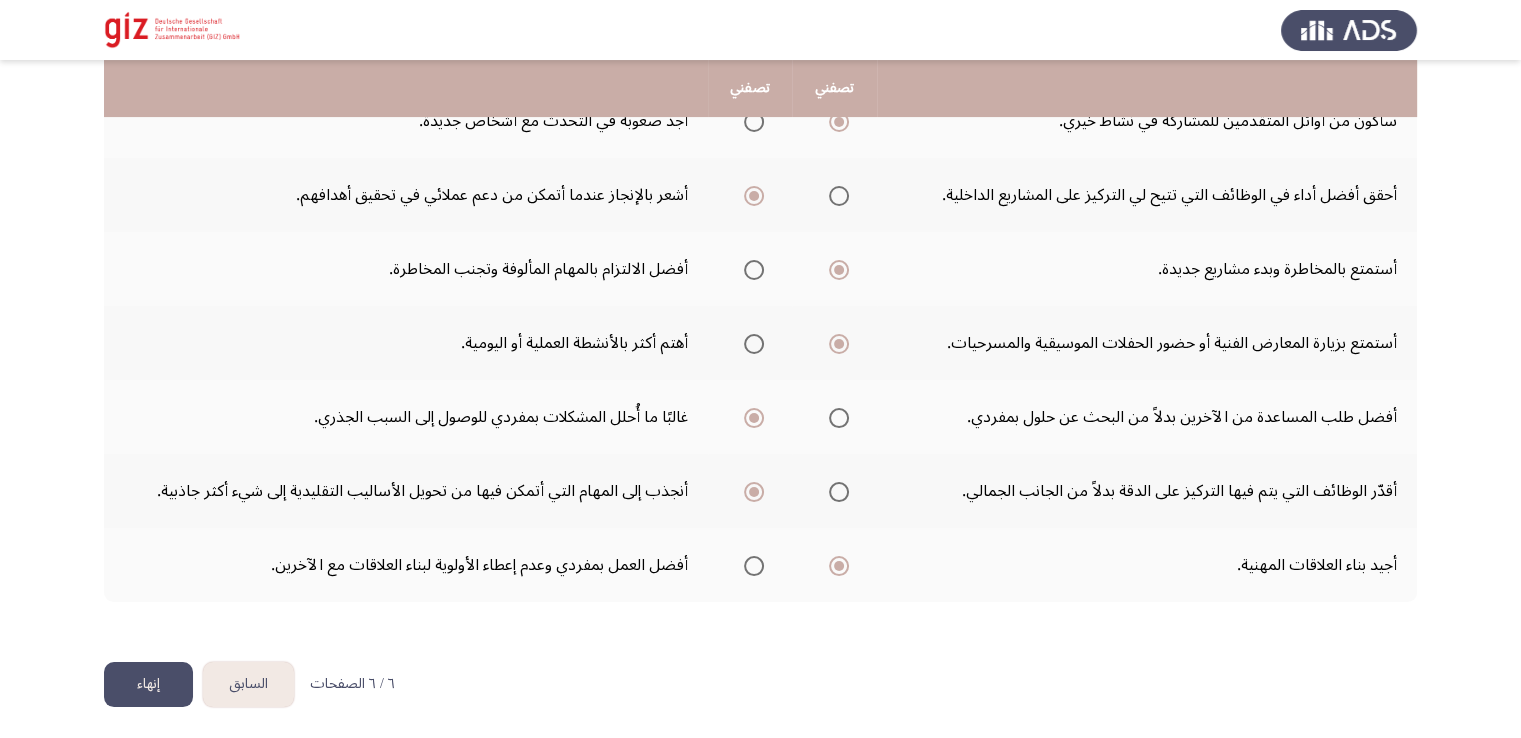 drag, startPoint x: 192, startPoint y: 676, endPoint x: 237, endPoint y: 575, distance: 110.57124 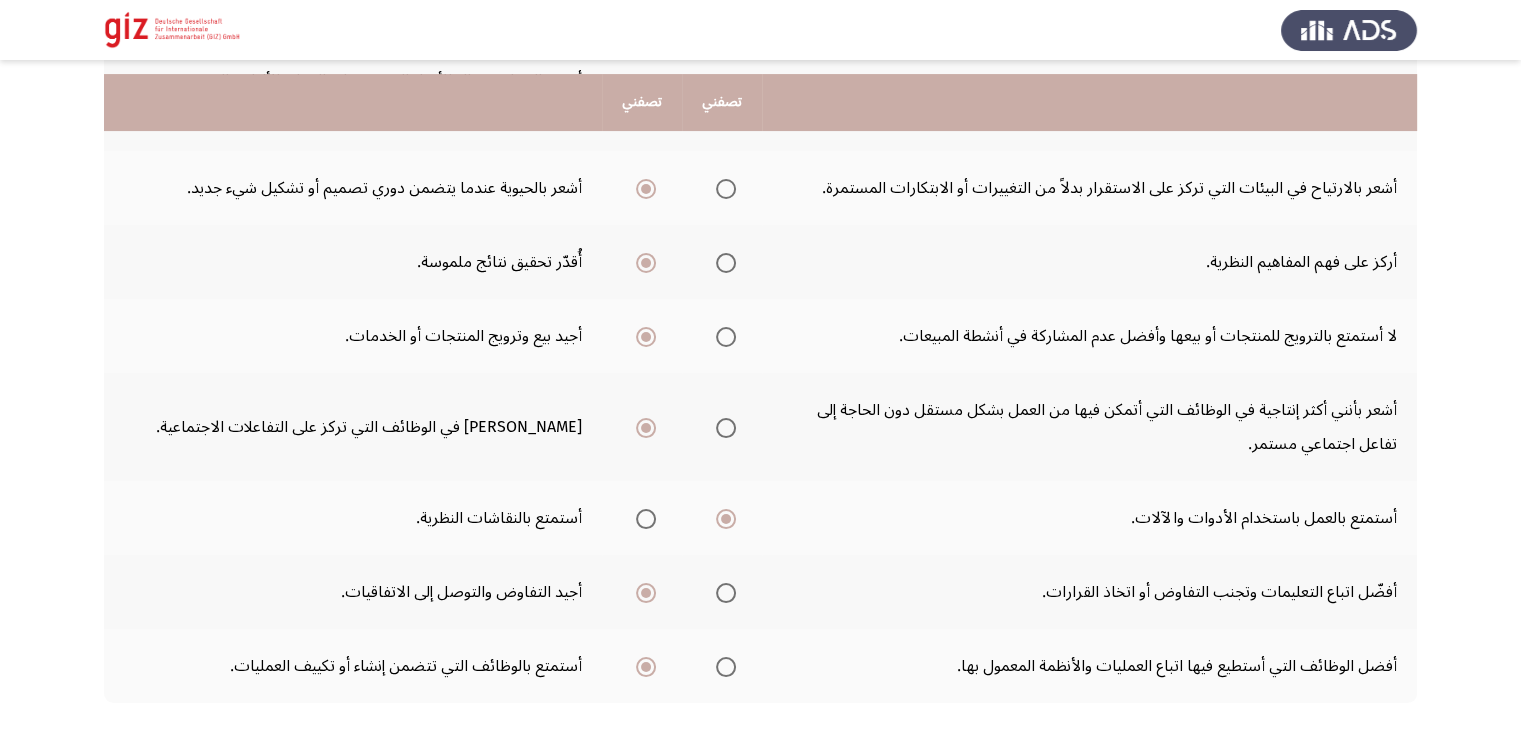 scroll, scrollTop: 534, scrollLeft: 0, axis: vertical 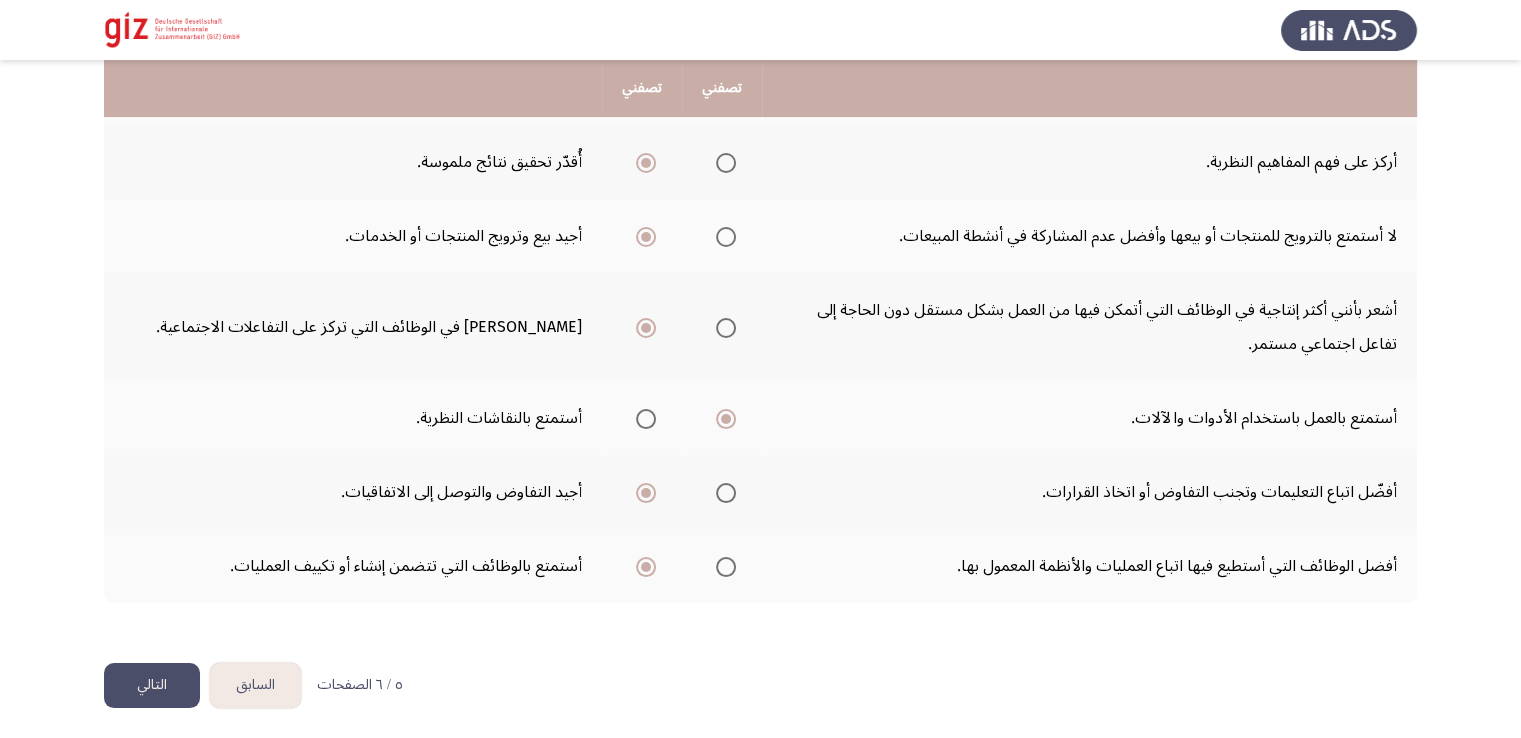 click on "السابق" 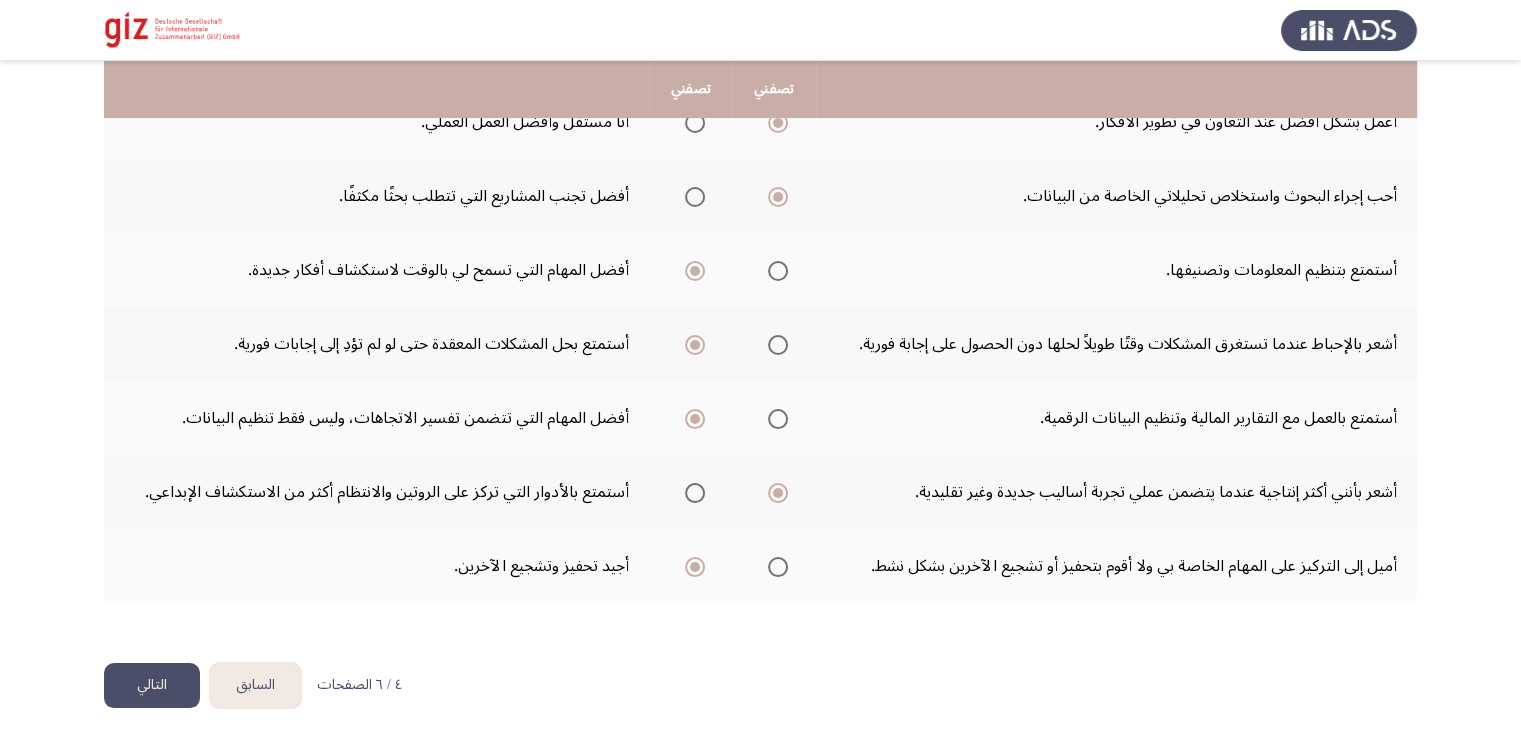 scroll, scrollTop: 467, scrollLeft: 0, axis: vertical 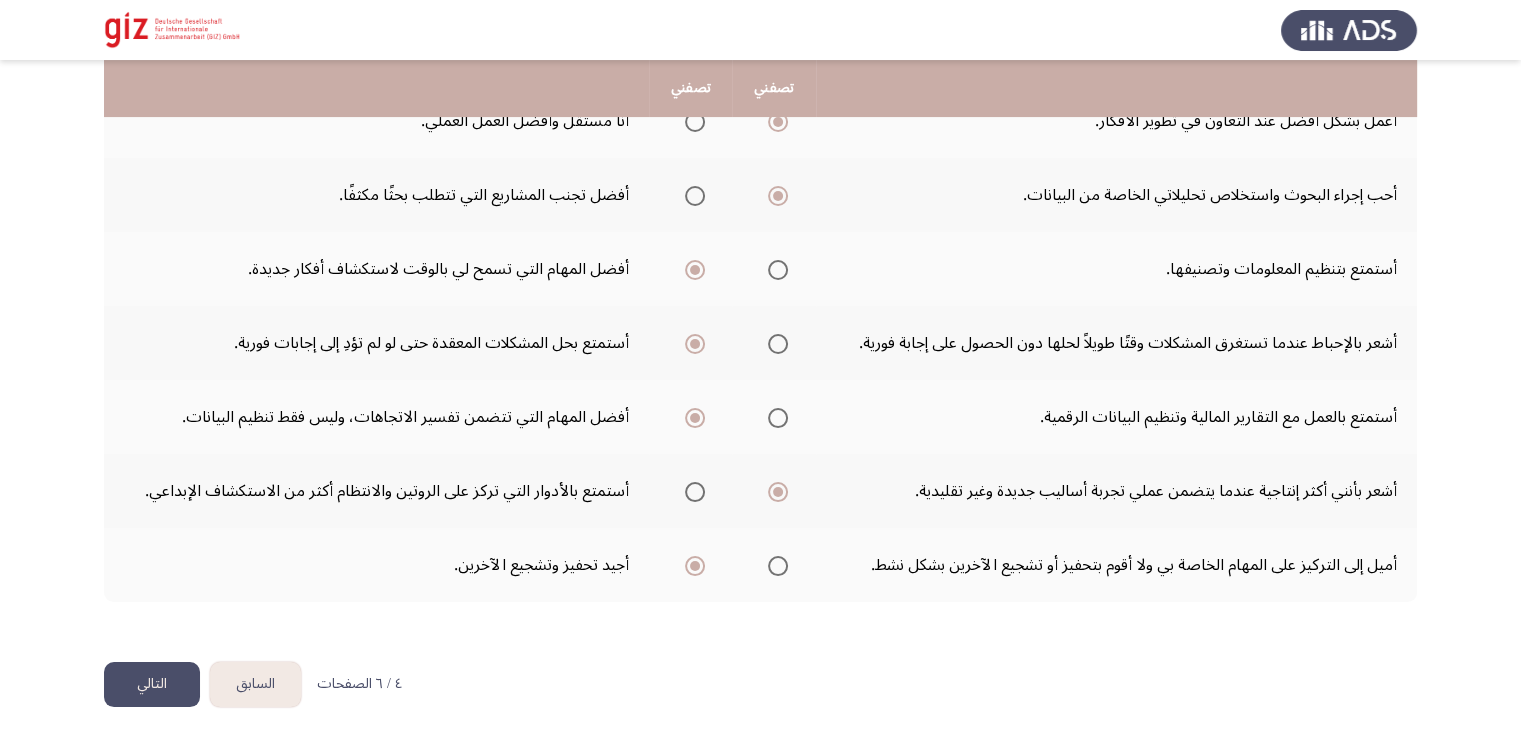 click on "التالي" 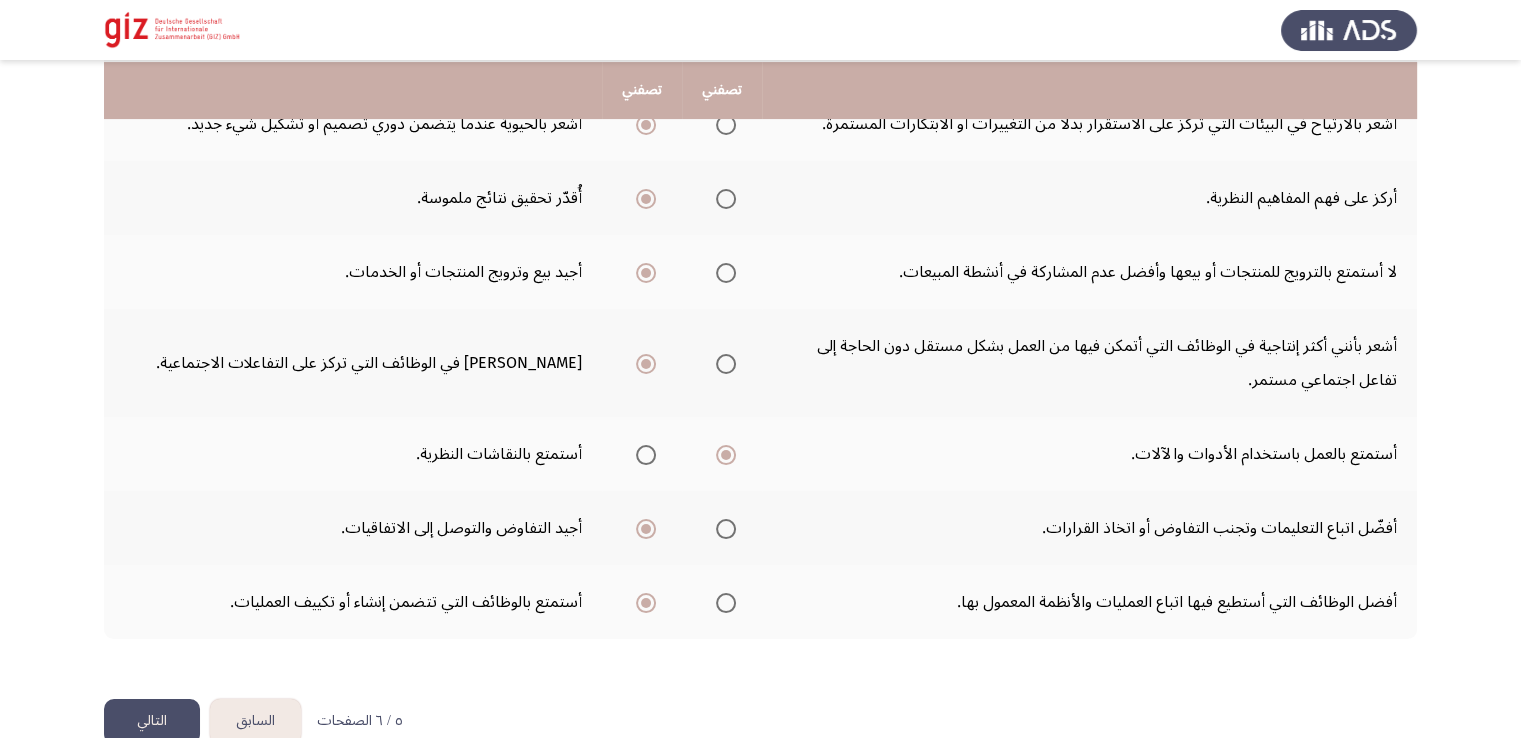 scroll, scrollTop: 500, scrollLeft: 0, axis: vertical 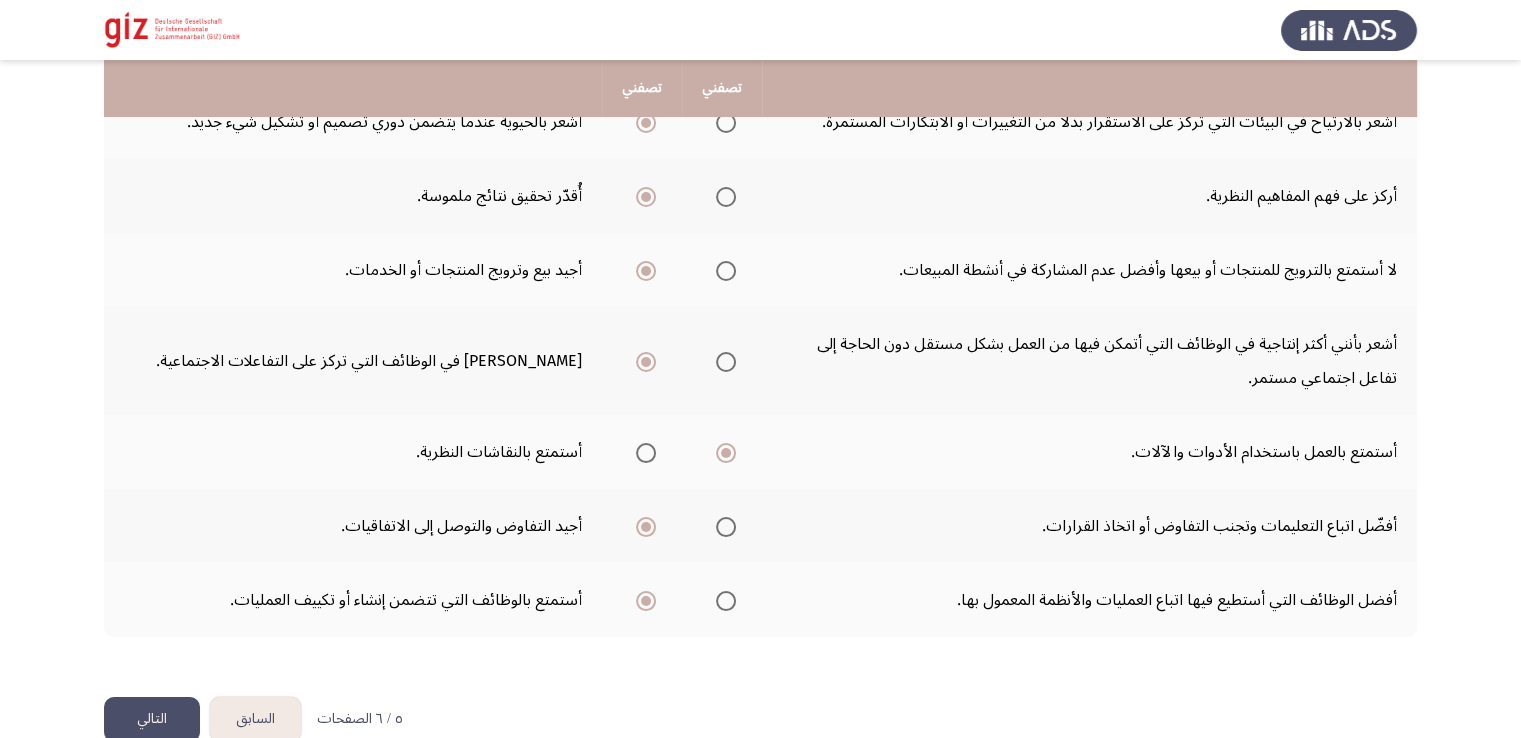 click on "التالي" 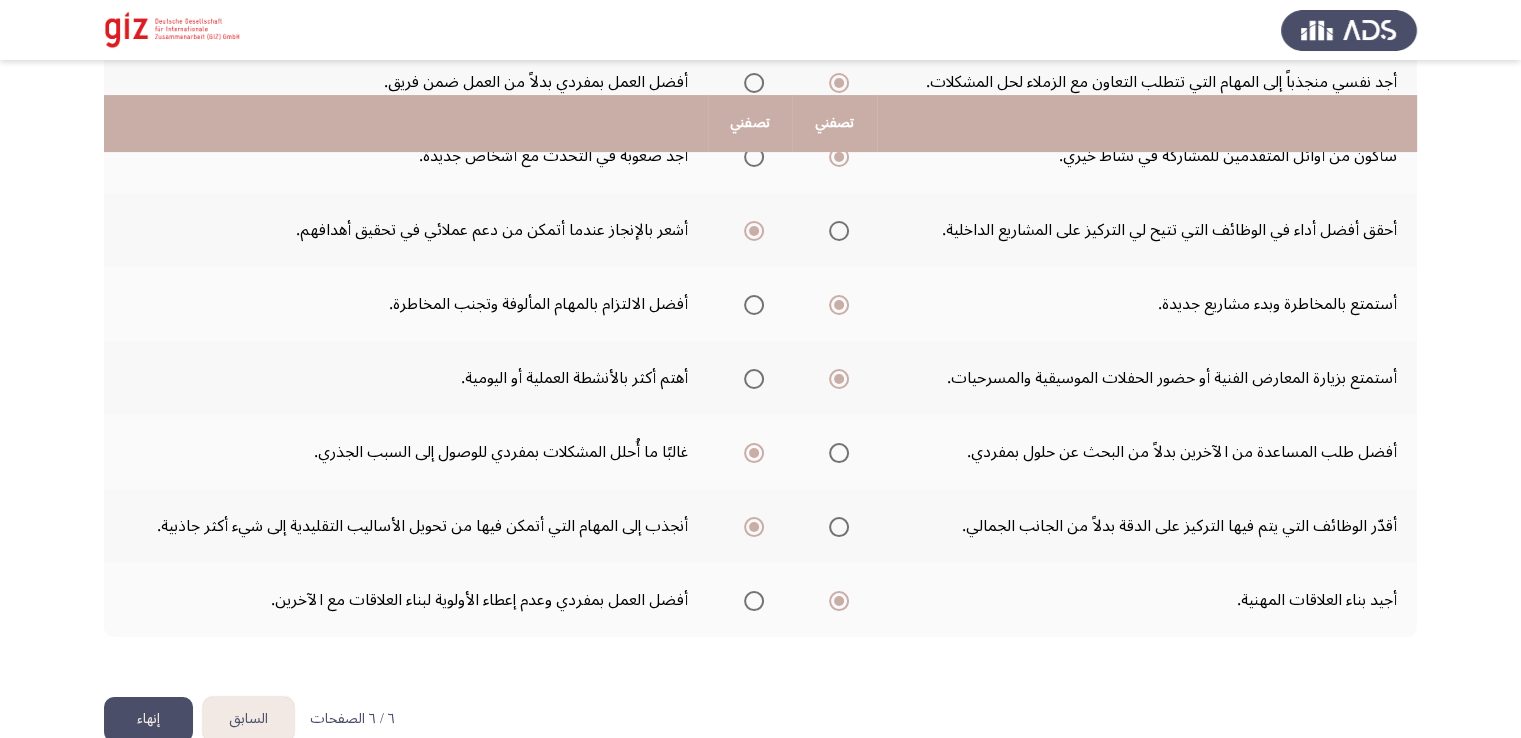 scroll, scrollTop: 467, scrollLeft: 0, axis: vertical 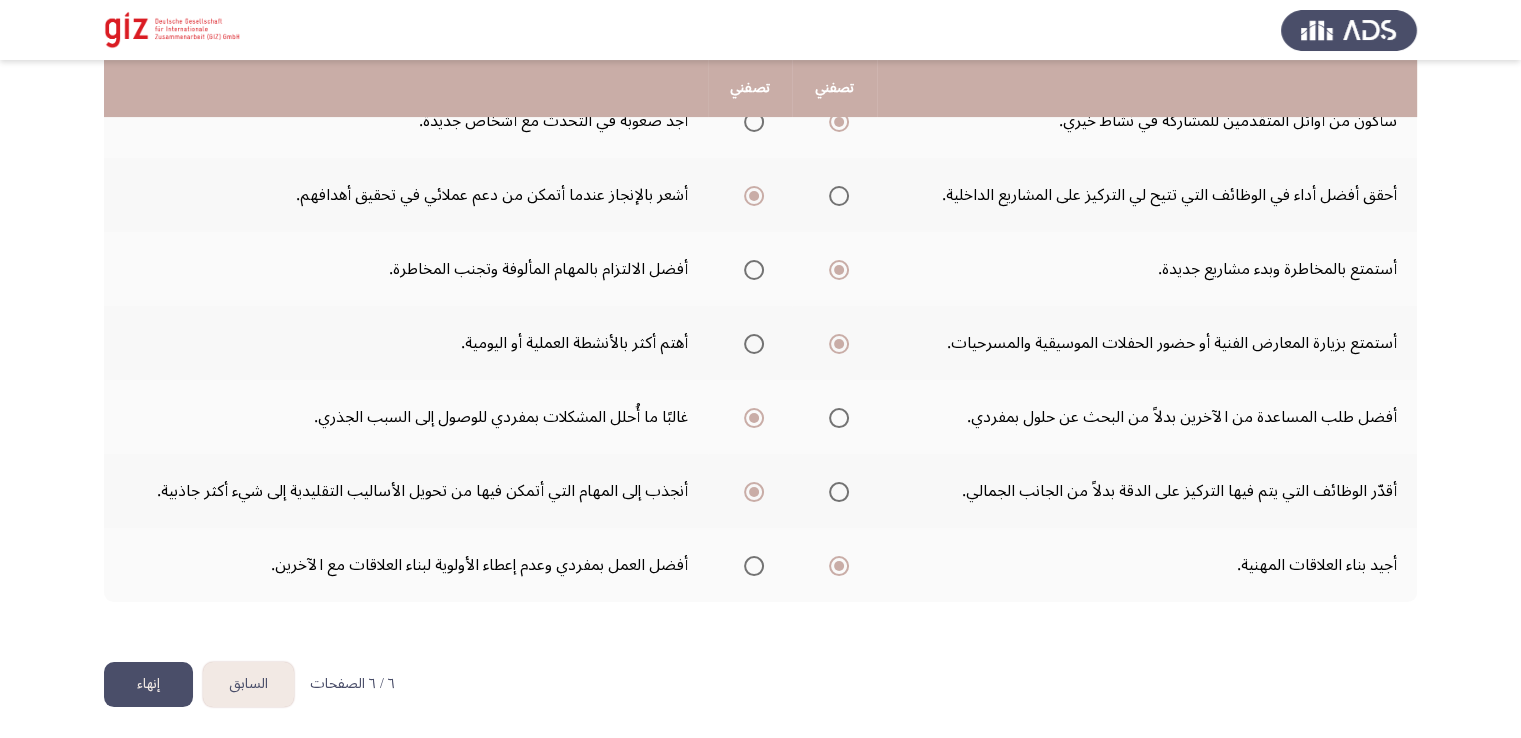 click on "إنهاء" 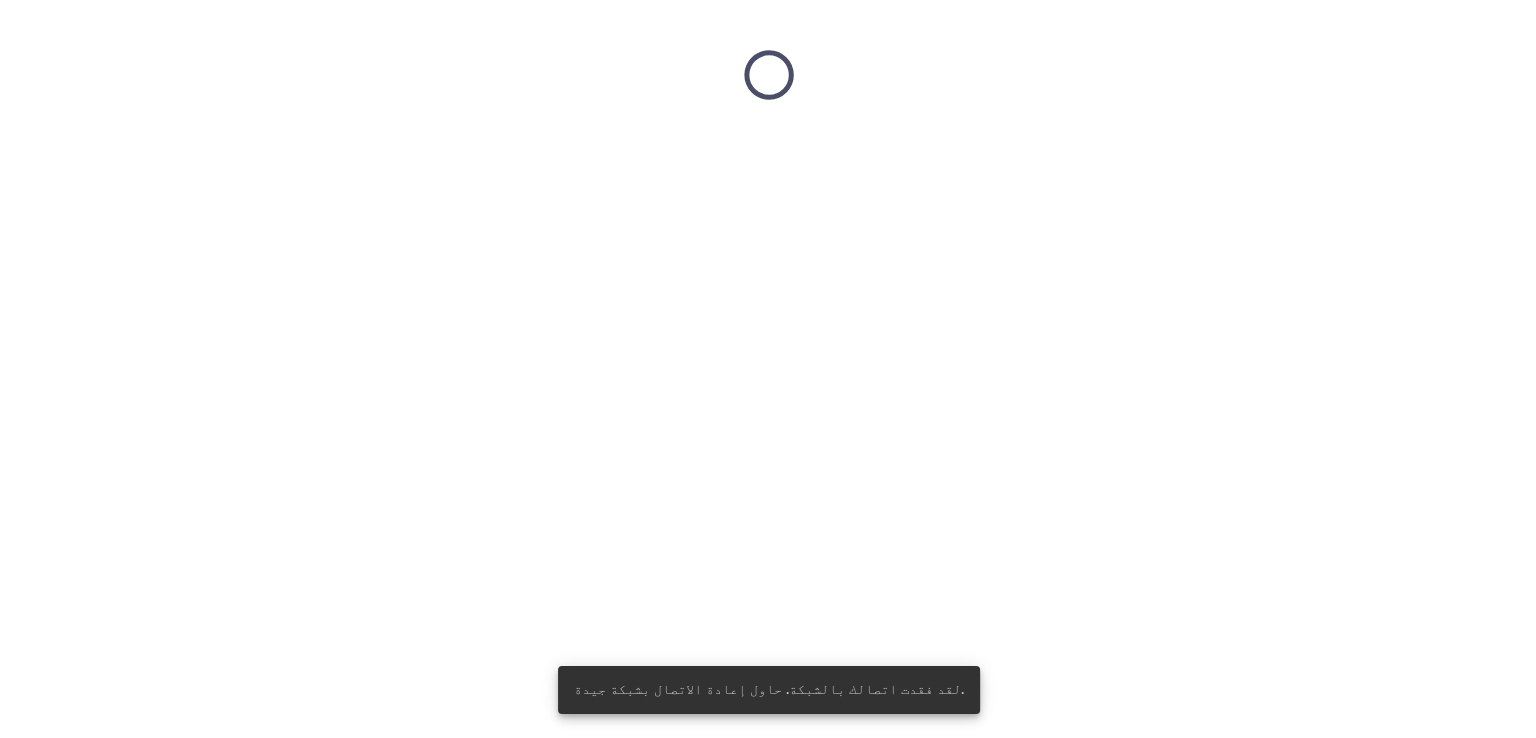 scroll, scrollTop: 0, scrollLeft: 0, axis: both 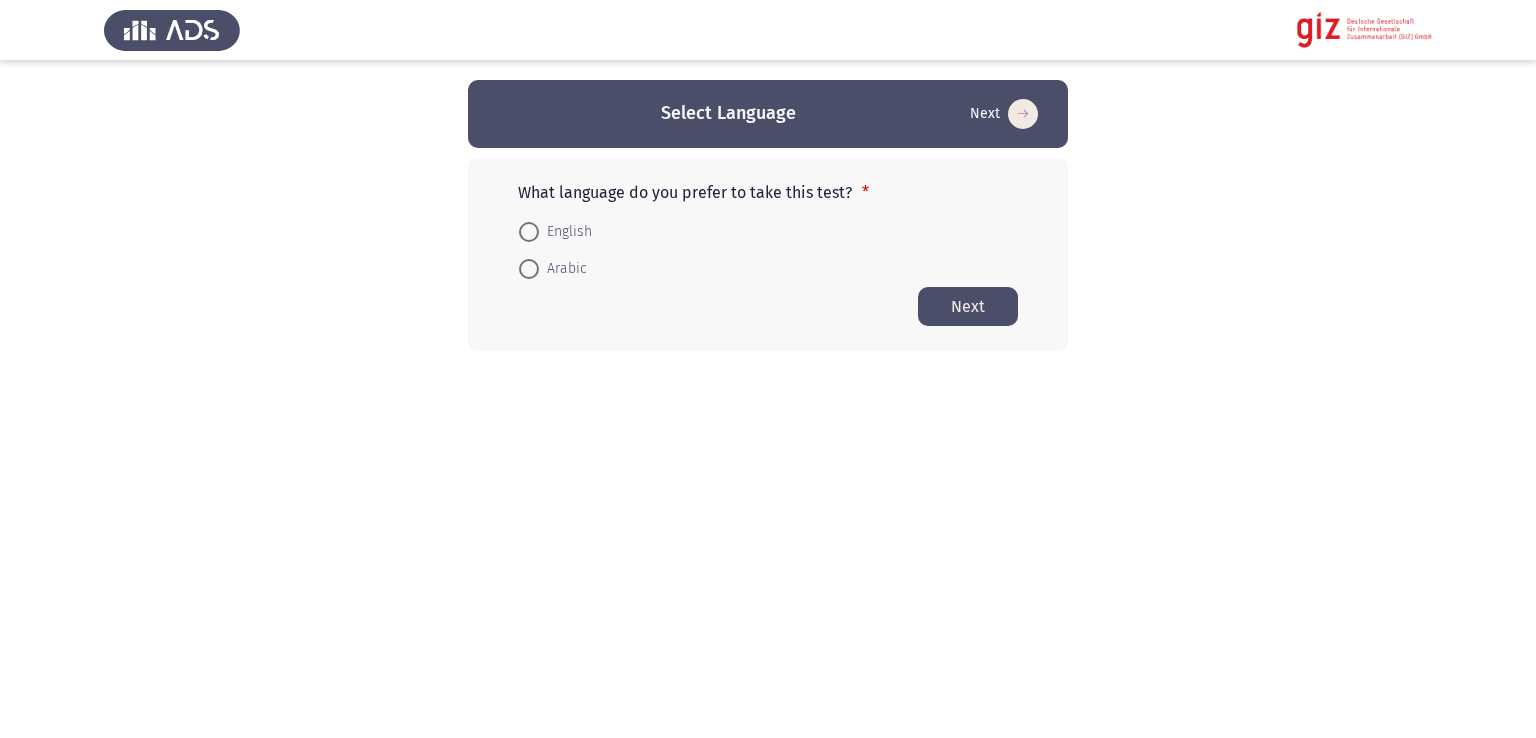 click at bounding box center [529, 269] 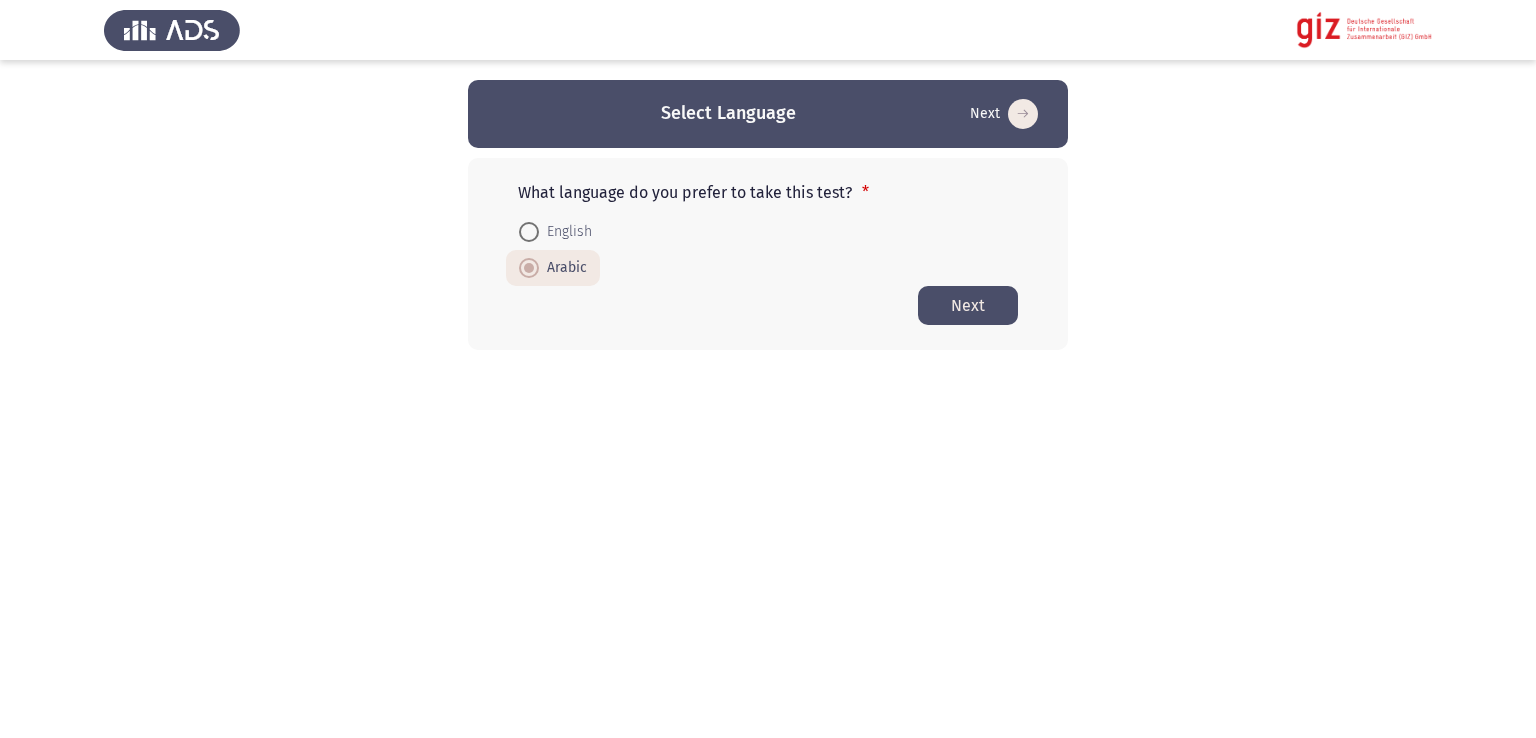 click on "Next" 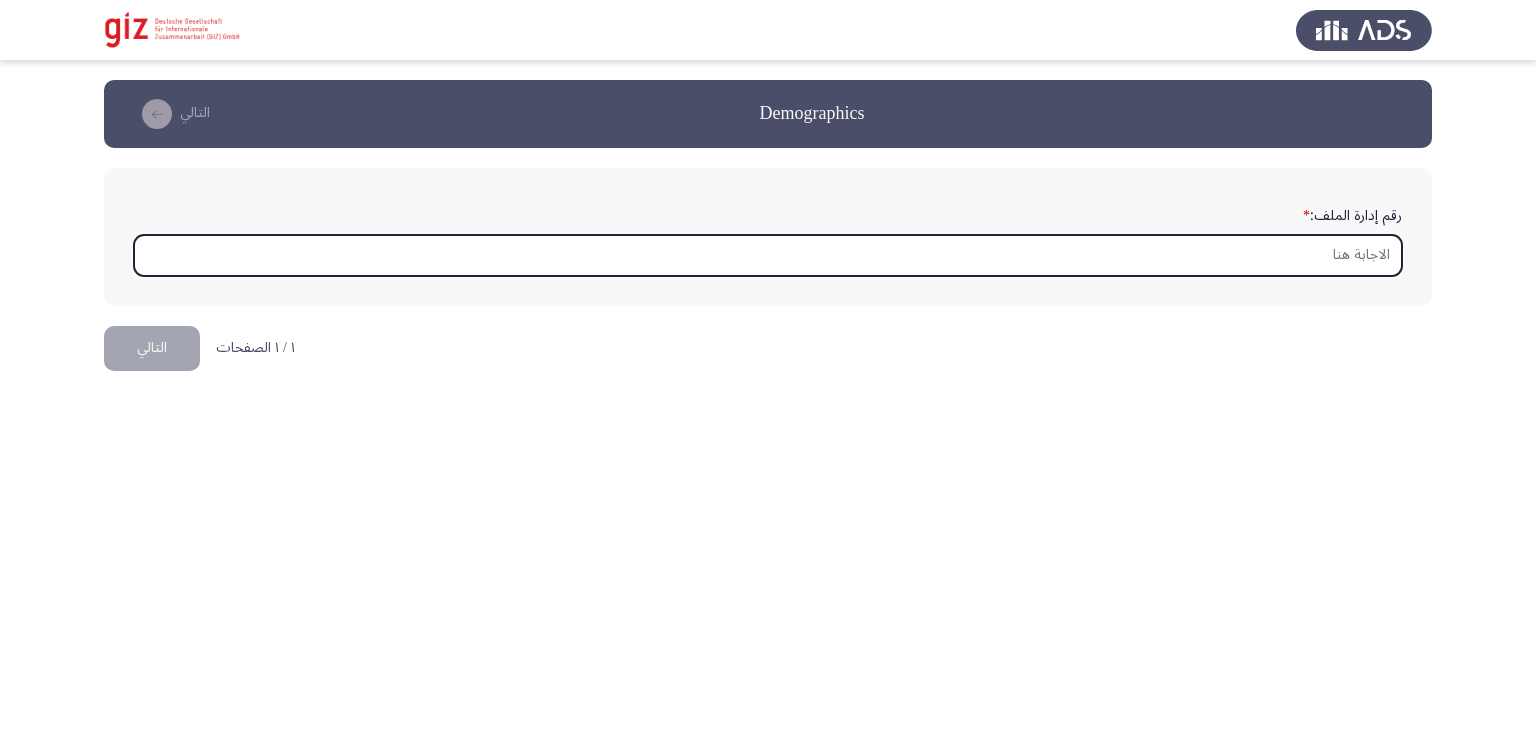 click on "رقم إدارة الملف:    *" at bounding box center [768, 255] 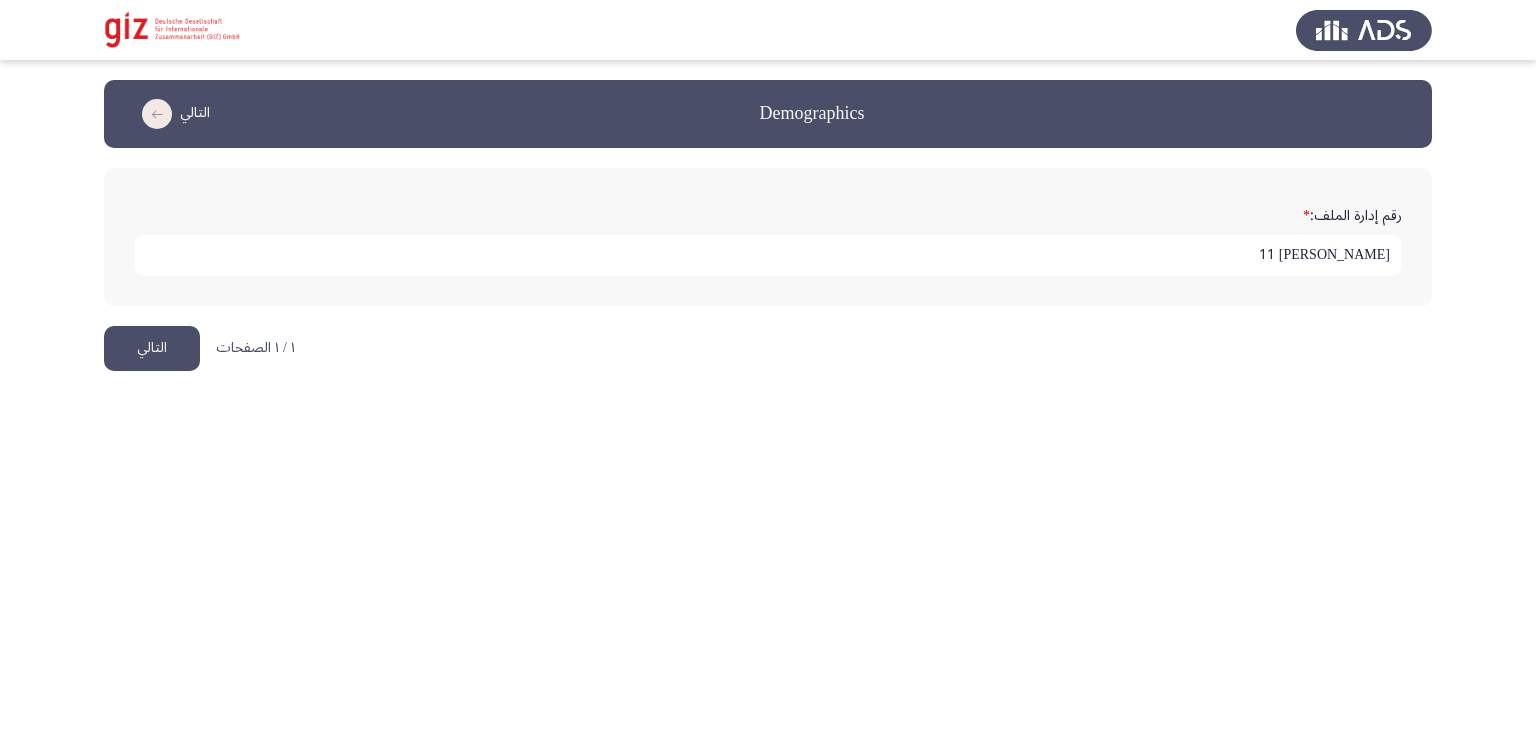type on "رحمه احمد 11" 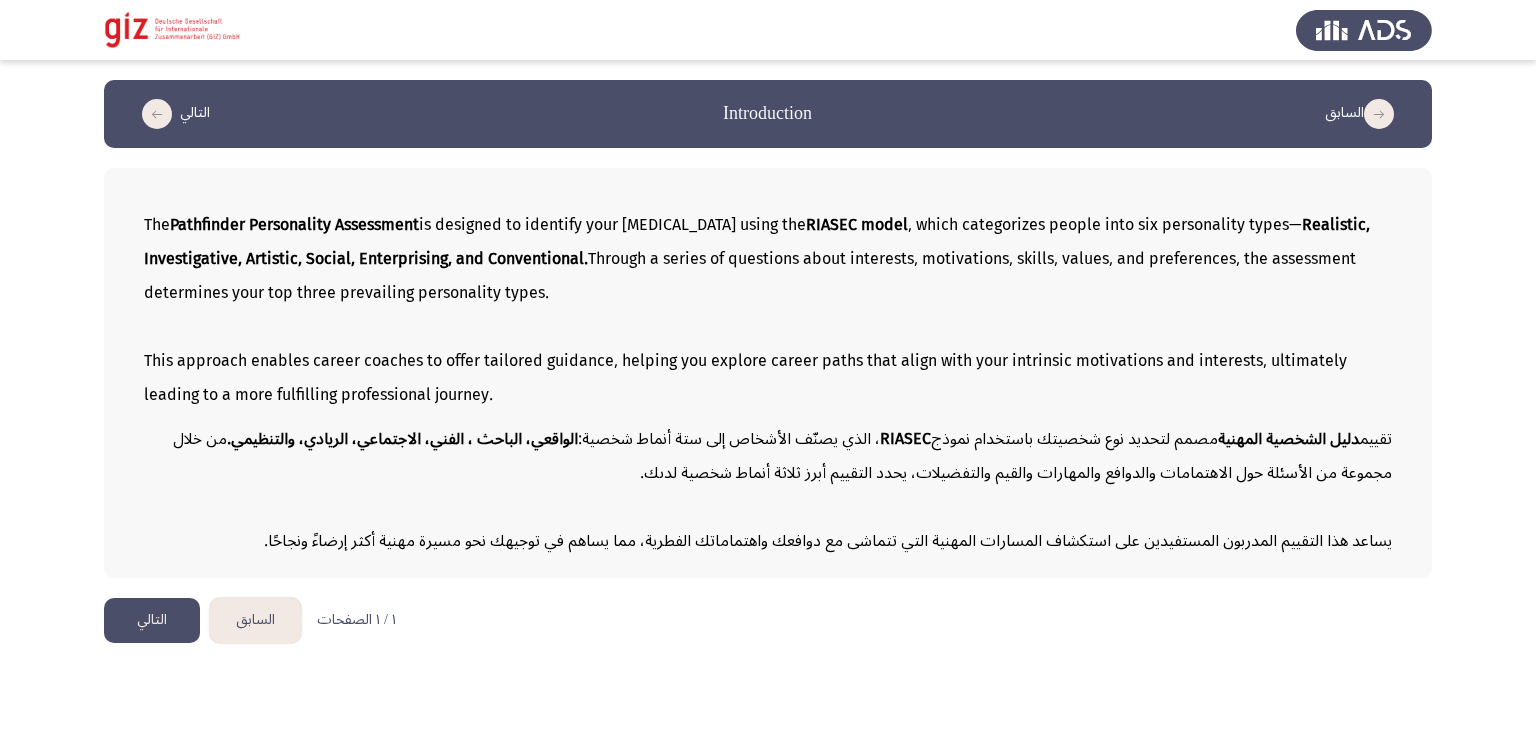 click on "التالي" 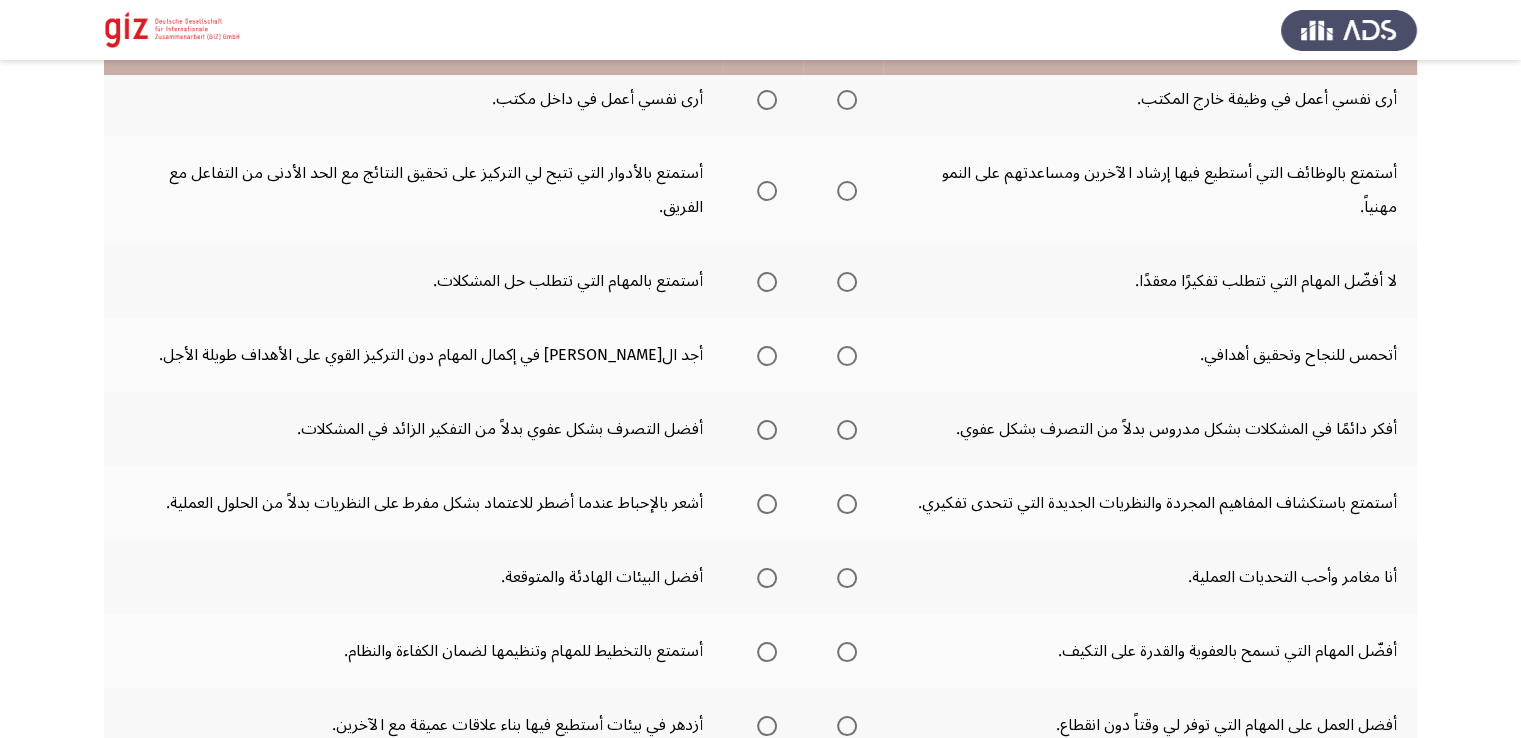 scroll, scrollTop: 0, scrollLeft: 0, axis: both 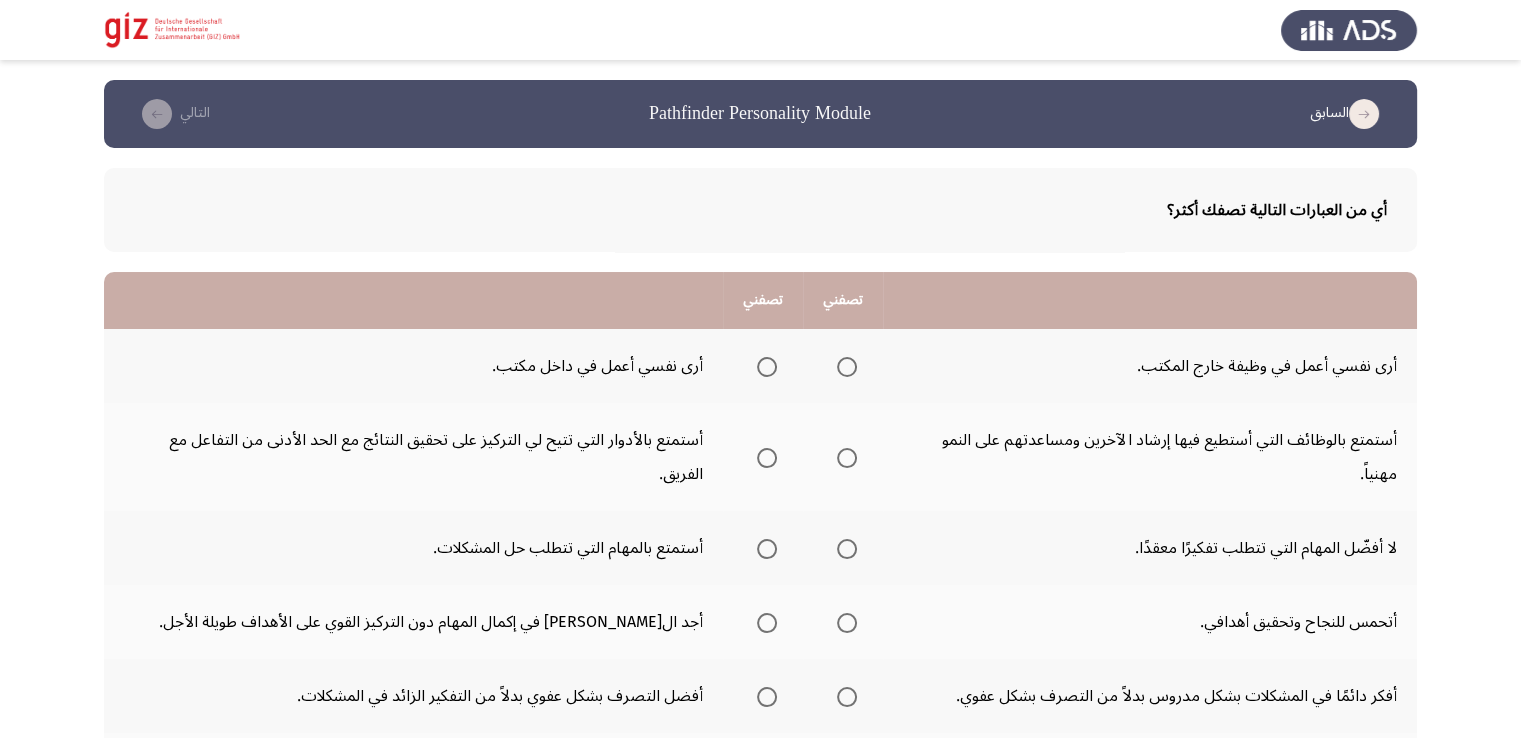 click at bounding box center (847, 367) 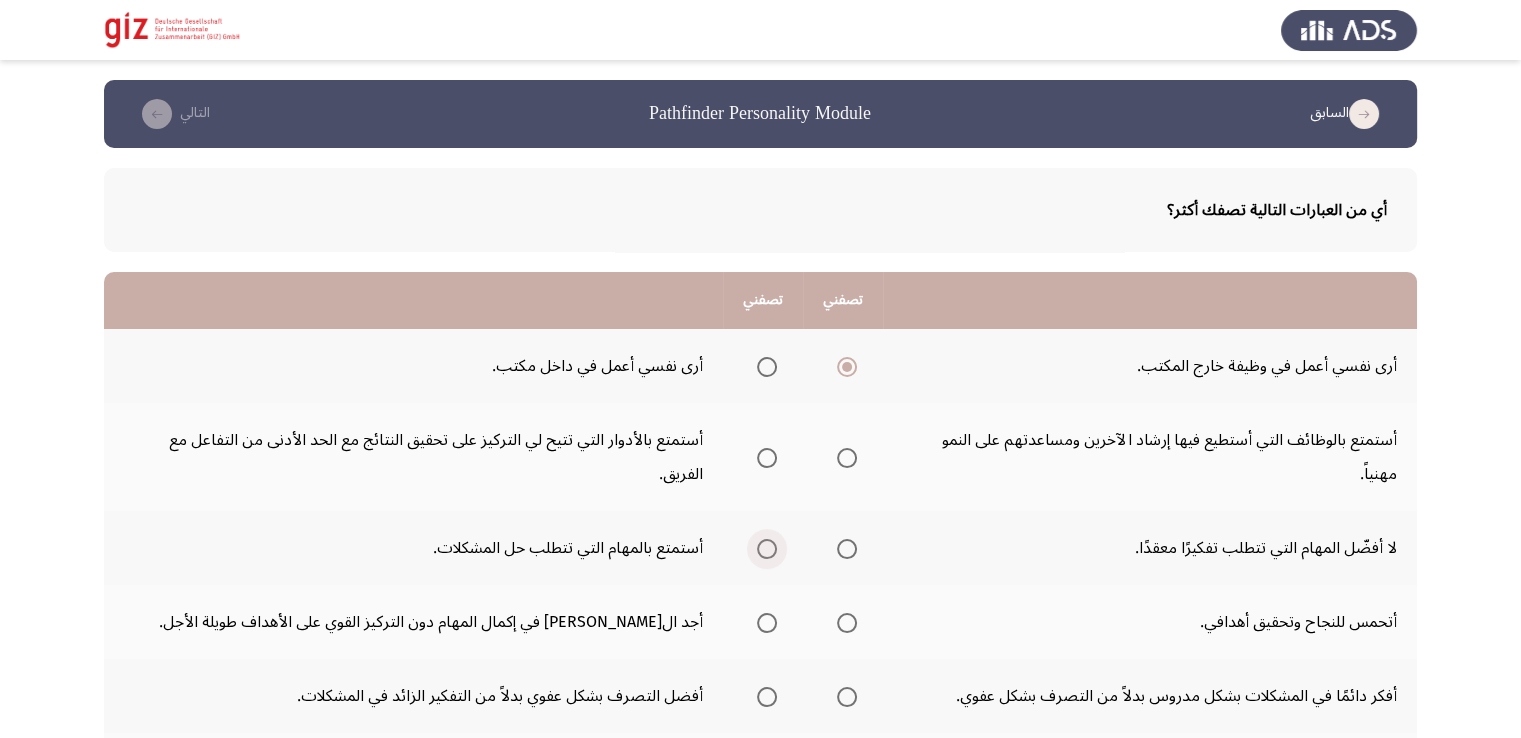 click at bounding box center [767, 549] 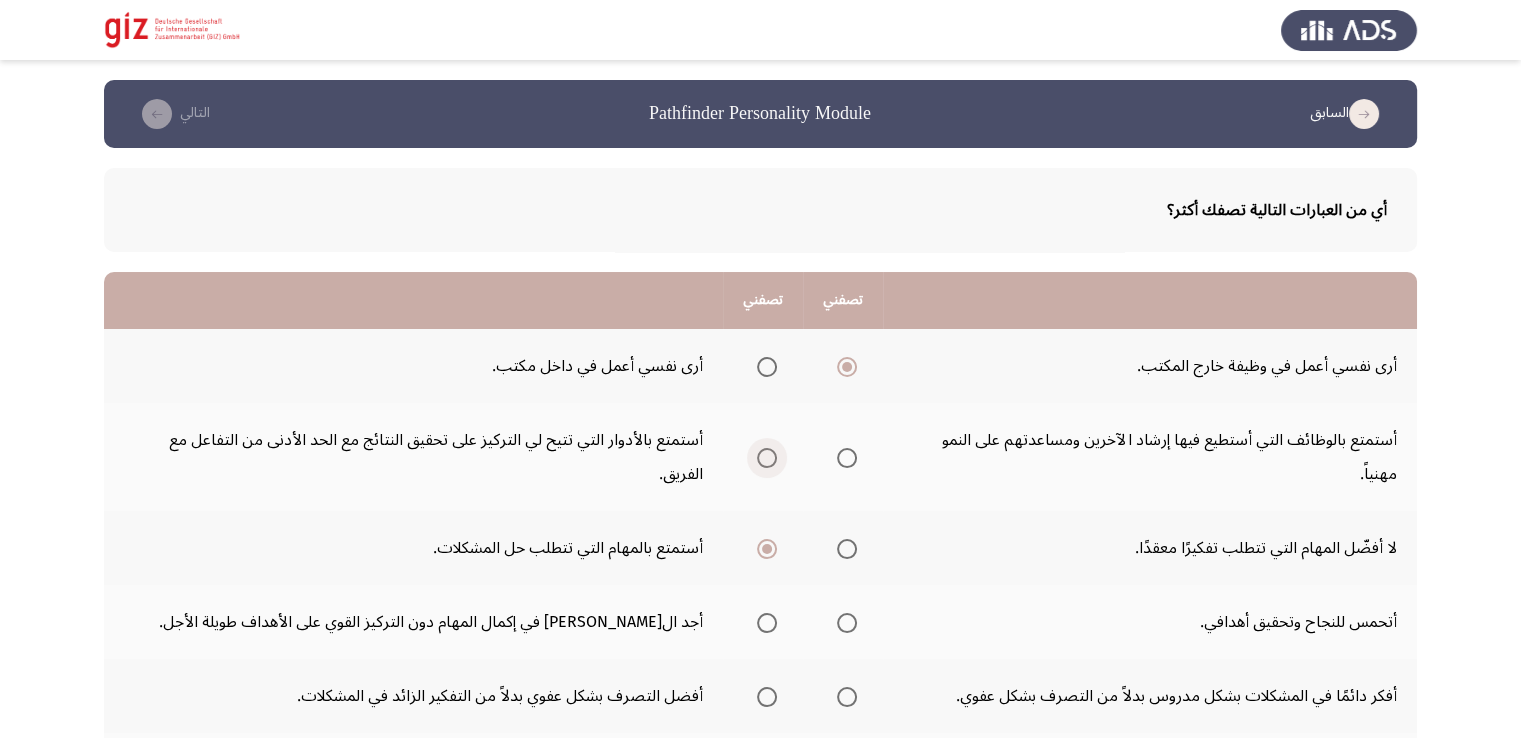 click at bounding box center (767, 458) 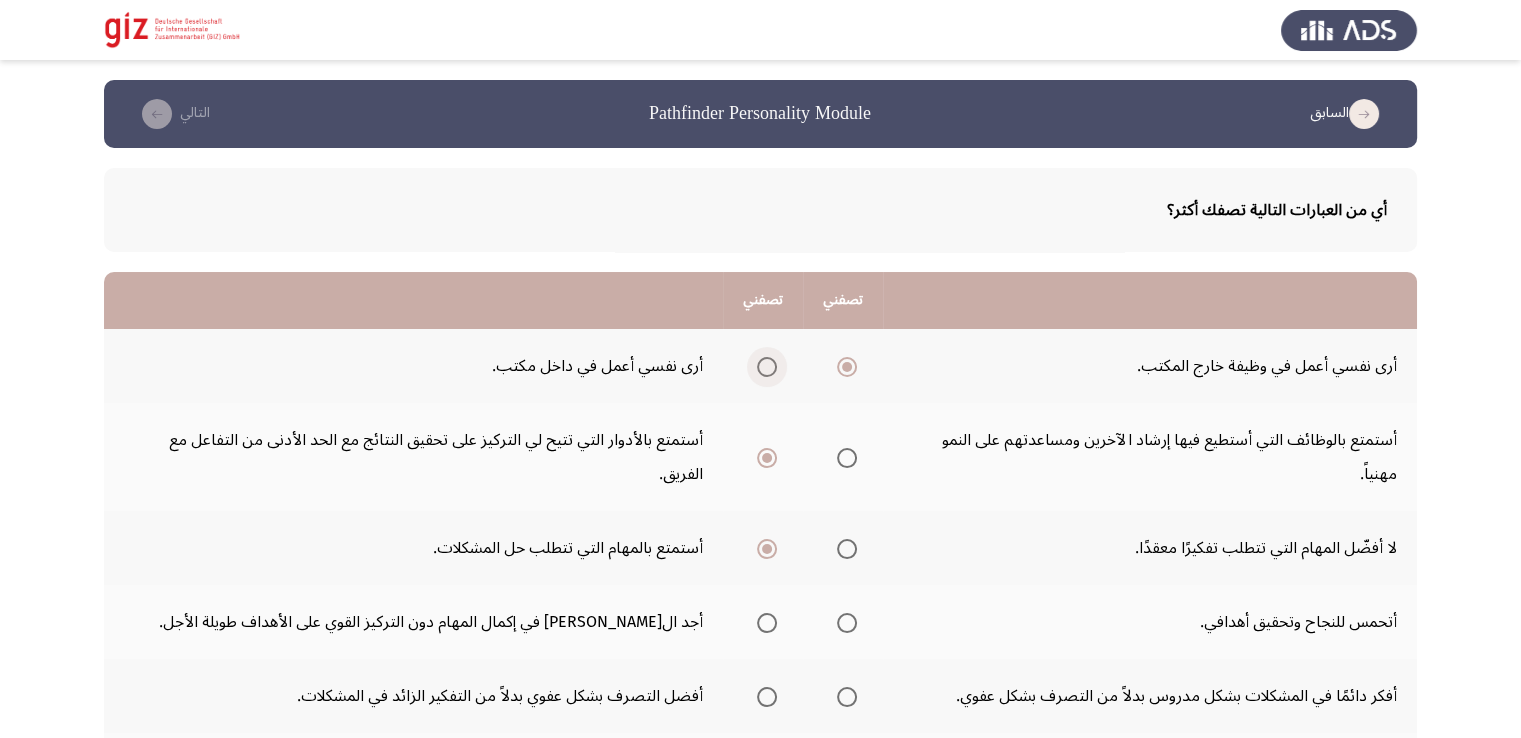 click at bounding box center [767, 367] 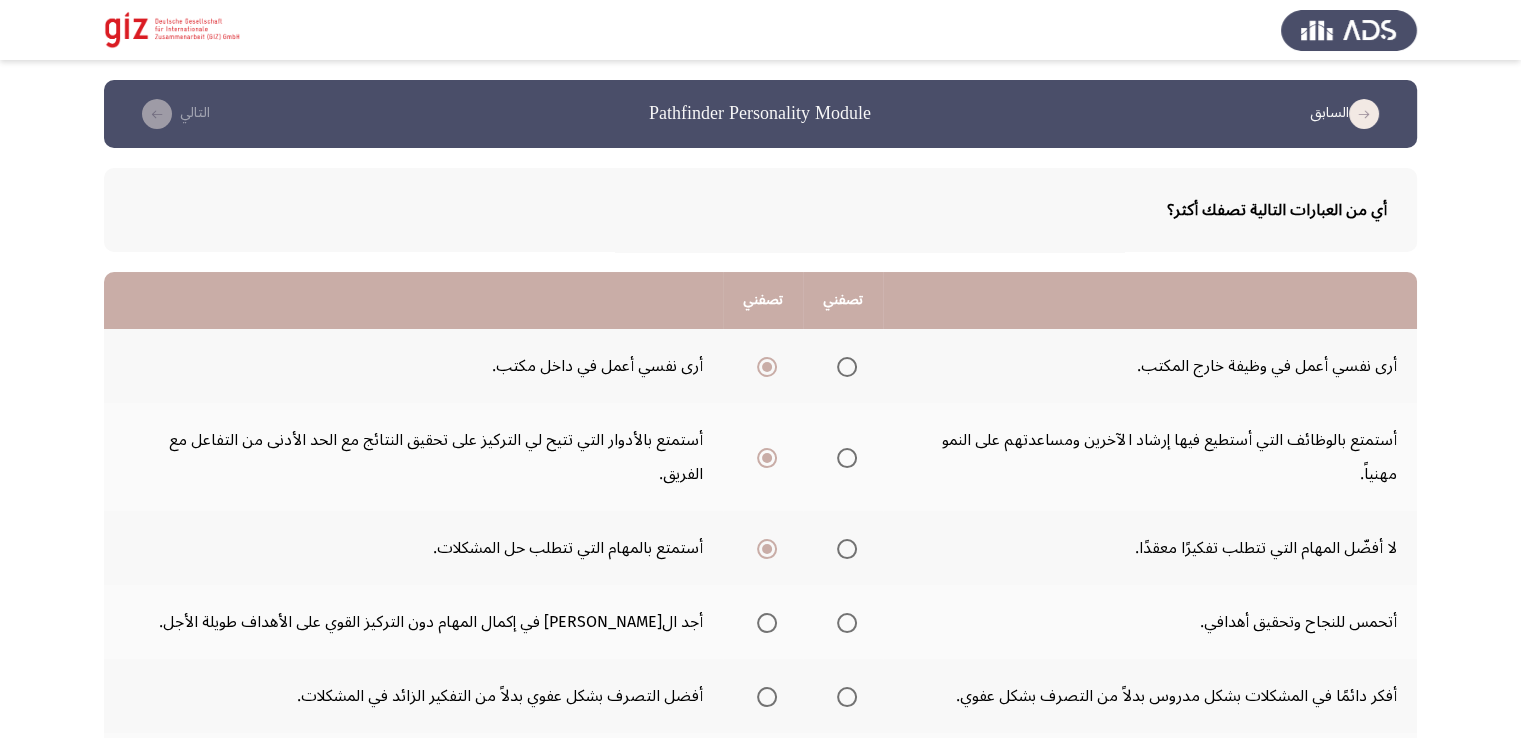click 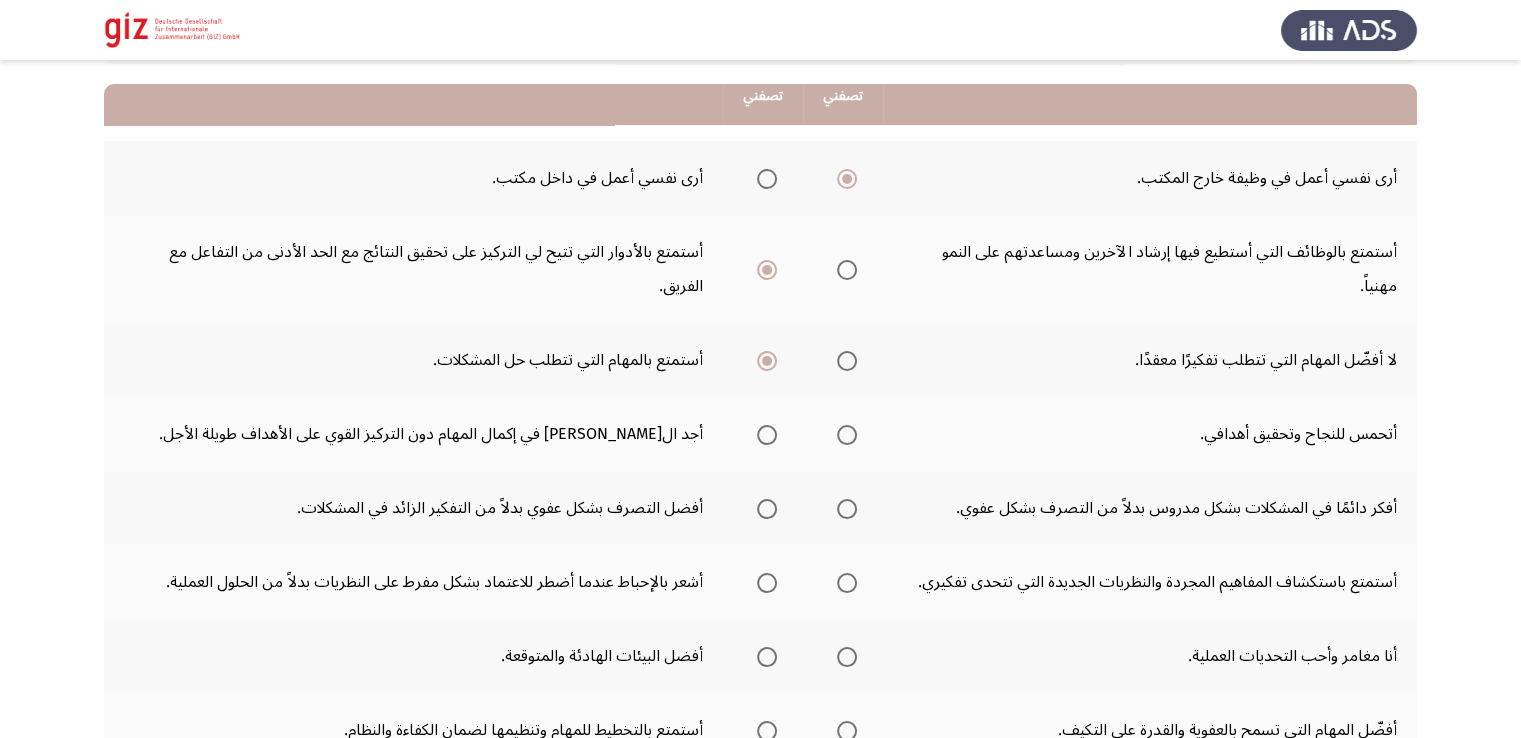 scroll, scrollTop: 200, scrollLeft: 0, axis: vertical 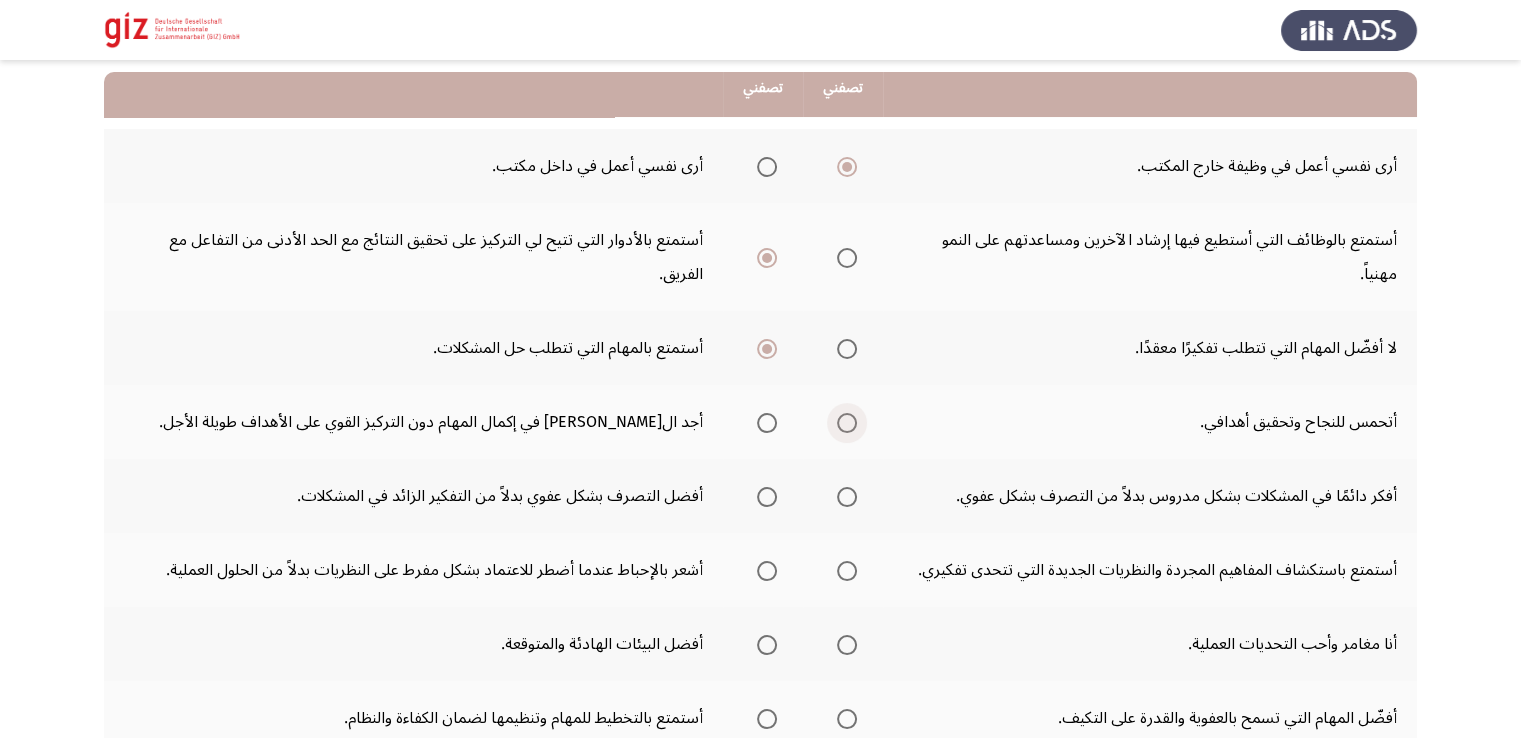 click at bounding box center [847, 423] 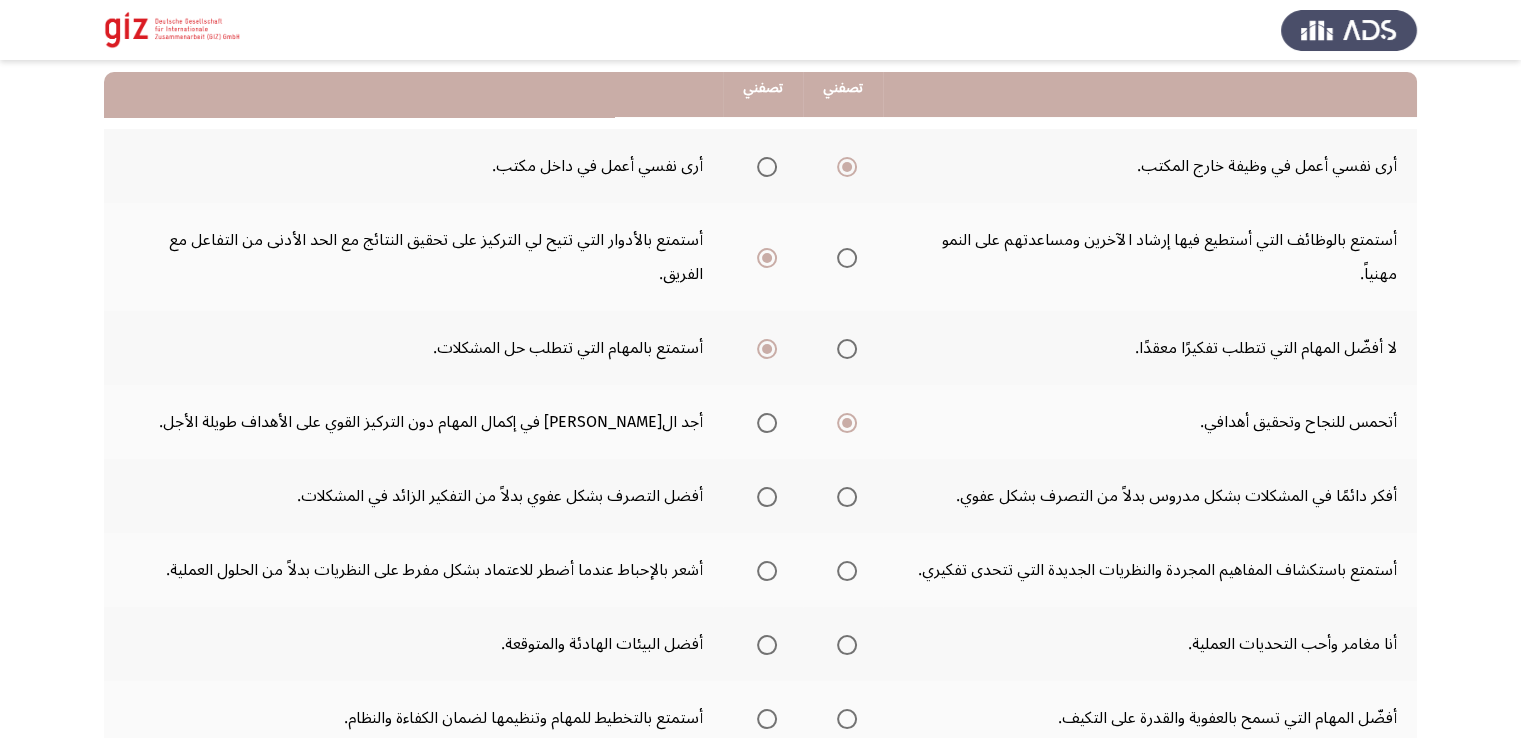 click 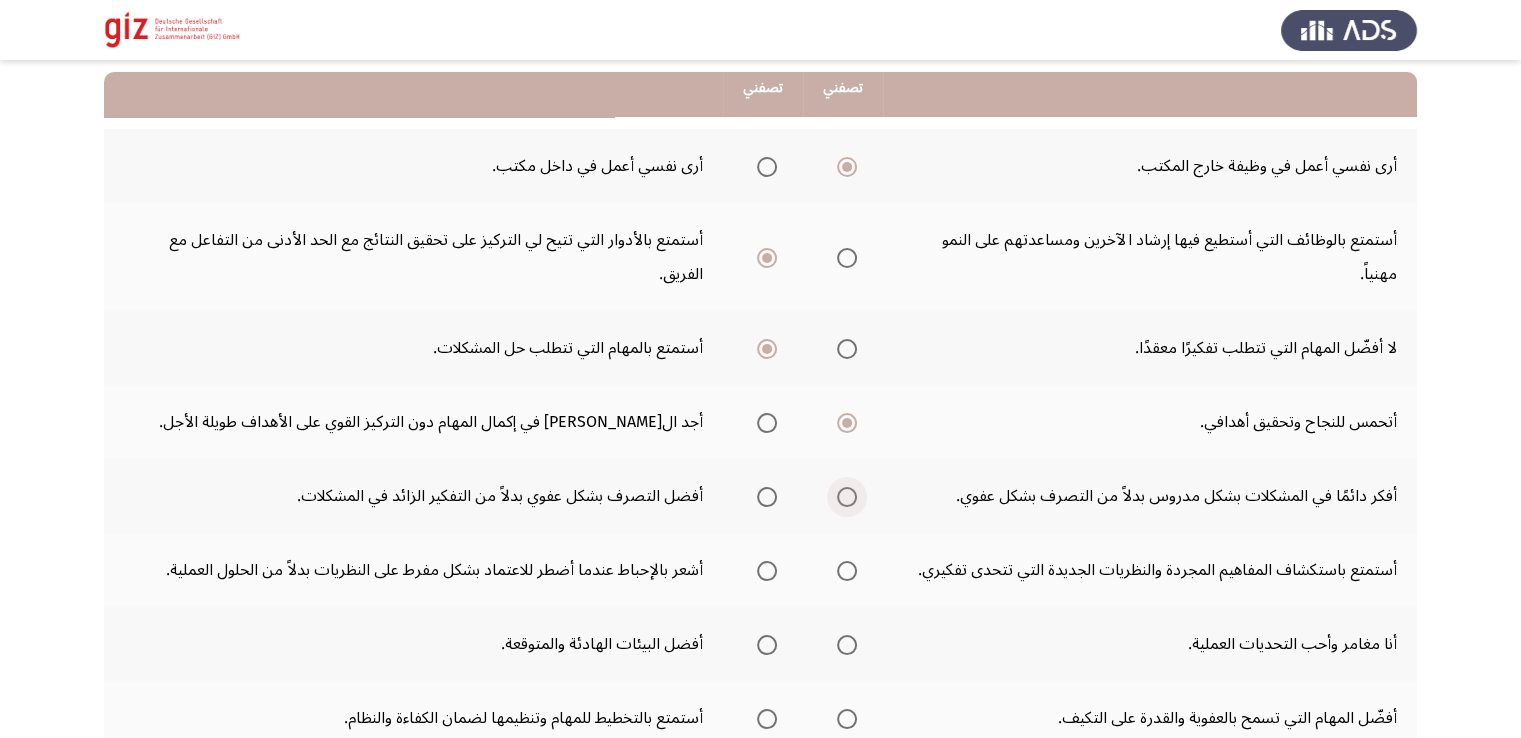 click at bounding box center [847, 497] 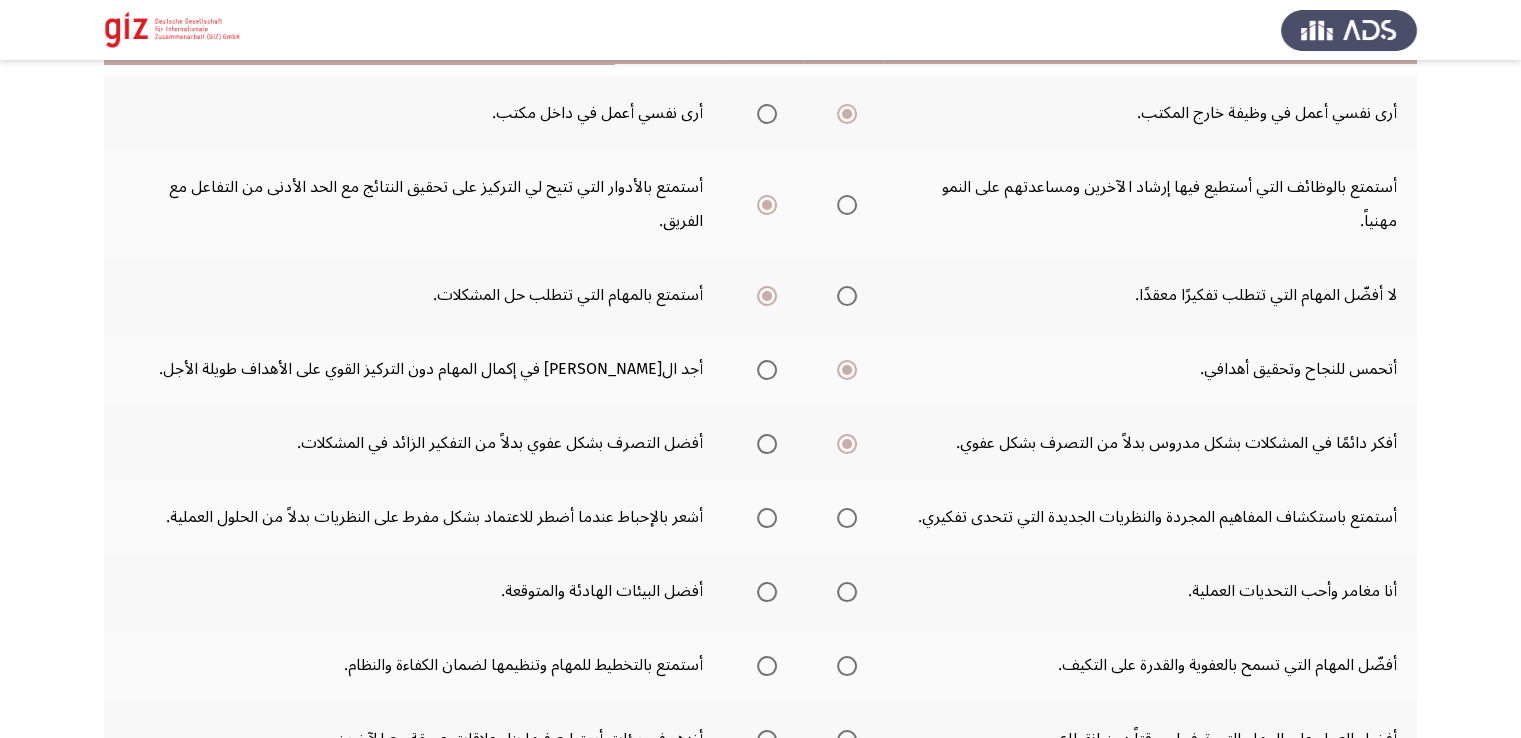 scroll, scrollTop: 300, scrollLeft: 0, axis: vertical 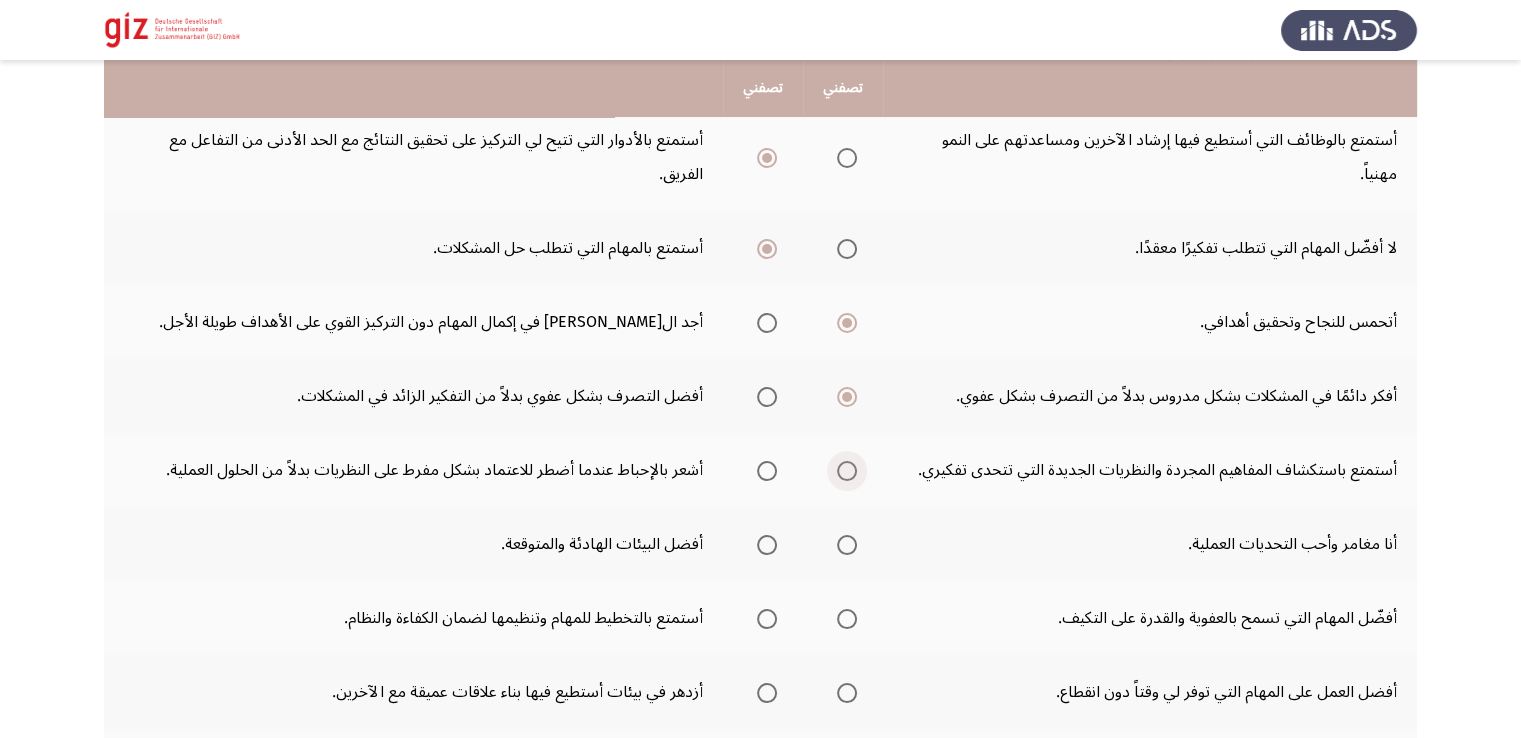 click at bounding box center [847, 471] 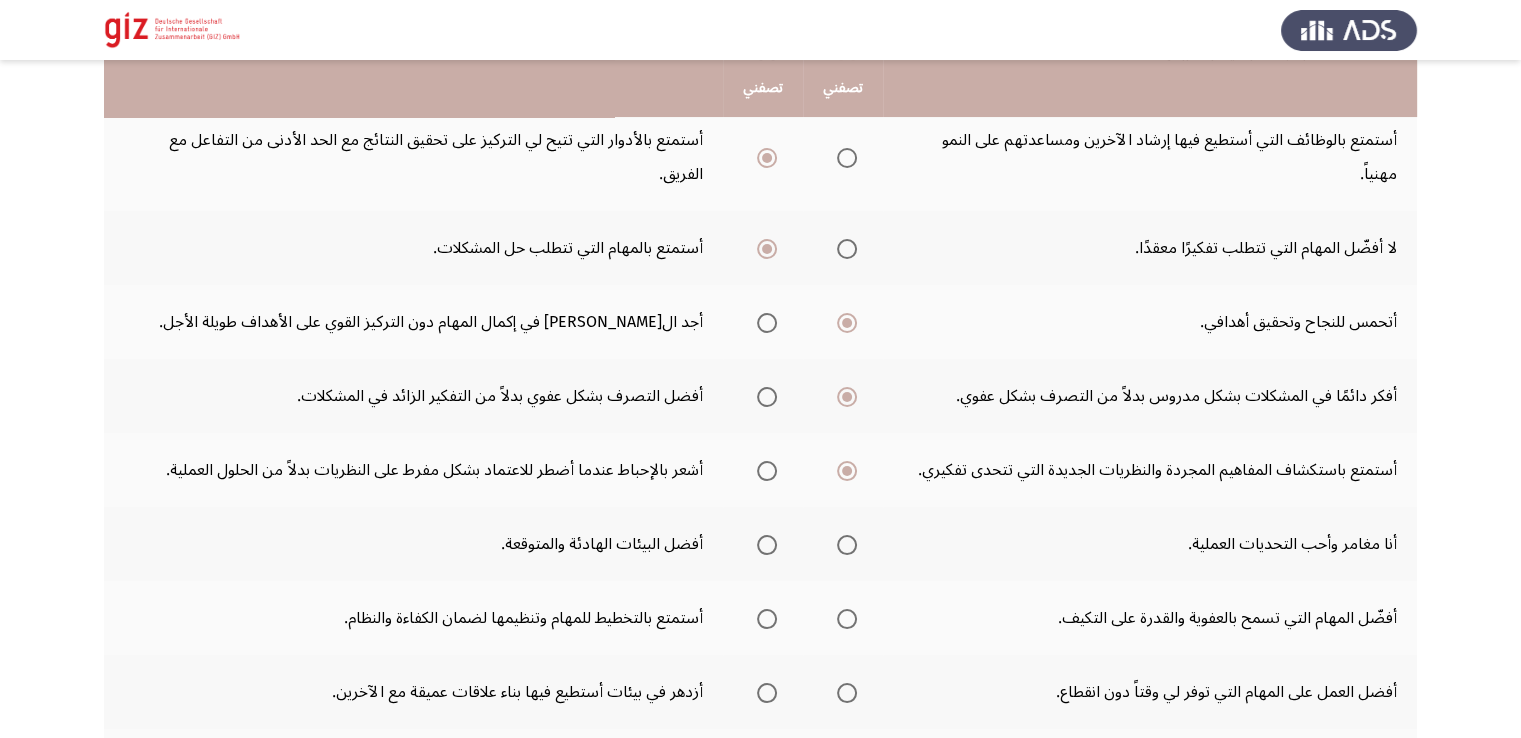 click at bounding box center (847, 545) 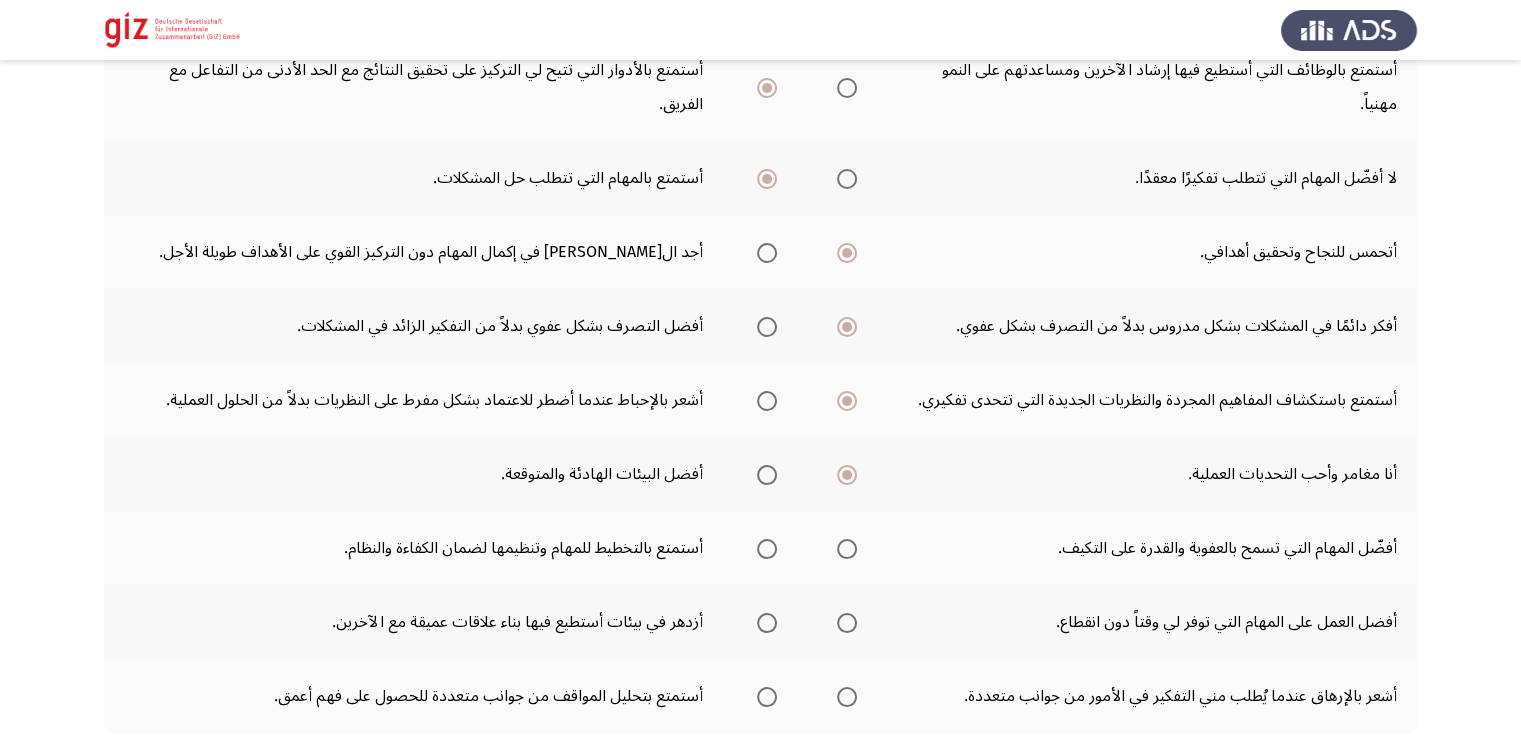 scroll, scrollTop: 400, scrollLeft: 0, axis: vertical 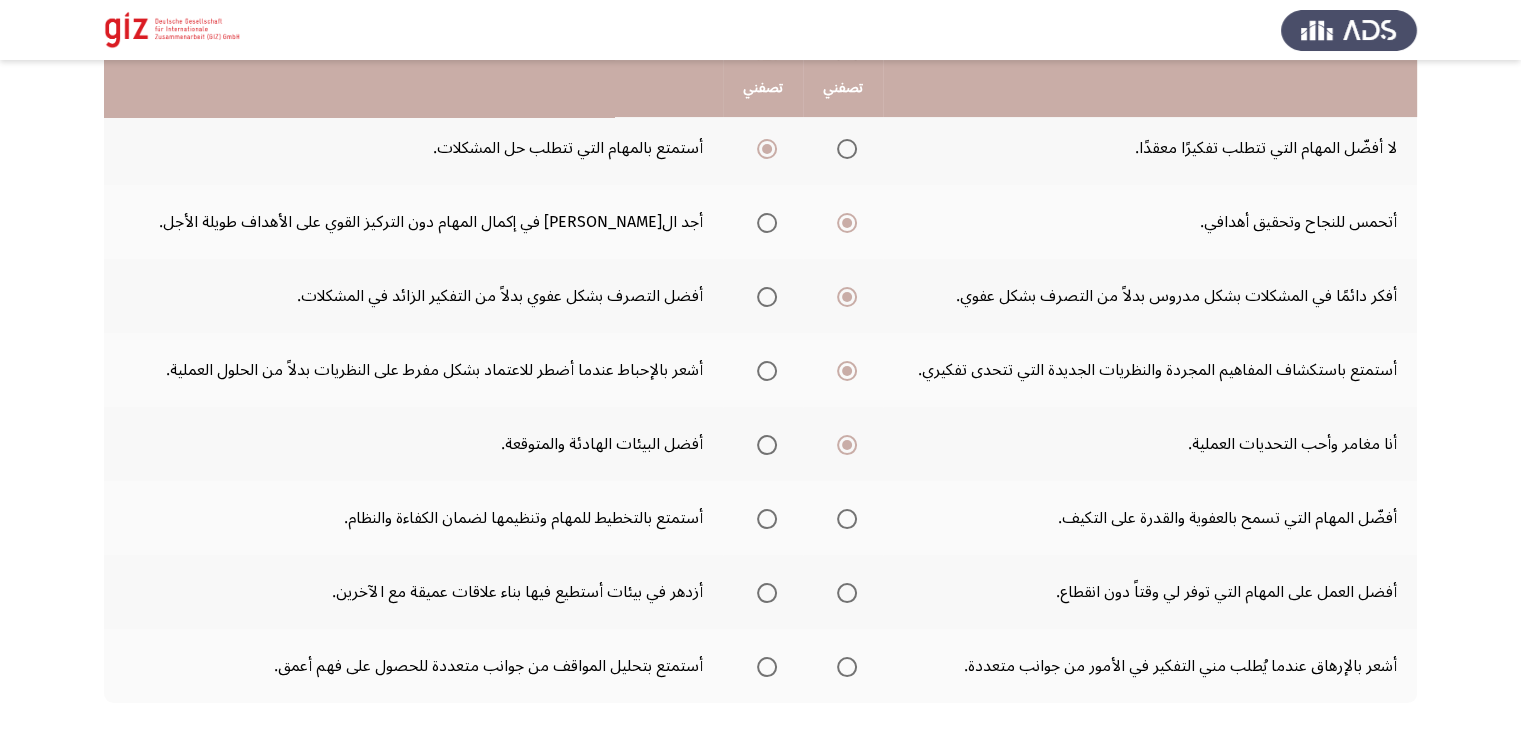 click at bounding box center (767, 519) 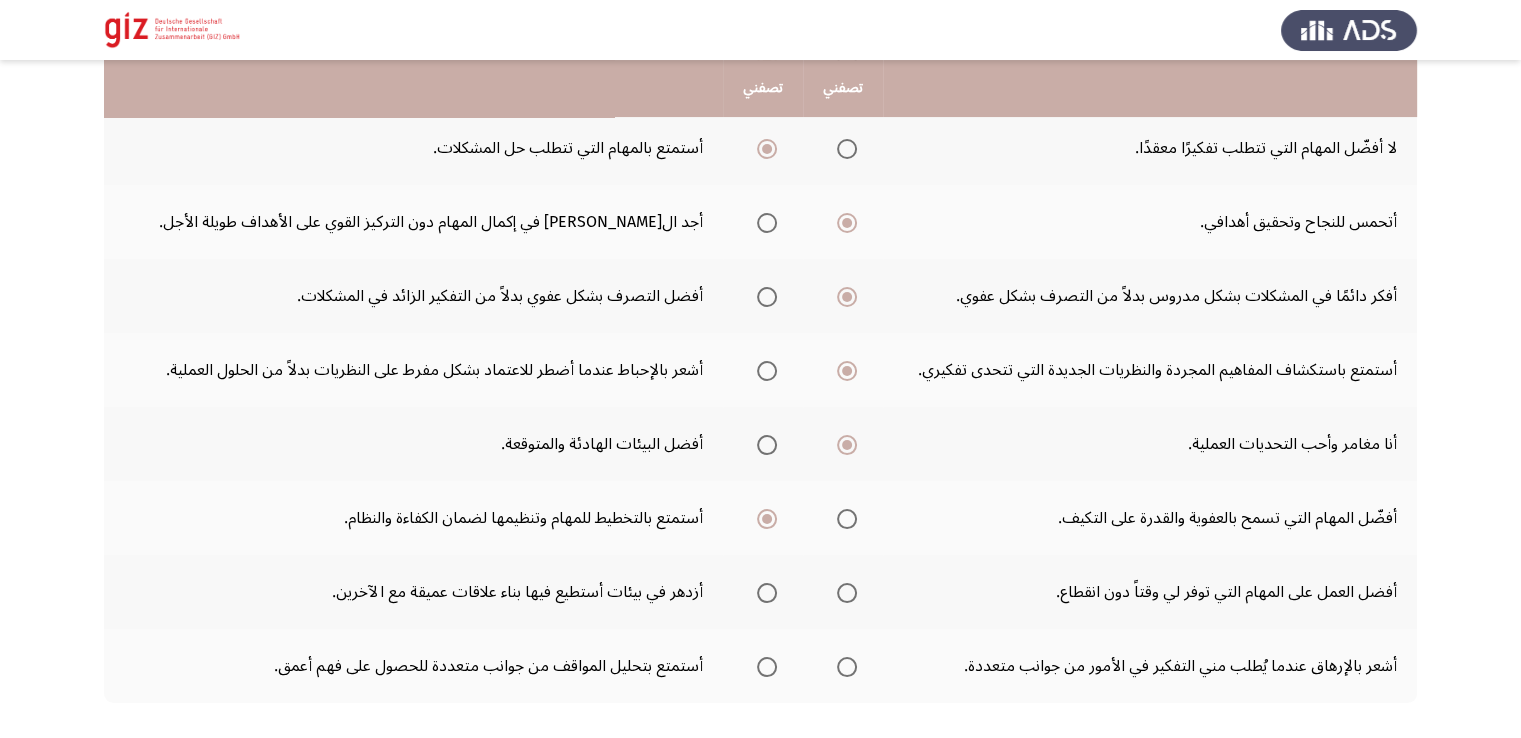 click at bounding box center (847, 593) 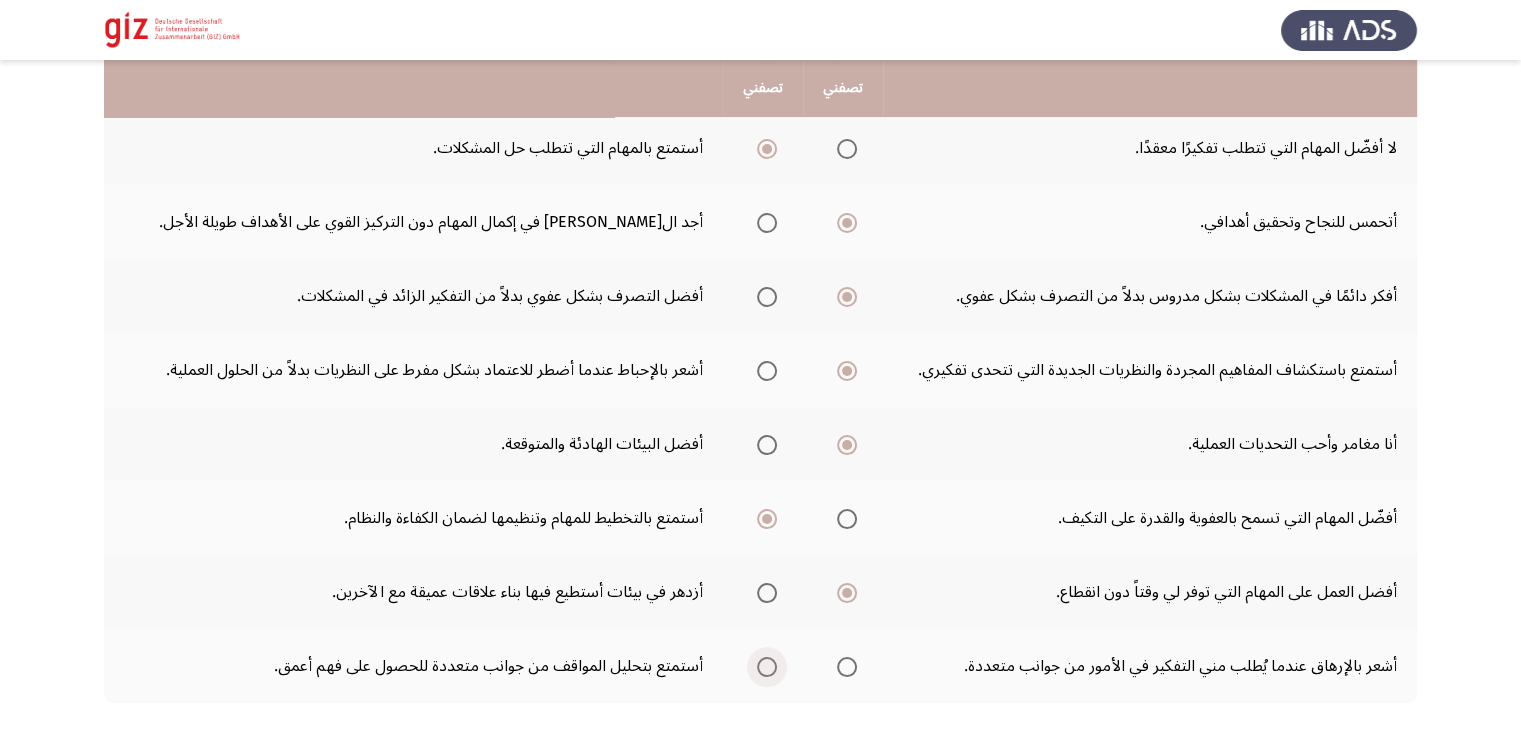click at bounding box center (767, 667) 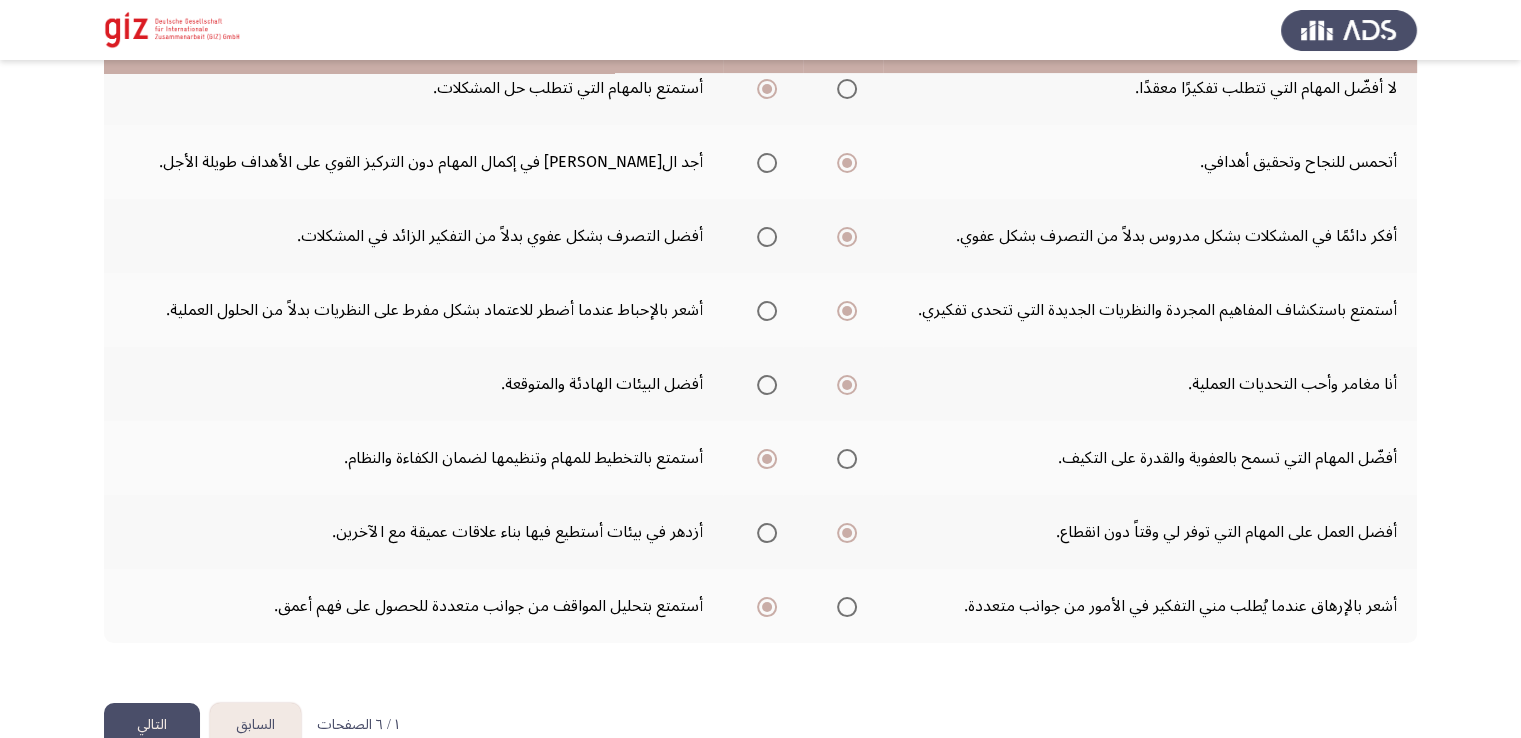 scroll, scrollTop: 467, scrollLeft: 0, axis: vertical 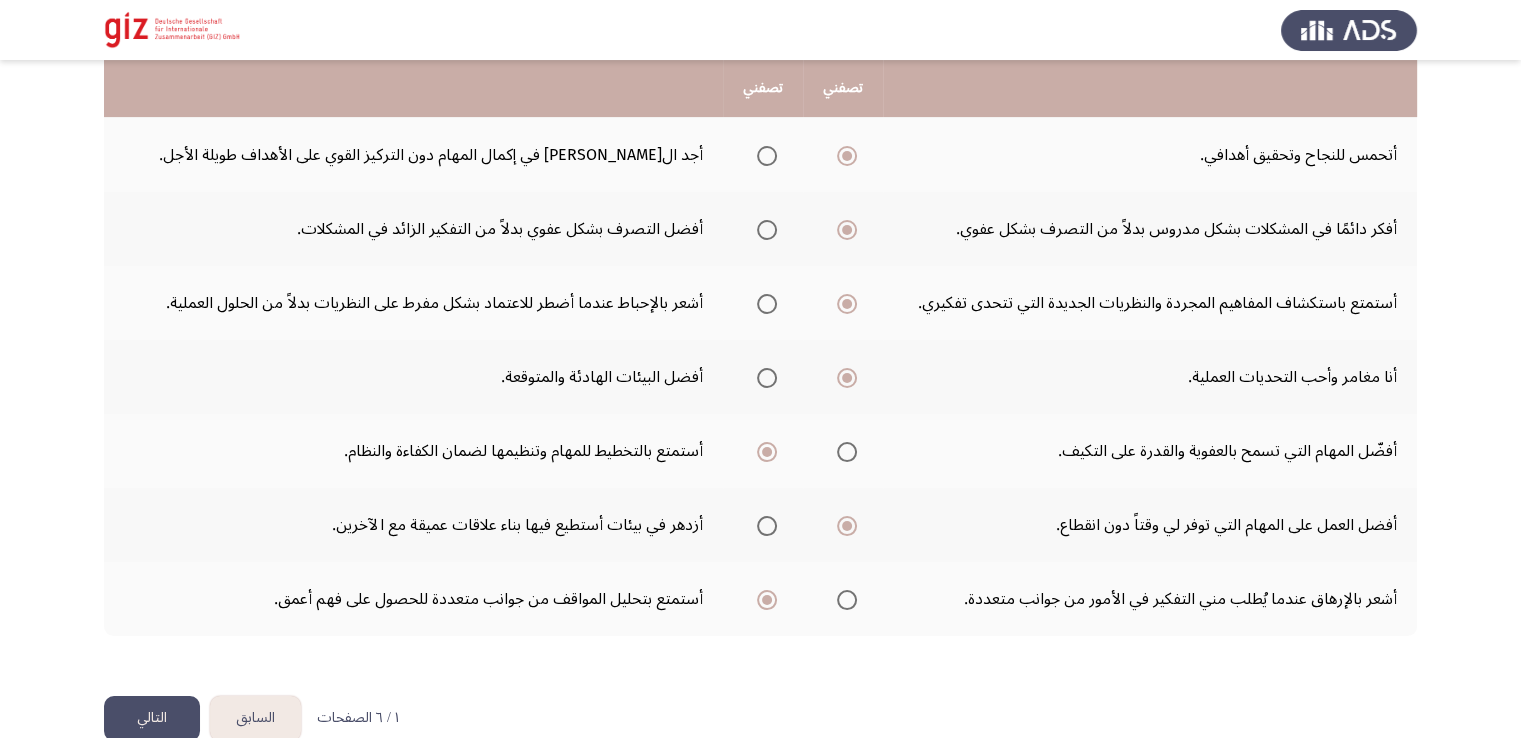 click on "التالي" 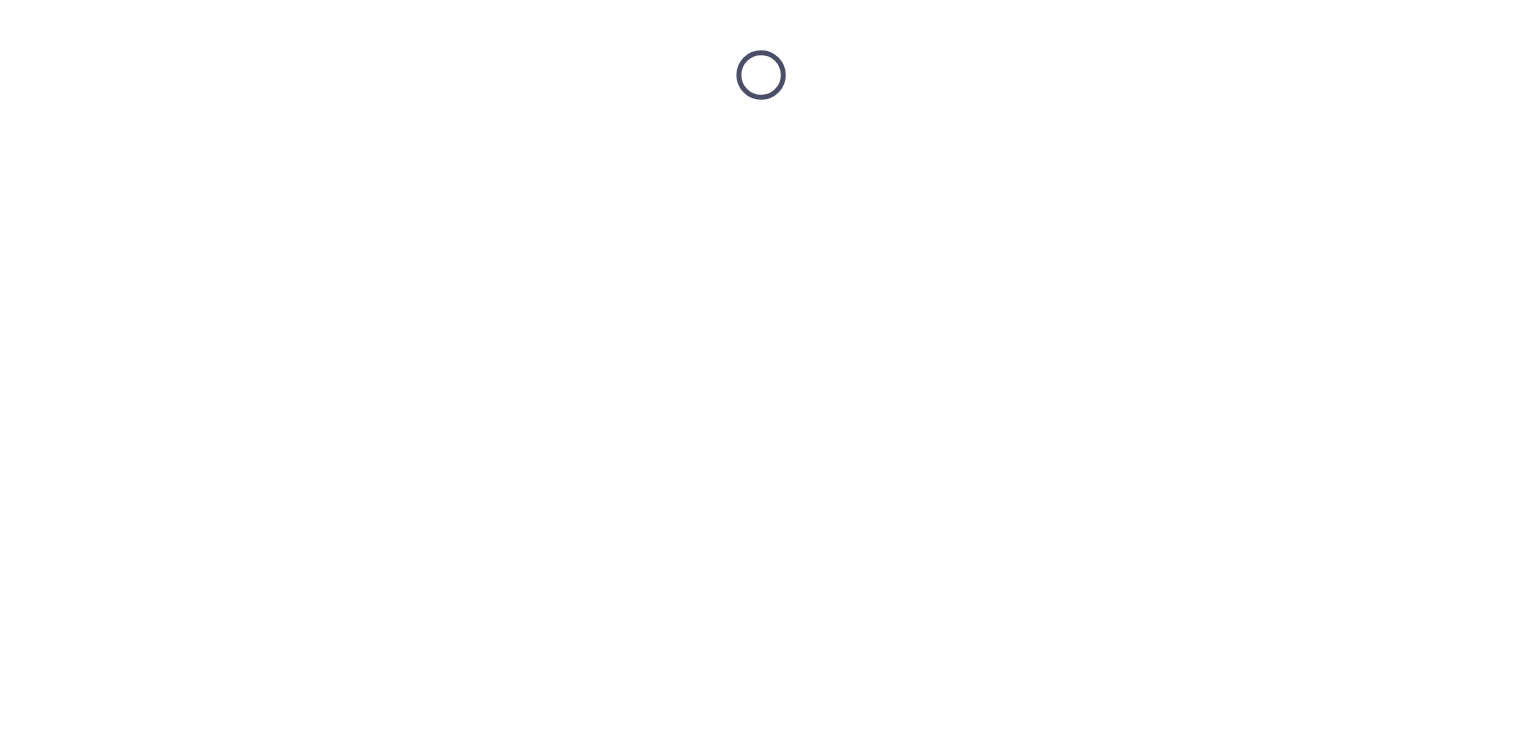 scroll, scrollTop: 0, scrollLeft: 0, axis: both 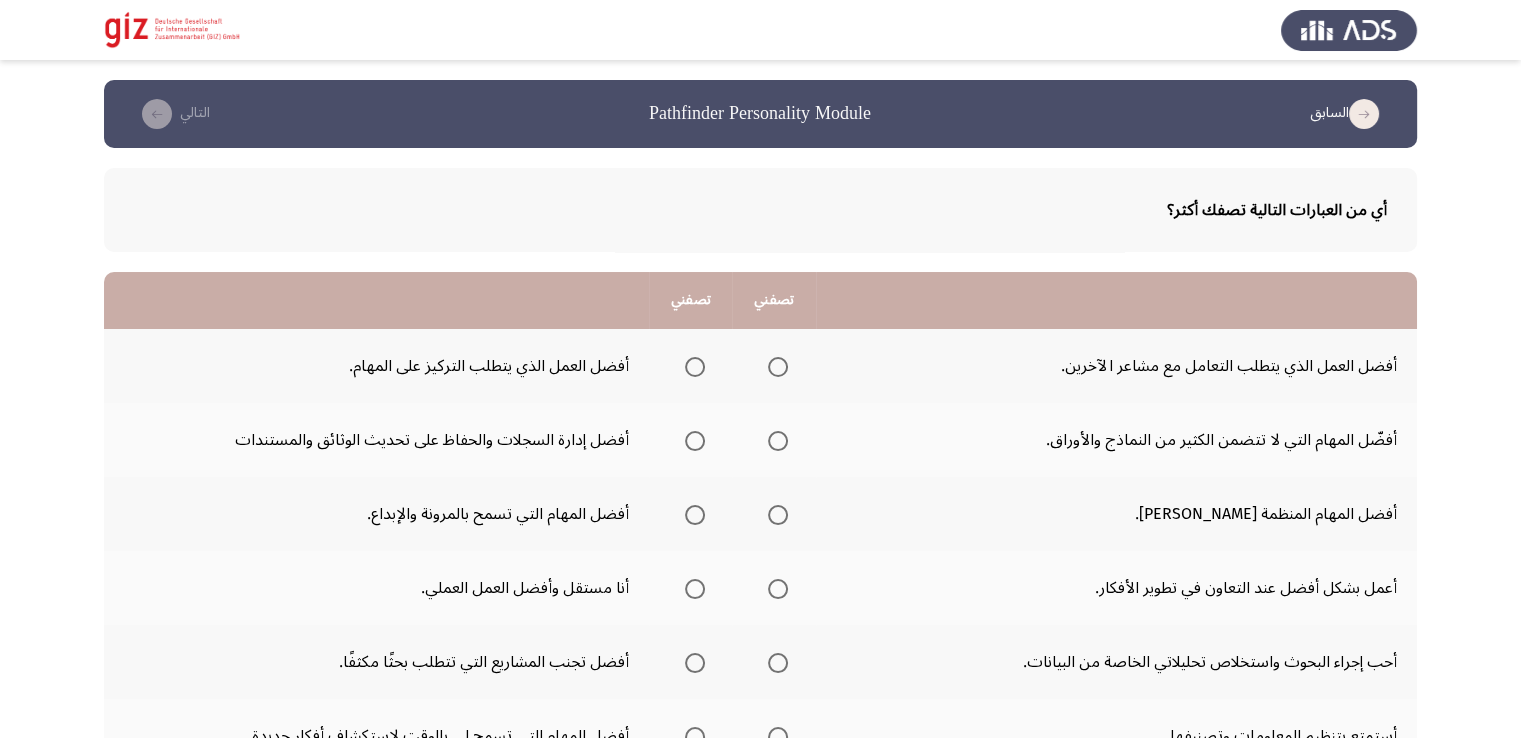 click at bounding box center (695, 367) 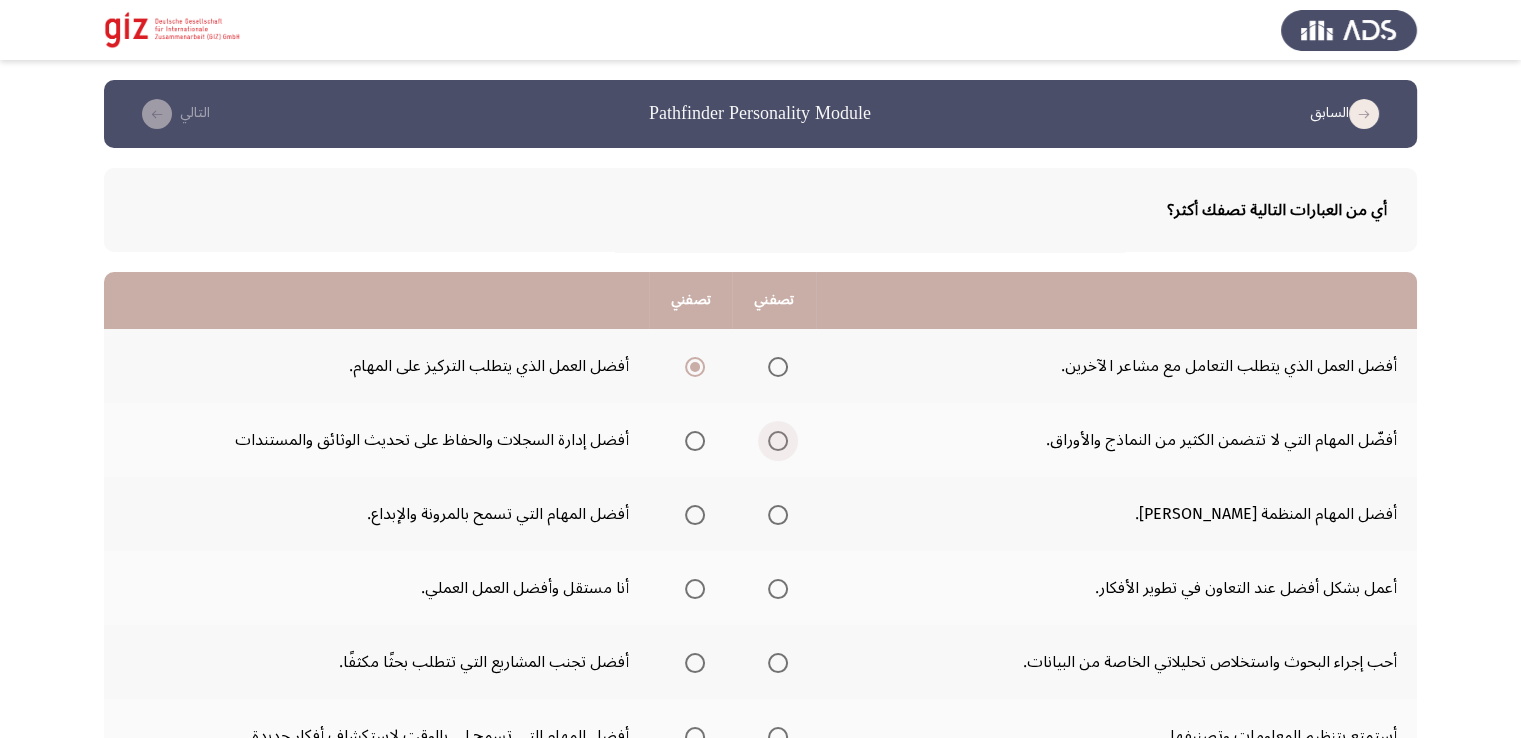 click at bounding box center (778, 441) 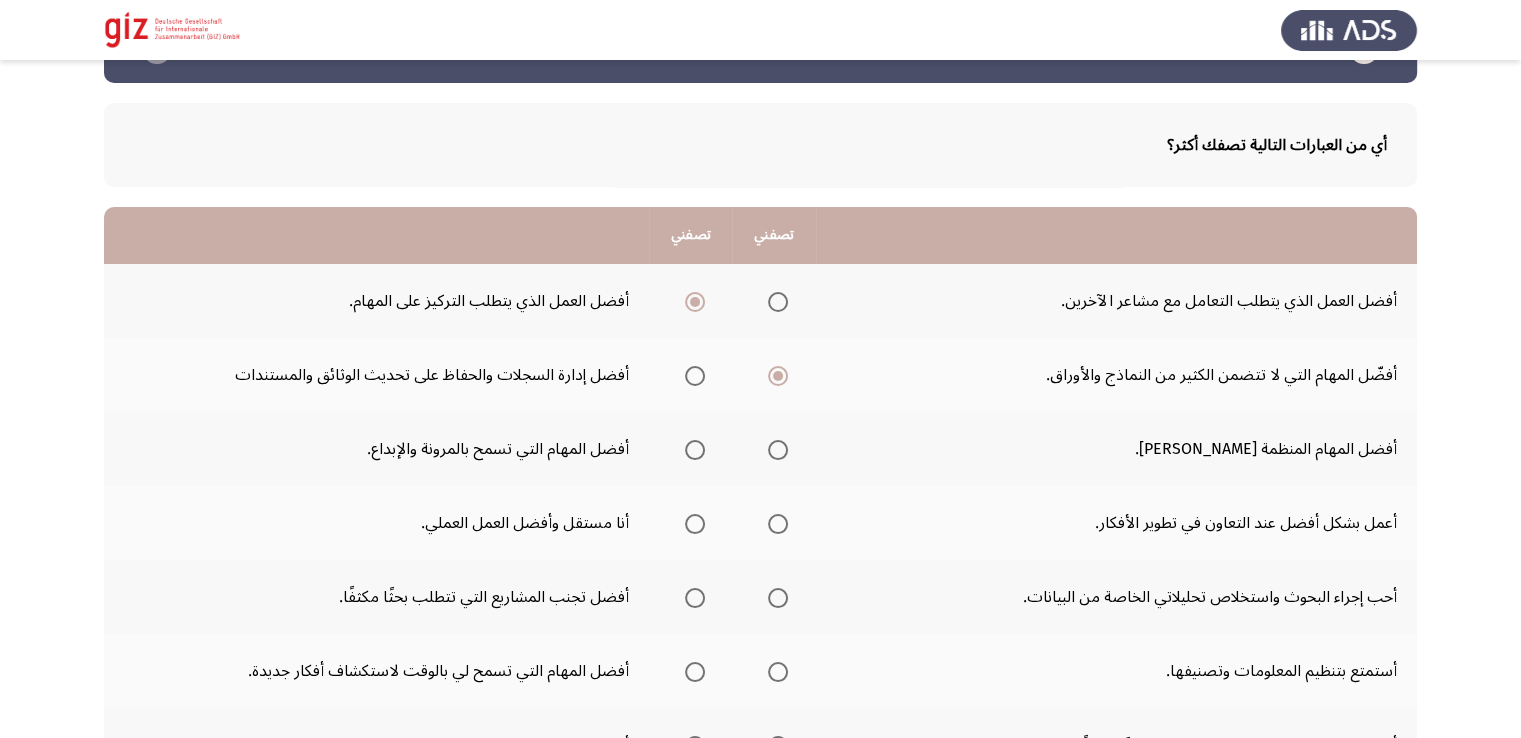 scroll, scrollTop: 100, scrollLeft: 0, axis: vertical 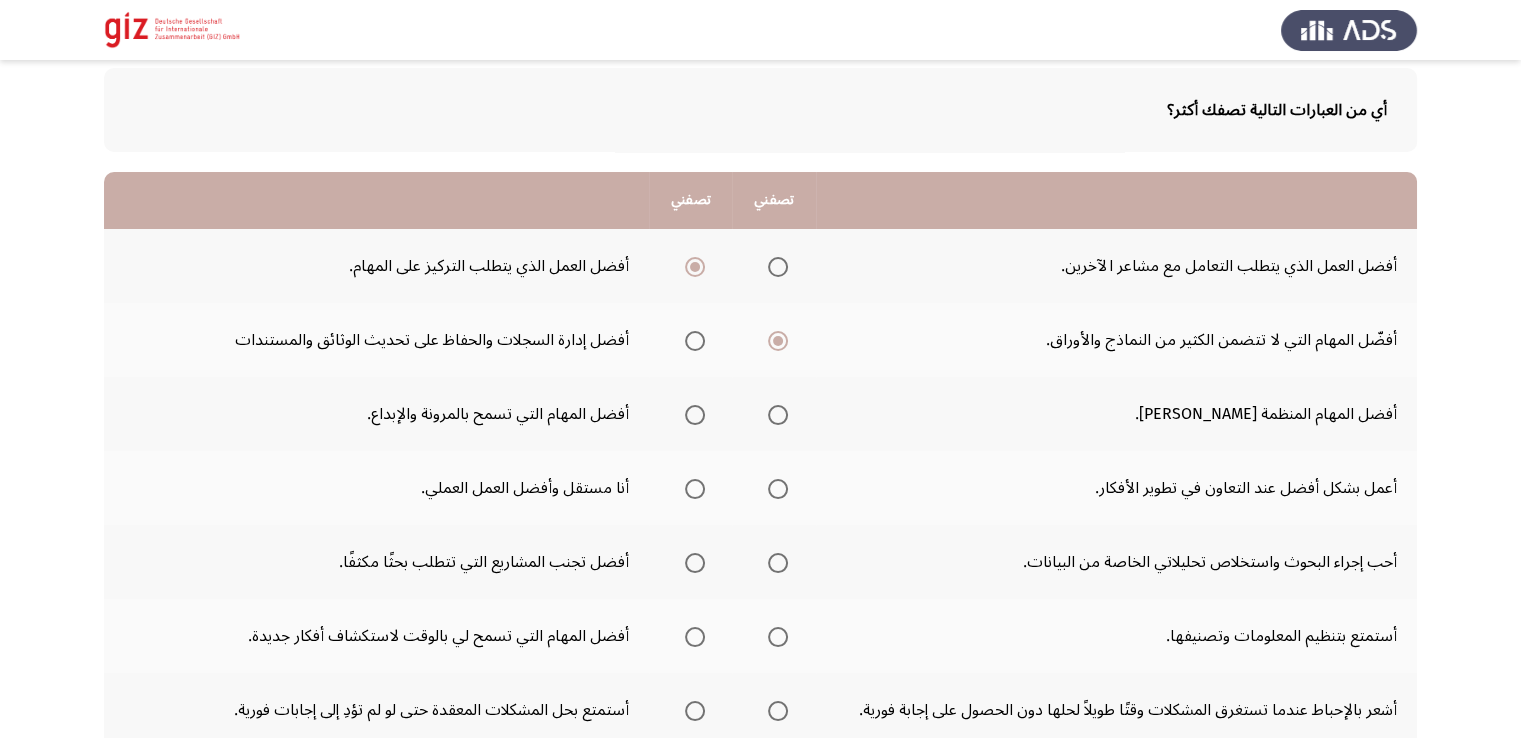 click 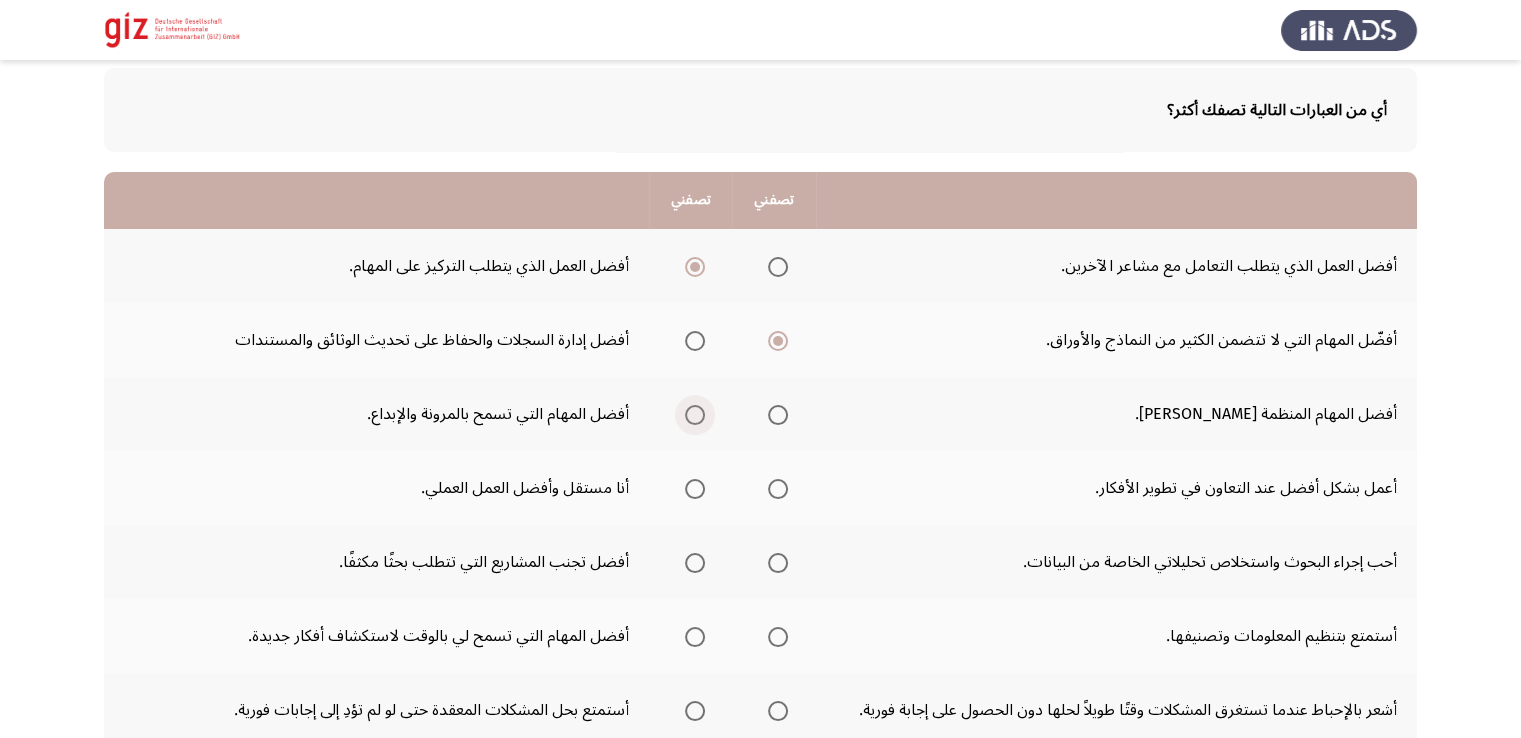 click at bounding box center (695, 415) 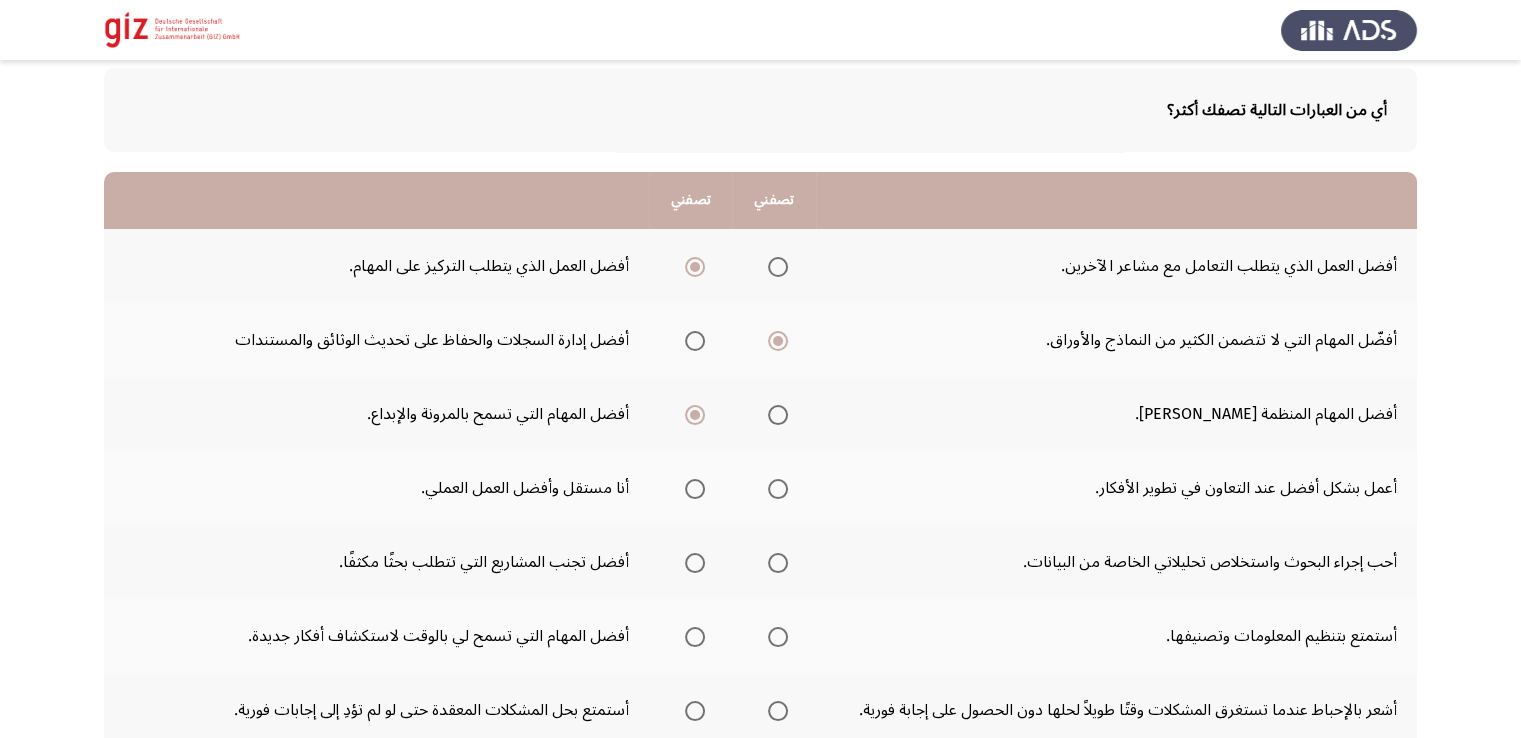 click at bounding box center (695, 489) 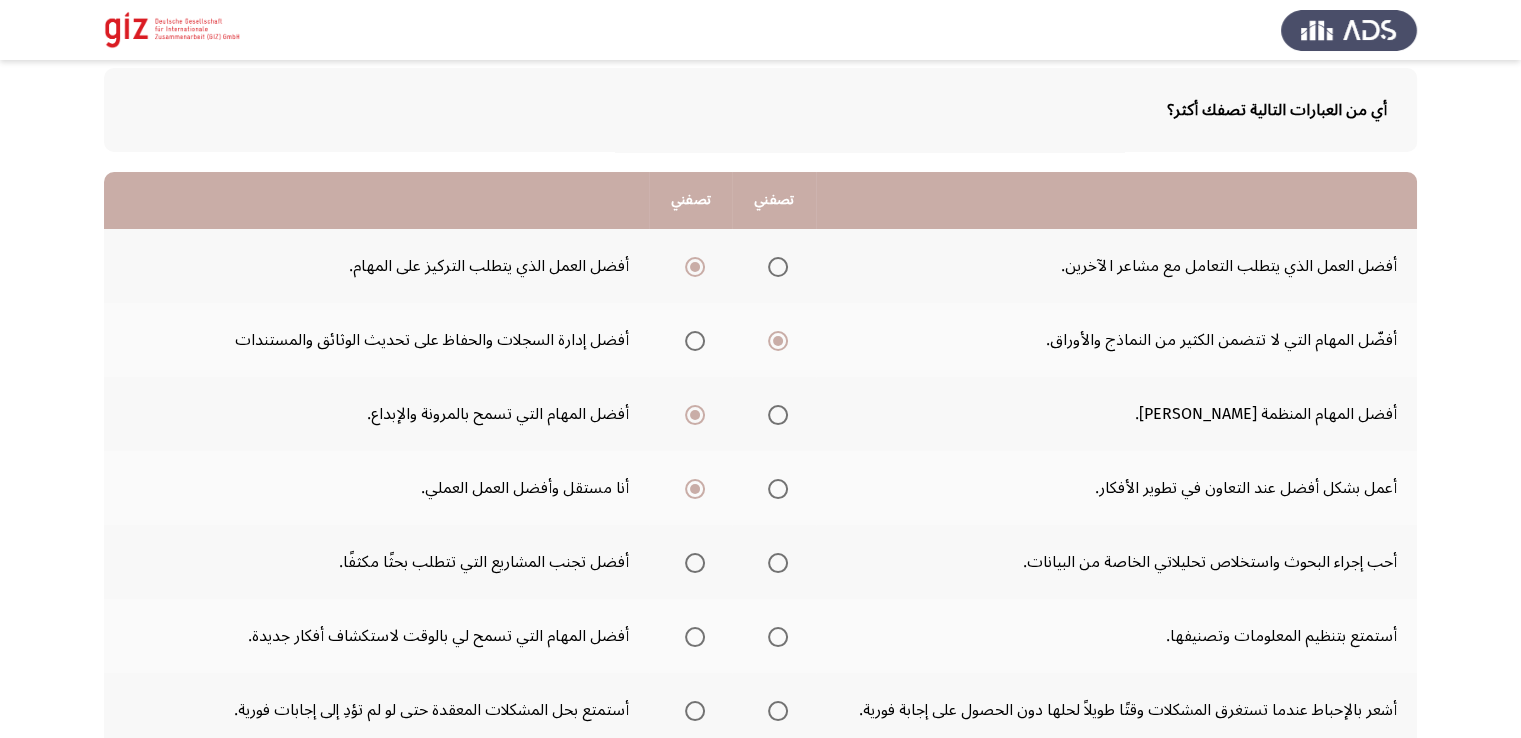 click at bounding box center (778, 563) 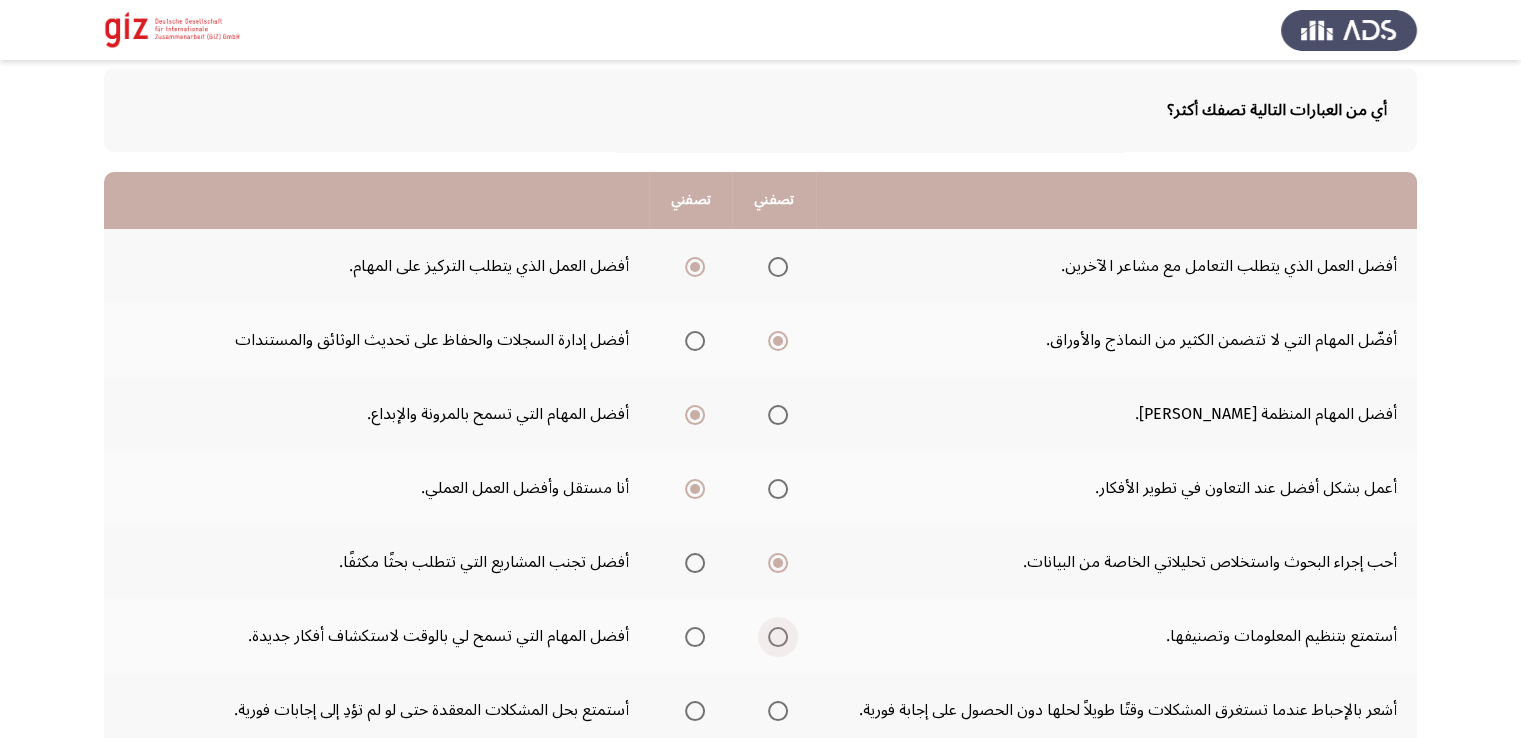 click at bounding box center [778, 637] 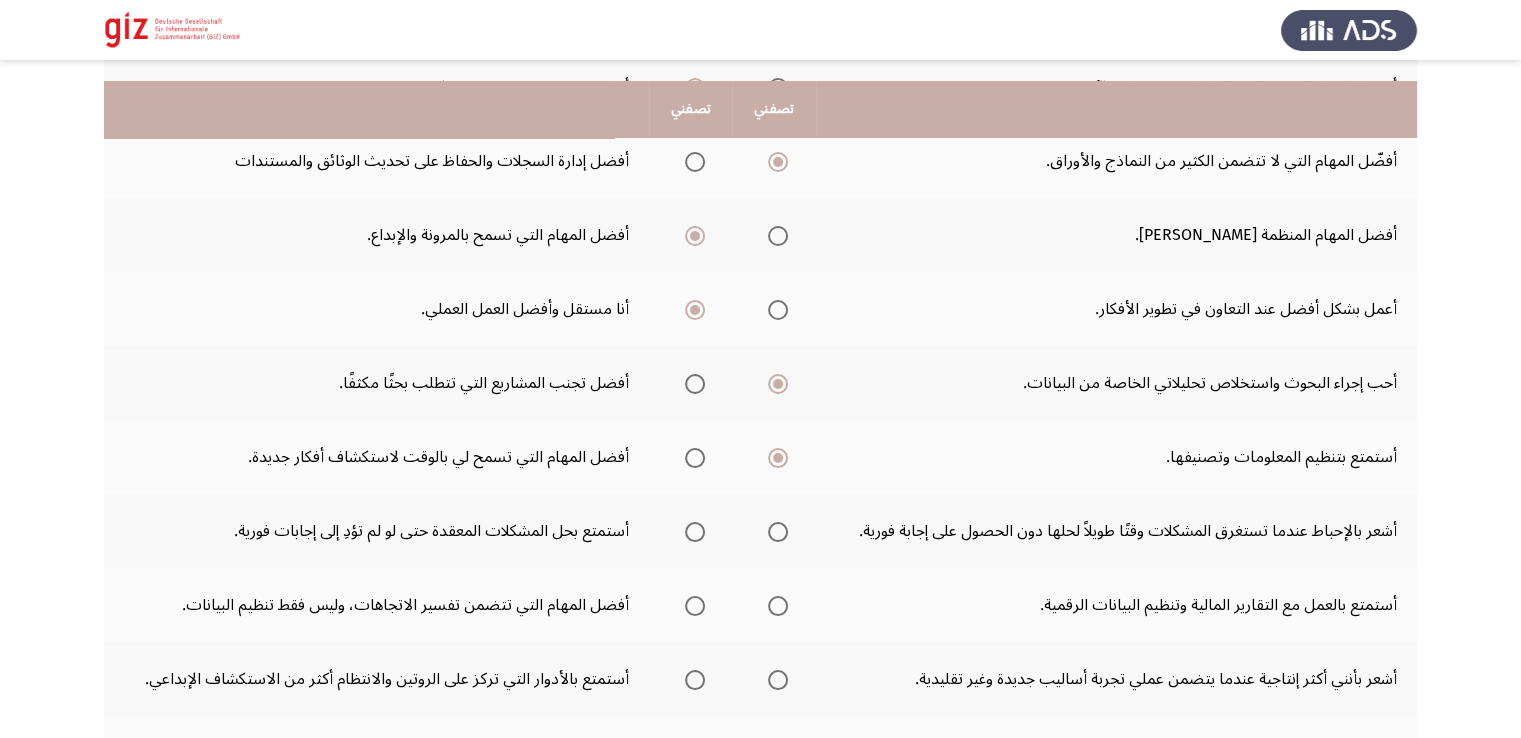scroll, scrollTop: 300, scrollLeft: 0, axis: vertical 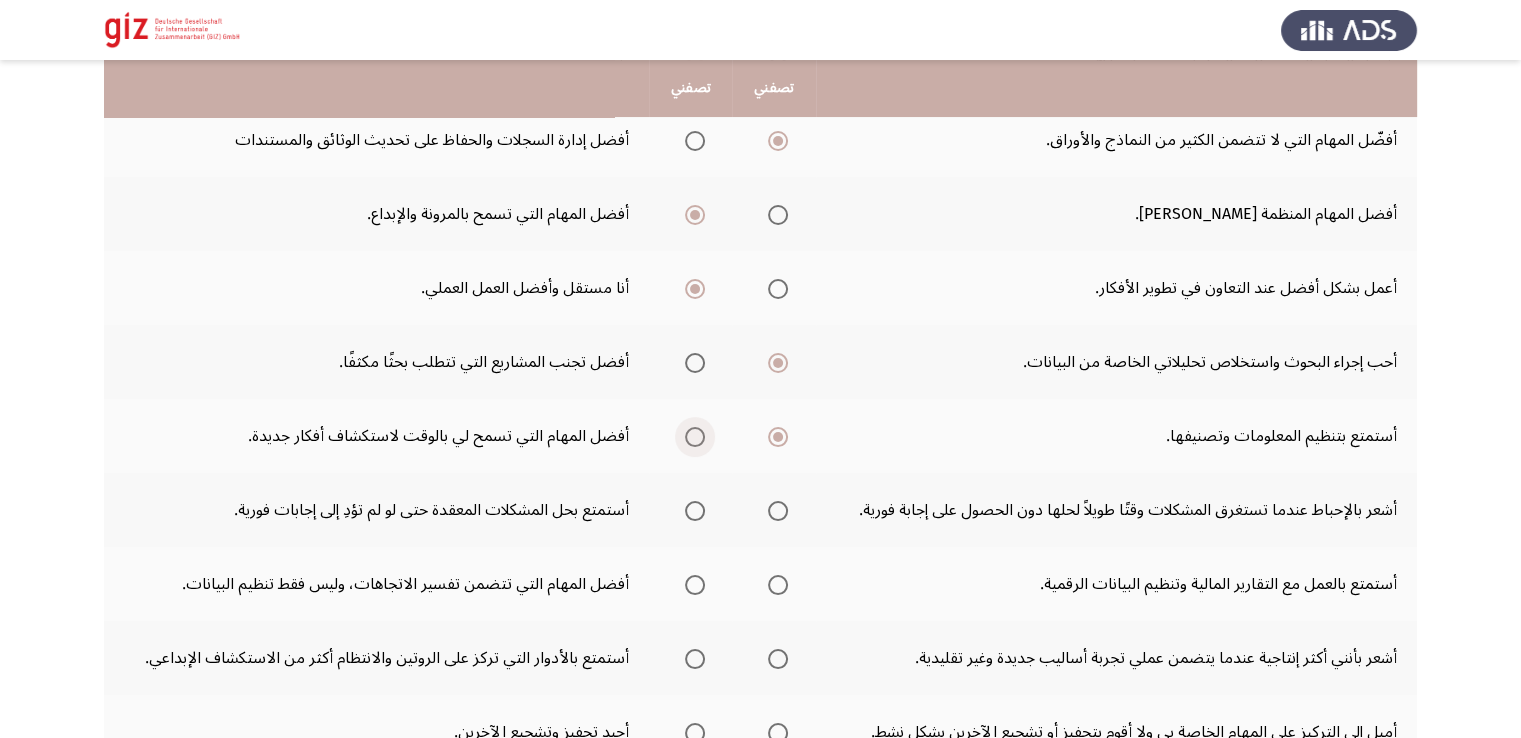click at bounding box center [695, 437] 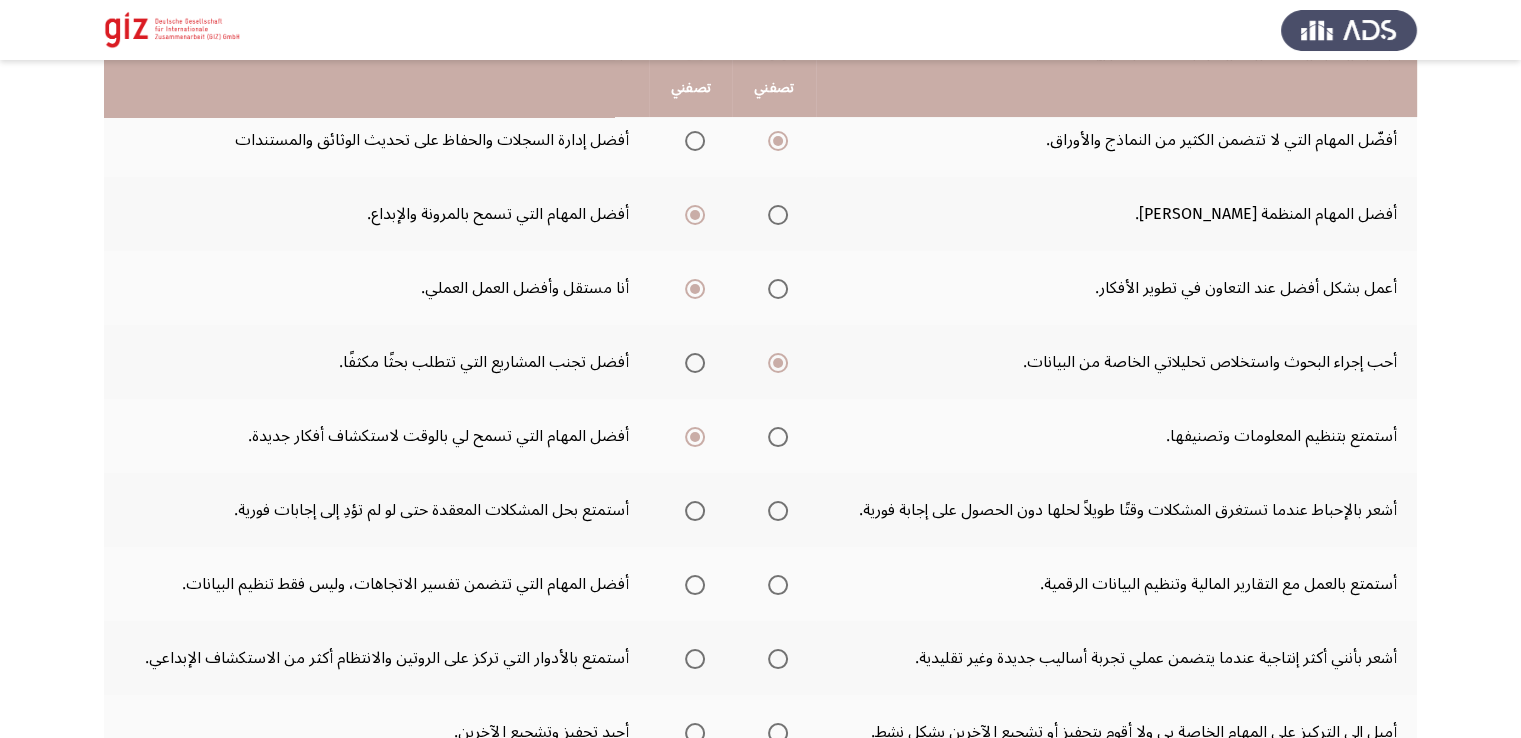 click at bounding box center [695, 511] 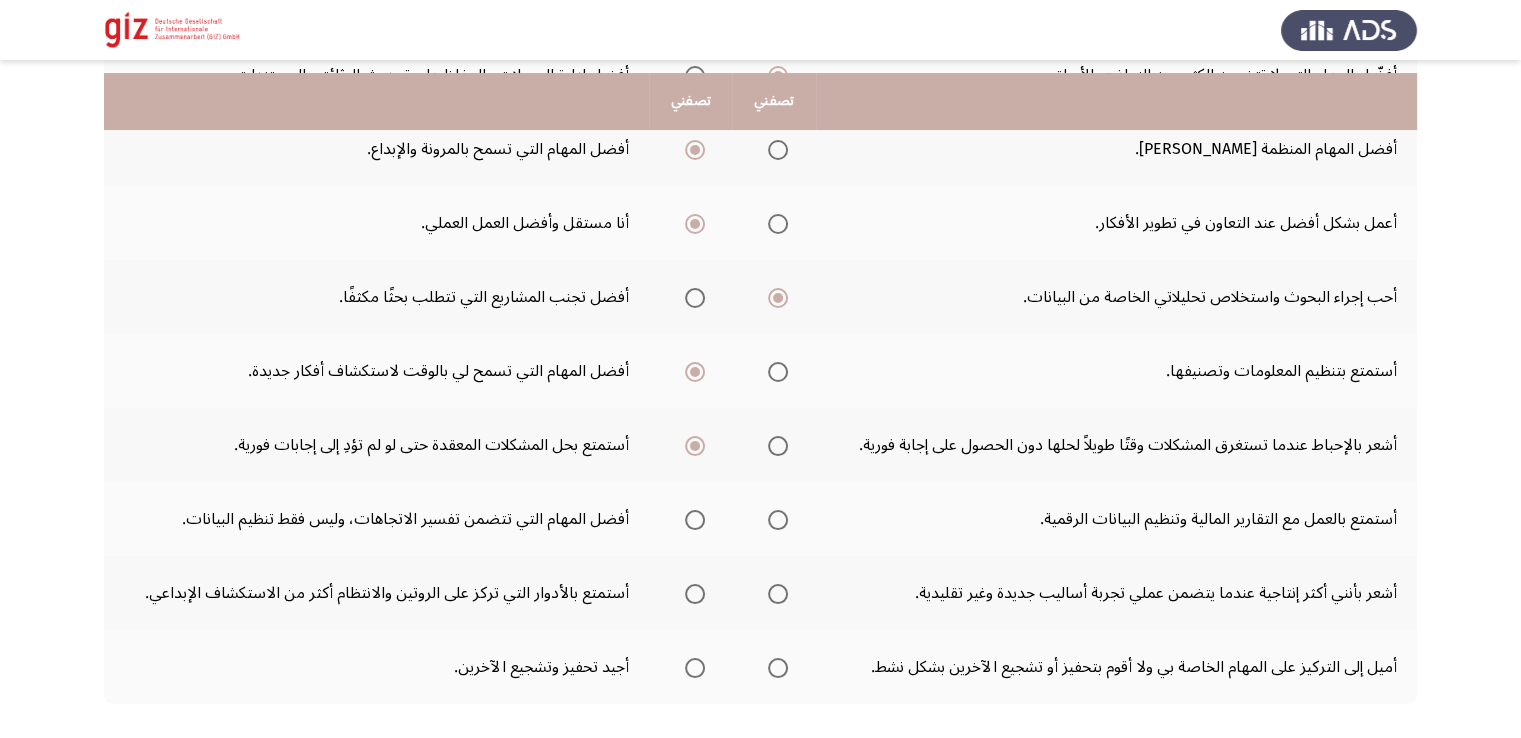 scroll, scrollTop: 400, scrollLeft: 0, axis: vertical 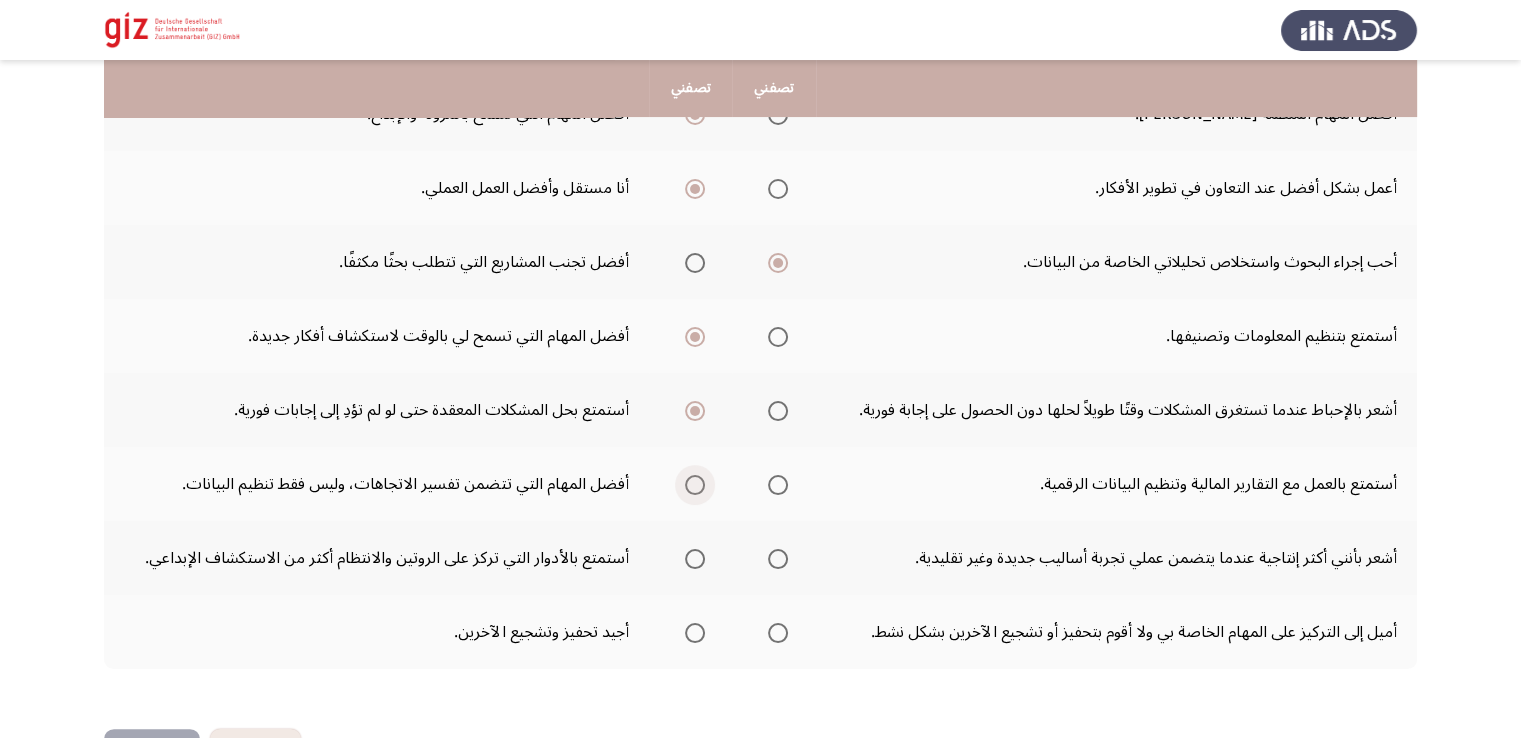 click at bounding box center [695, 485] 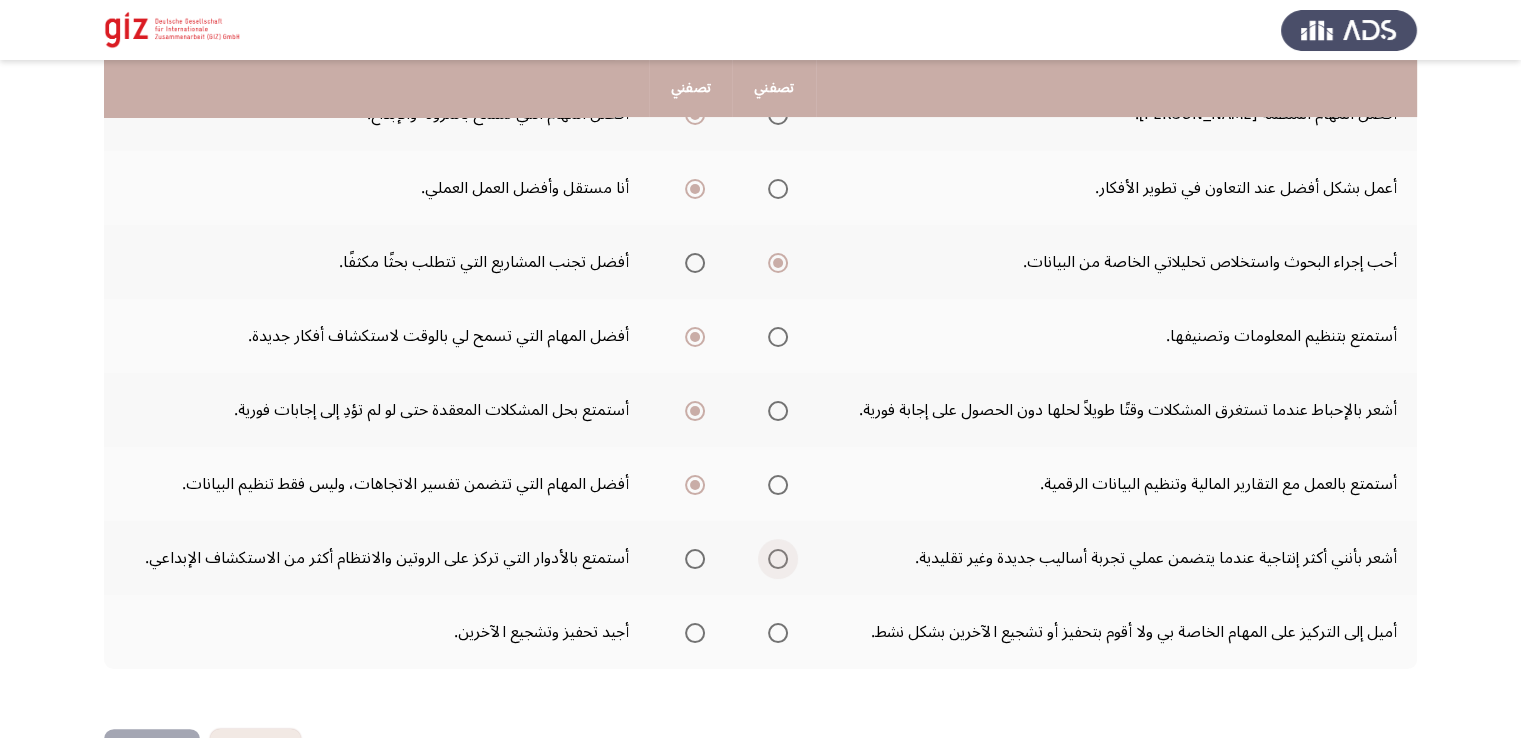 click at bounding box center [774, 559] 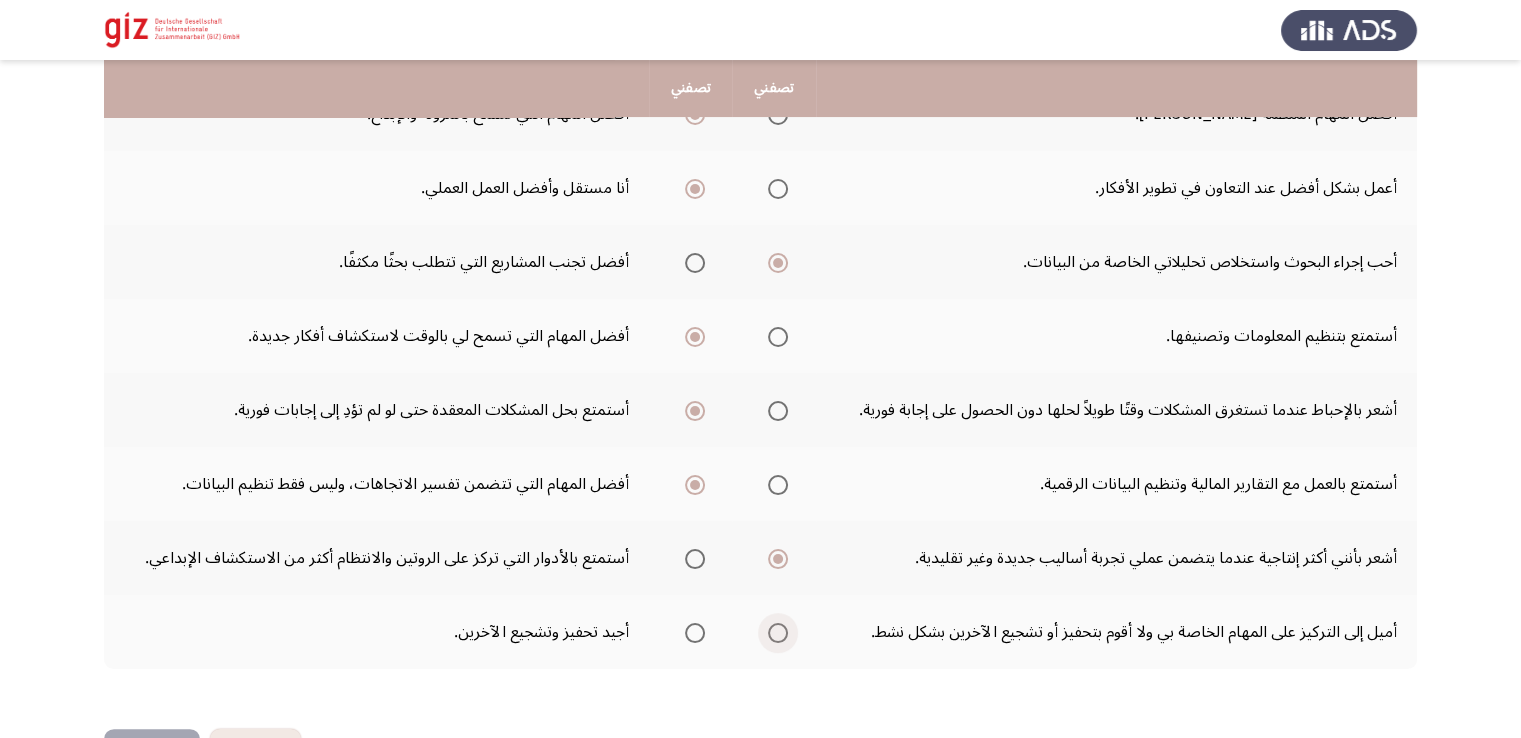 click at bounding box center [778, 633] 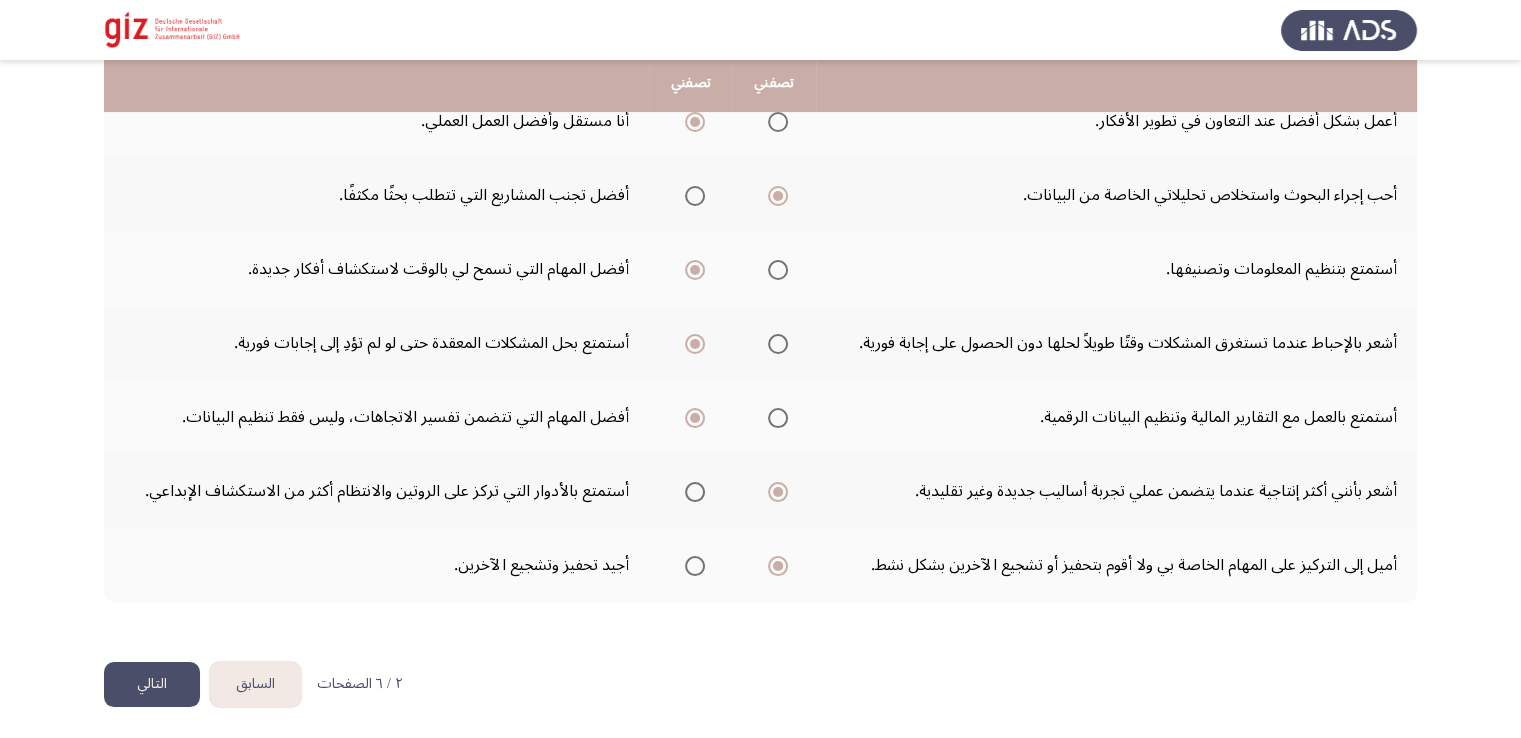 scroll, scrollTop: 467, scrollLeft: 0, axis: vertical 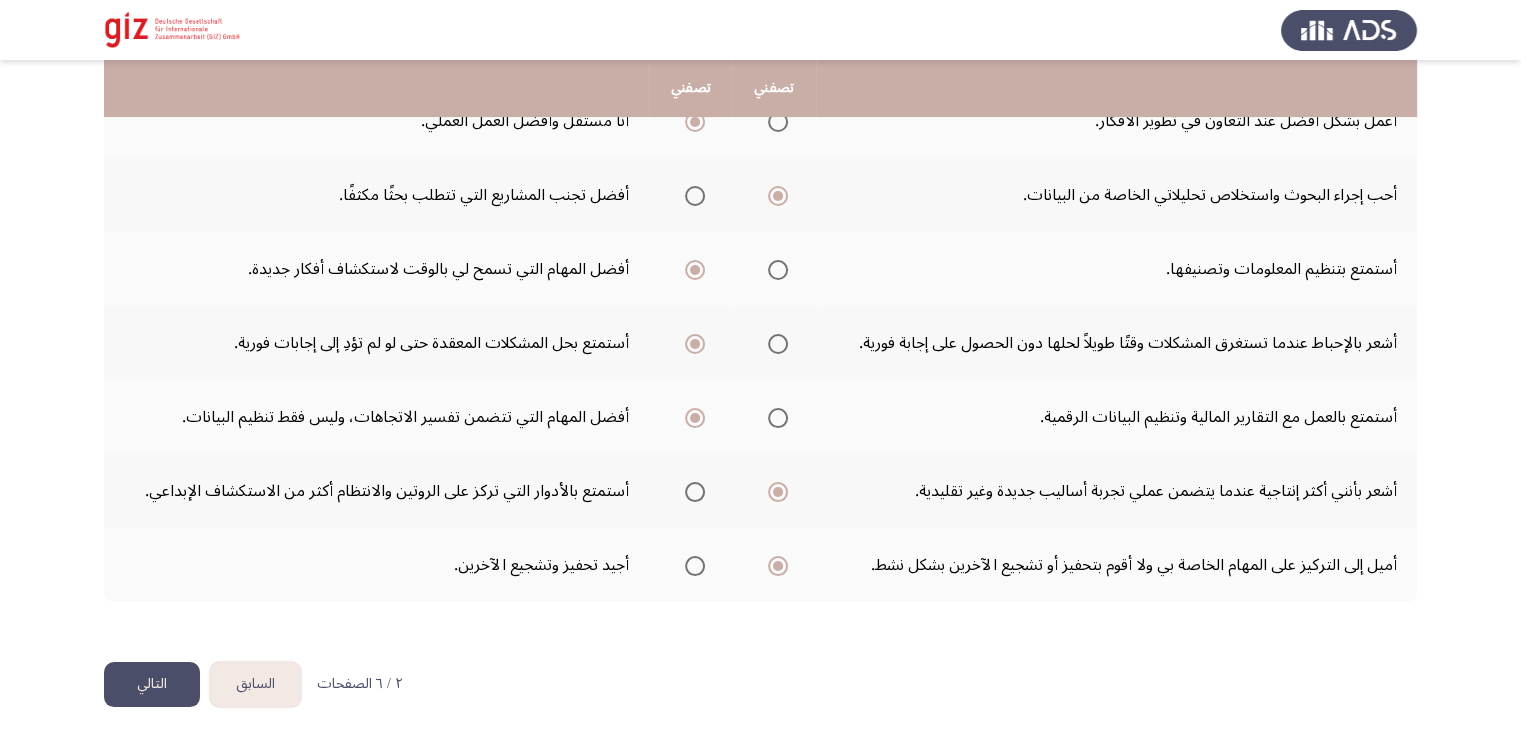 click on "التالي" 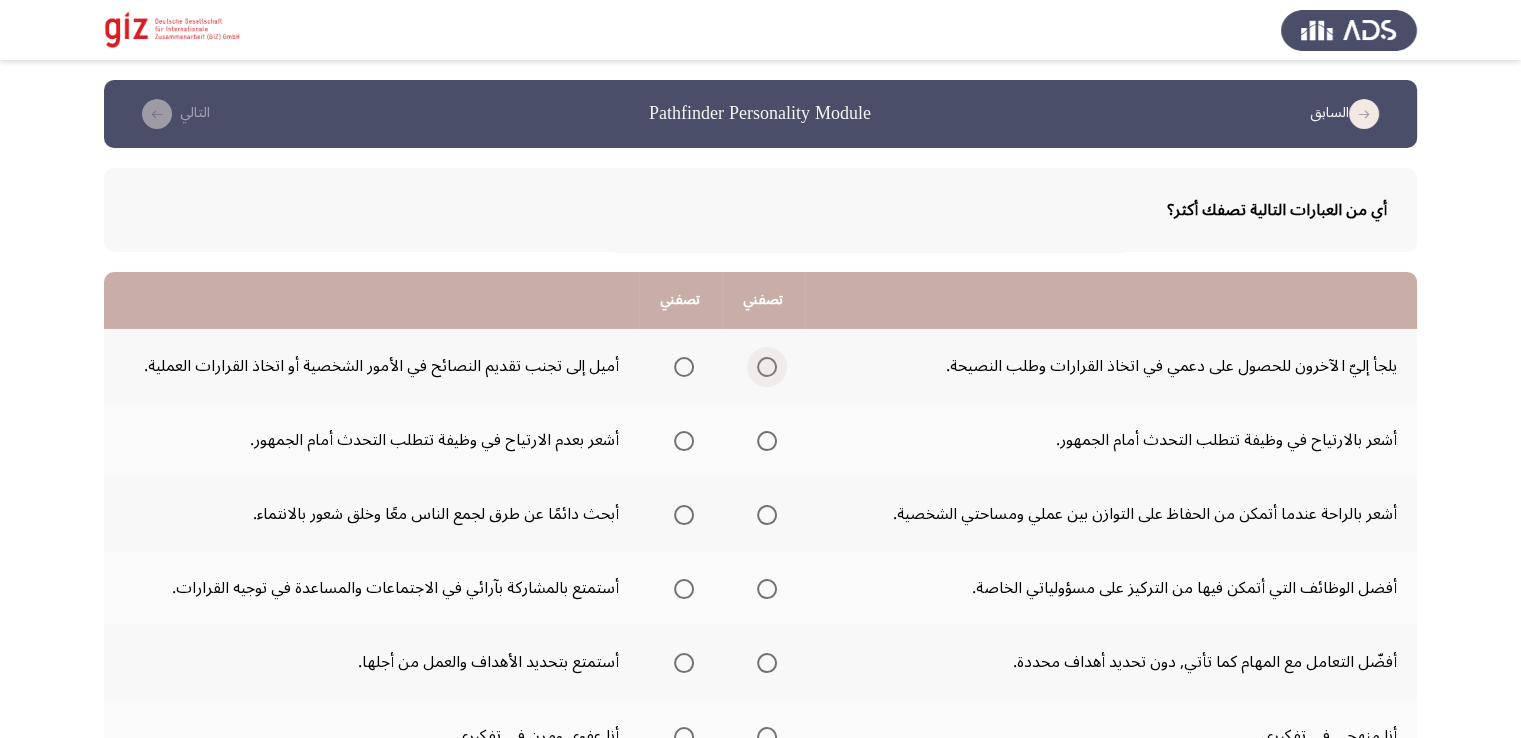 click at bounding box center (767, 367) 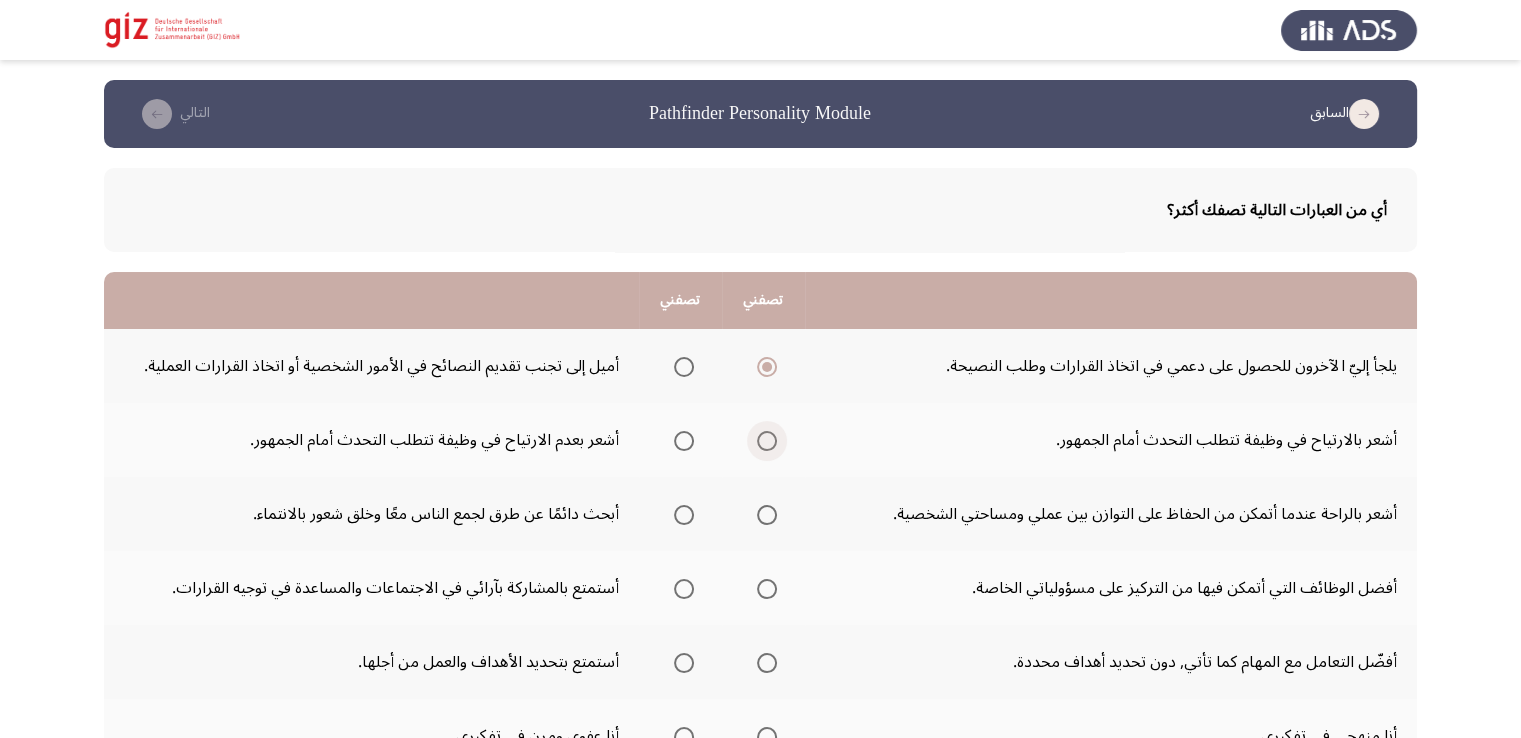 click at bounding box center (767, 441) 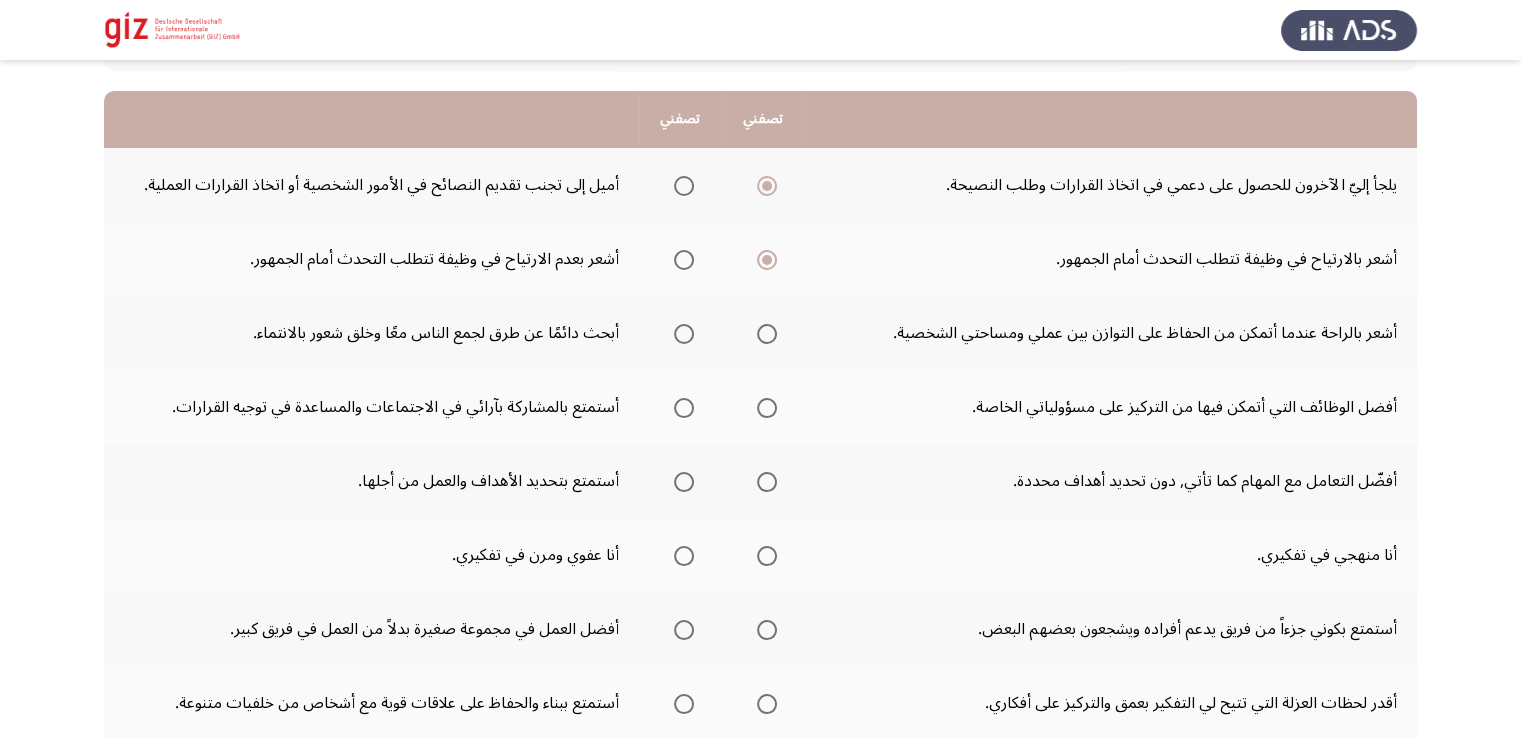 scroll, scrollTop: 200, scrollLeft: 0, axis: vertical 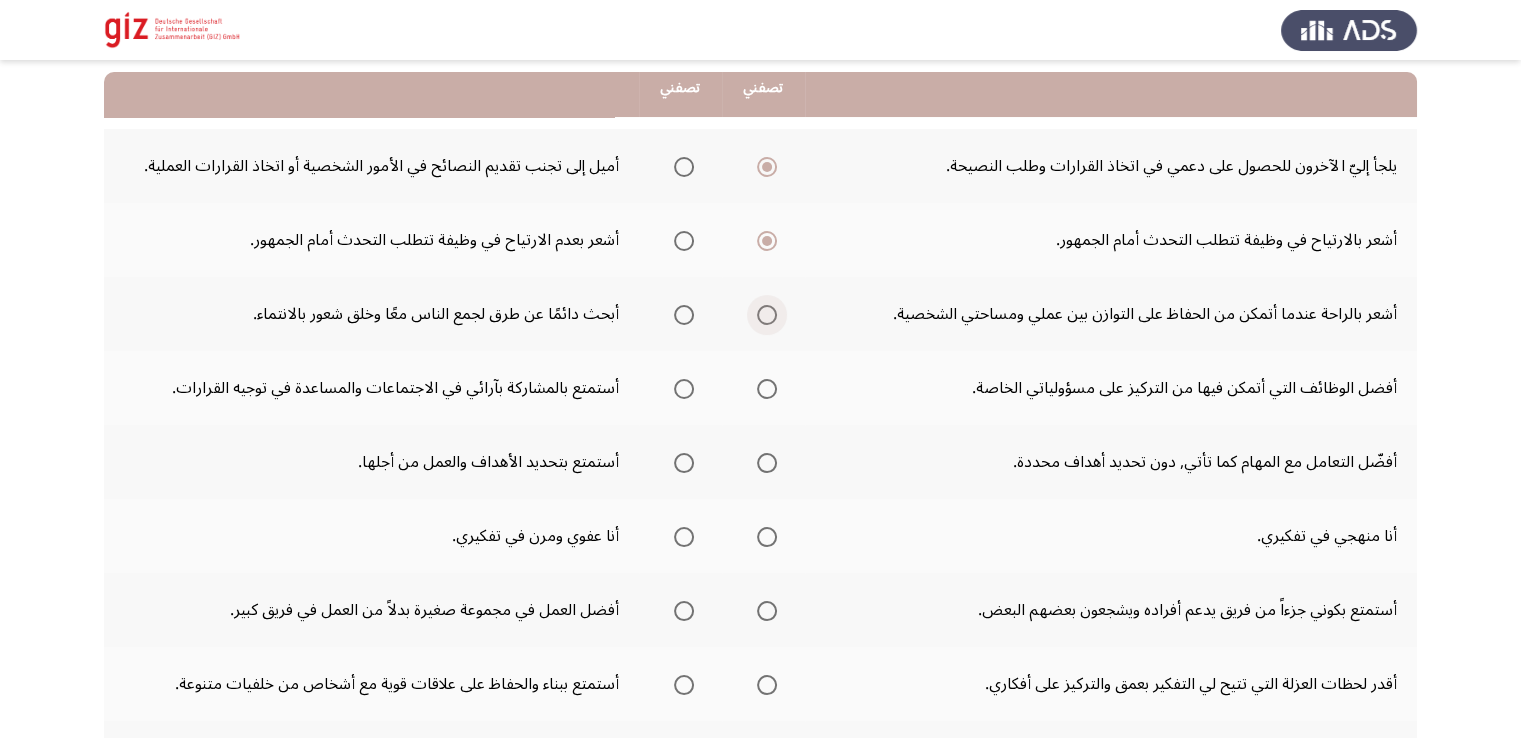 click at bounding box center (767, 315) 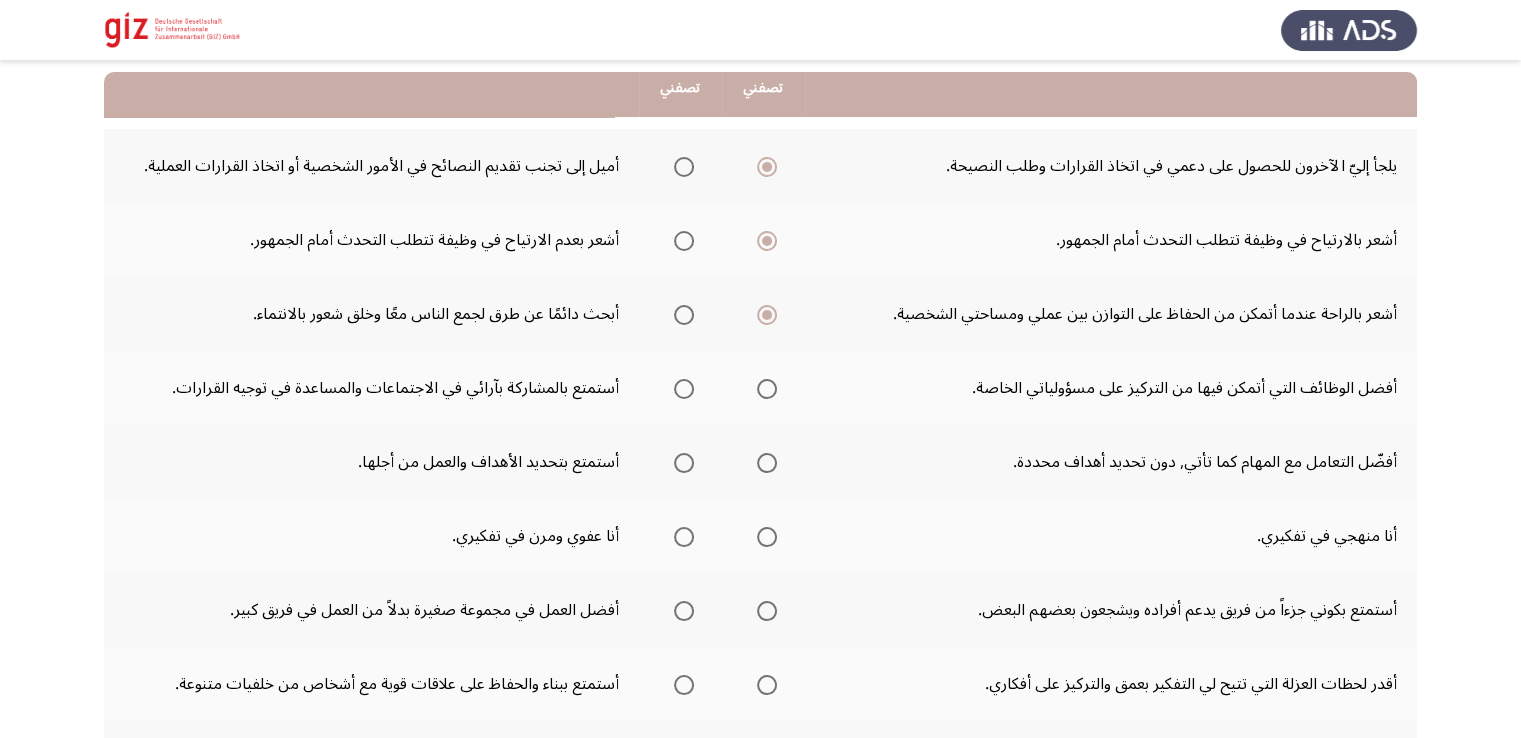 click at bounding box center (767, 389) 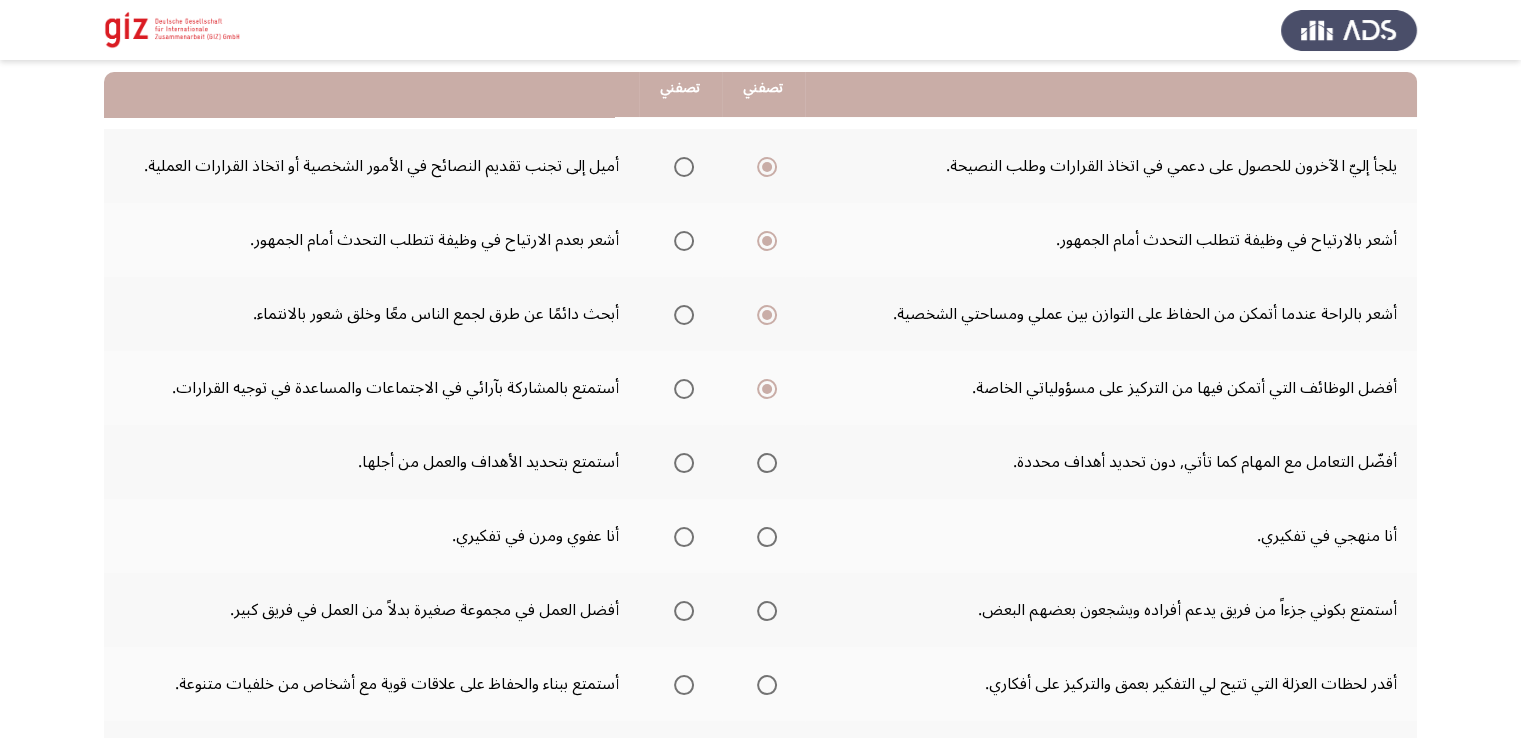 click at bounding box center (684, 463) 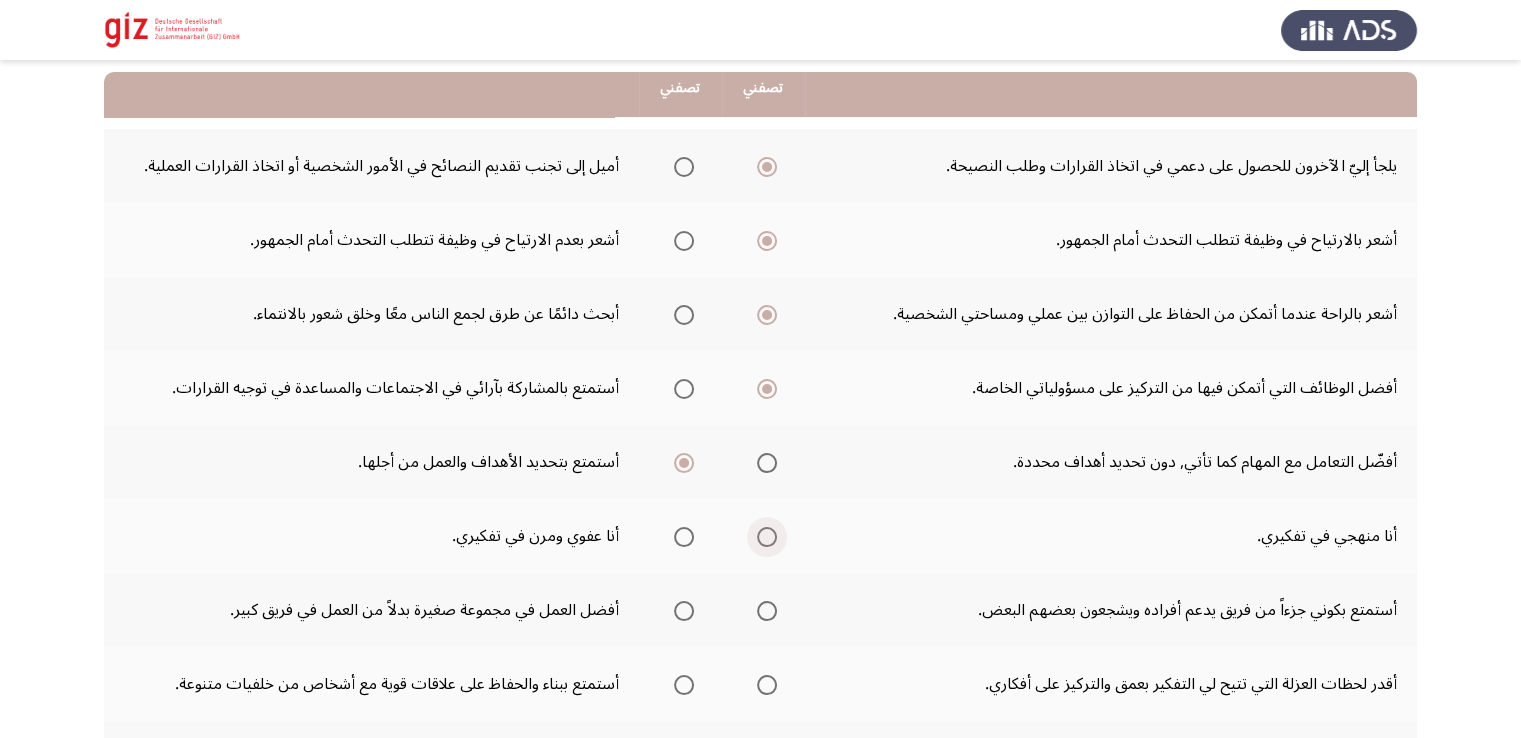 click at bounding box center (767, 537) 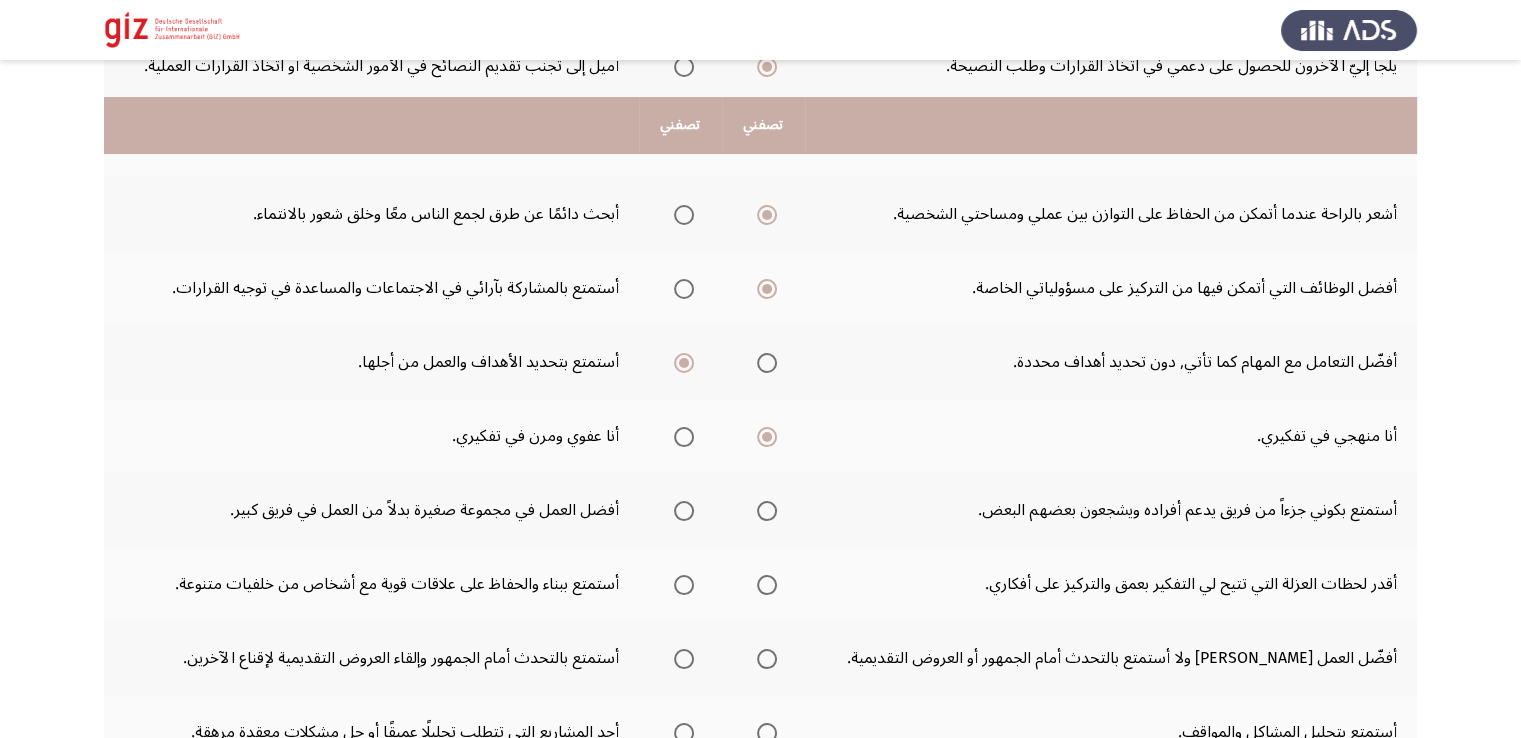 scroll, scrollTop: 400, scrollLeft: 0, axis: vertical 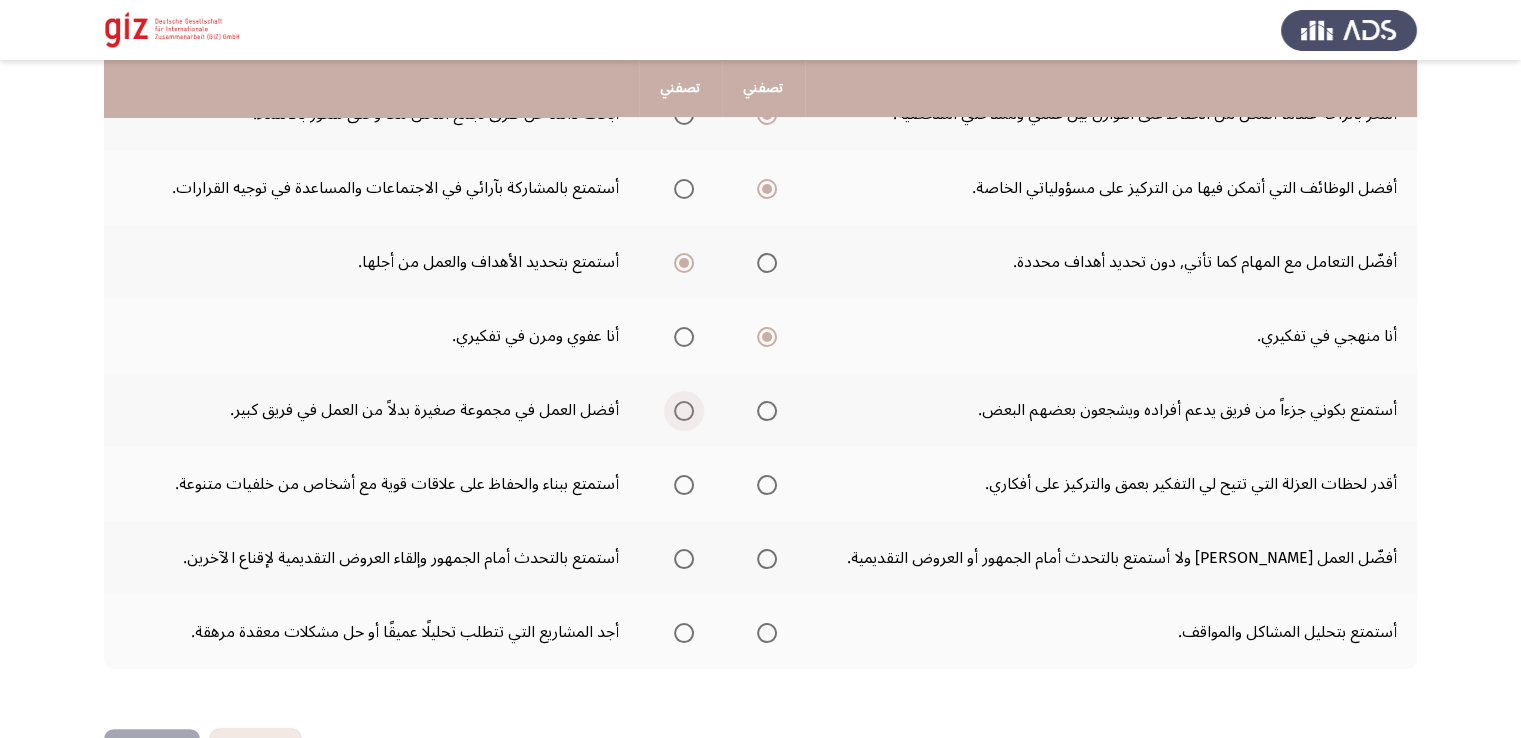 click at bounding box center [684, 411] 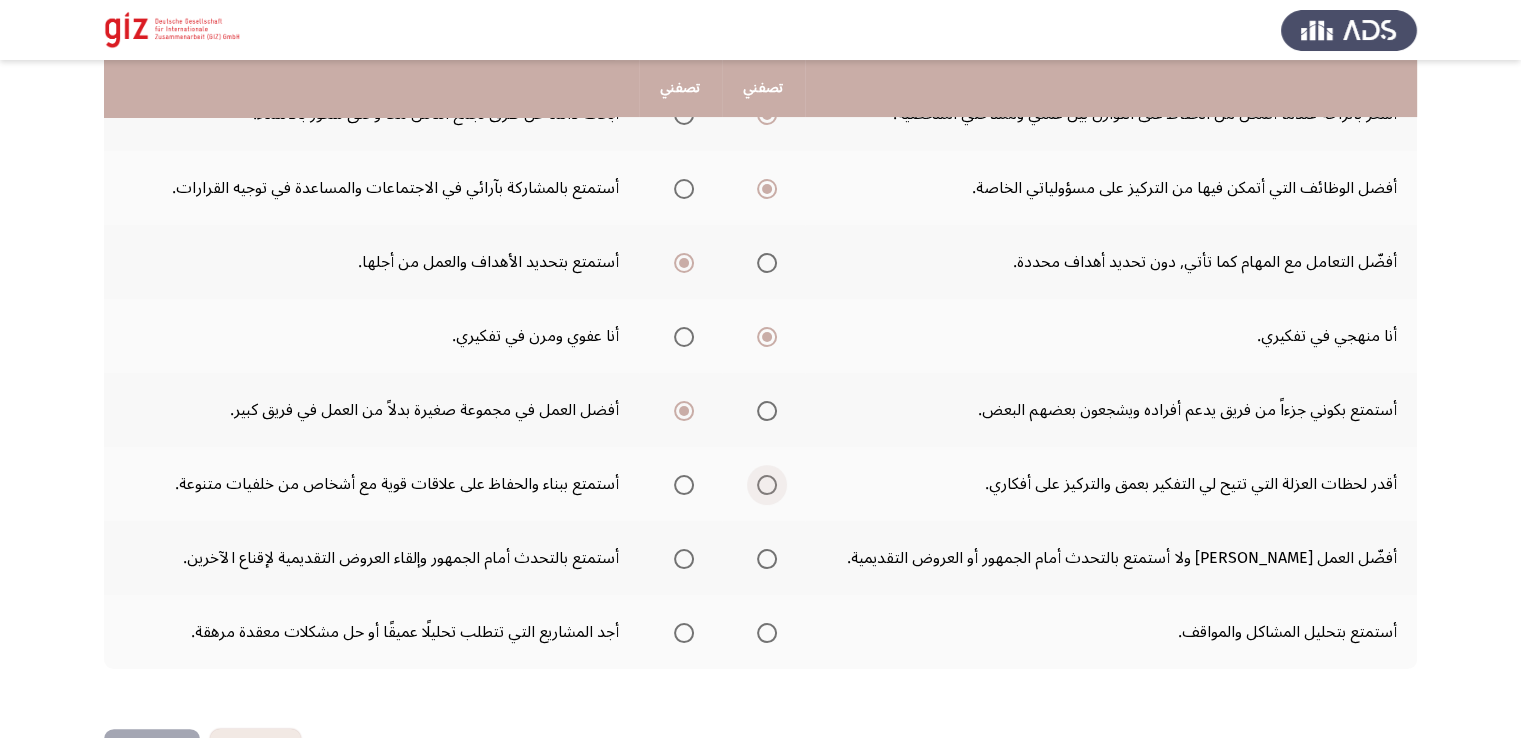 click at bounding box center (767, 485) 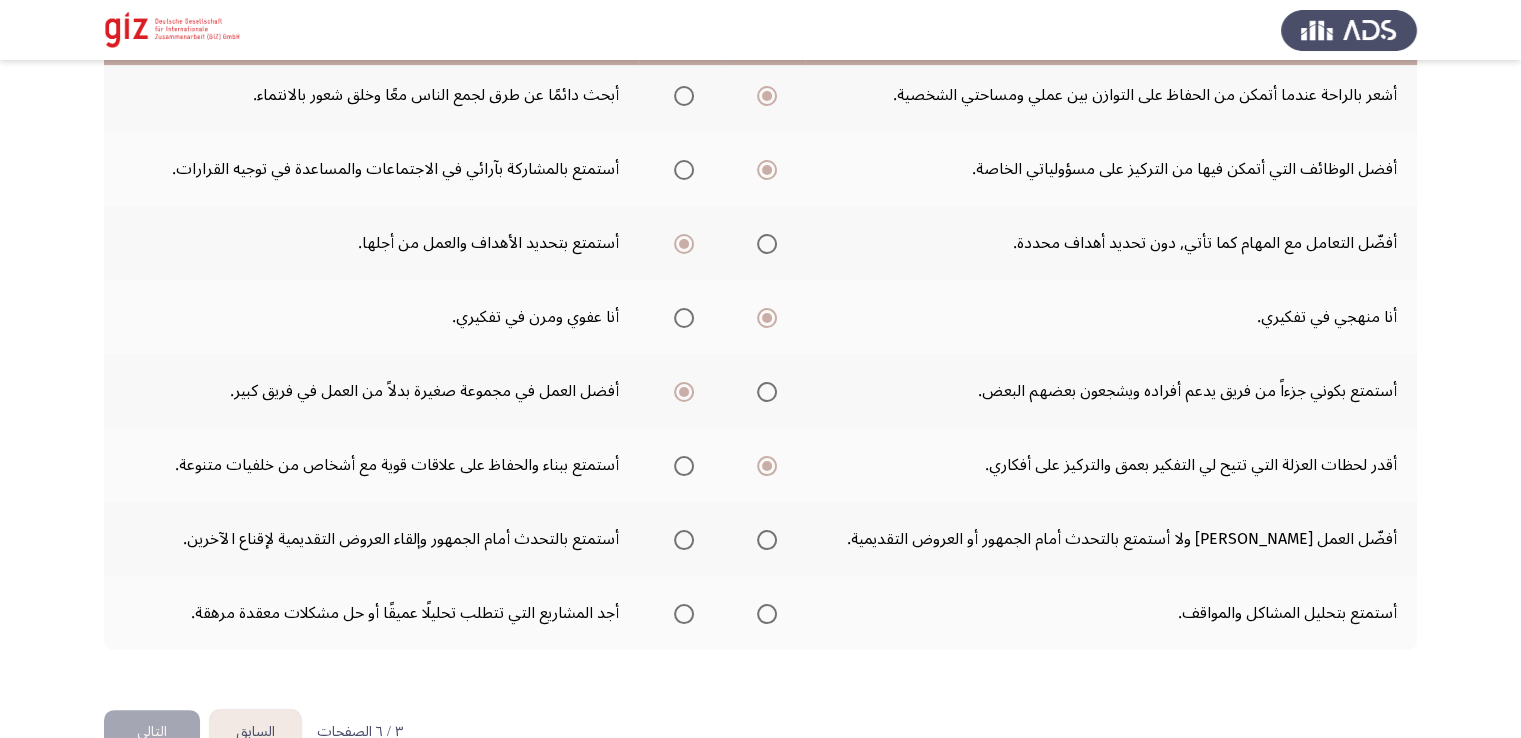 scroll, scrollTop: 467, scrollLeft: 0, axis: vertical 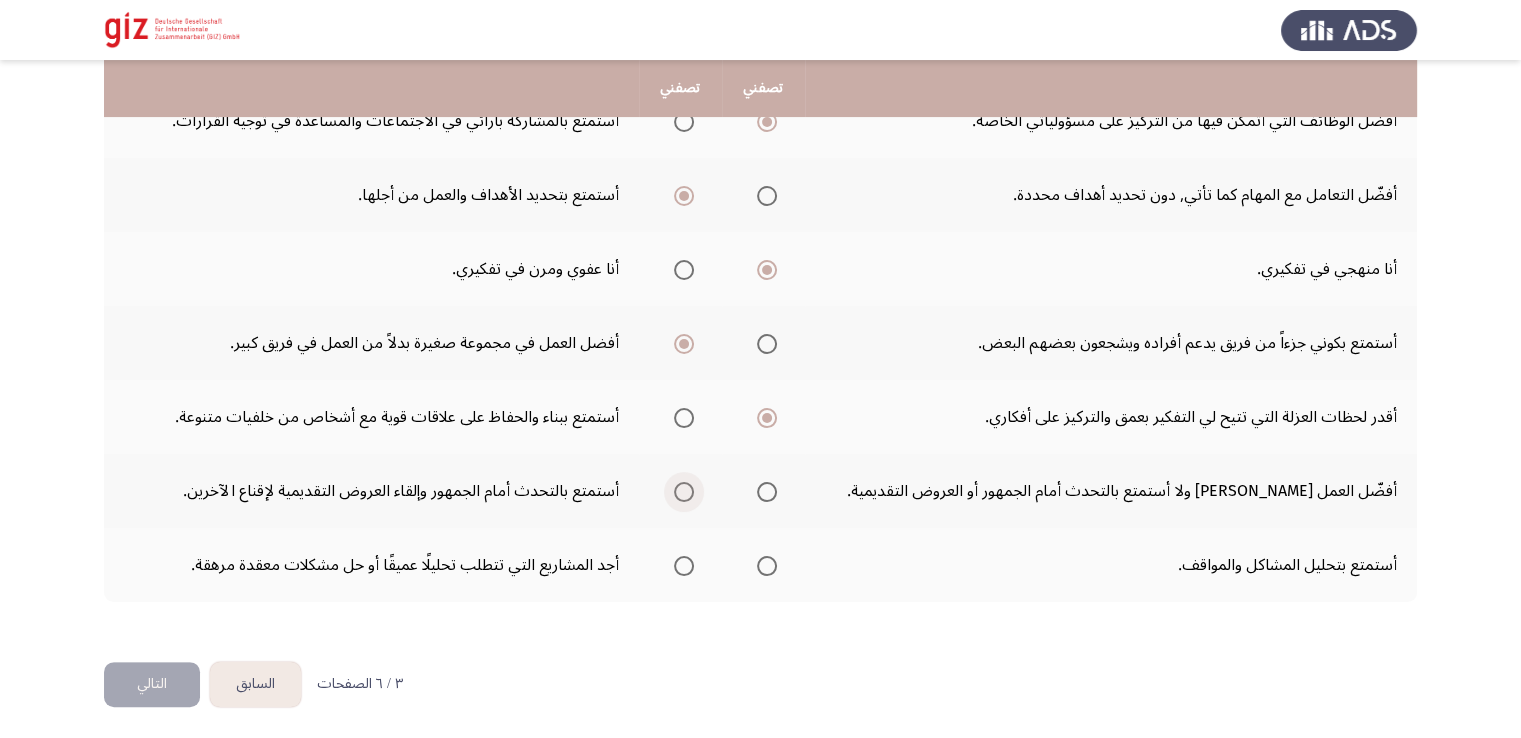 click at bounding box center [684, 492] 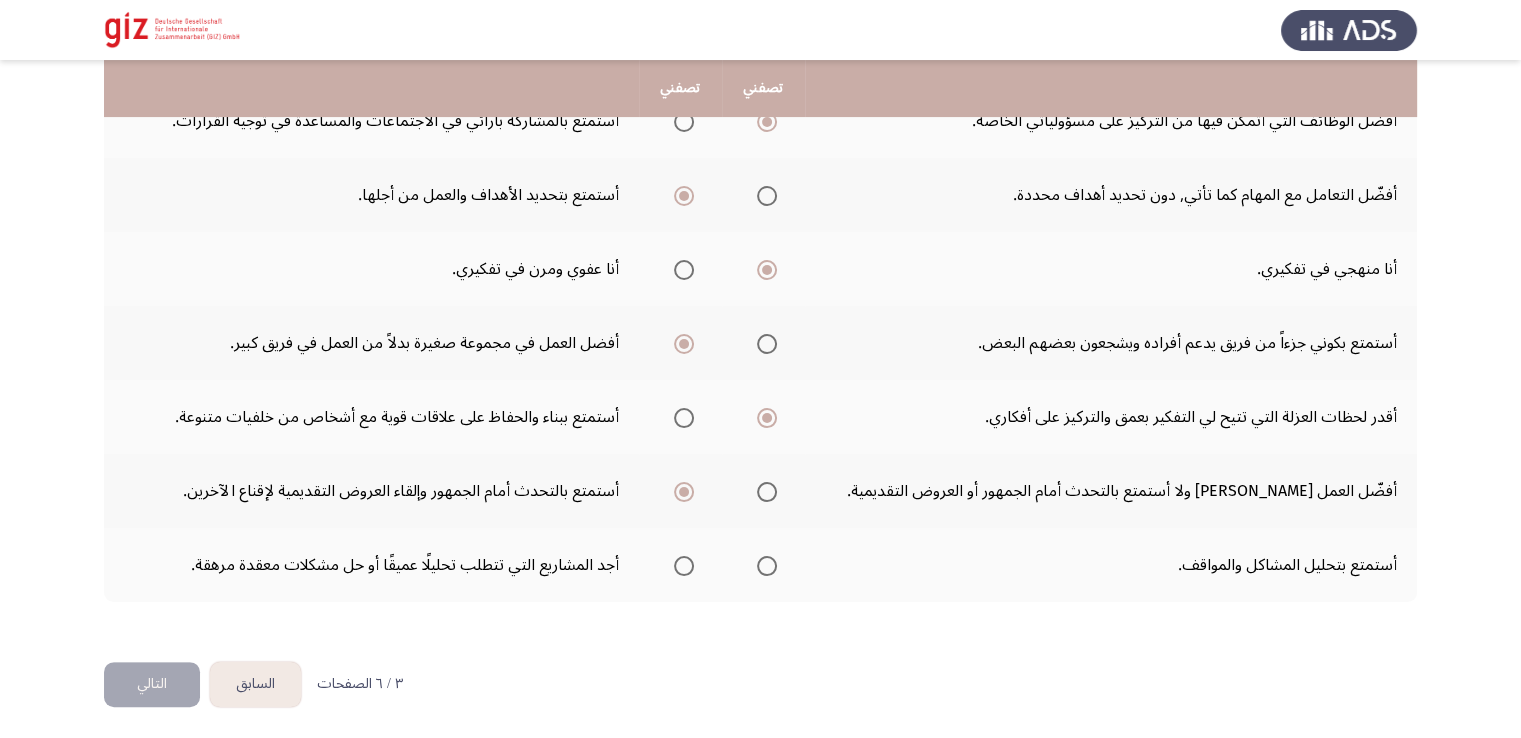 click at bounding box center (763, 492) 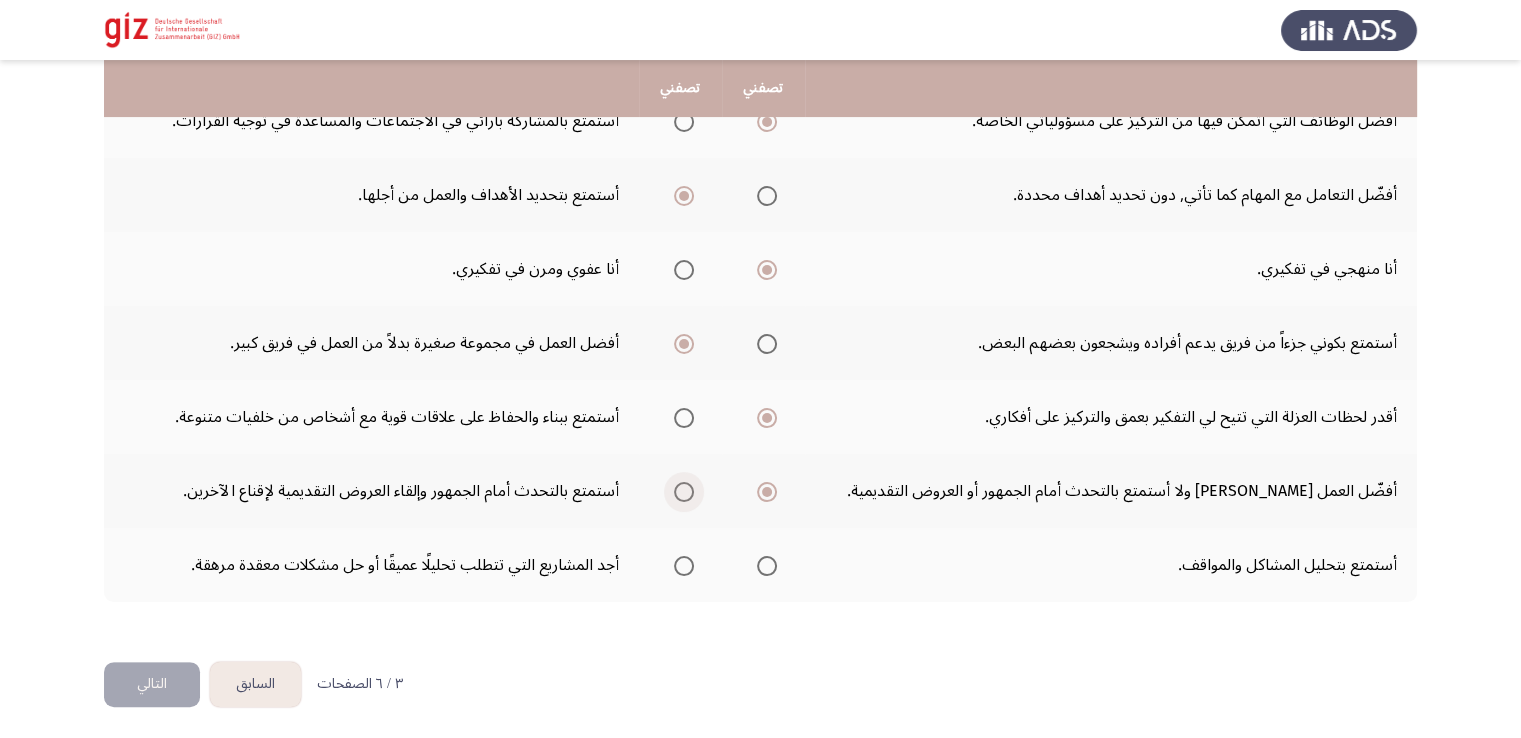 click at bounding box center [684, 492] 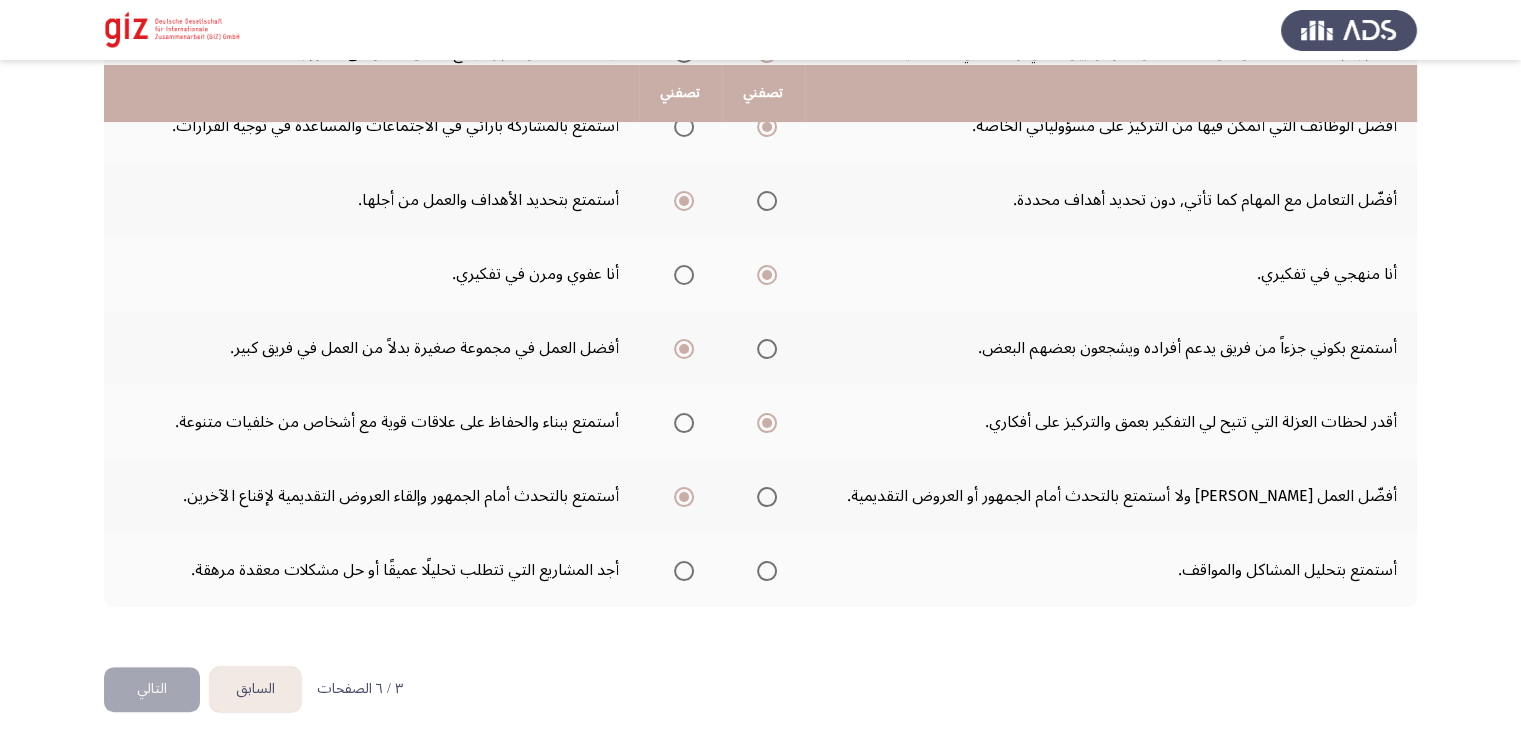 scroll, scrollTop: 467, scrollLeft: 0, axis: vertical 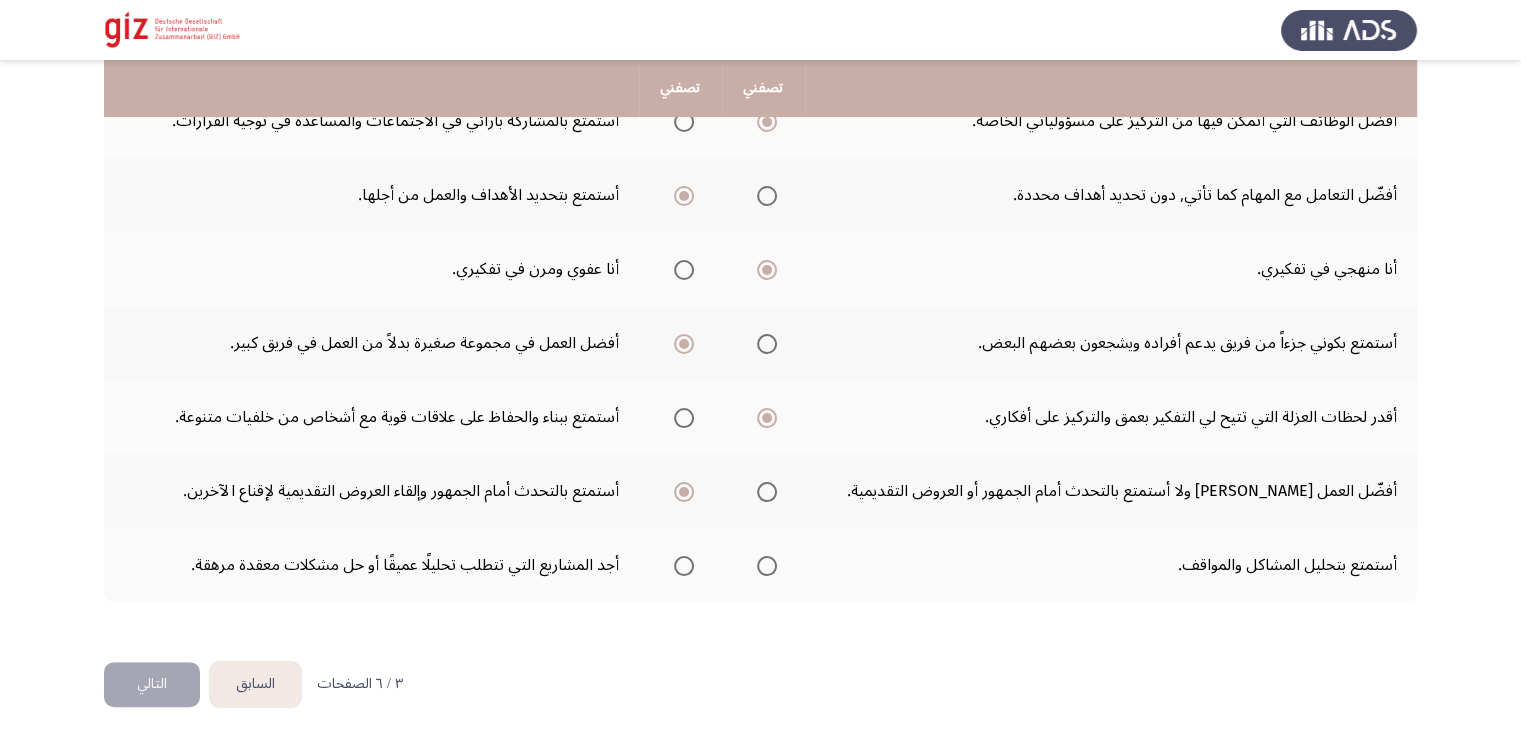 click at bounding box center (763, 566) 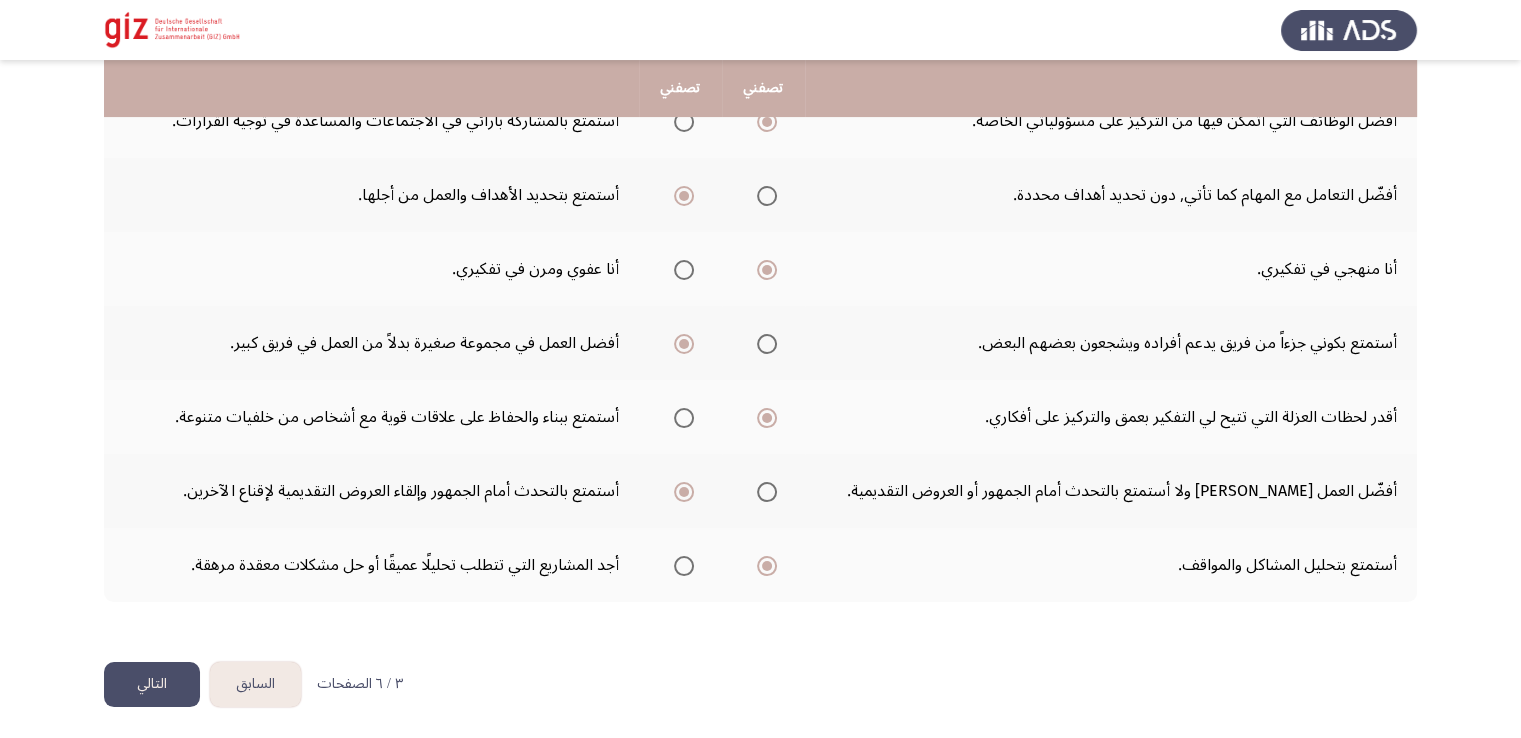 click on "التالي" 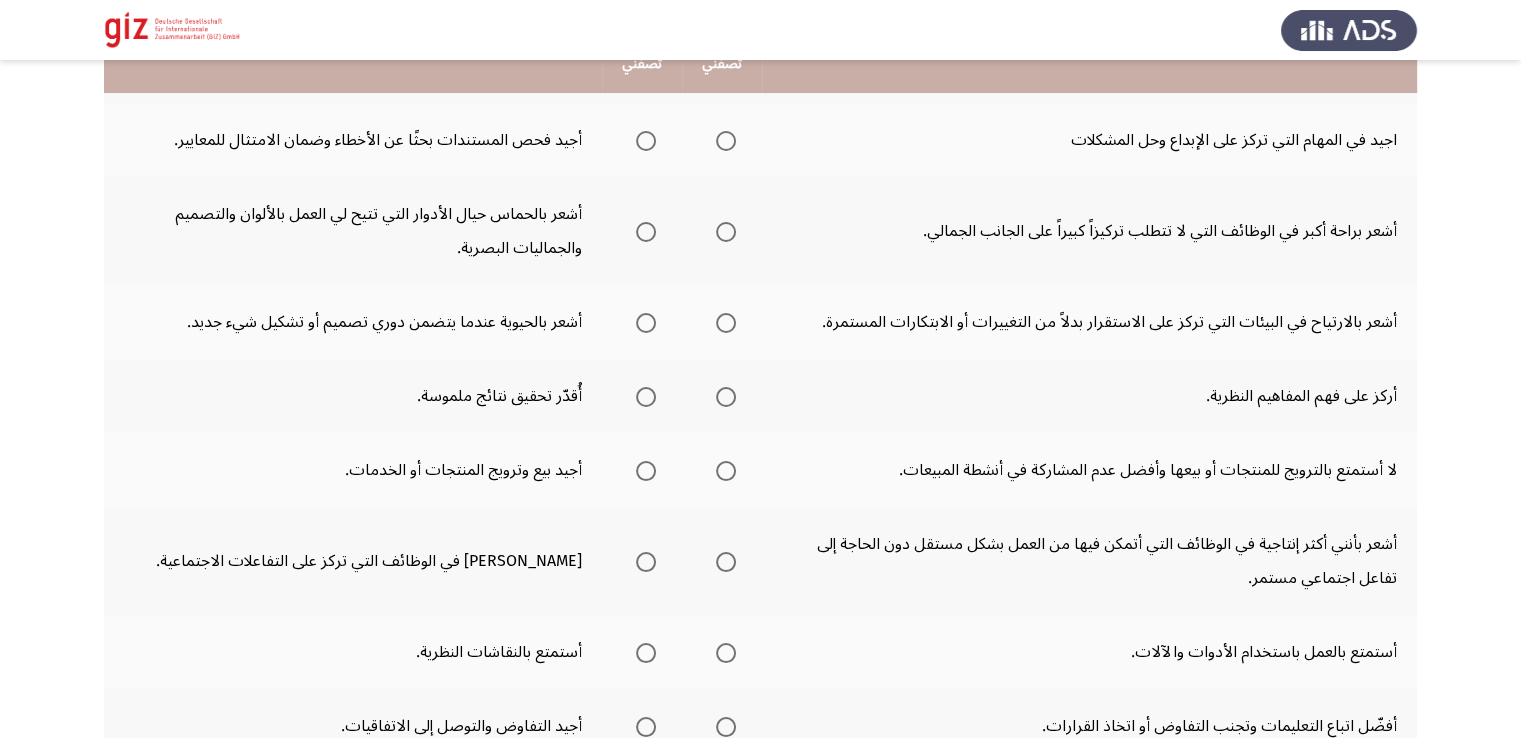 scroll, scrollTop: 100, scrollLeft: 0, axis: vertical 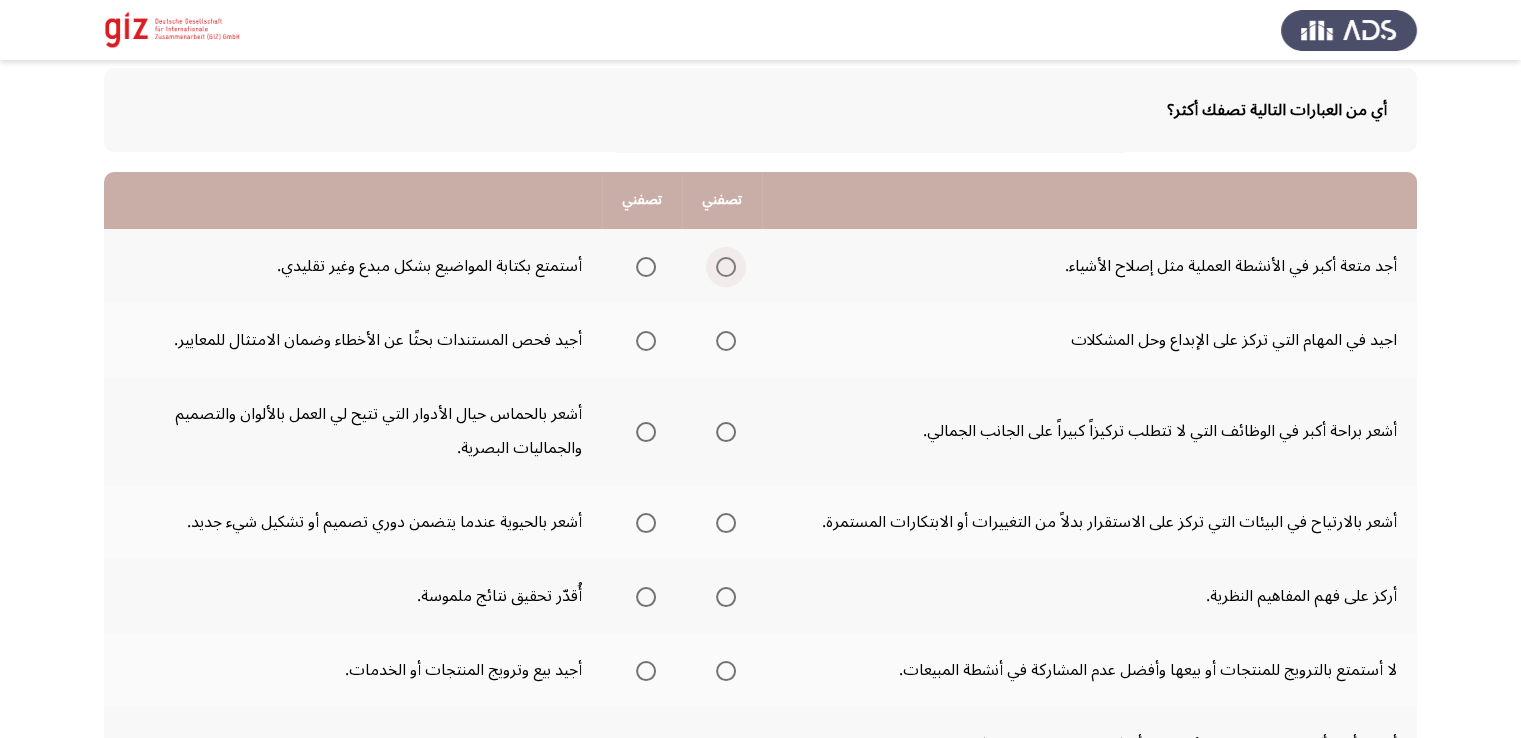 click at bounding box center (726, 267) 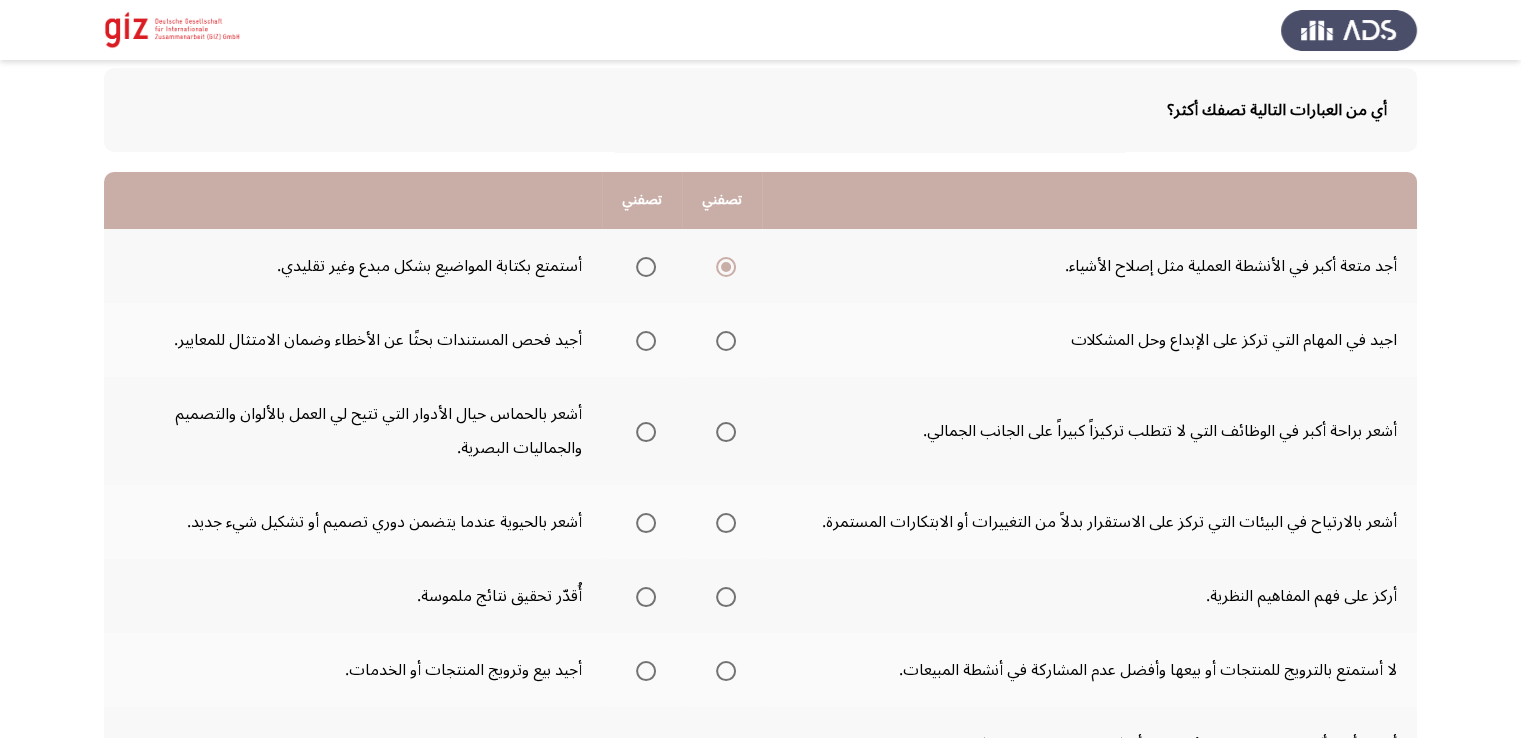 click at bounding box center (726, 341) 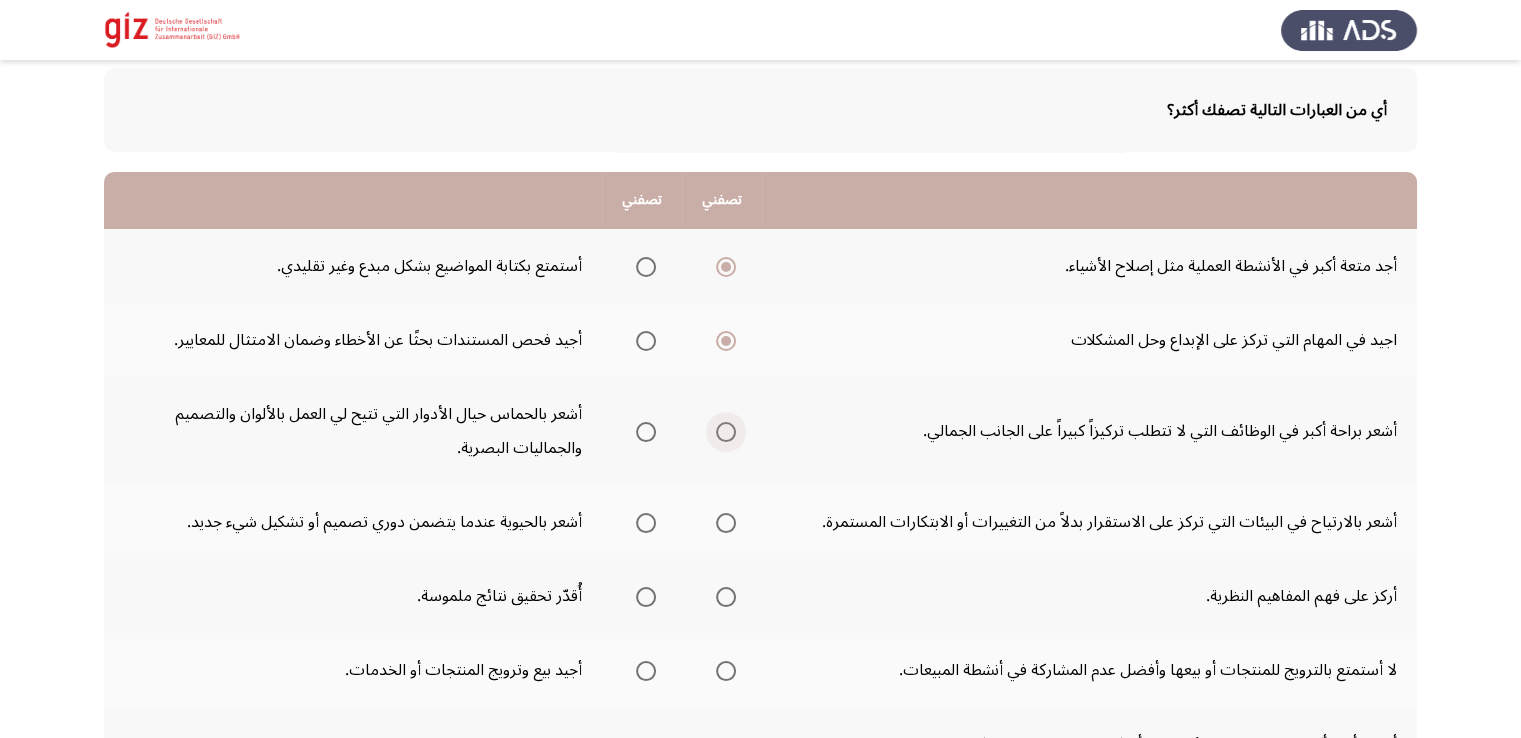click at bounding box center (726, 432) 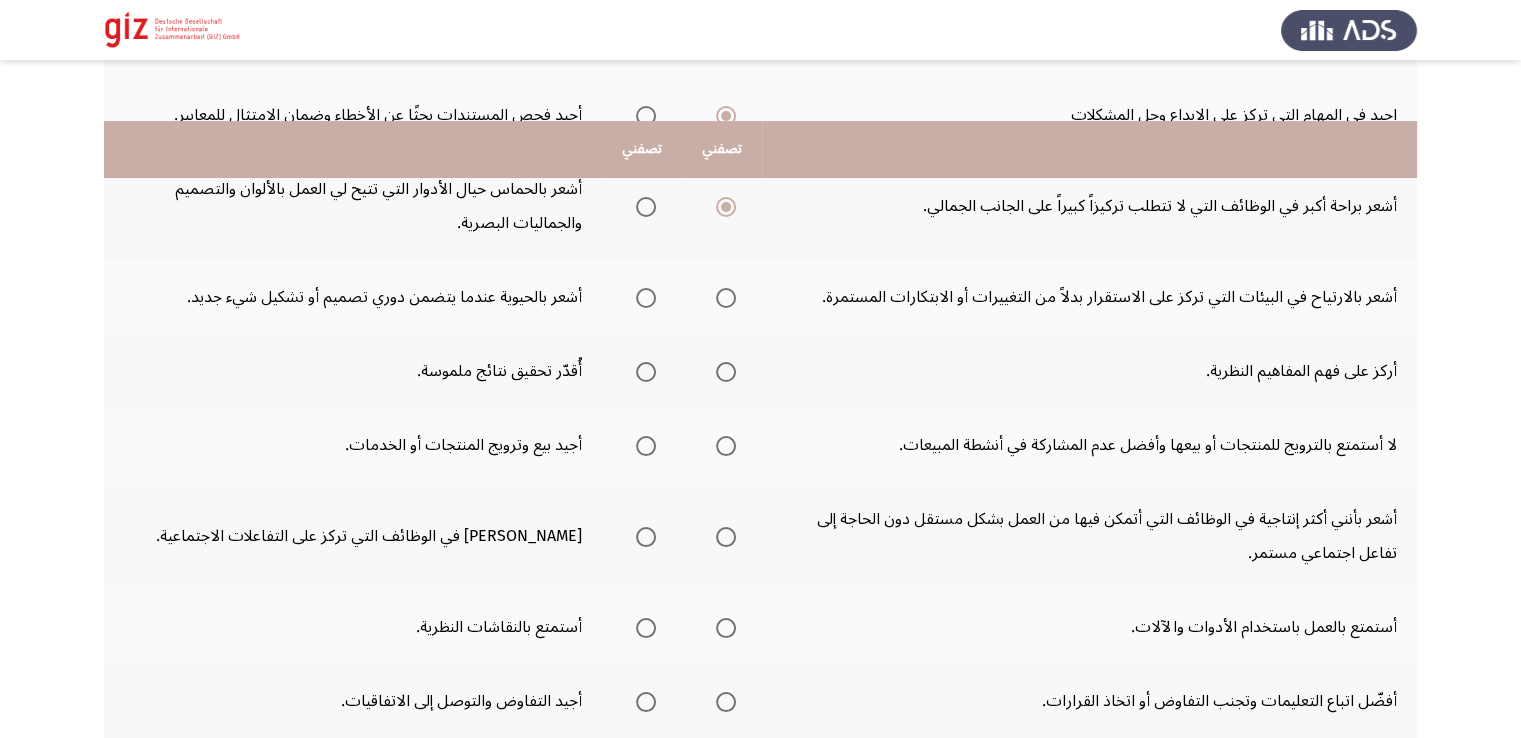 scroll, scrollTop: 400, scrollLeft: 0, axis: vertical 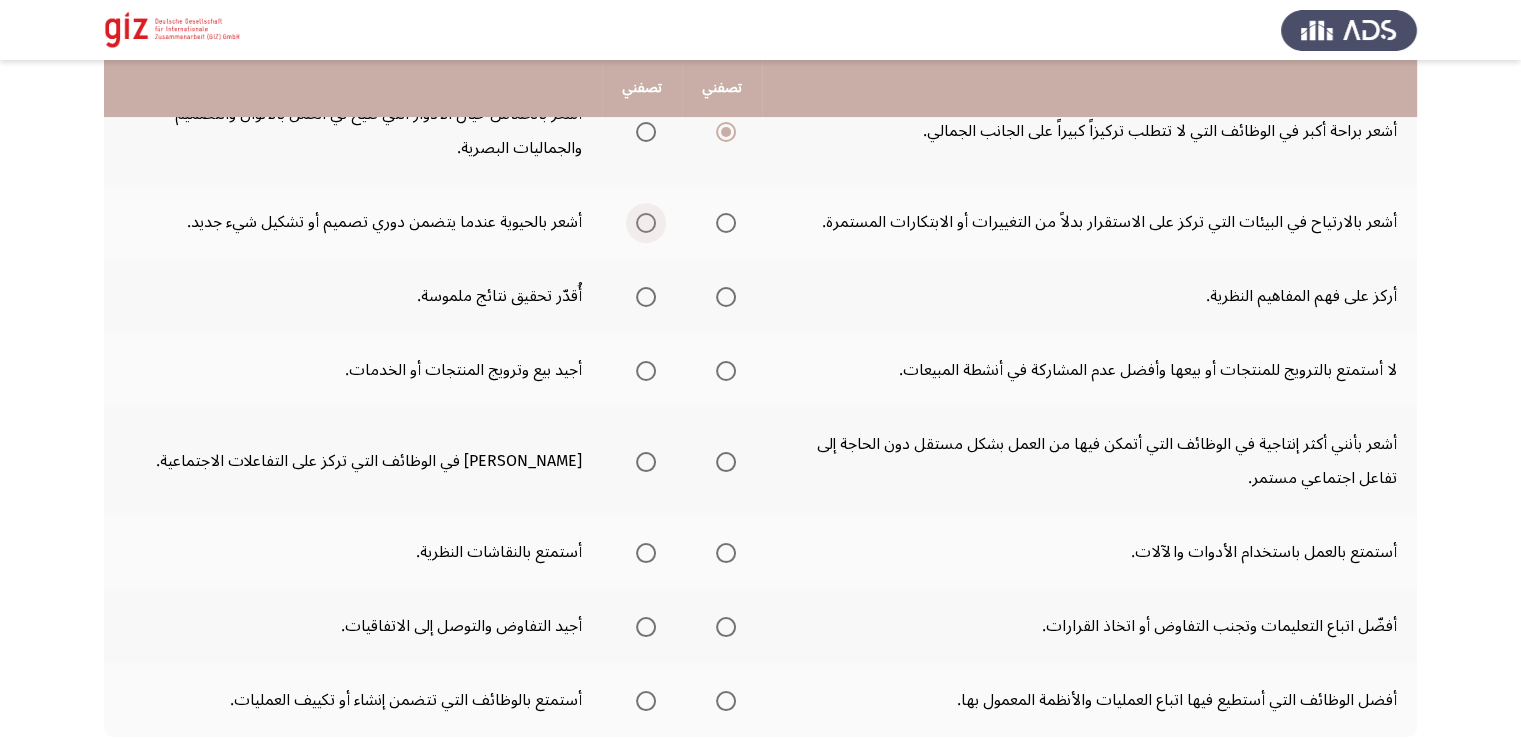 click at bounding box center (646, 223) 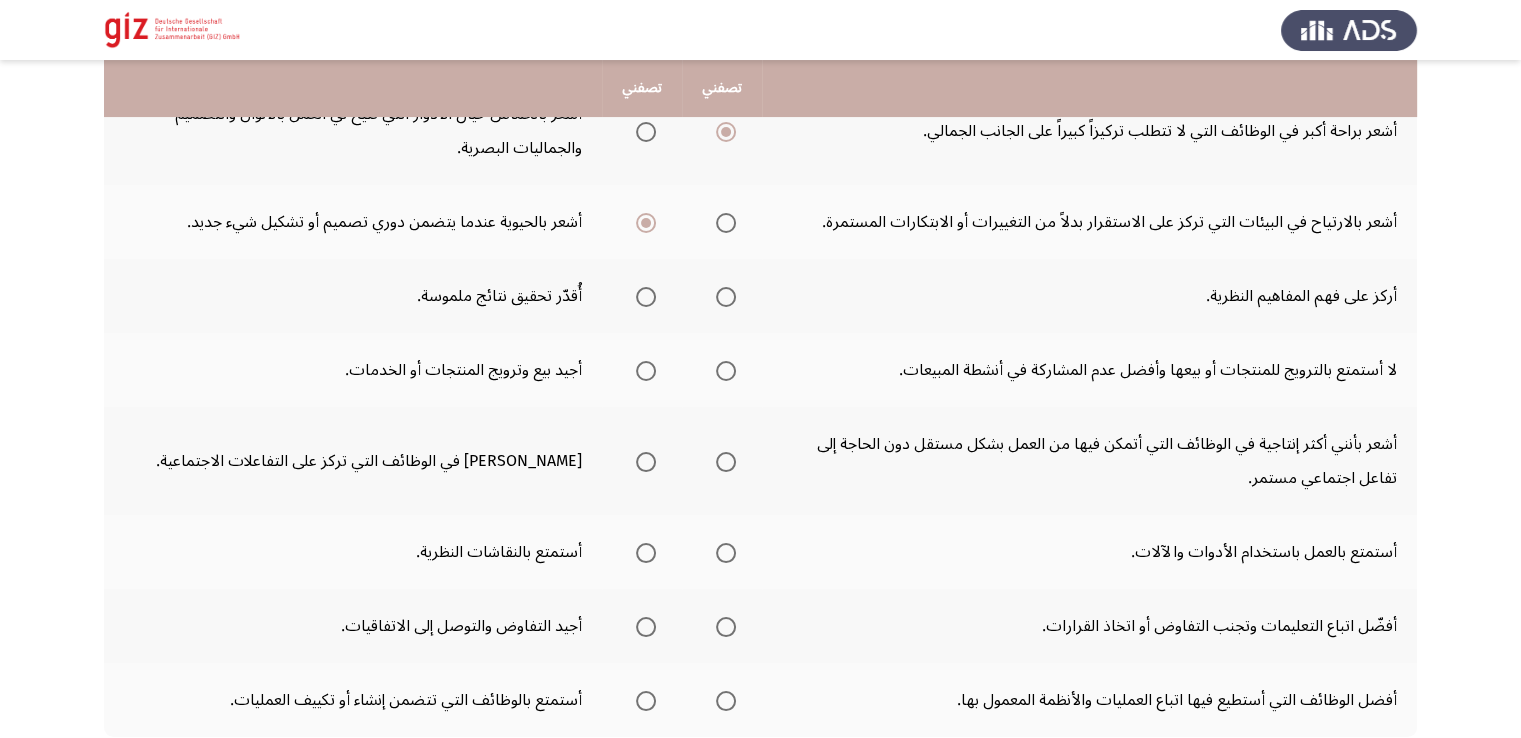 click at bounding box center [646, 297] 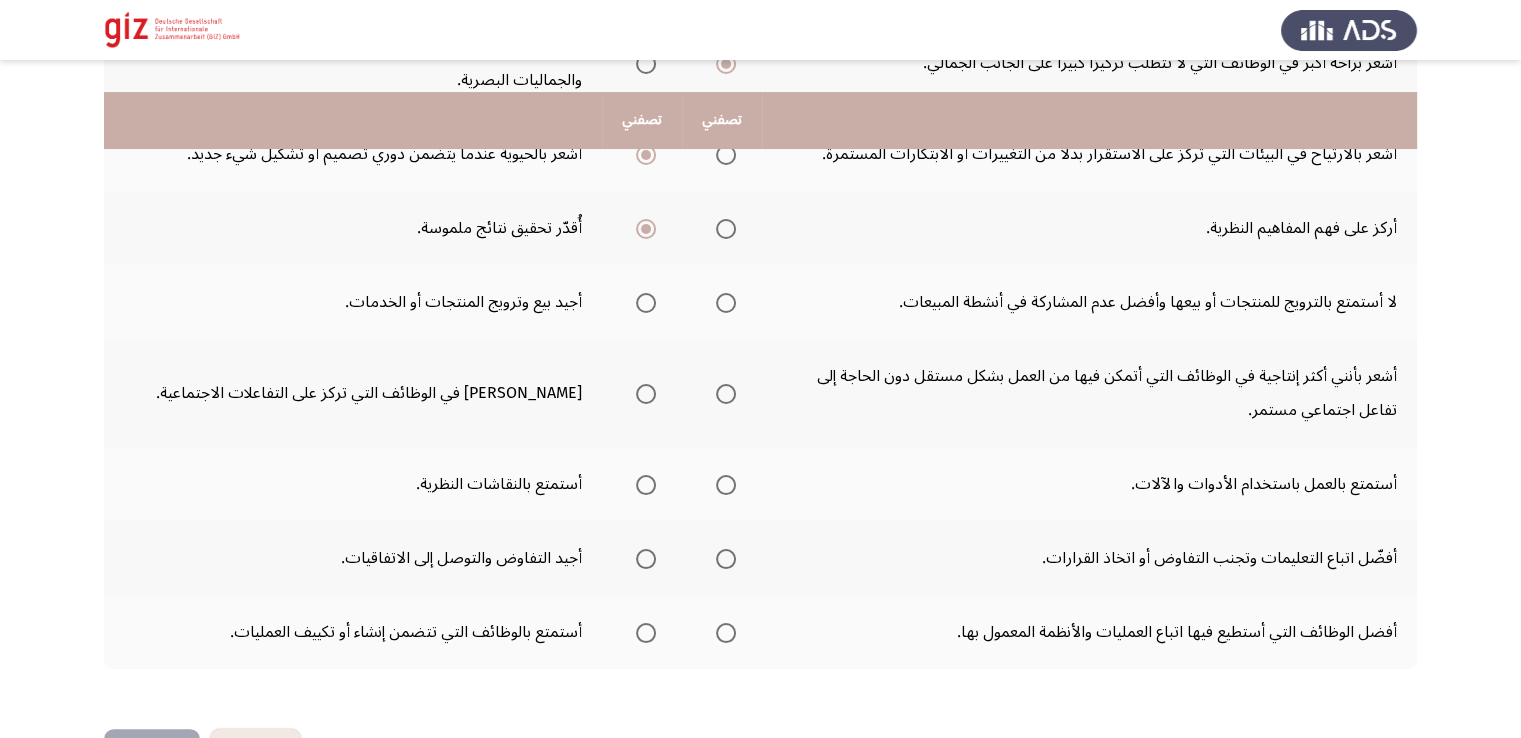 scroll, scrollTop: 500, scrollLeft: 0, axis: vertical 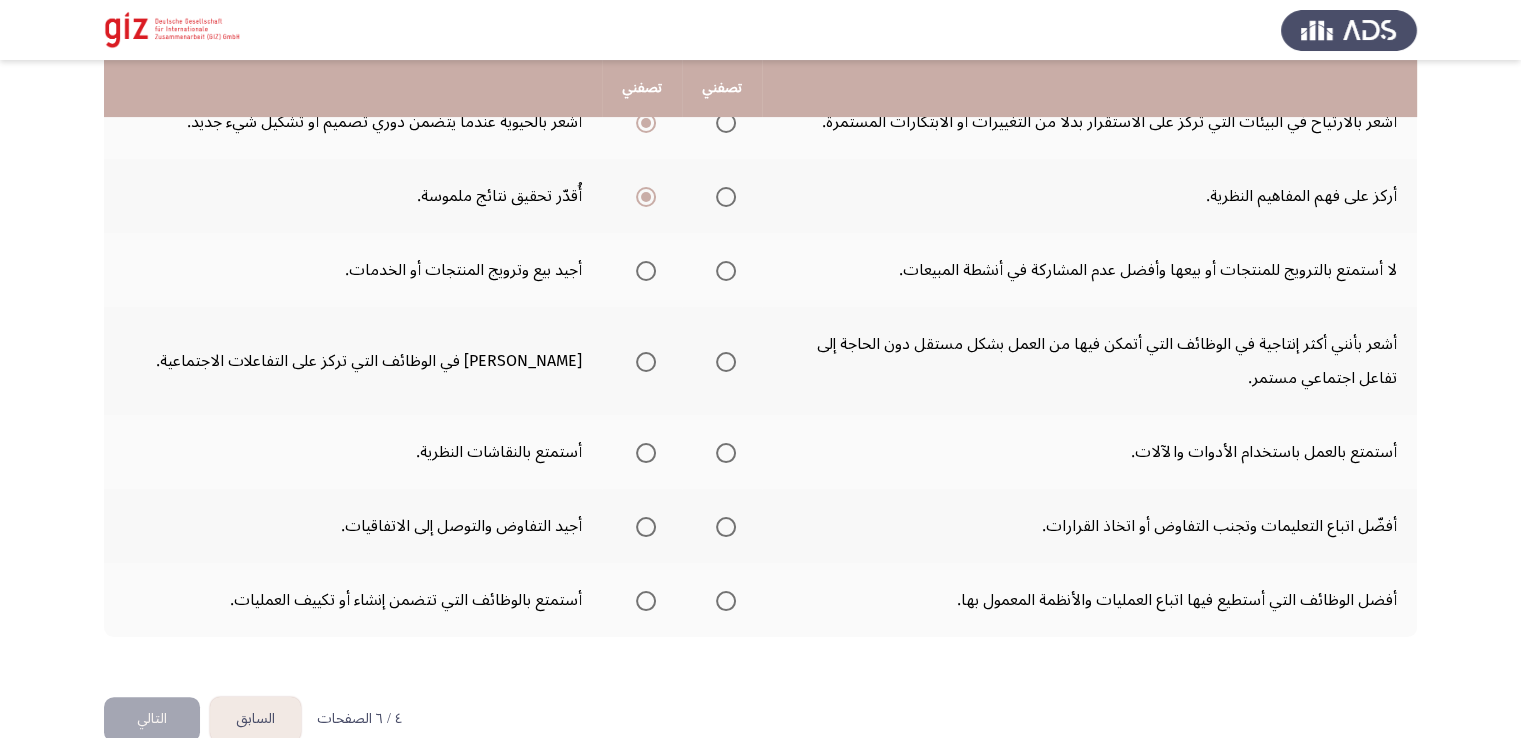 click 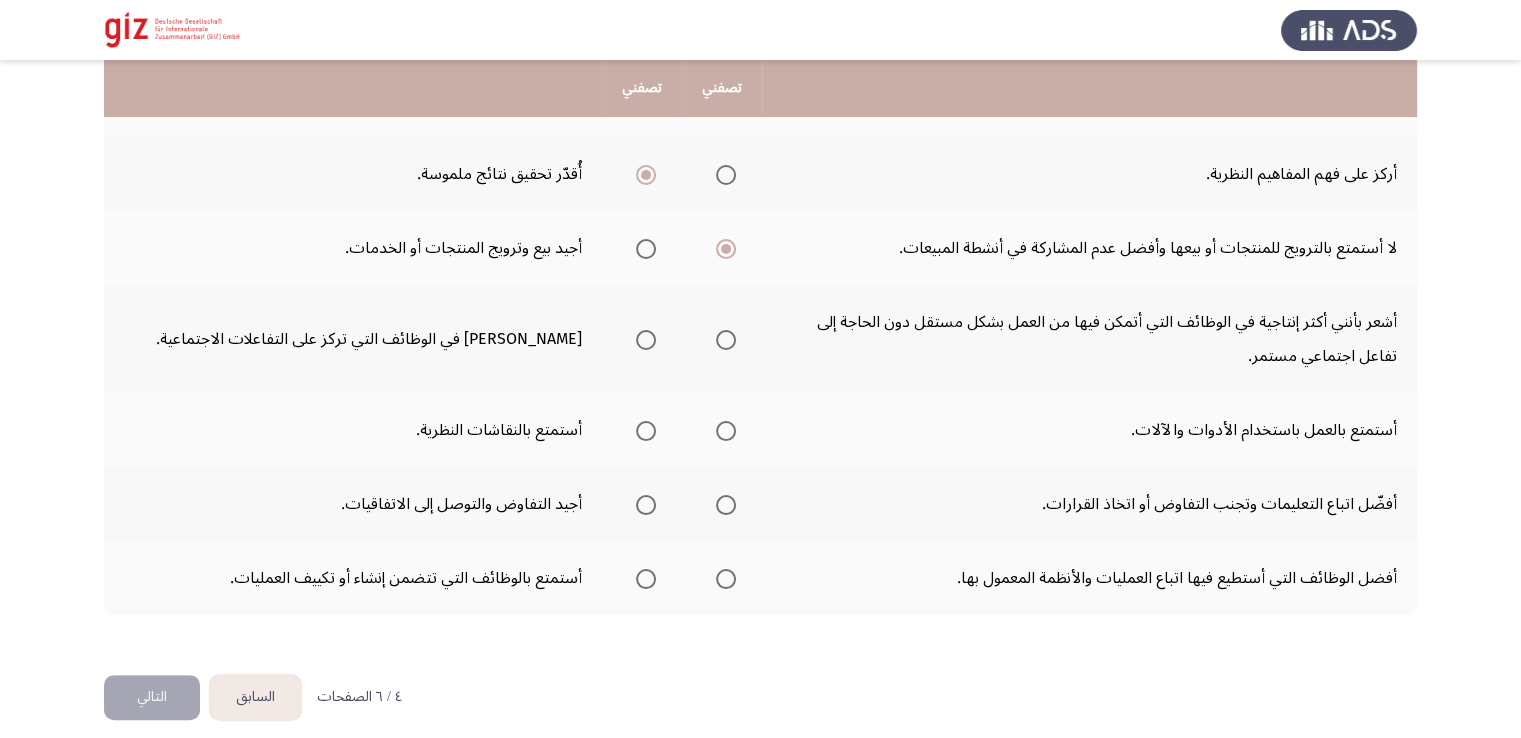 scroll, scrollTop: 534, scrollLeft: 0, axis: vertical 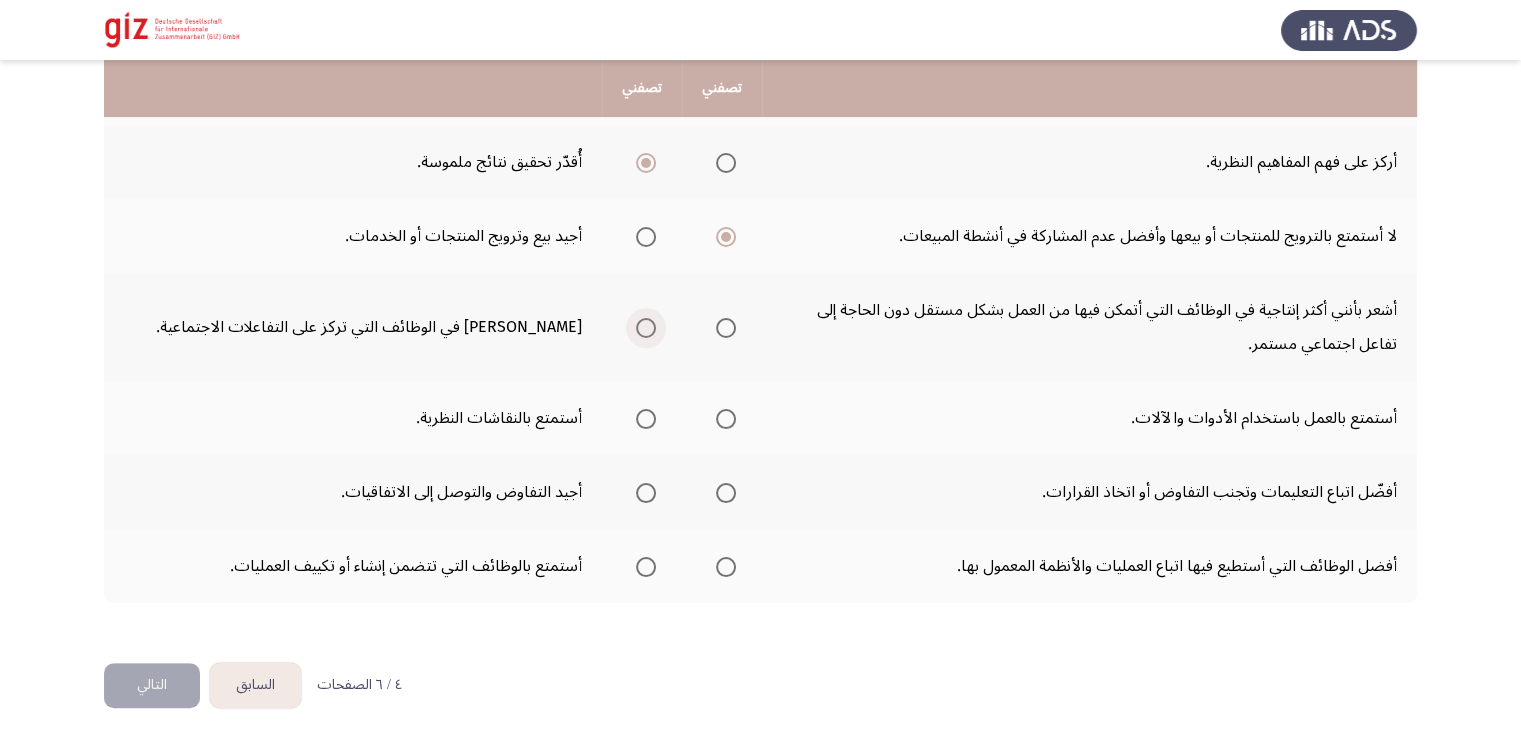 click at bounding box center [646, 328] 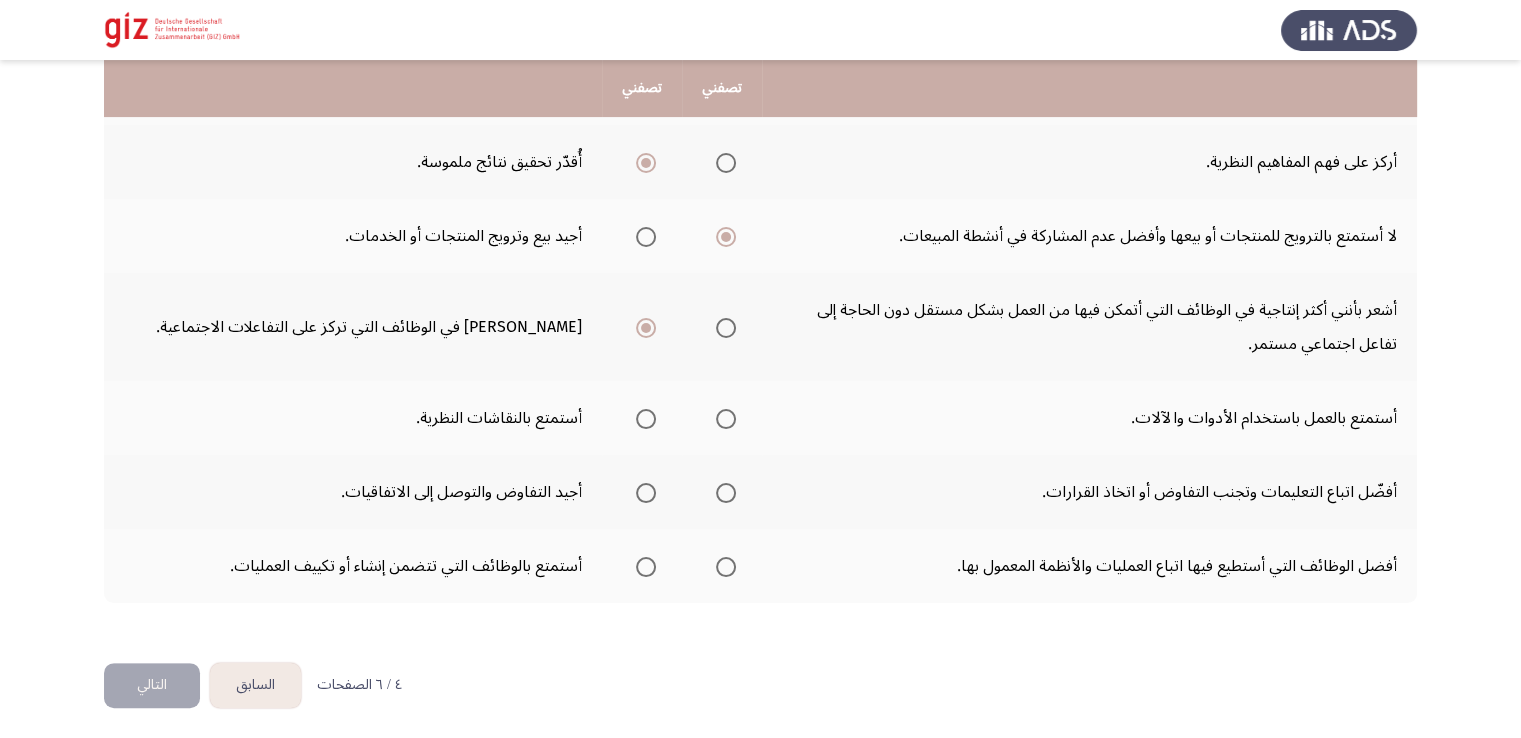 click at bounding box center [726, 328] 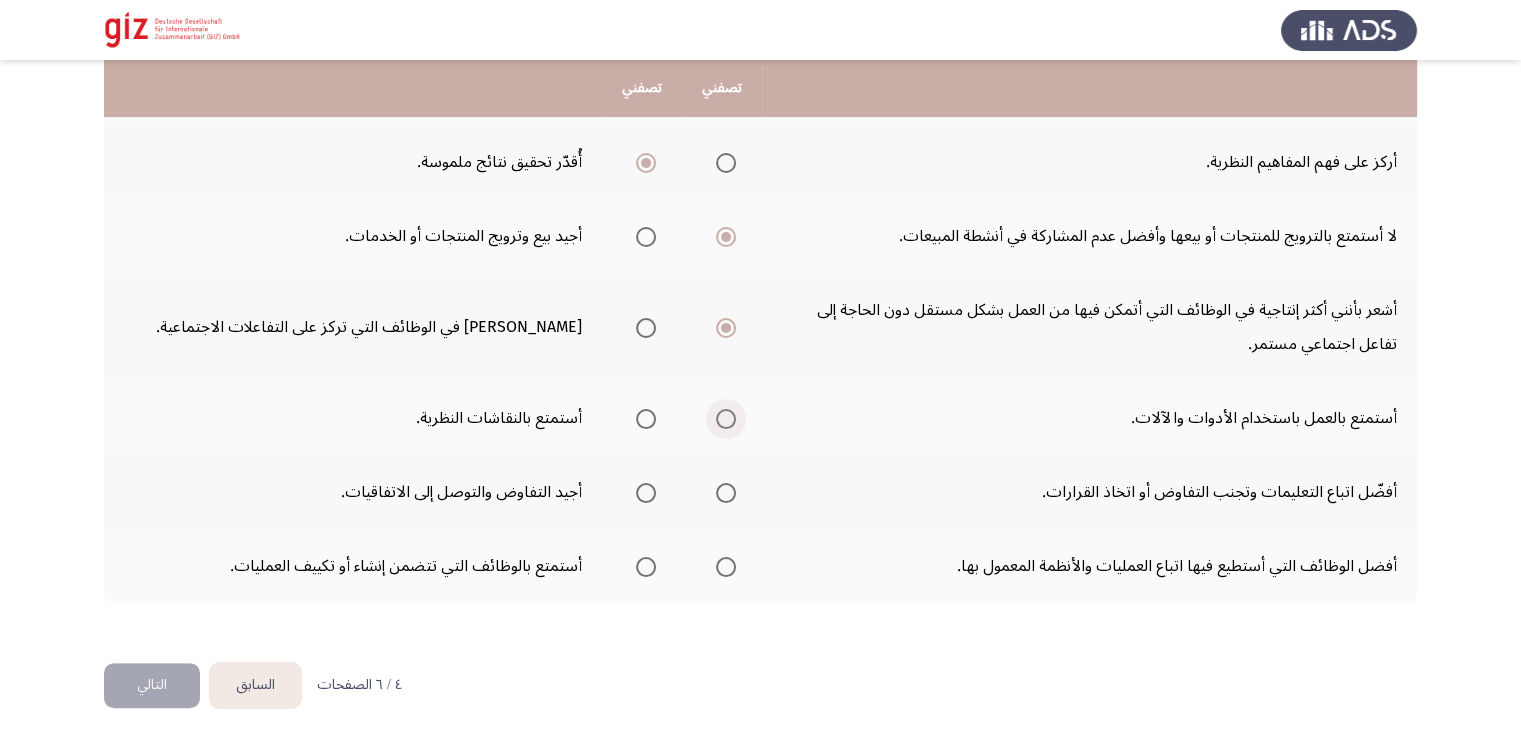 click at bounding box center (726, 419) 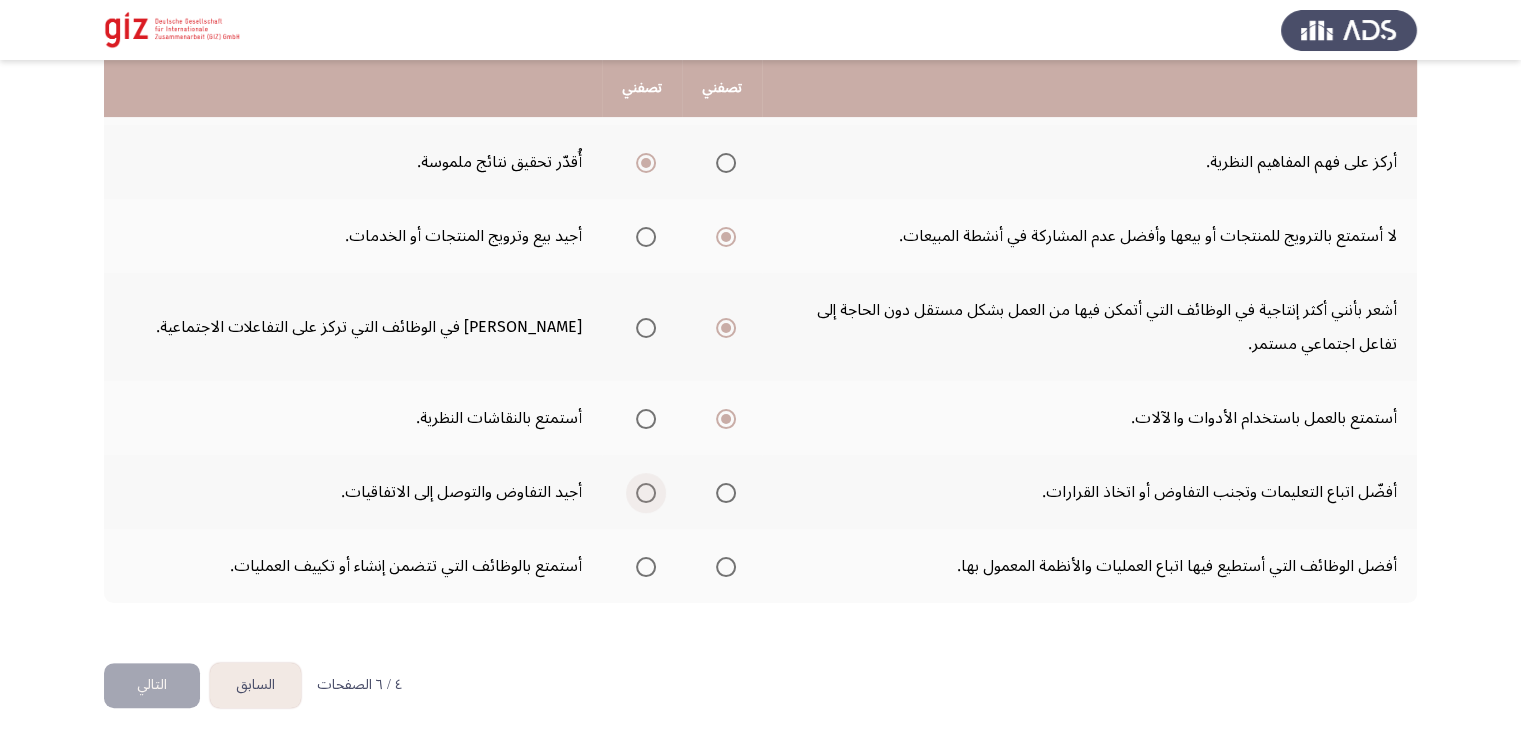 click at bounding box center [642, 493] 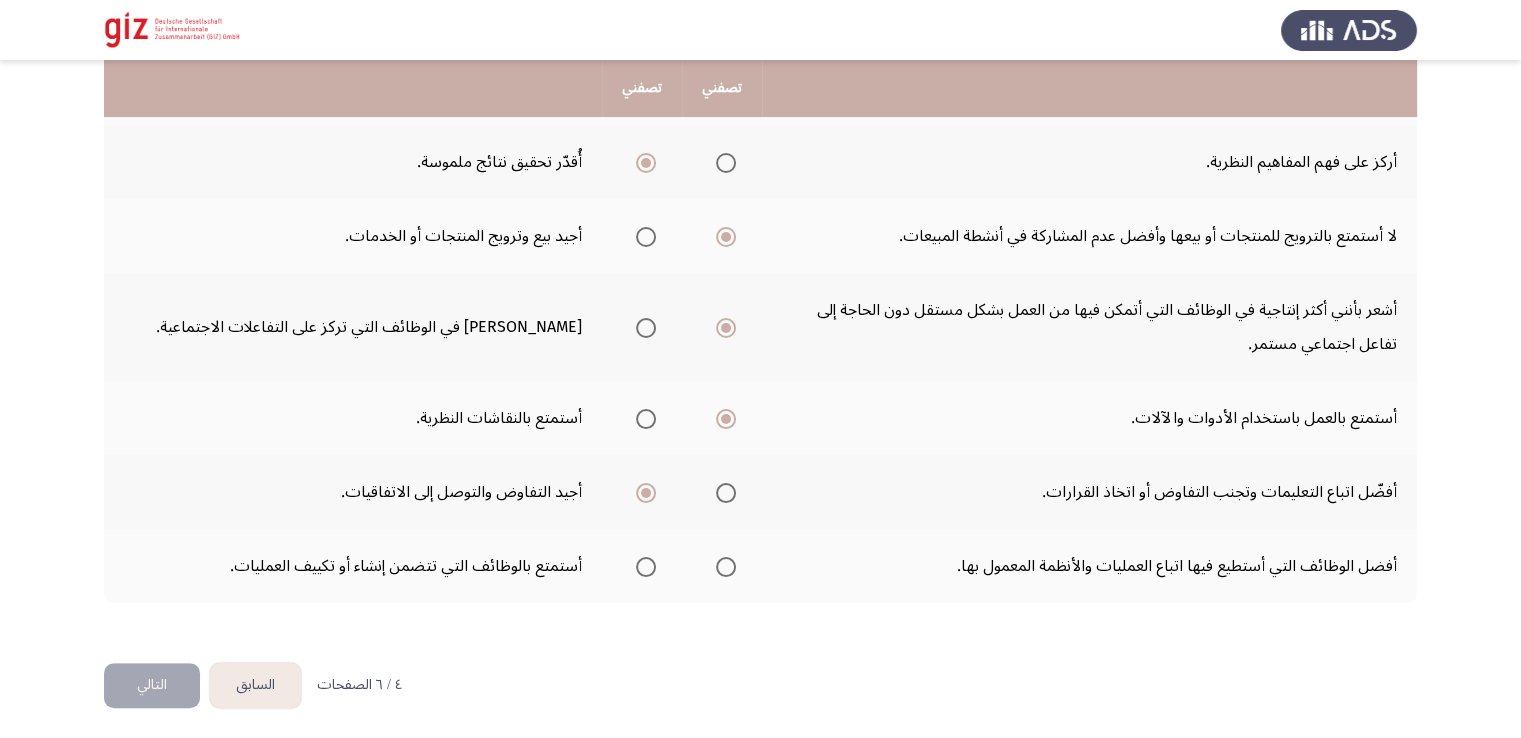 click at bounding box center [726, 493] 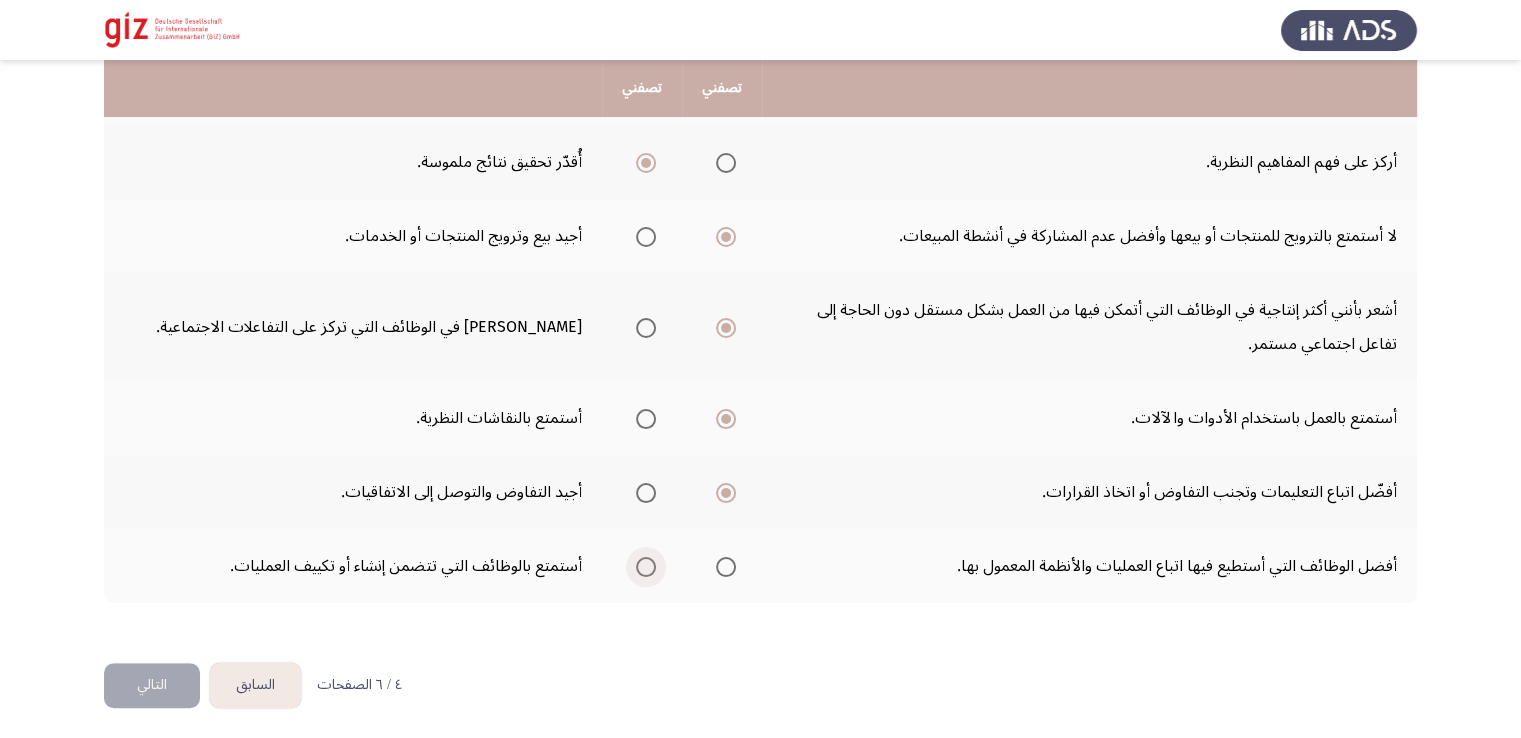 click at bounding box center [646, 567] 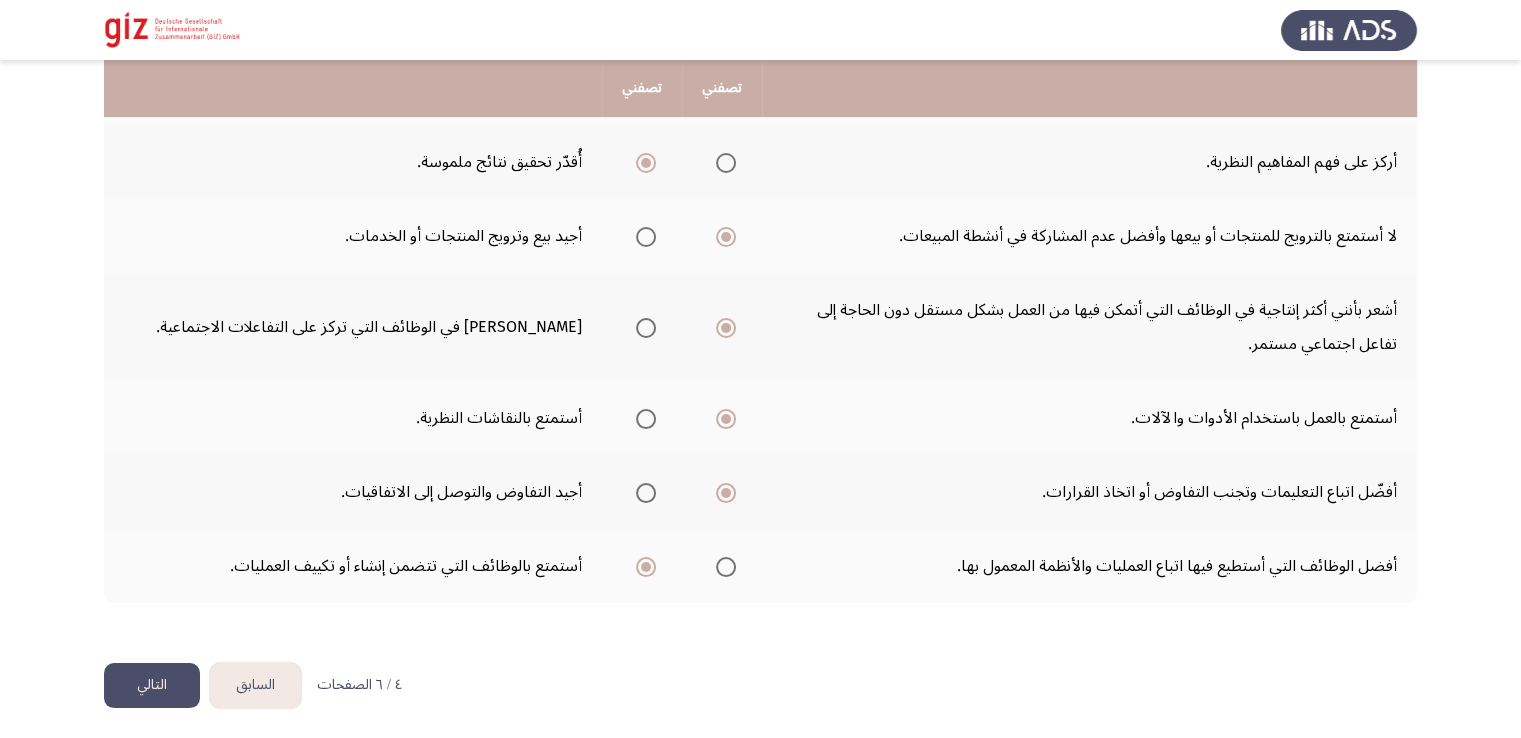 click on "التالي" 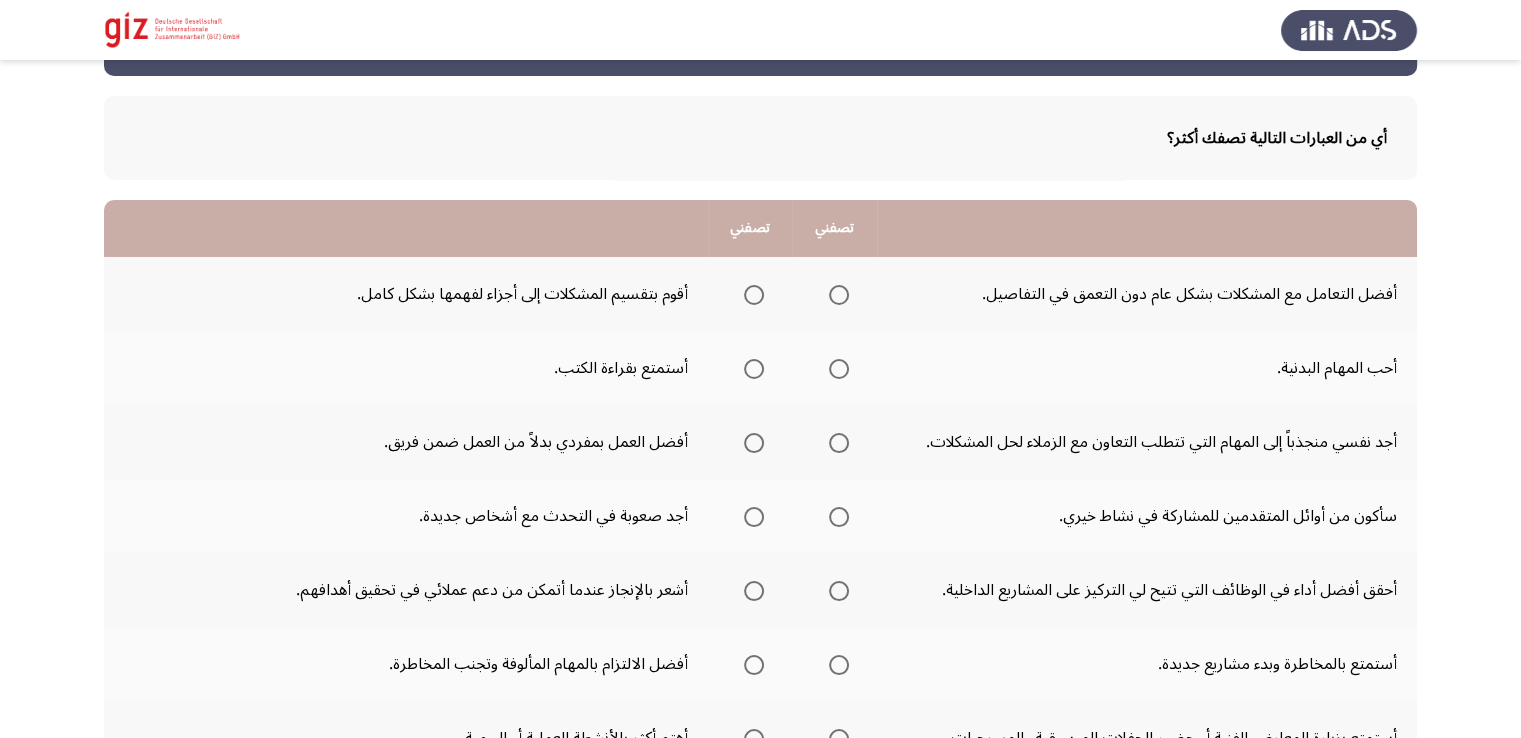 scroll, scrollTop: 67, scrollLeft: 0, axis: vertical 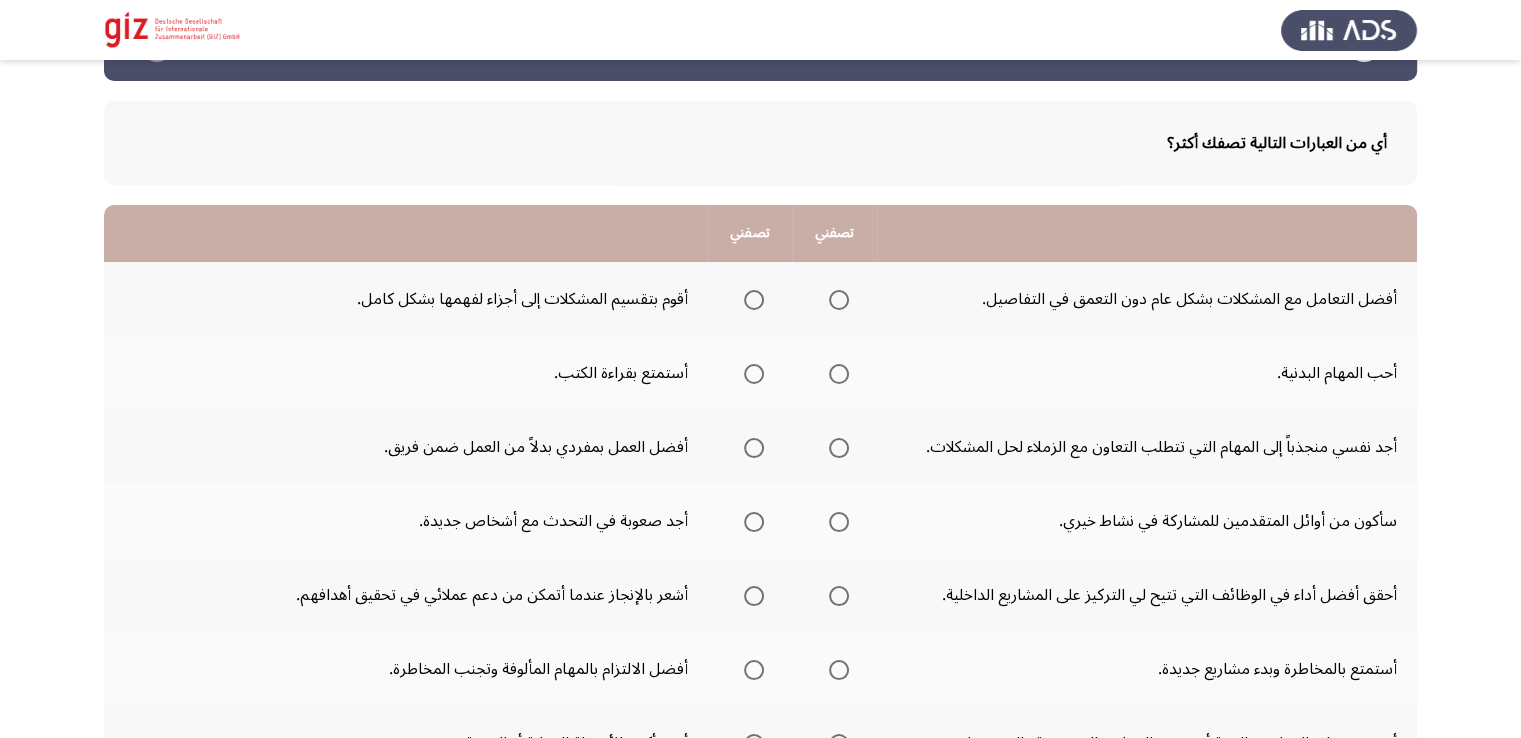 click 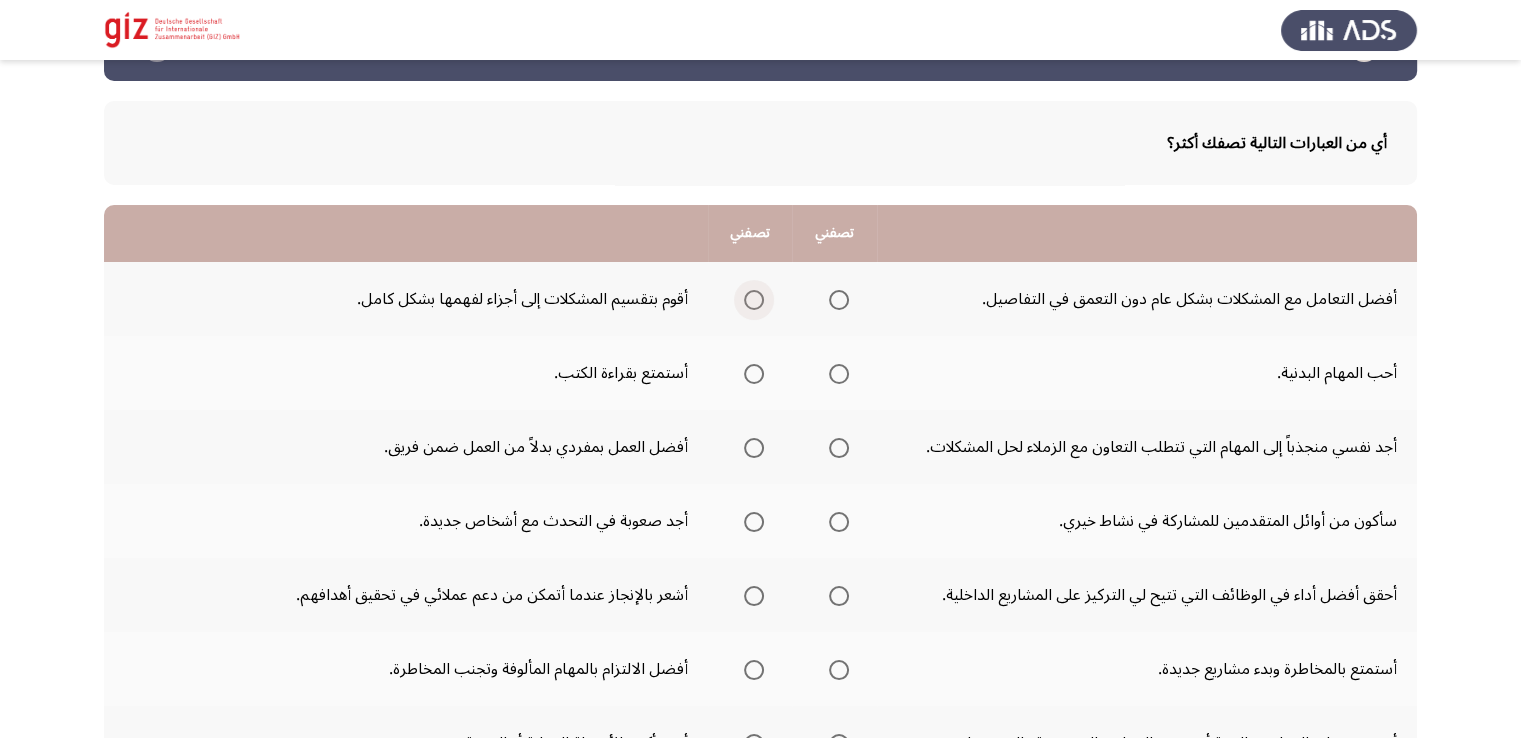 click at bounding box center [754, 300] 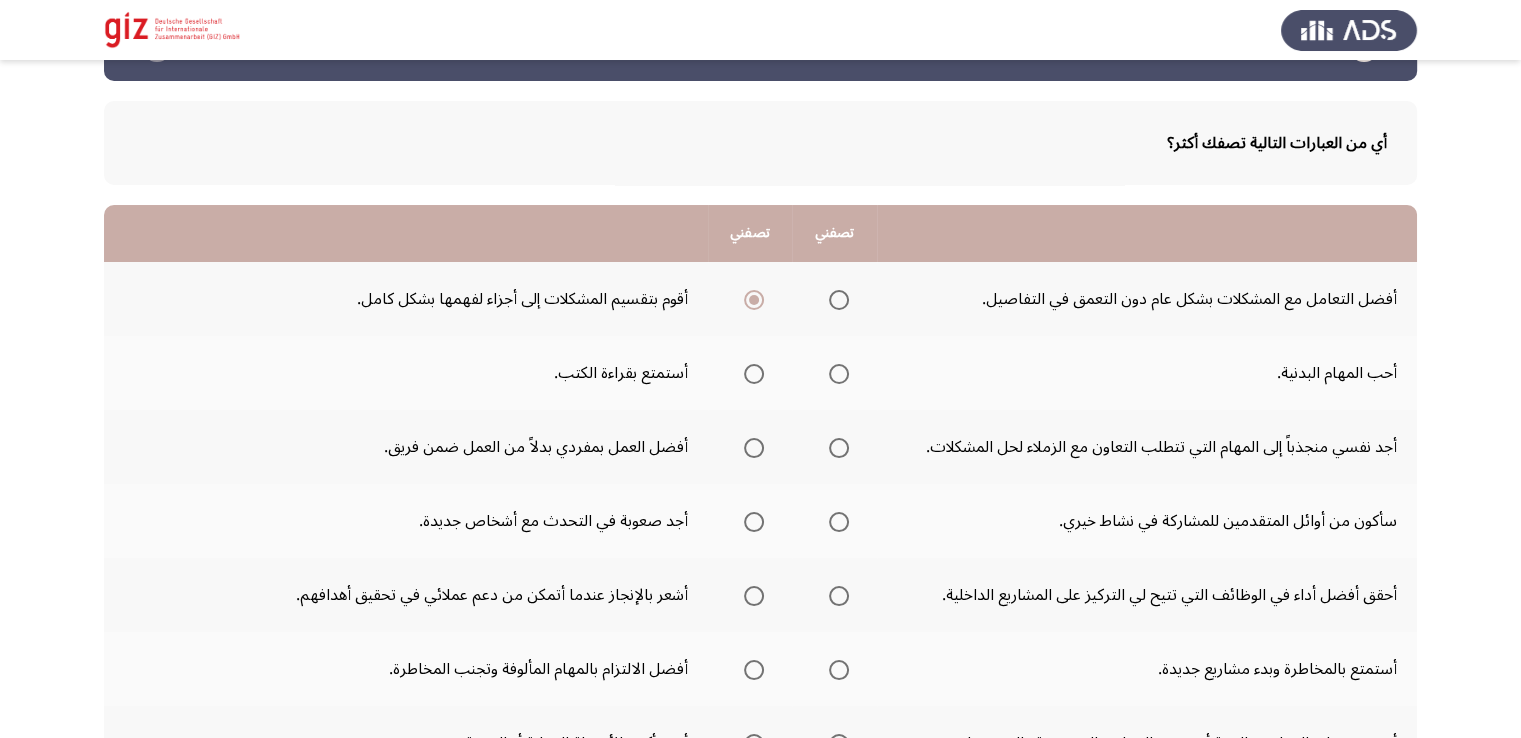 click 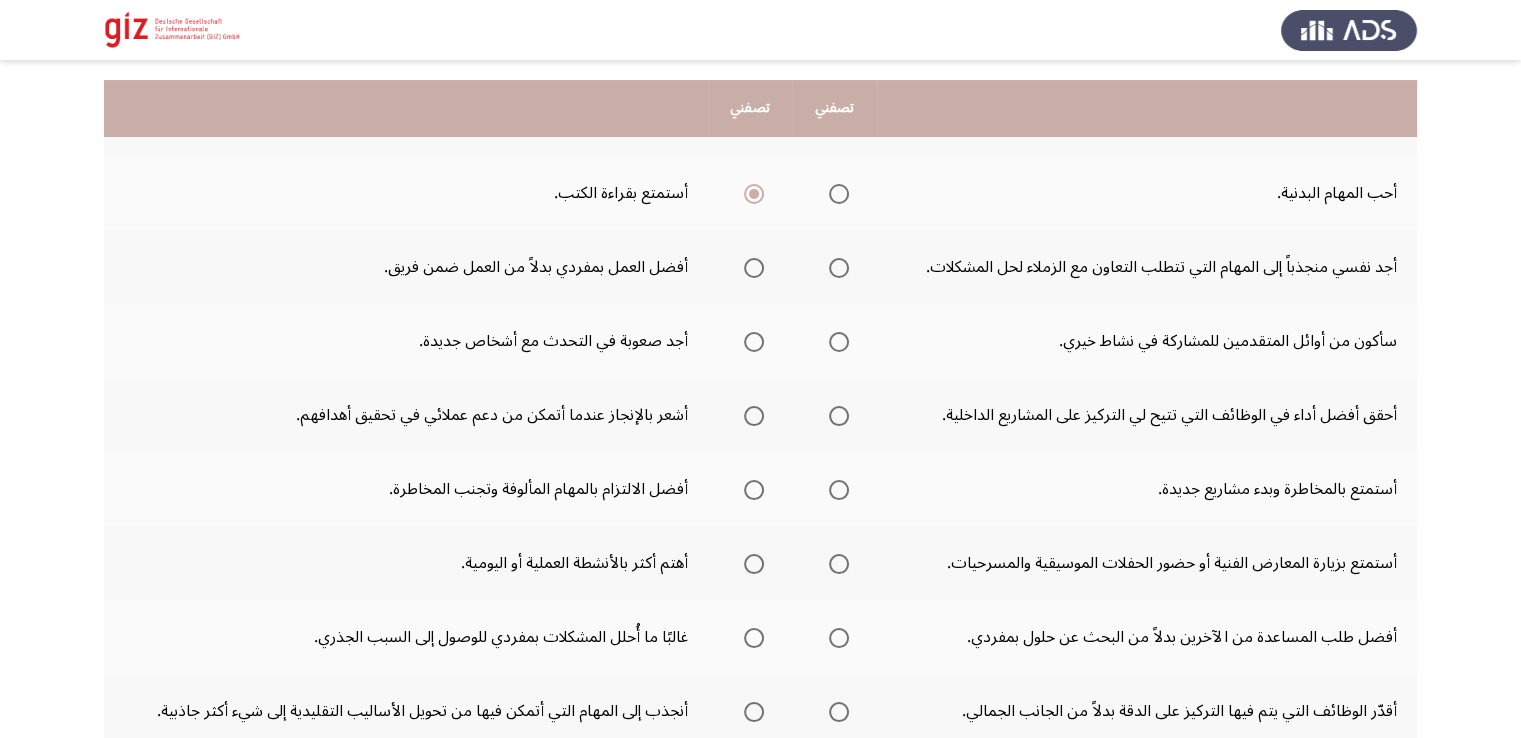 scroll, scrollTop: 267, scrollLeft: 0, axis: vertical 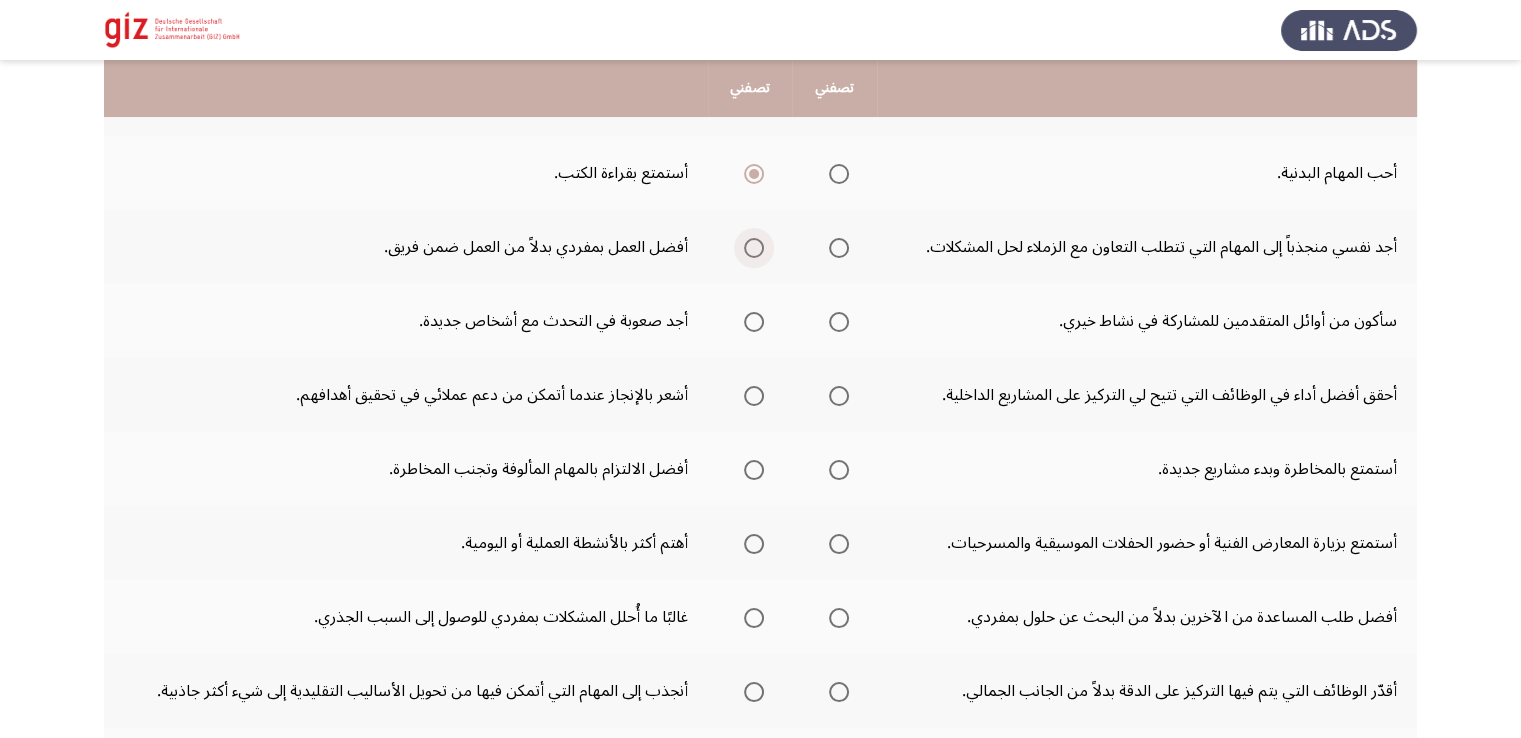 click at bounding box center [754, 248] 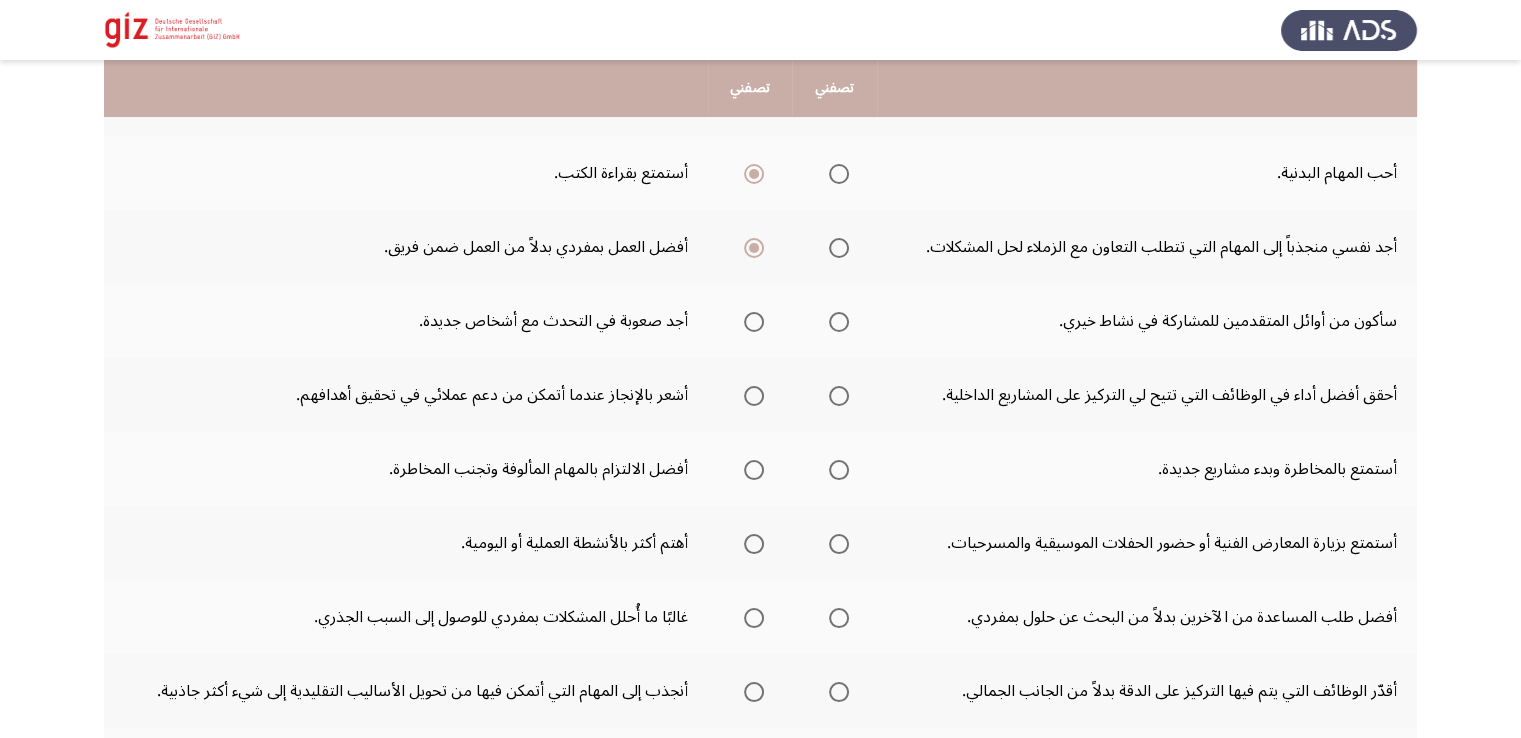 click at bounding box center [754, 322] 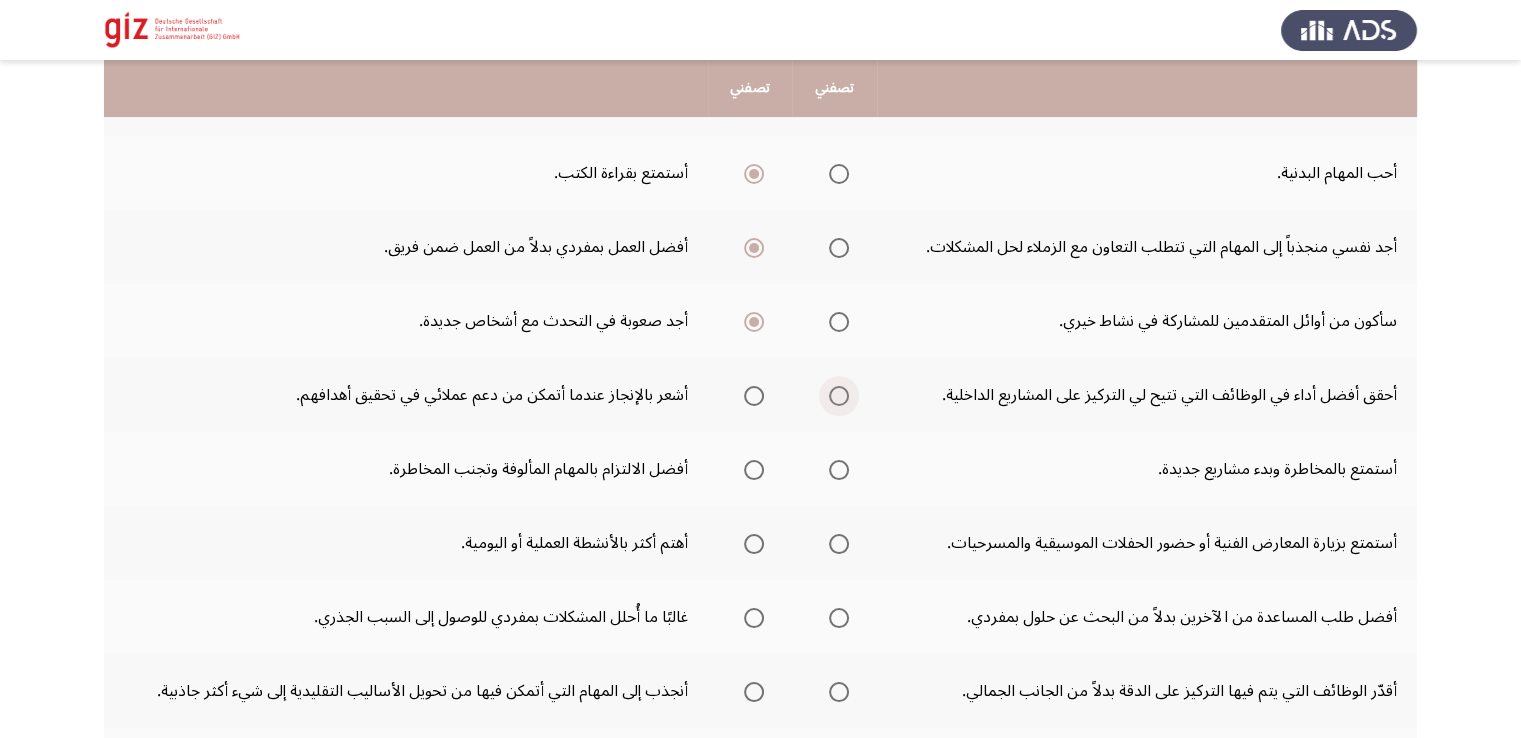 click at bounding box center (839, 396) 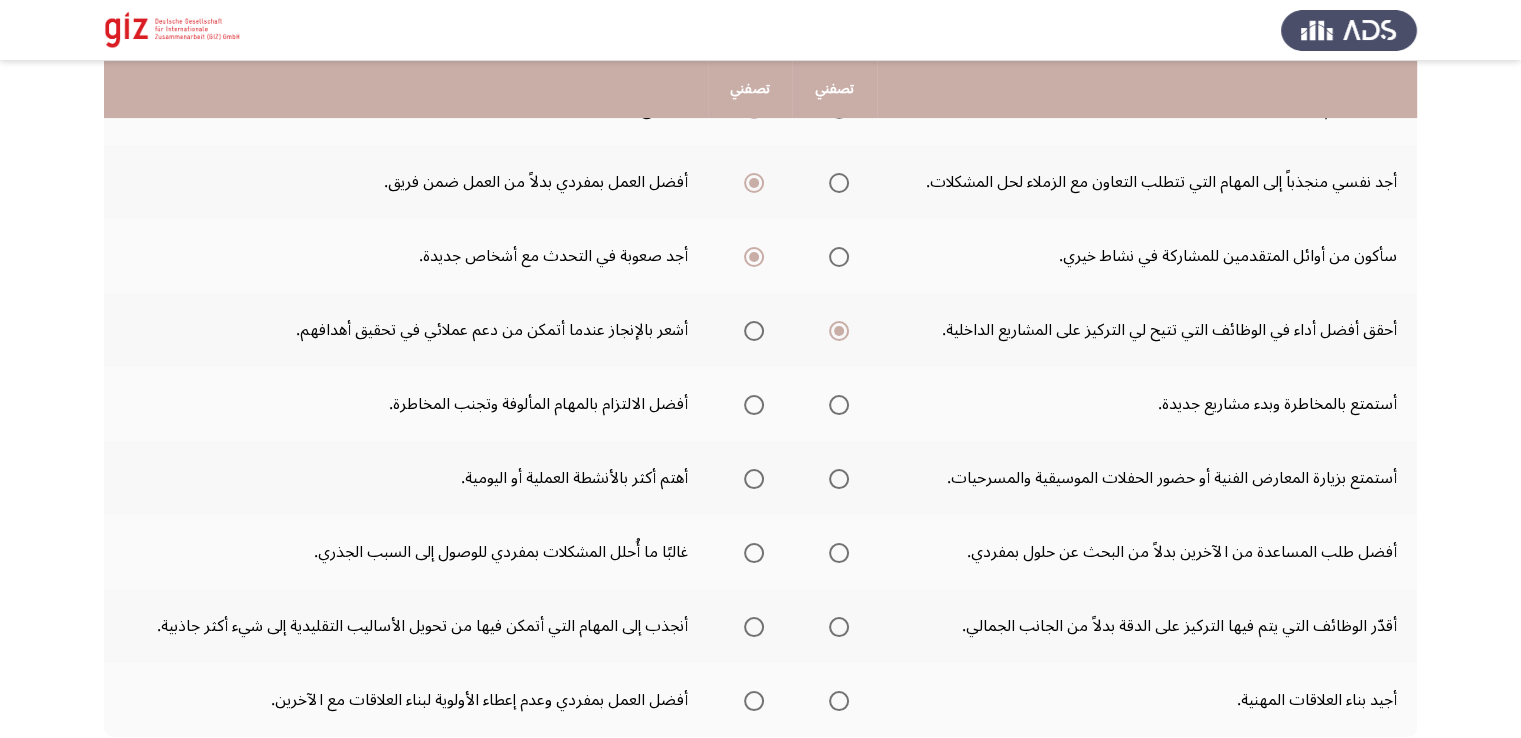 scroll, scrollTop: 367, scrollLeft: 0, axis: vertical 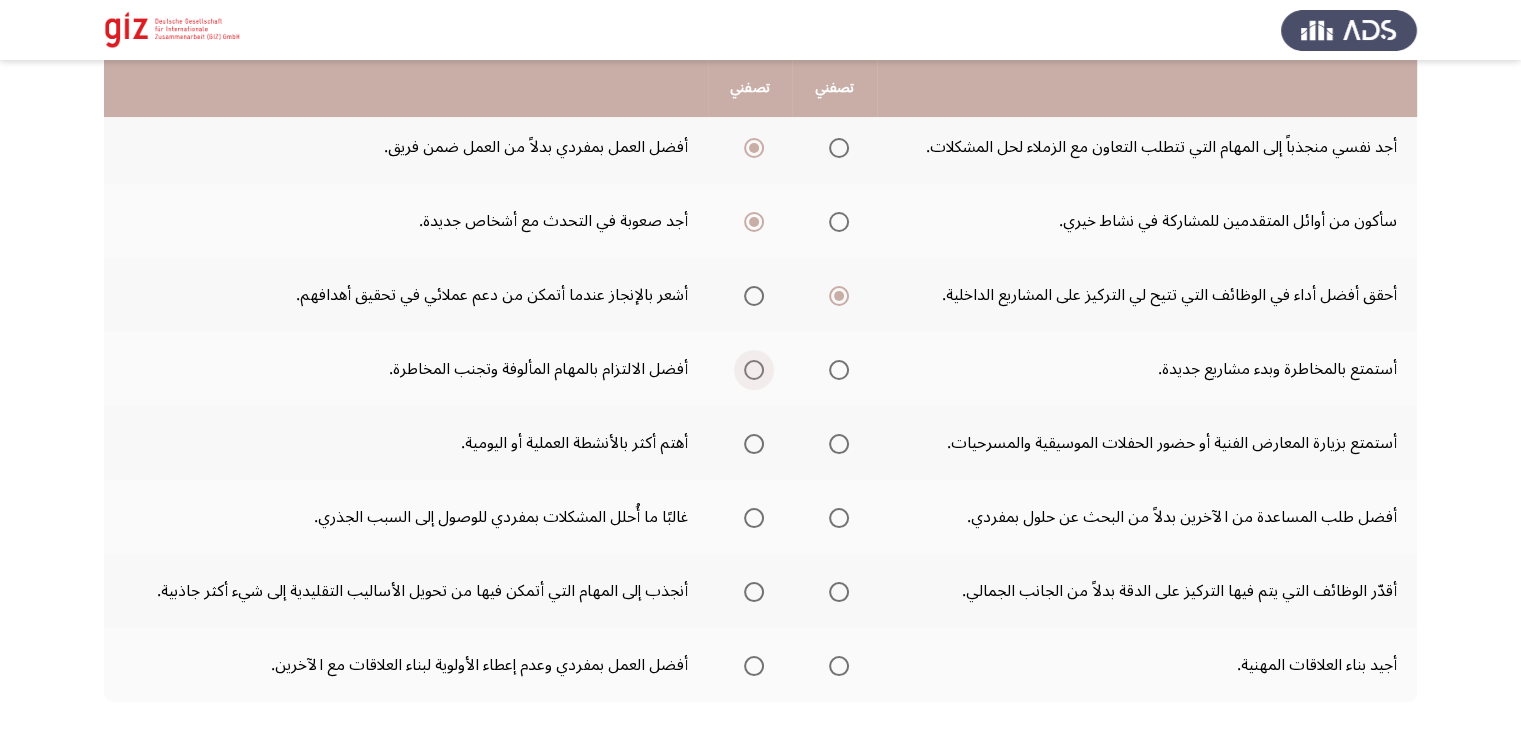 click at bounding box center (754, 370) 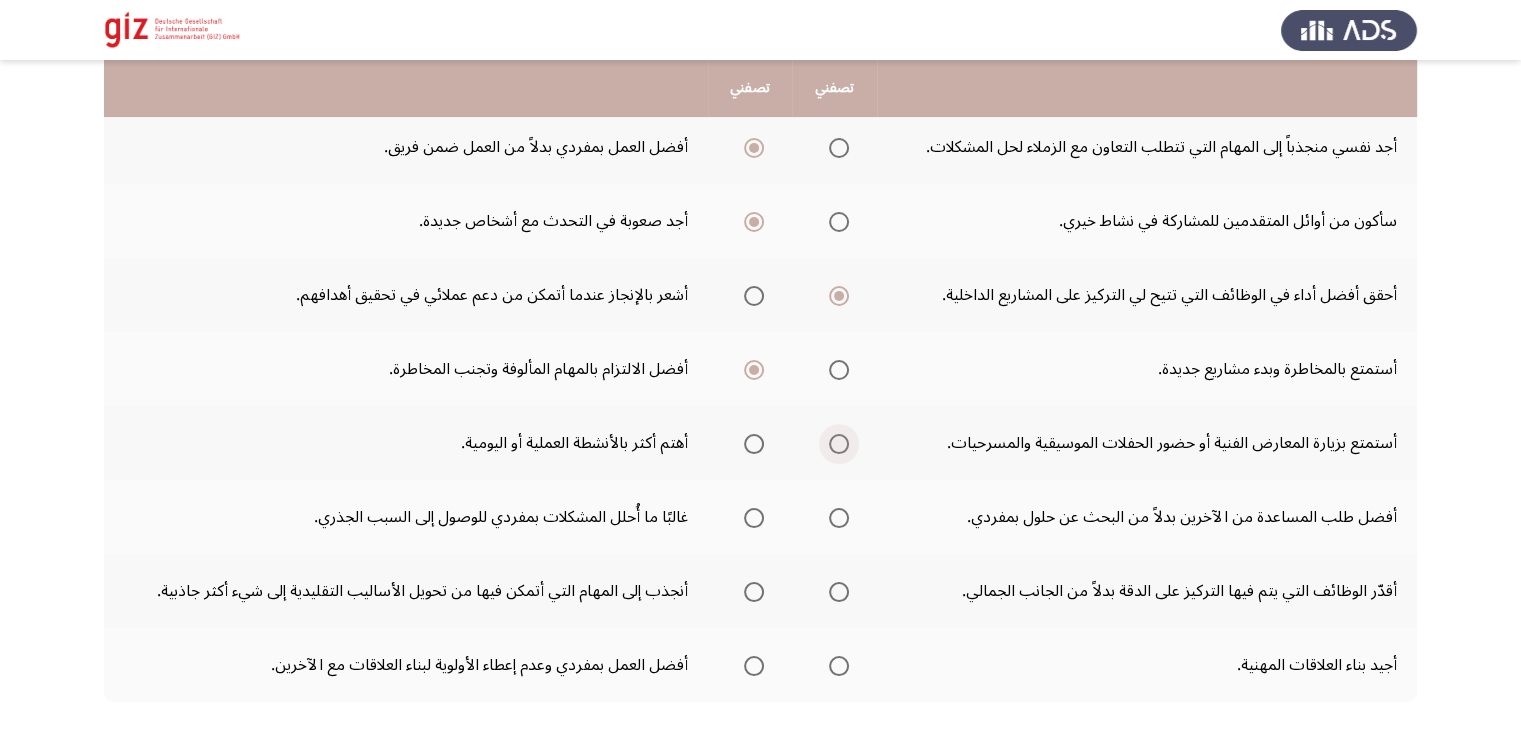 click at bounding box center [839, 444] 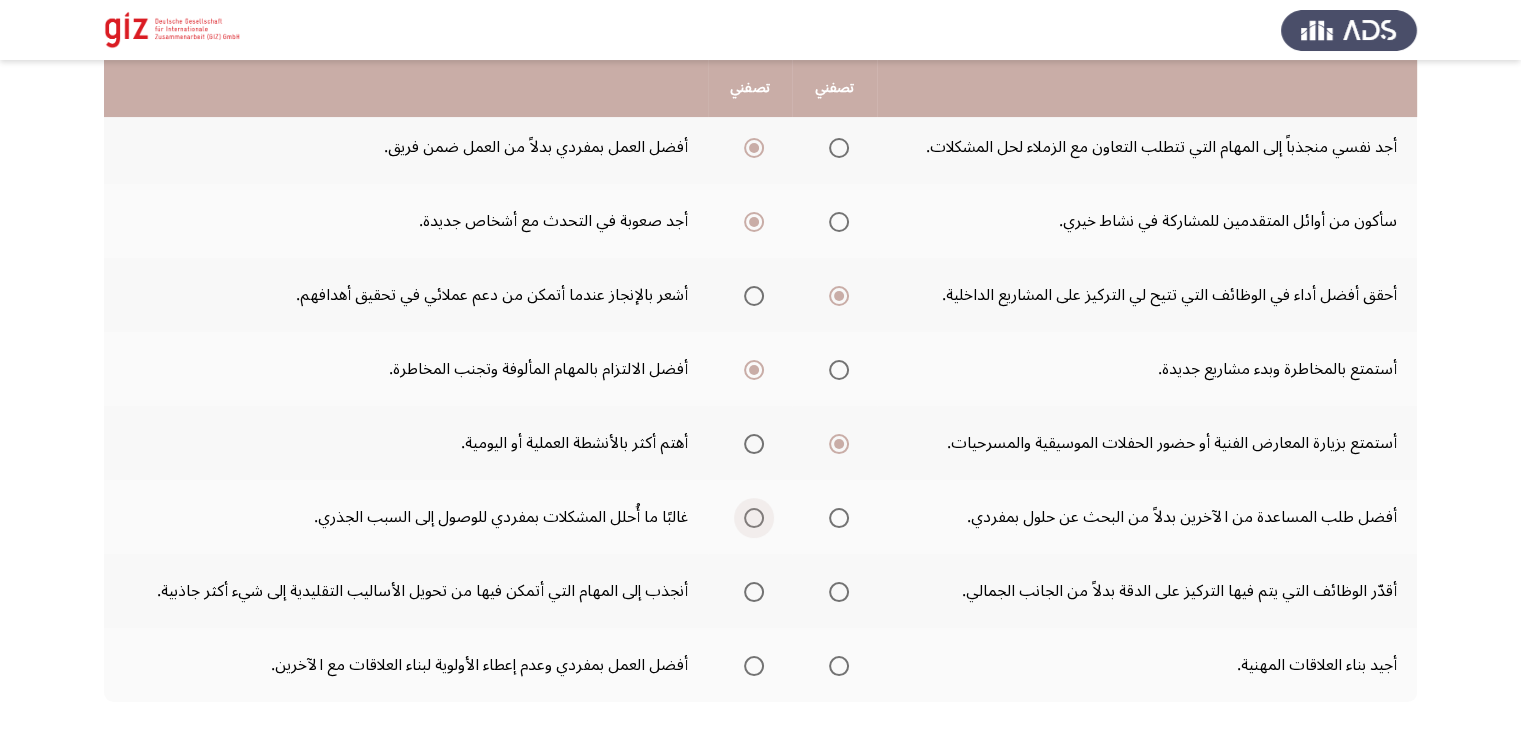 click at bounding box center [754, 518] 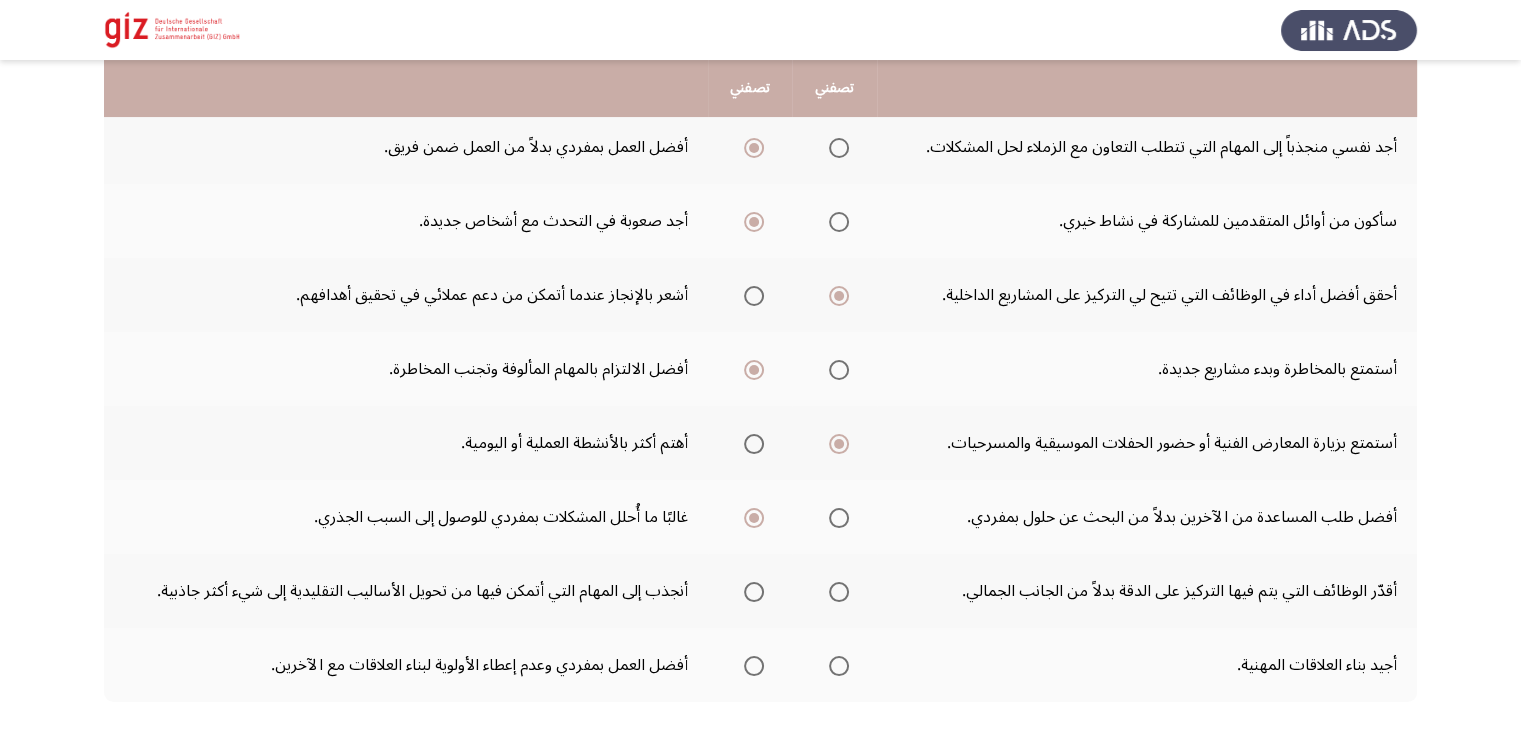 click at bounding box center (839, 592) 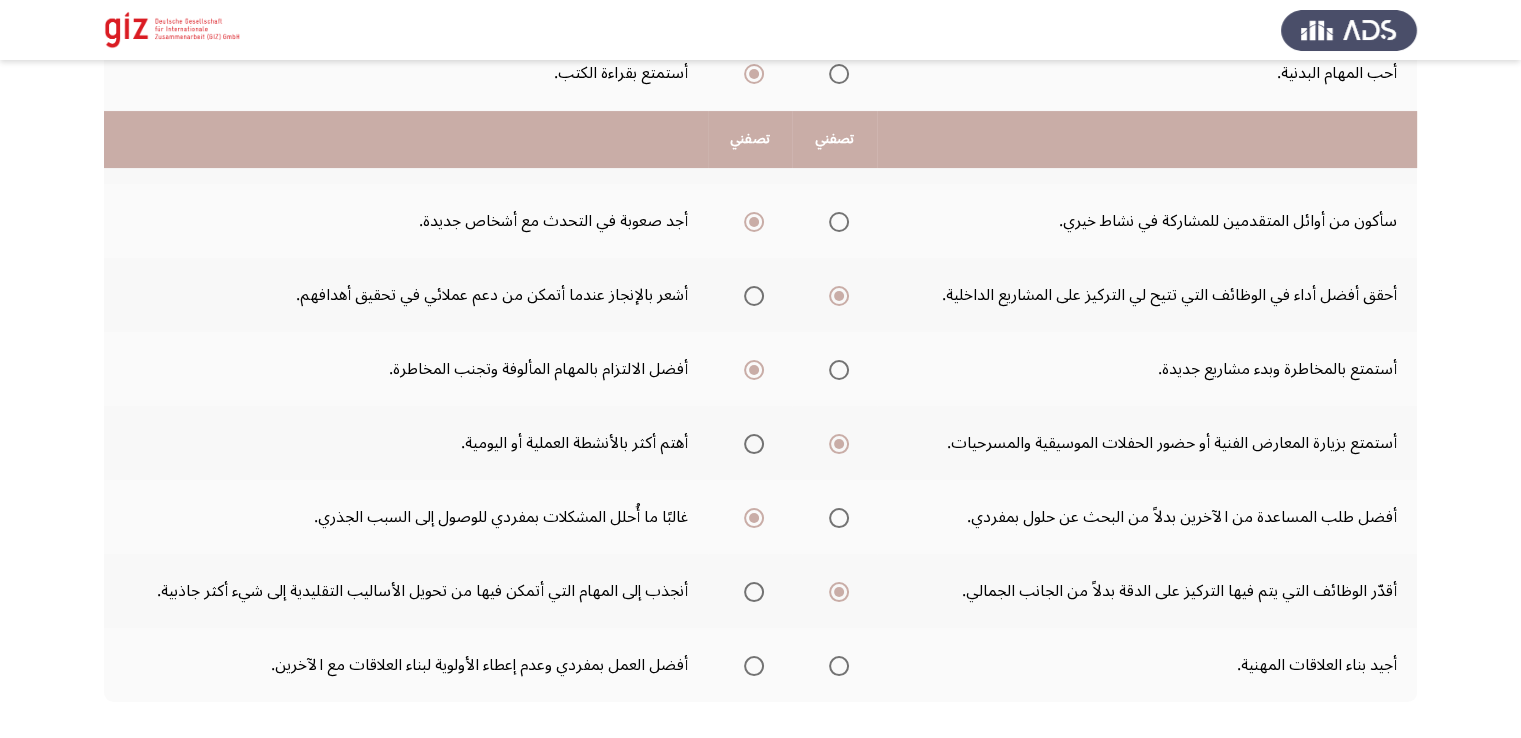 scroll, scrollTop: 467, scrollLeft: 0, axis: vertical 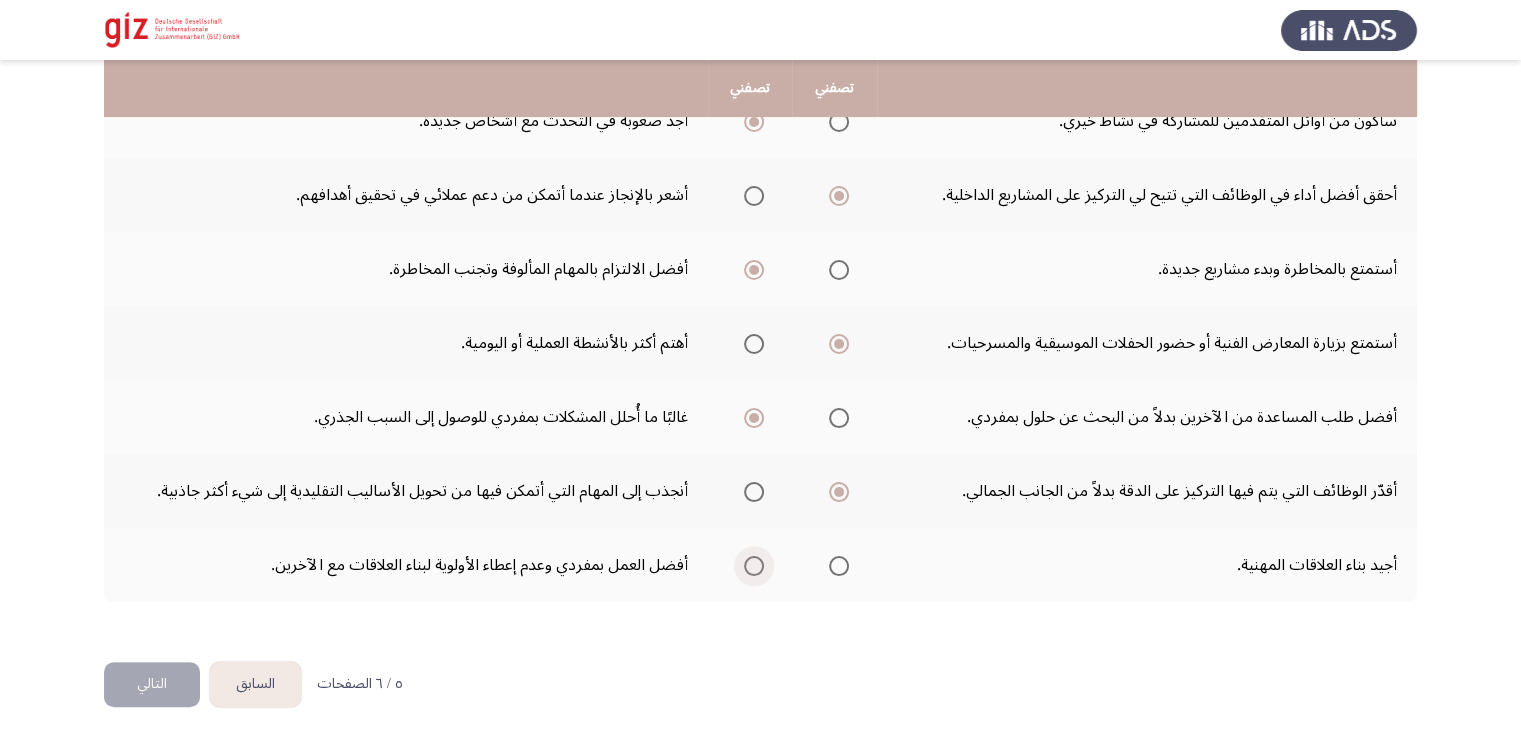 click at bounding box center [754, 566] 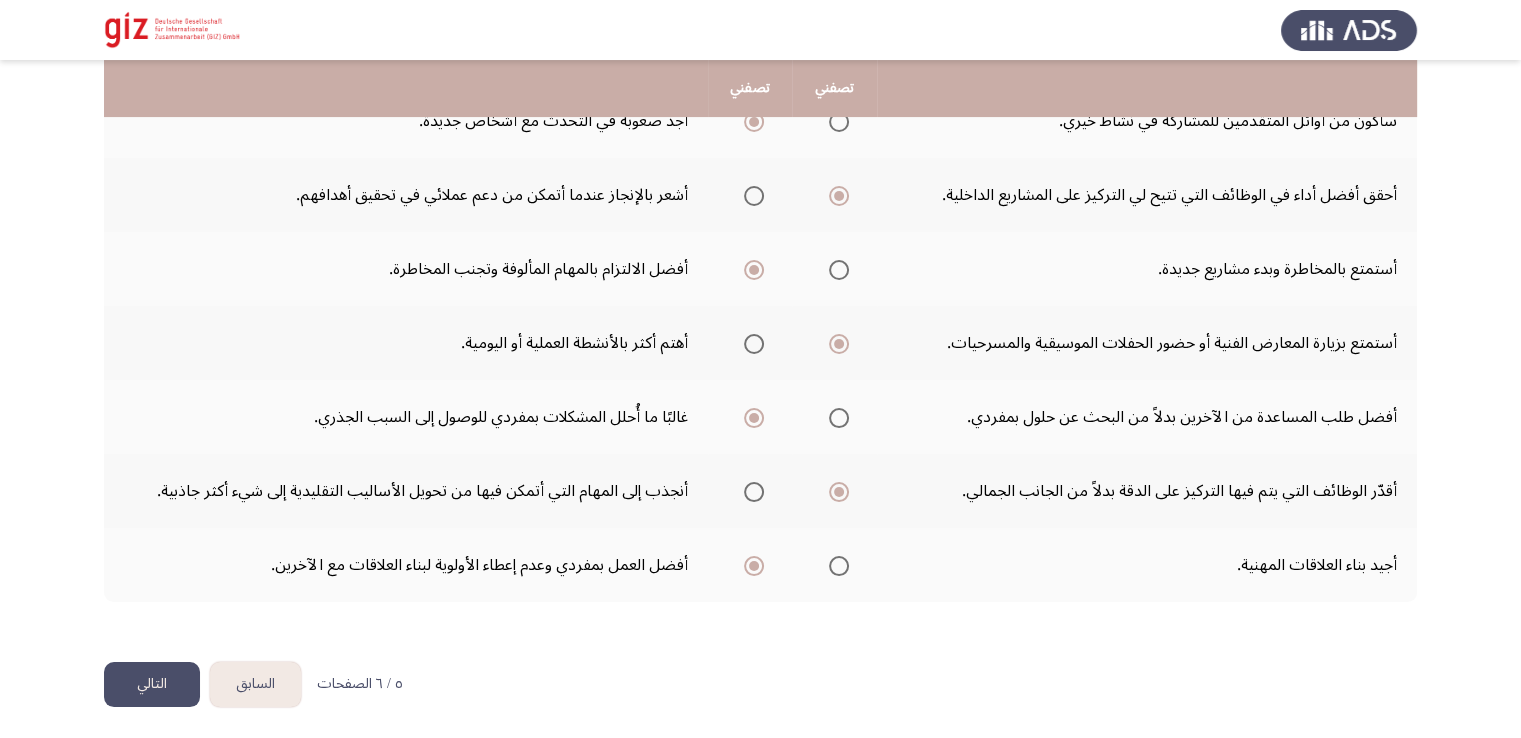 click on "التالي" 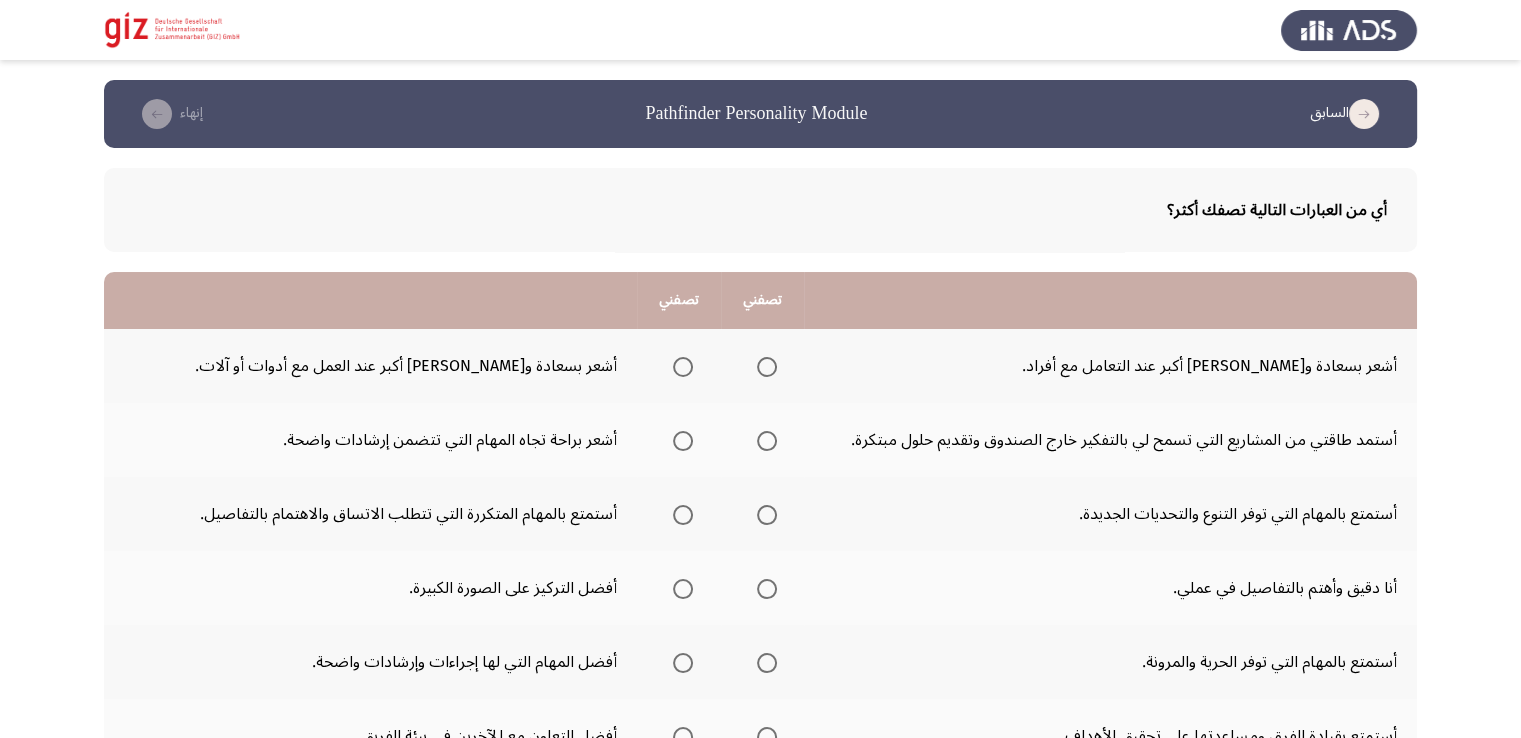 click at bounding box center [679, 367] 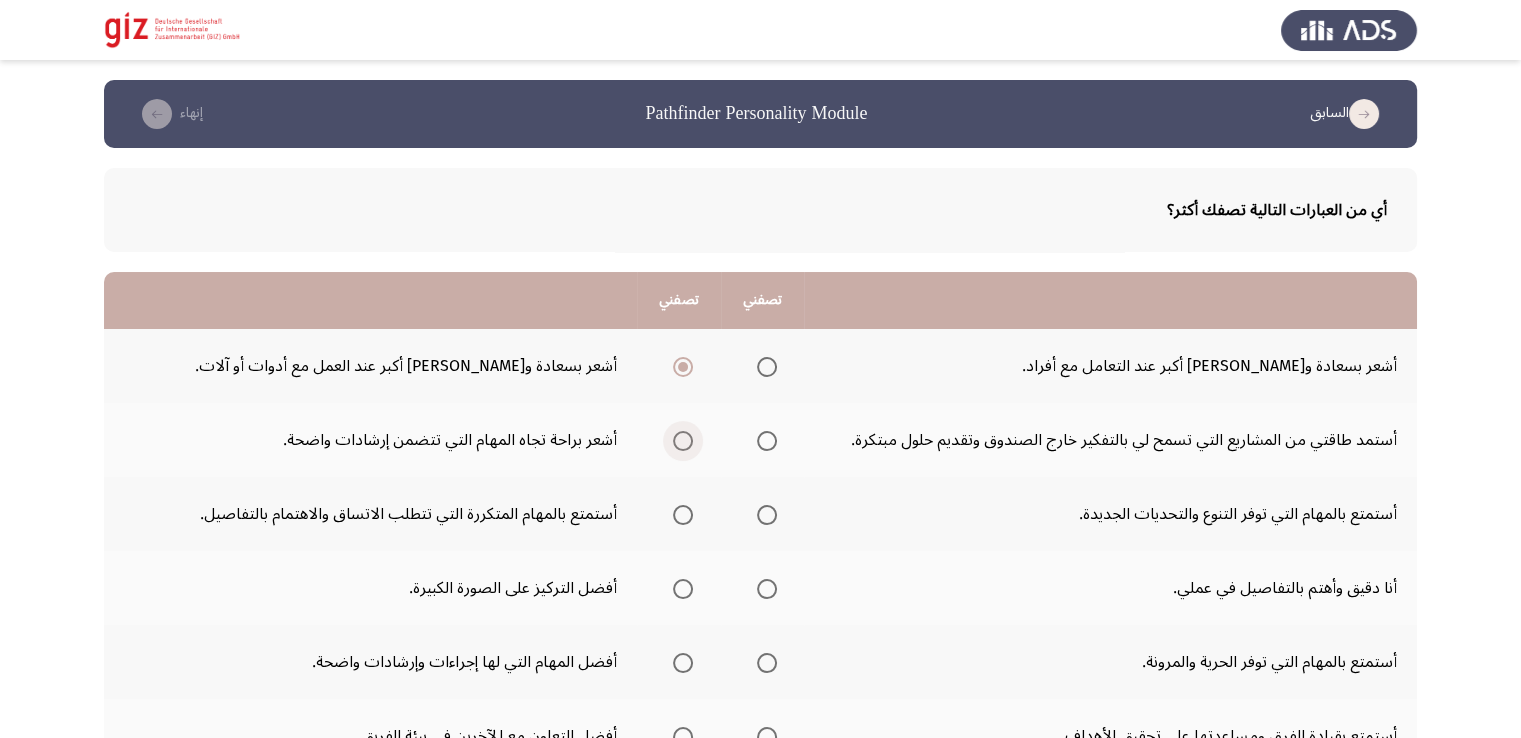 click at bounding box center (683, 441) 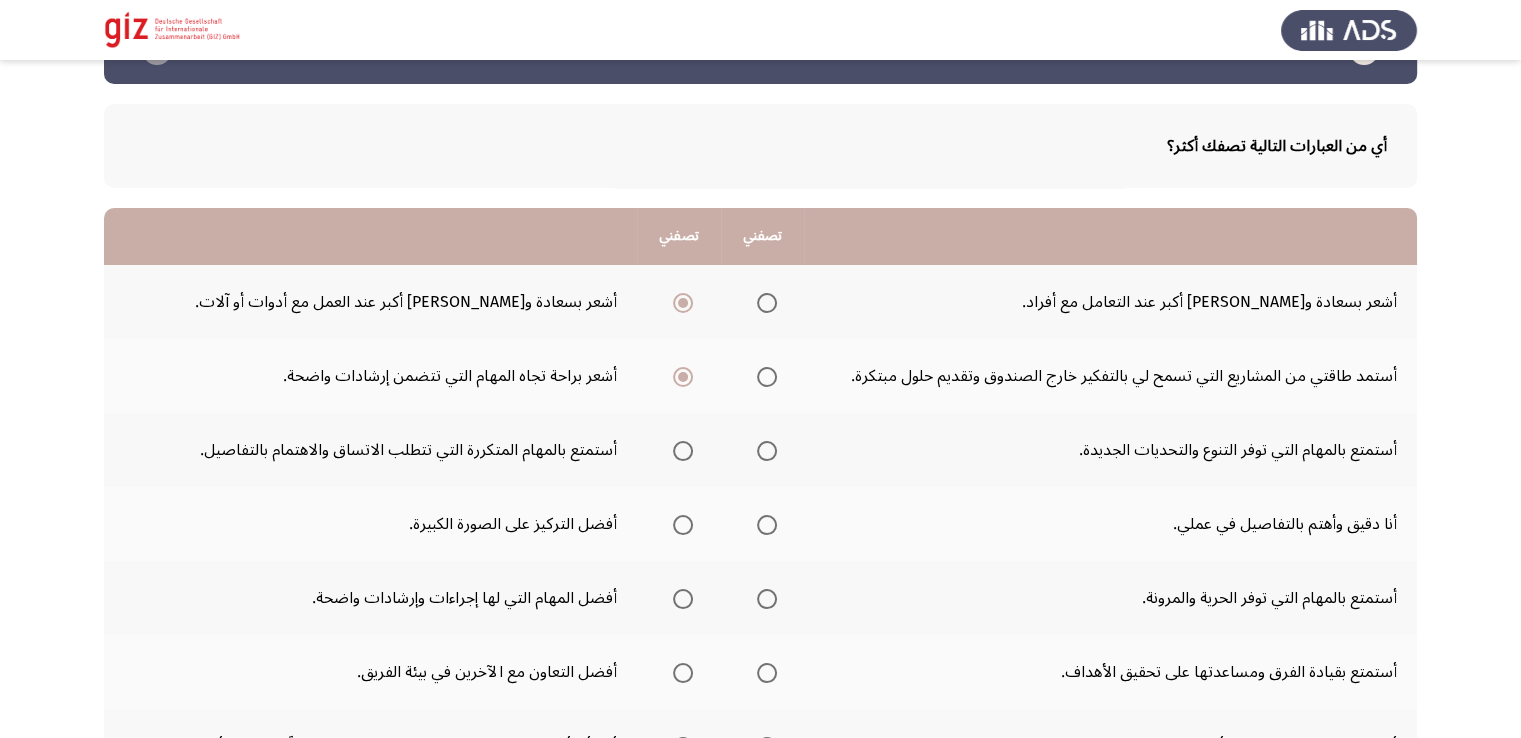 scroll, scrollTop: 100, scrollLeft: 0, axis: vertical 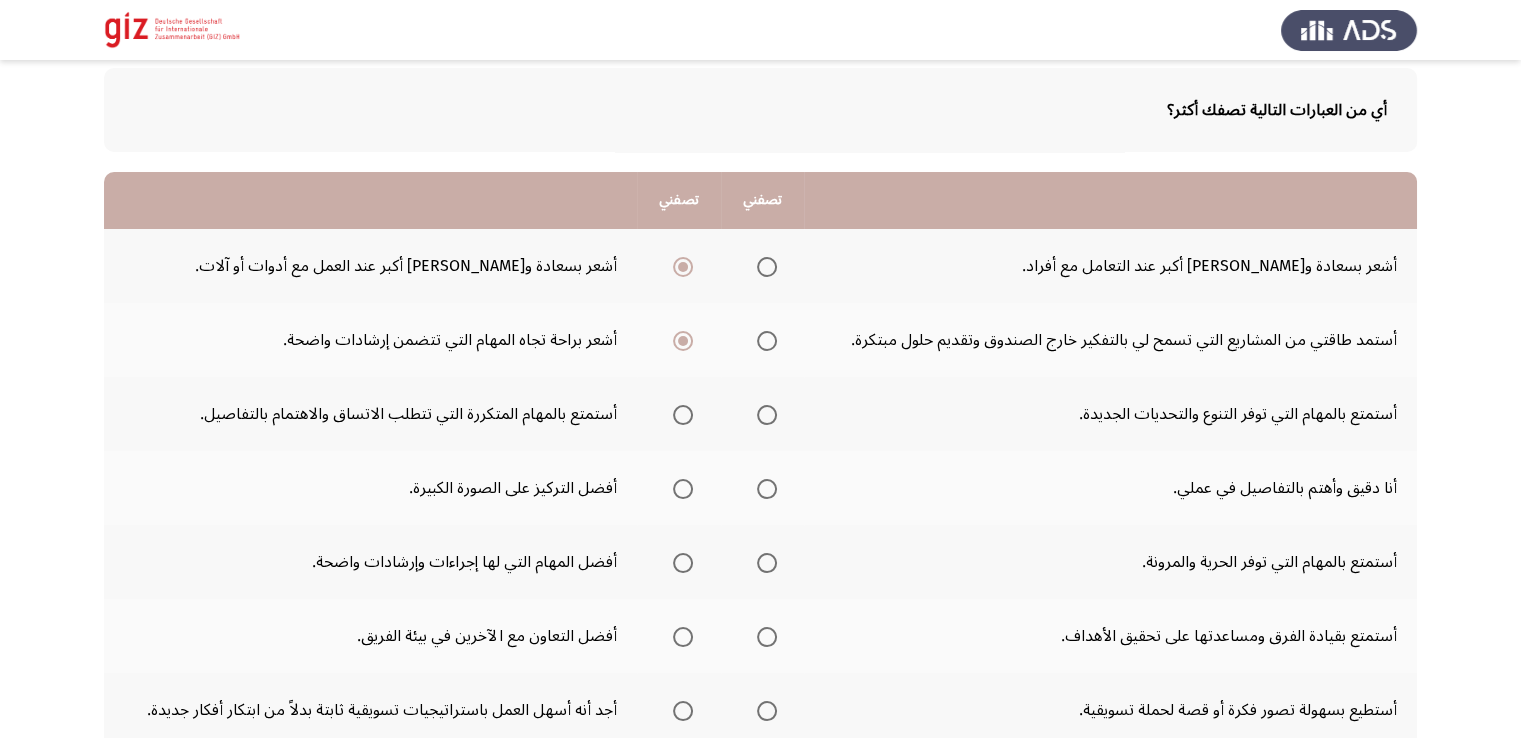 click at bounding box center [767, 415] 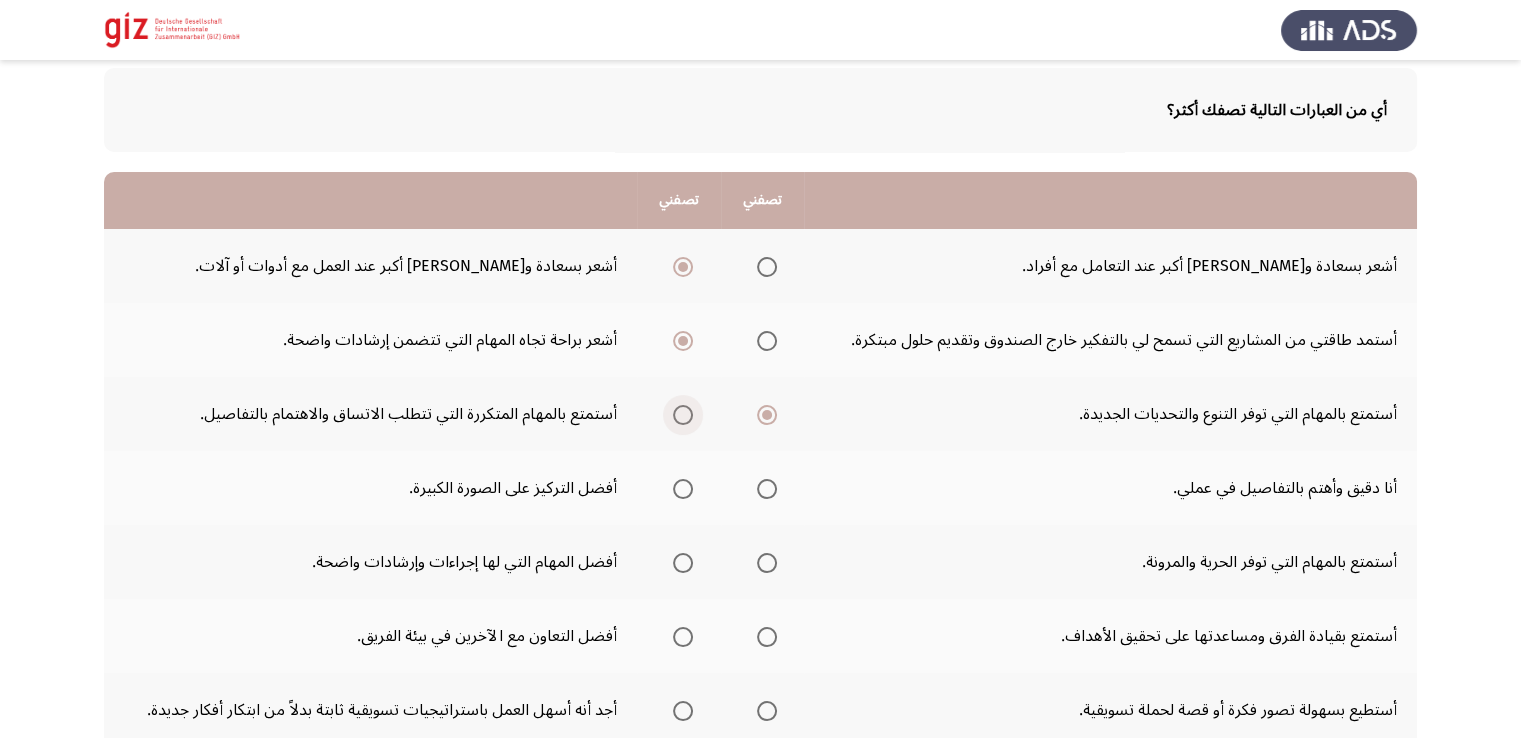 click at bounding box center (683, 415) 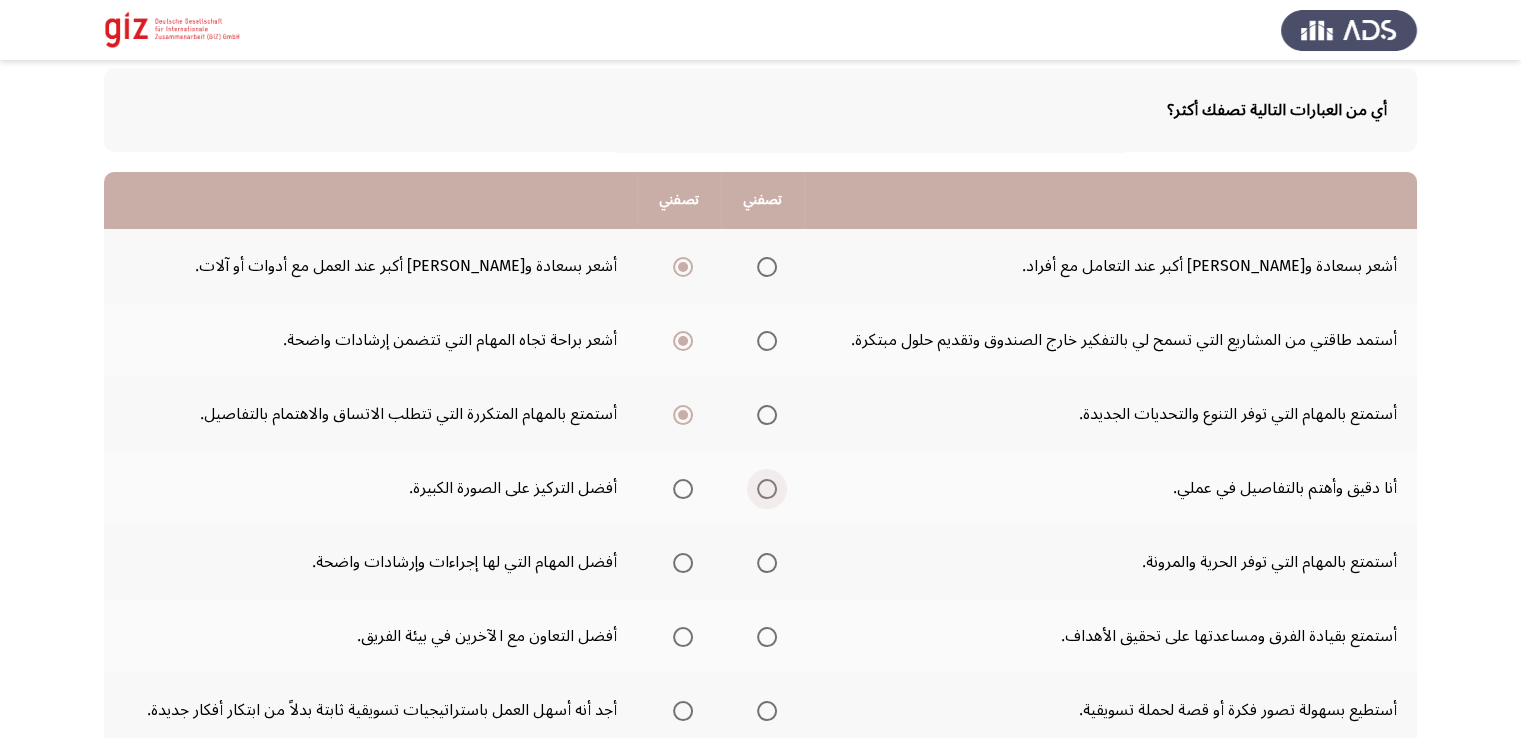 click at bounding box center [767, 489] 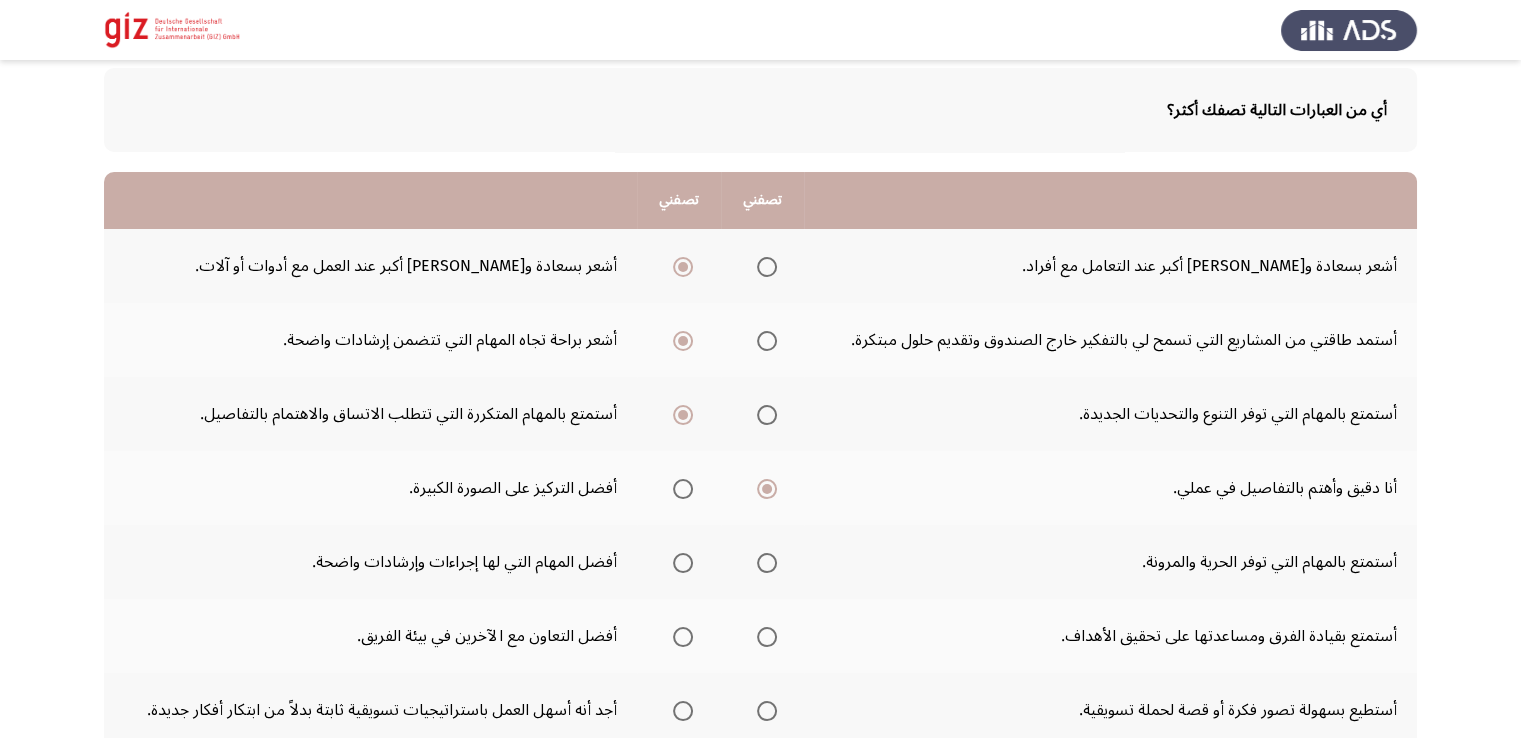 click at bounding box center [767, 563] 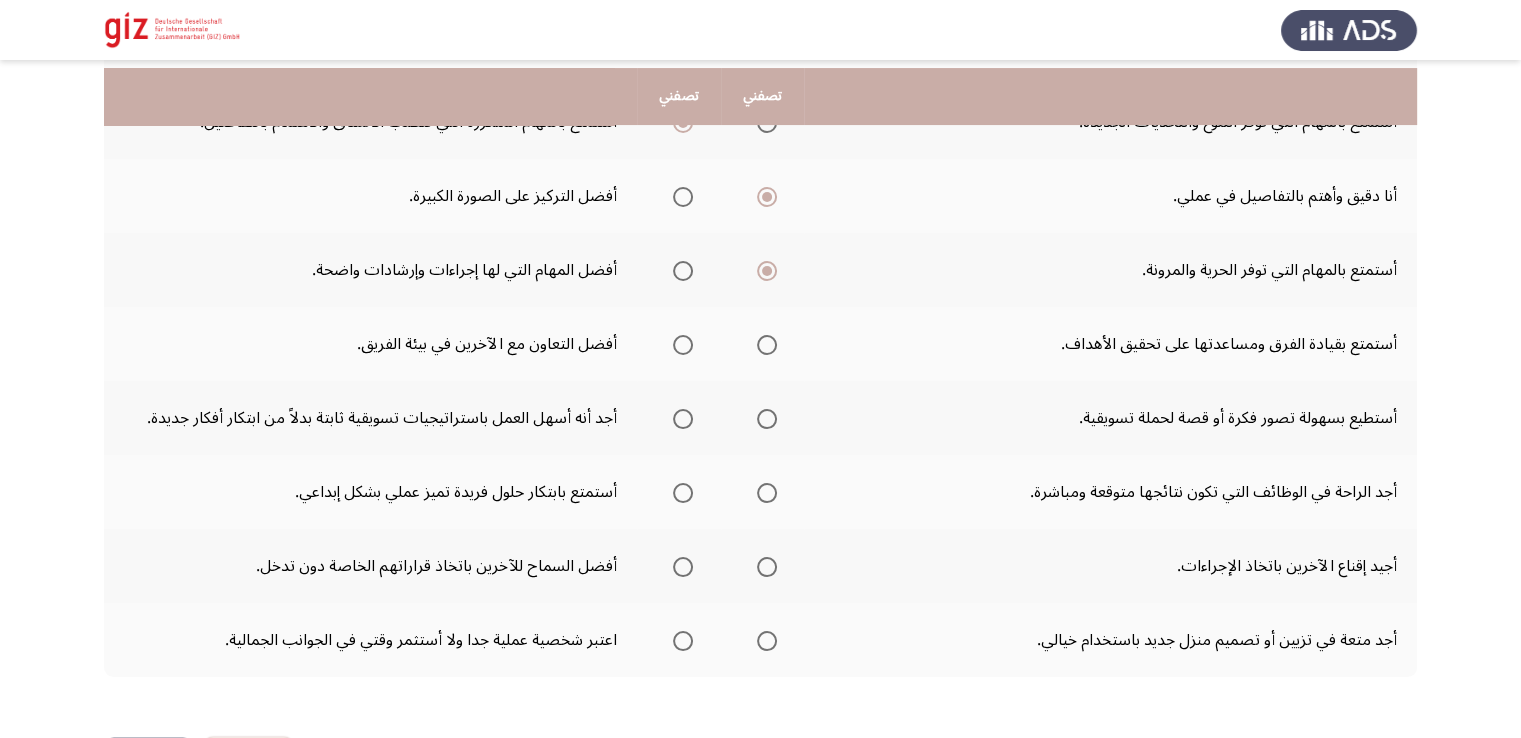 scroll, scrollTop: 400, scrollLeft: 0, axis: vertical 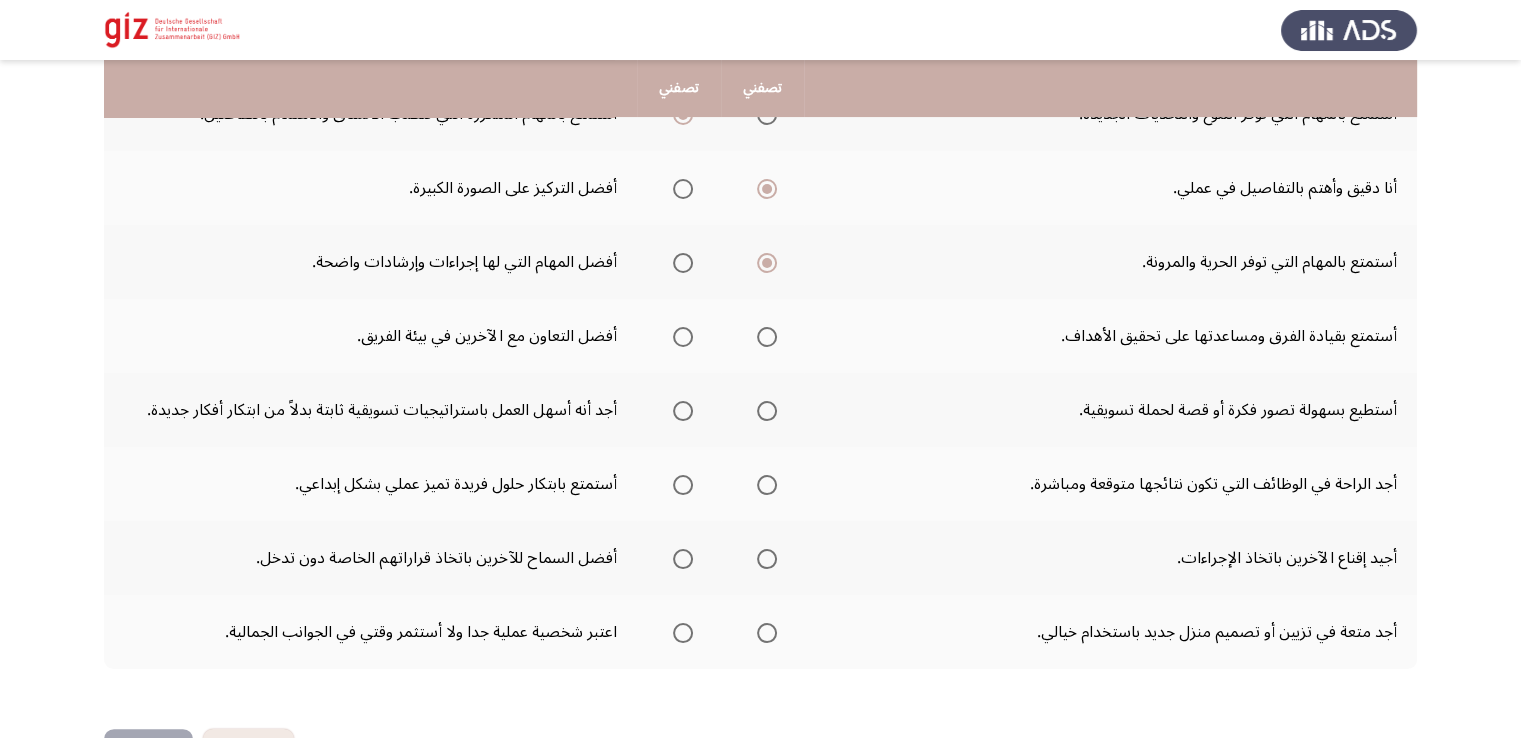 click at bounding box center [683, 263] 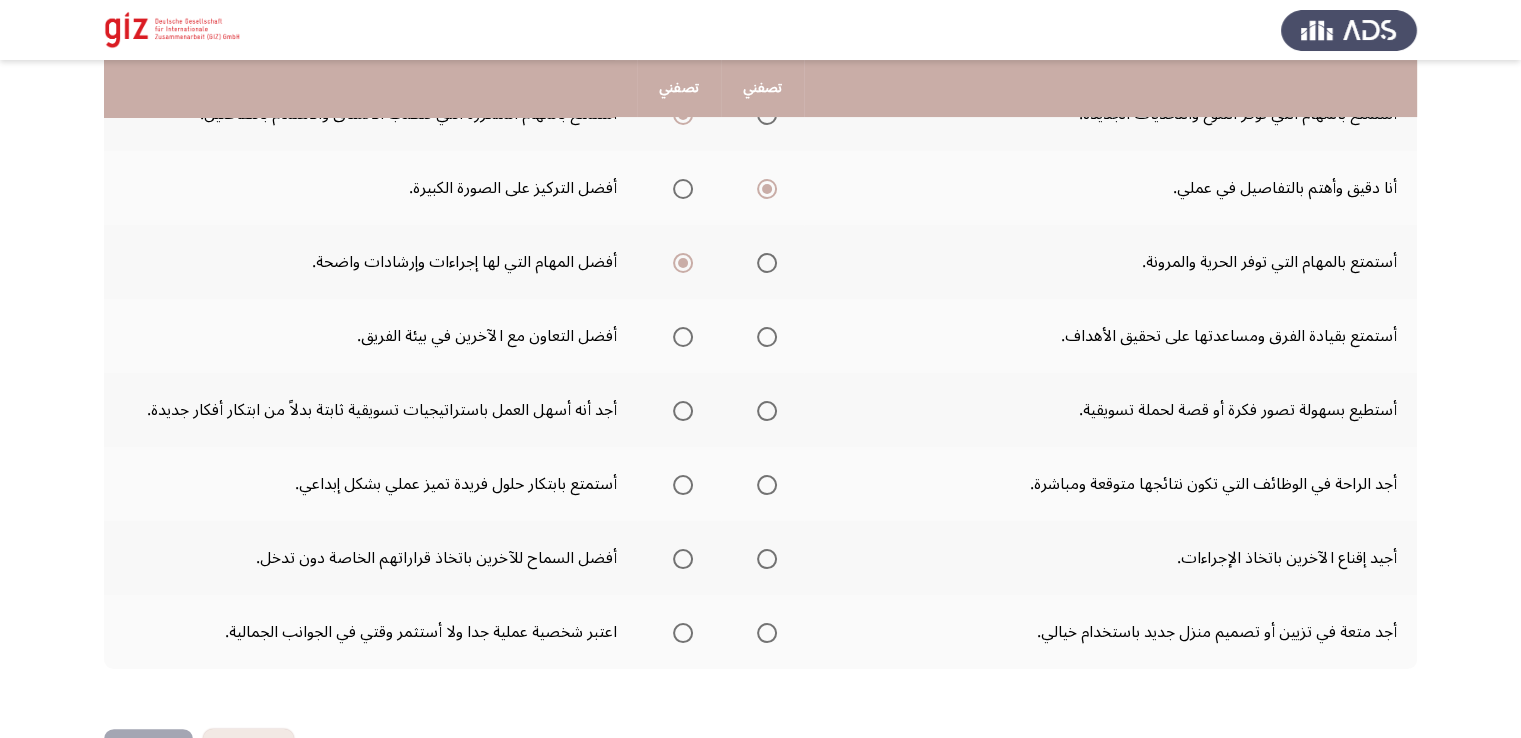 click at bounding box center (767, 337) 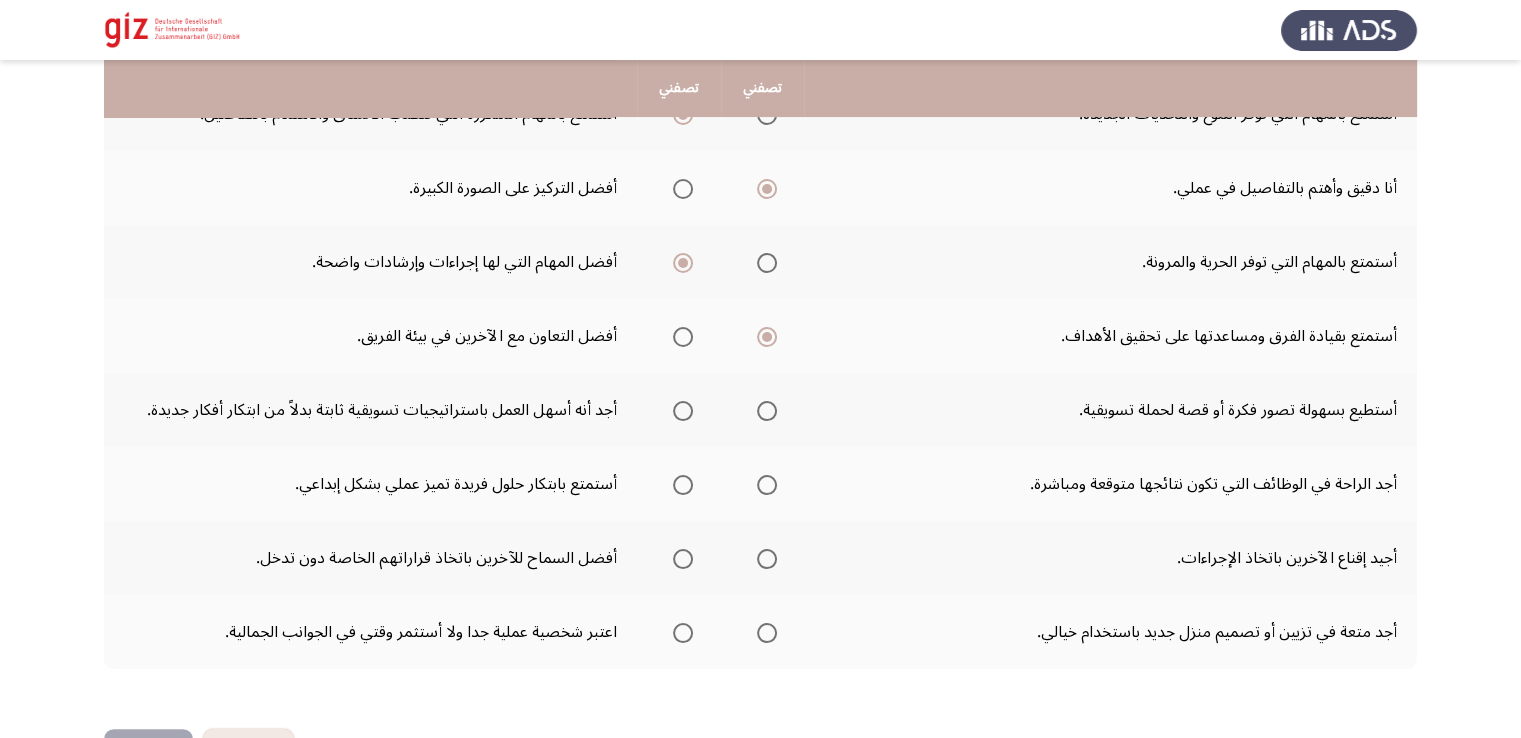 click at bounding box center [767, 411] 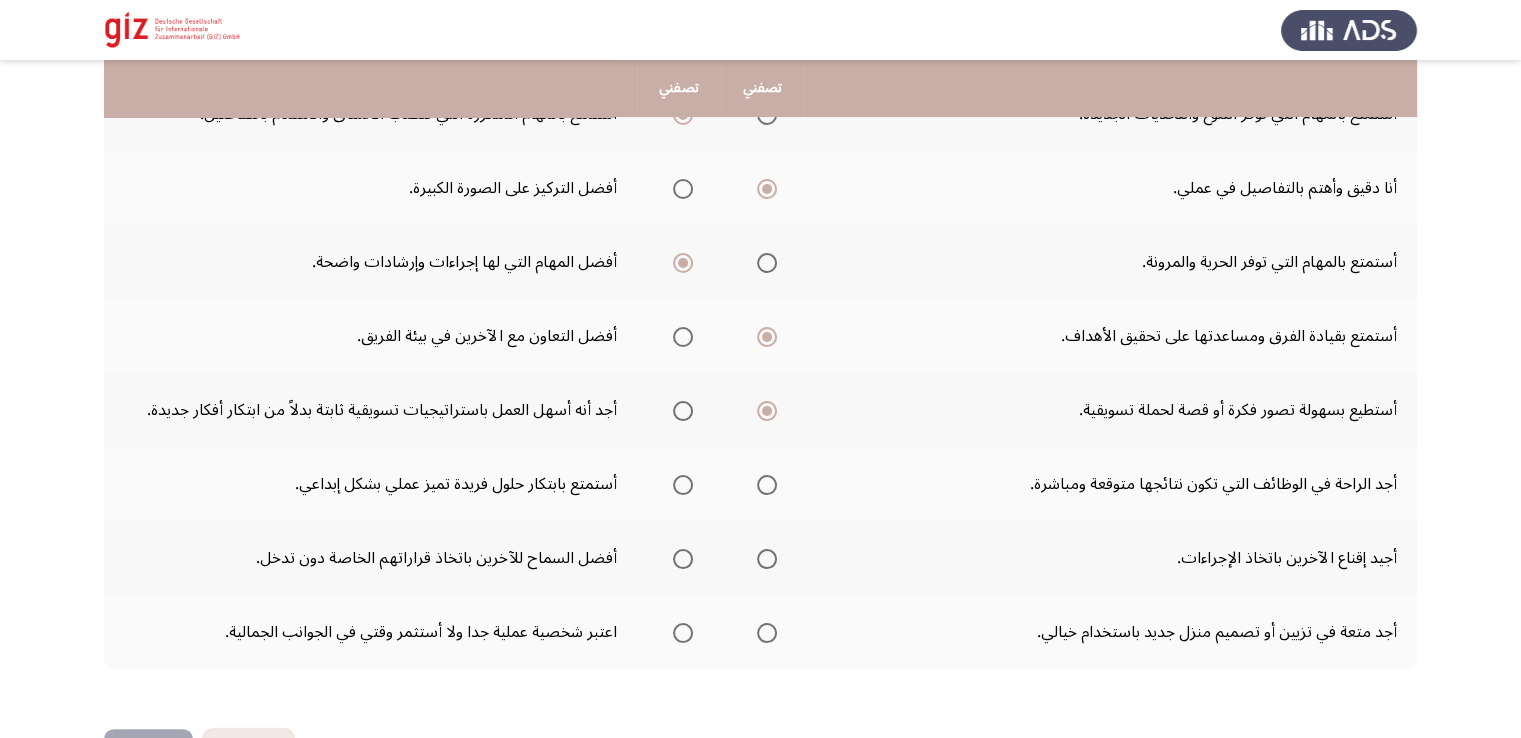 click at bounding box center (683, 485) 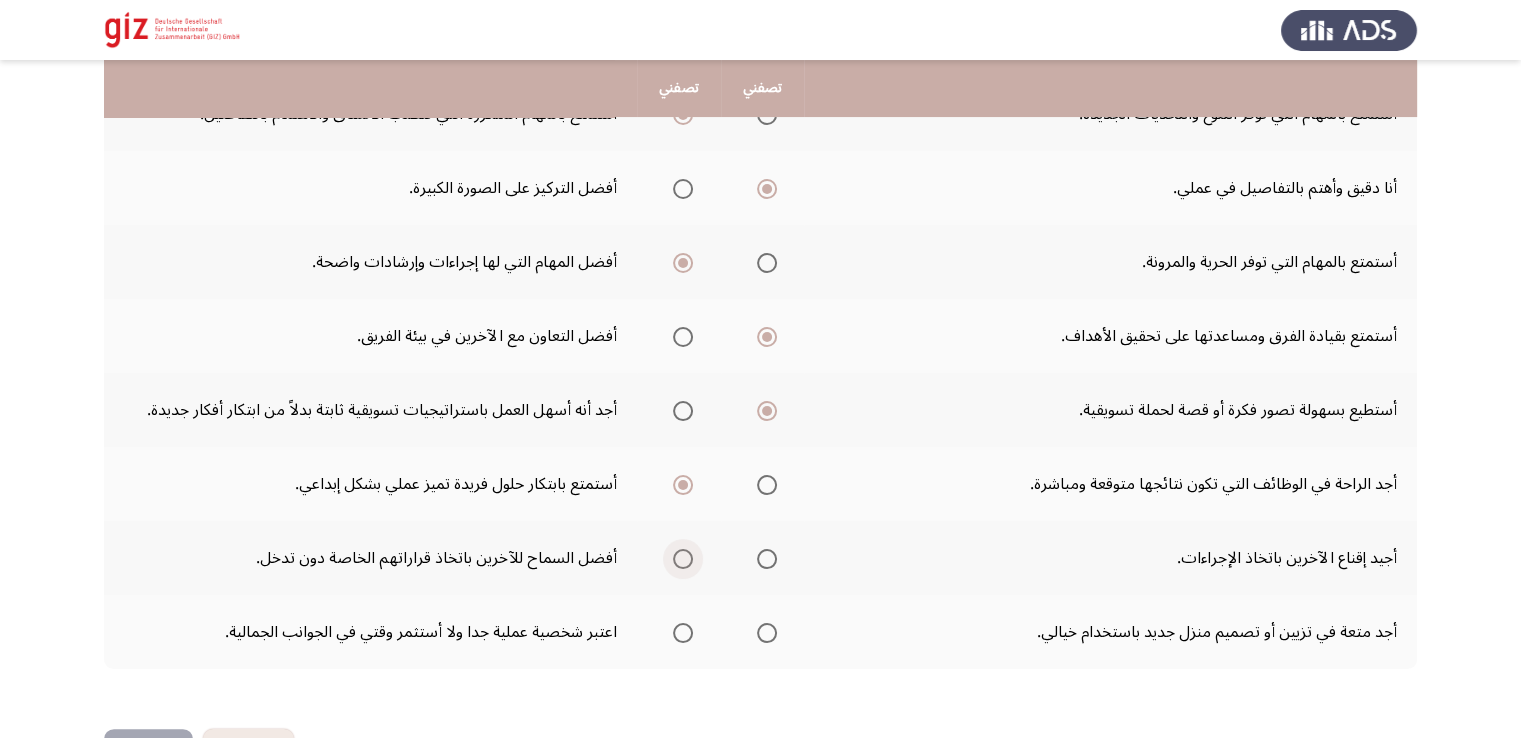 click at bounding box center [683, 559] 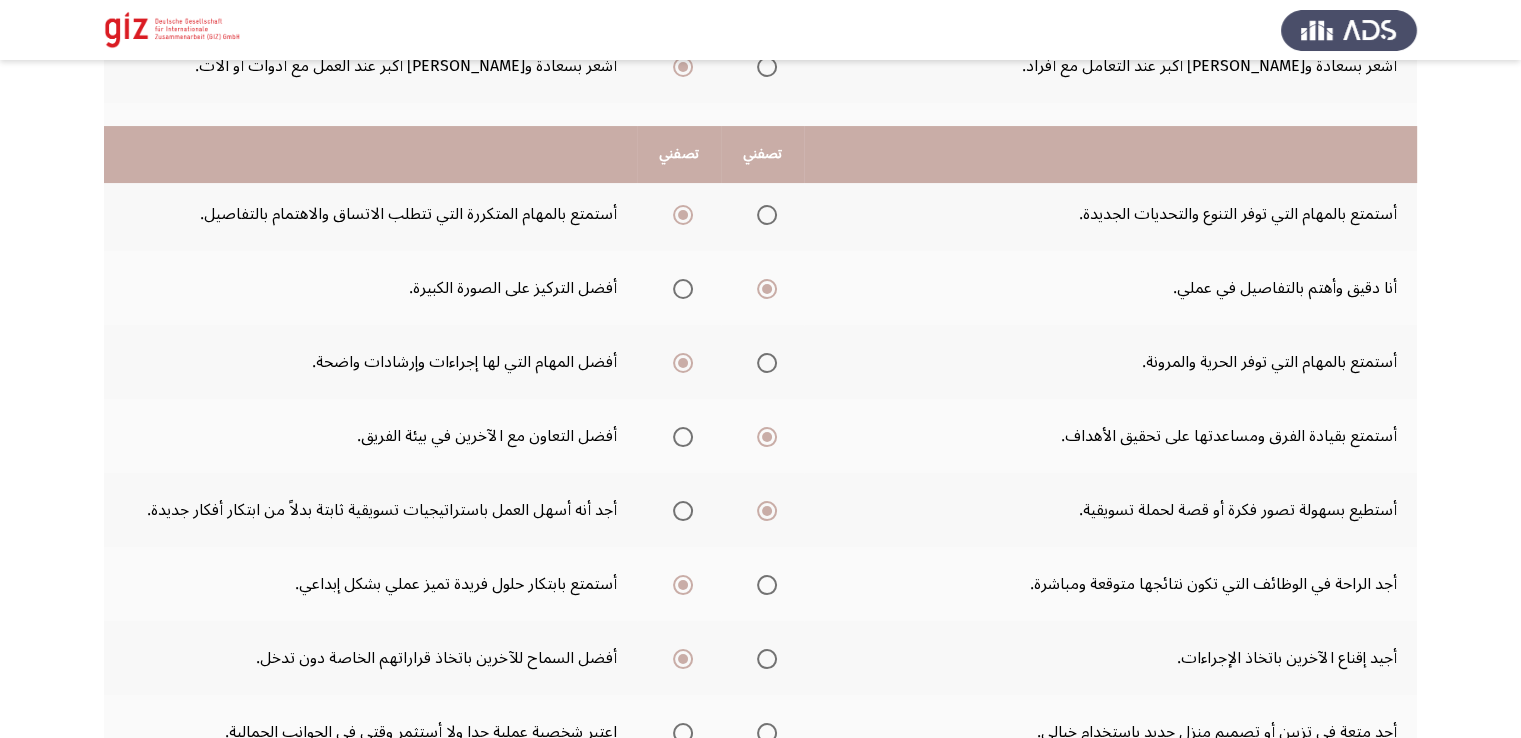 scroll, scrollTop: 400, scrollLeft: 0, axis: vertical 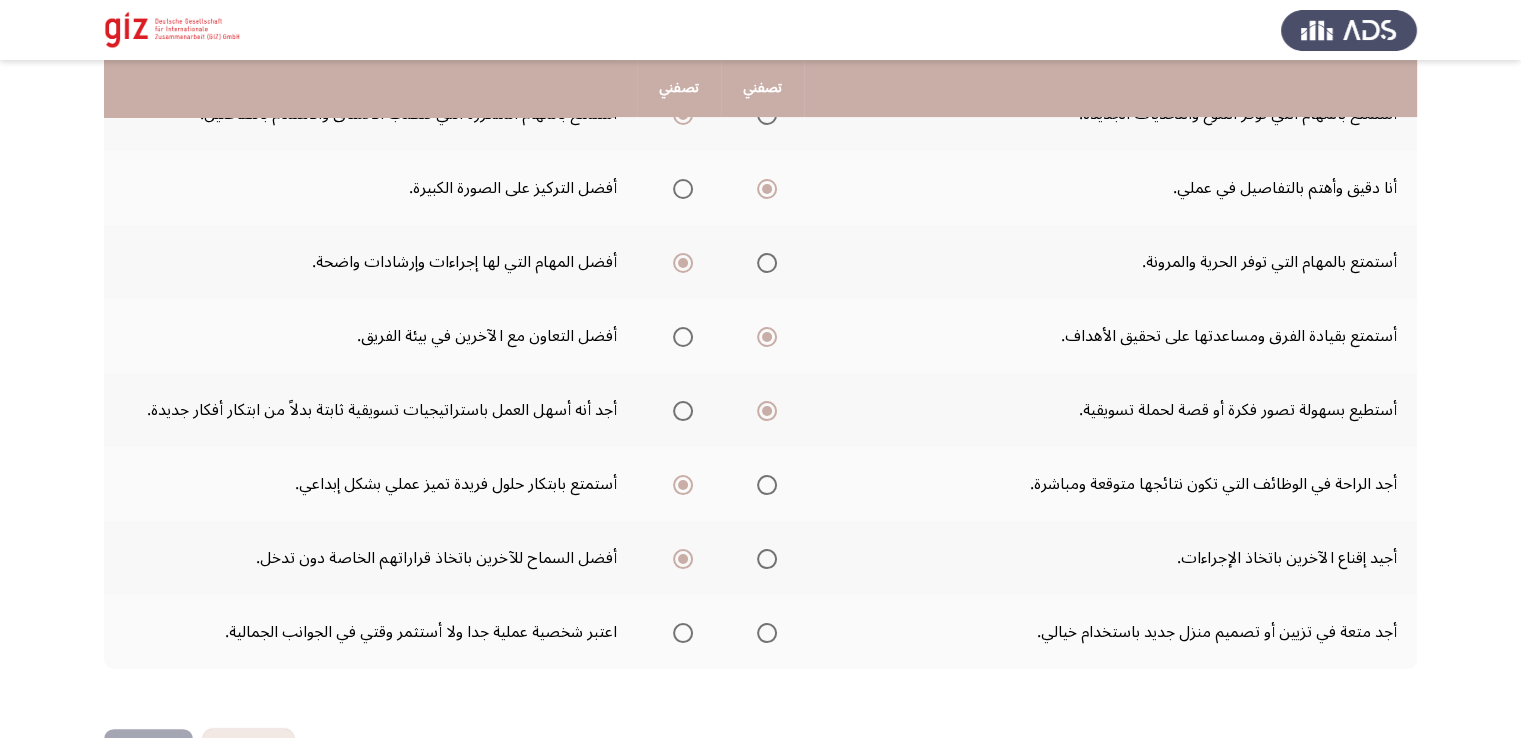 click at bounding box center [683, 633] 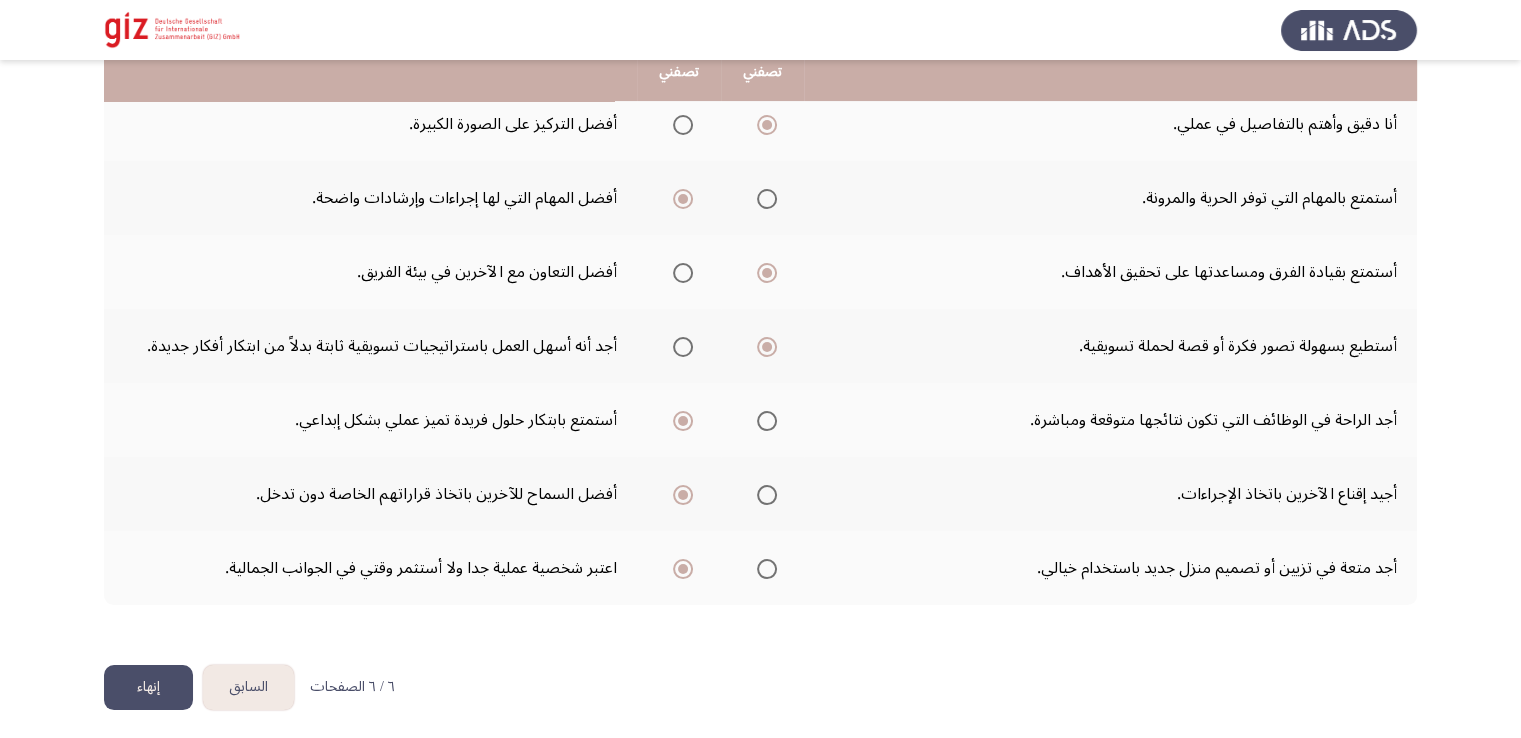 scroll, scrollTop: 467, scrollLeft: 0, axis: vertical 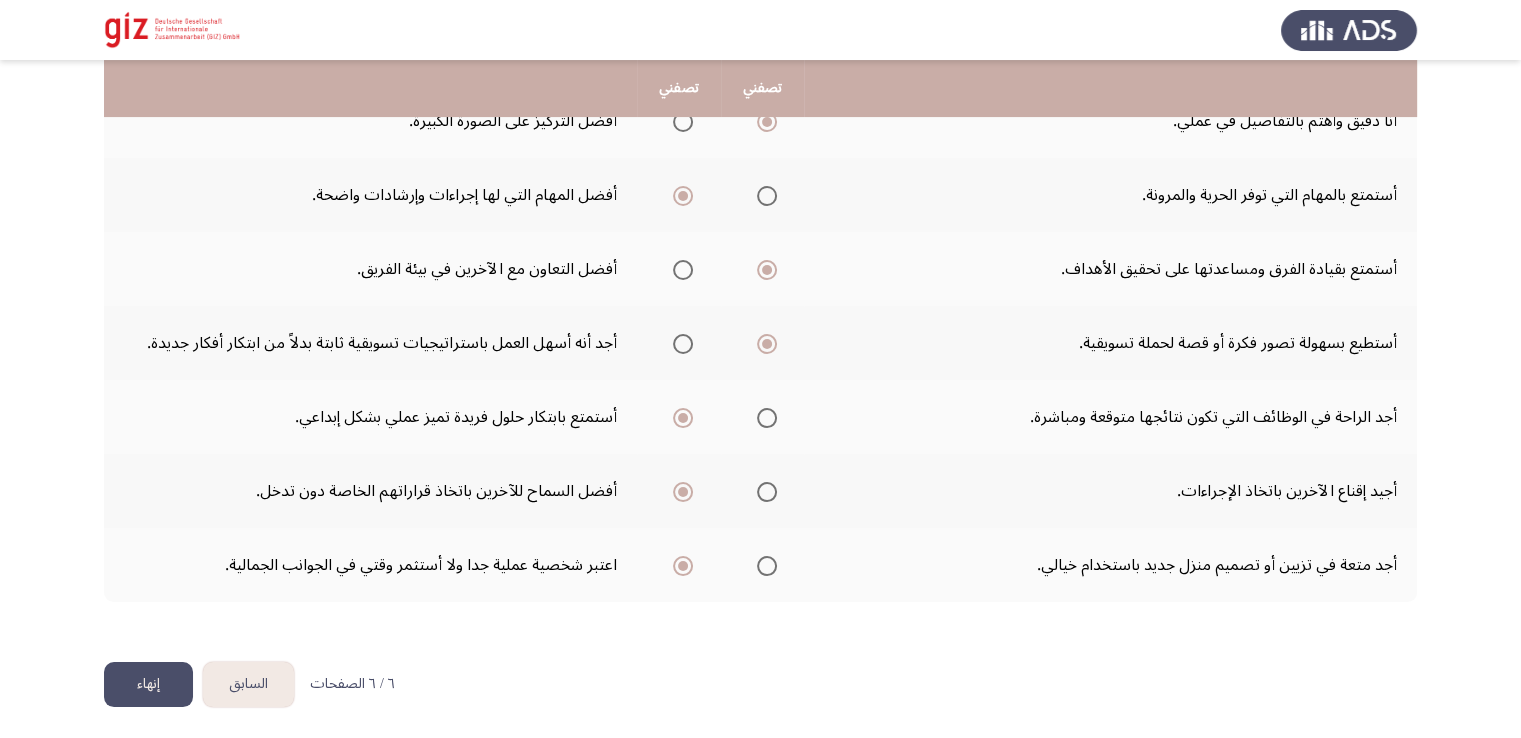click on "إنهاء" 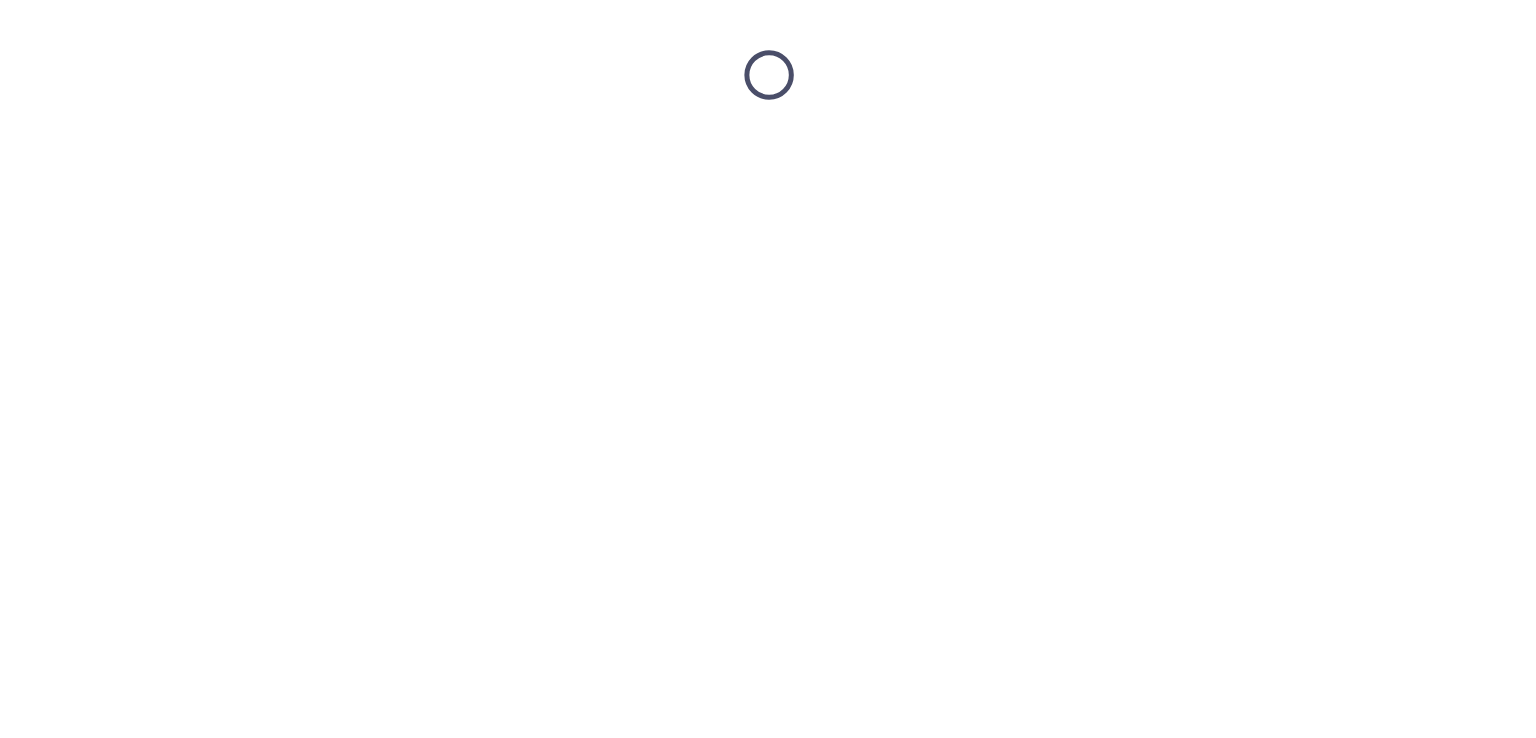 scroll, scrollTop: 0, scrollLeft: 0, axis: both 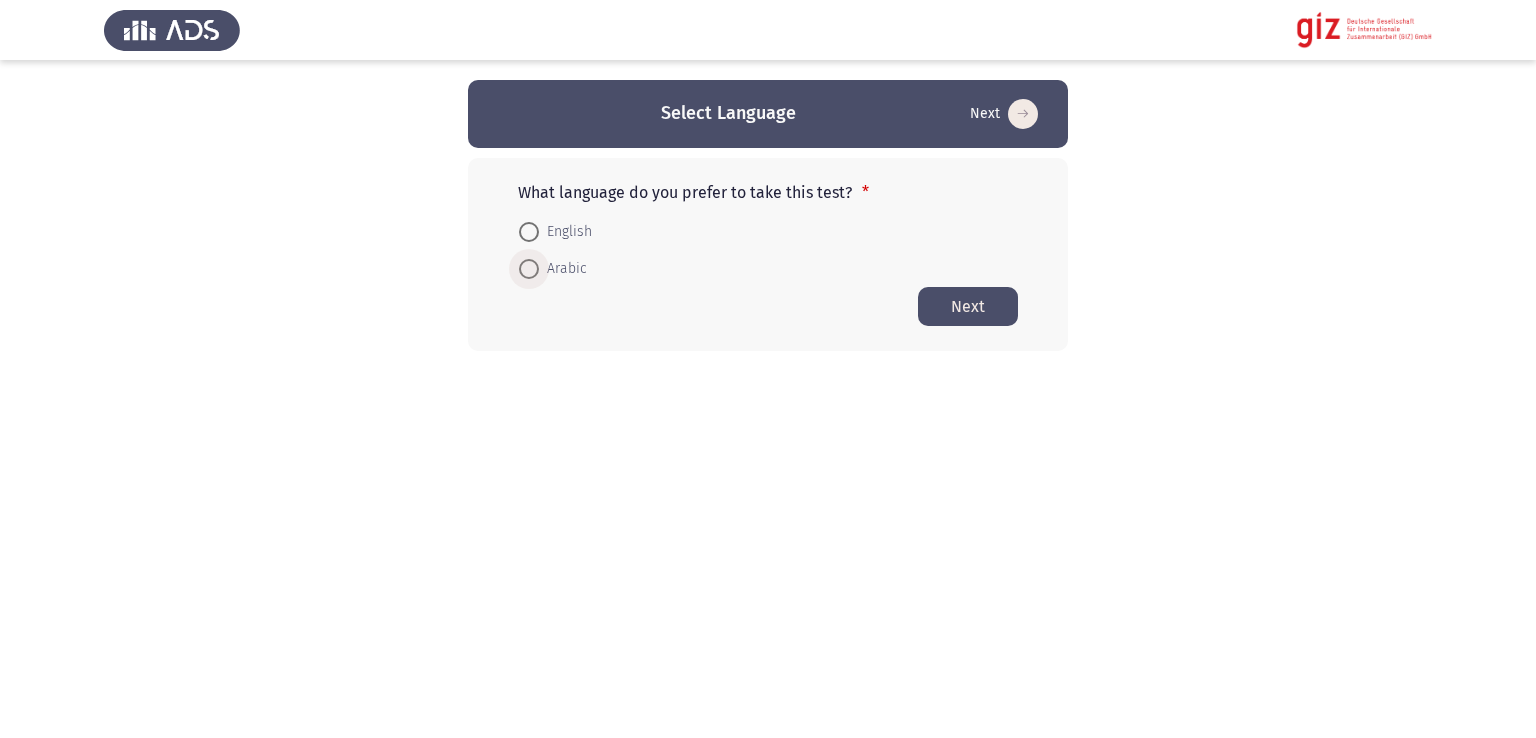 click at bounding box center (529, 269) 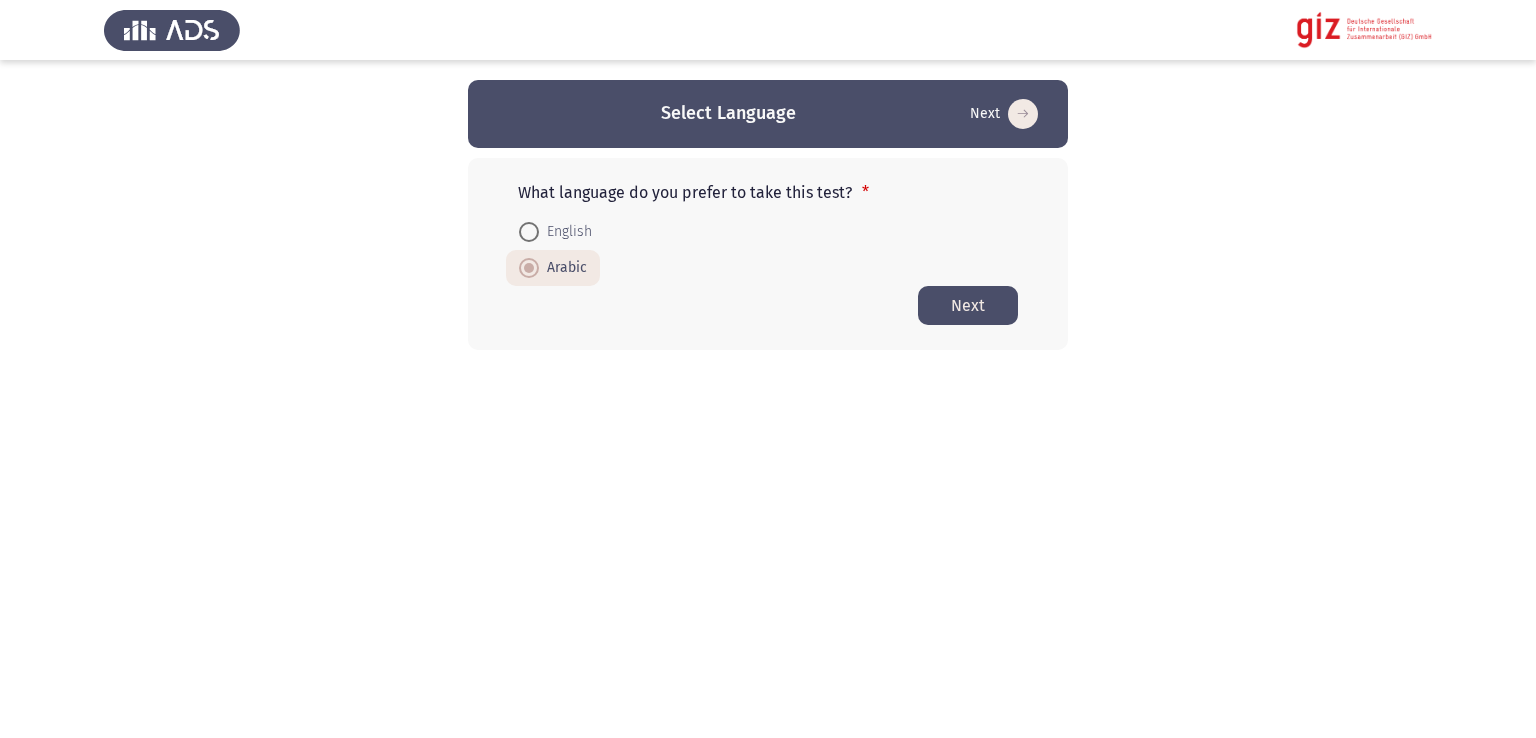 click on "Next" 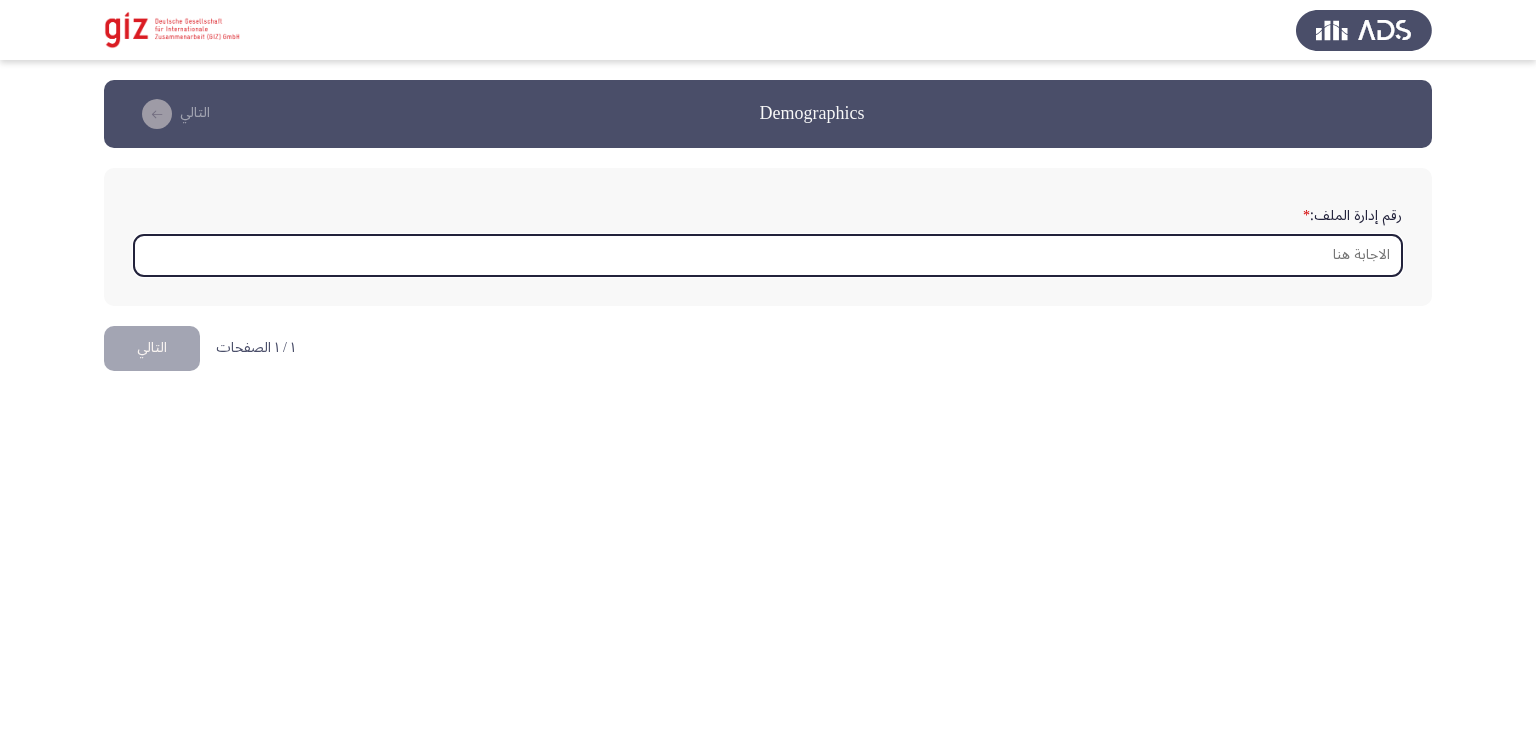 click on "رقم إدارة الملف:    *" at bounding box center (768, 255) 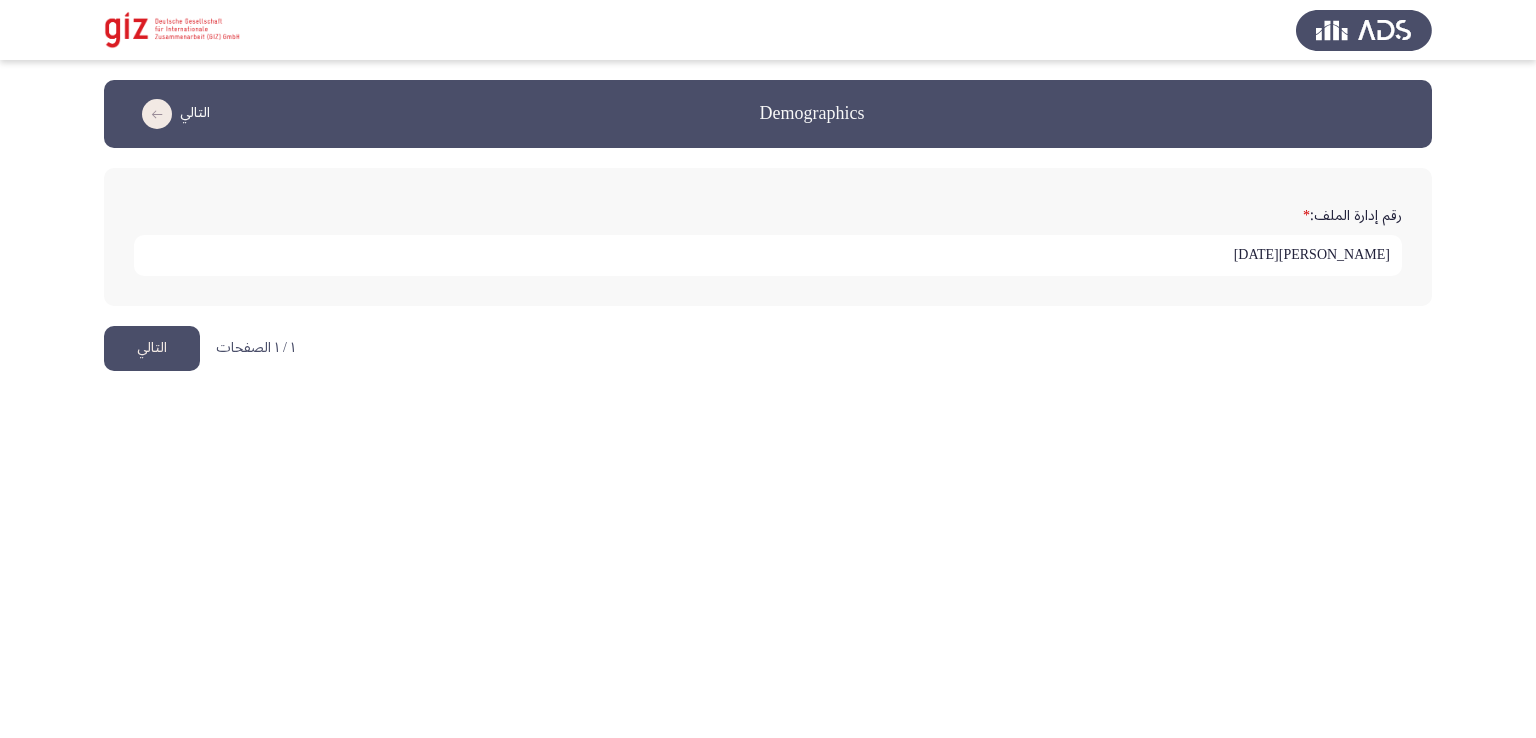type on "[PERSON_NAME][DATE]" 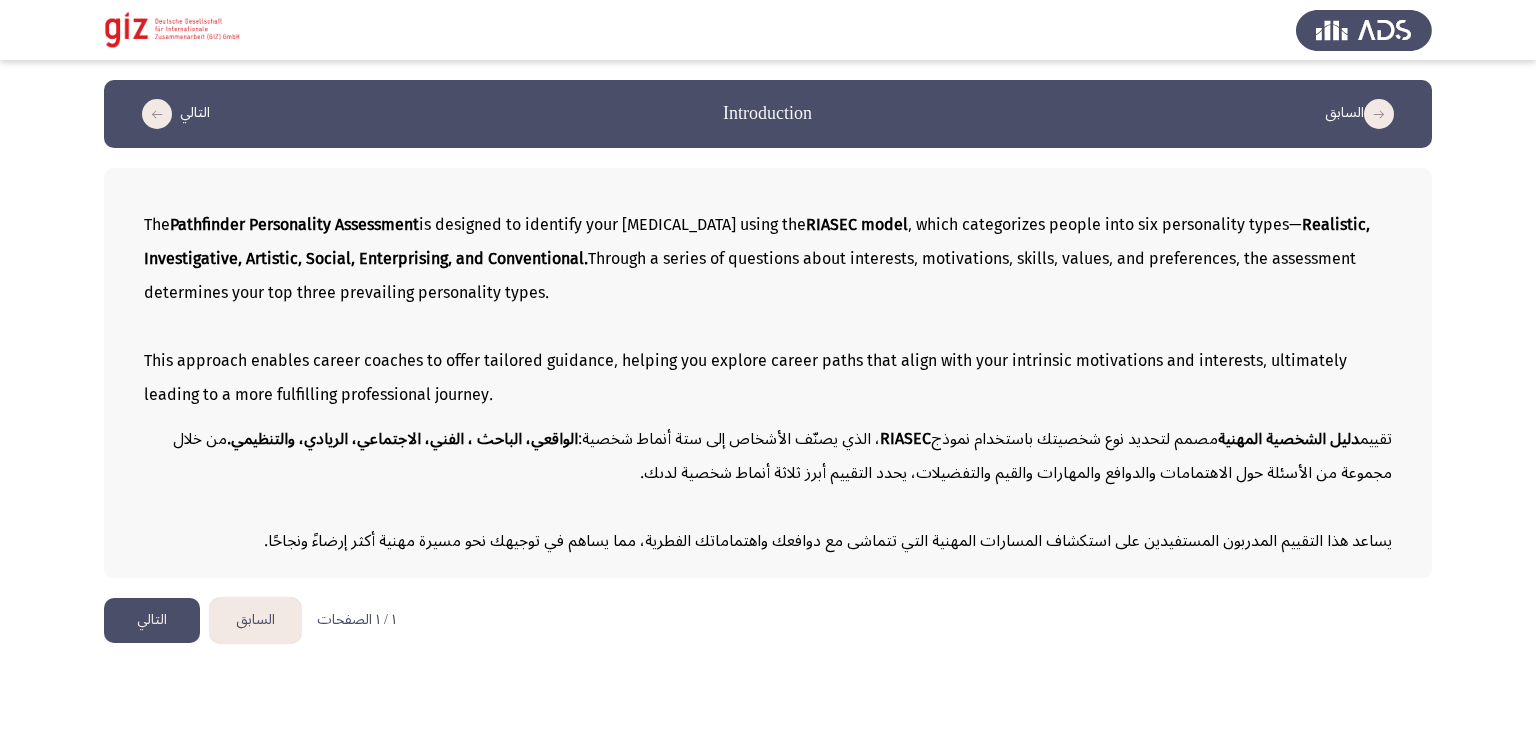 click on "التالي" 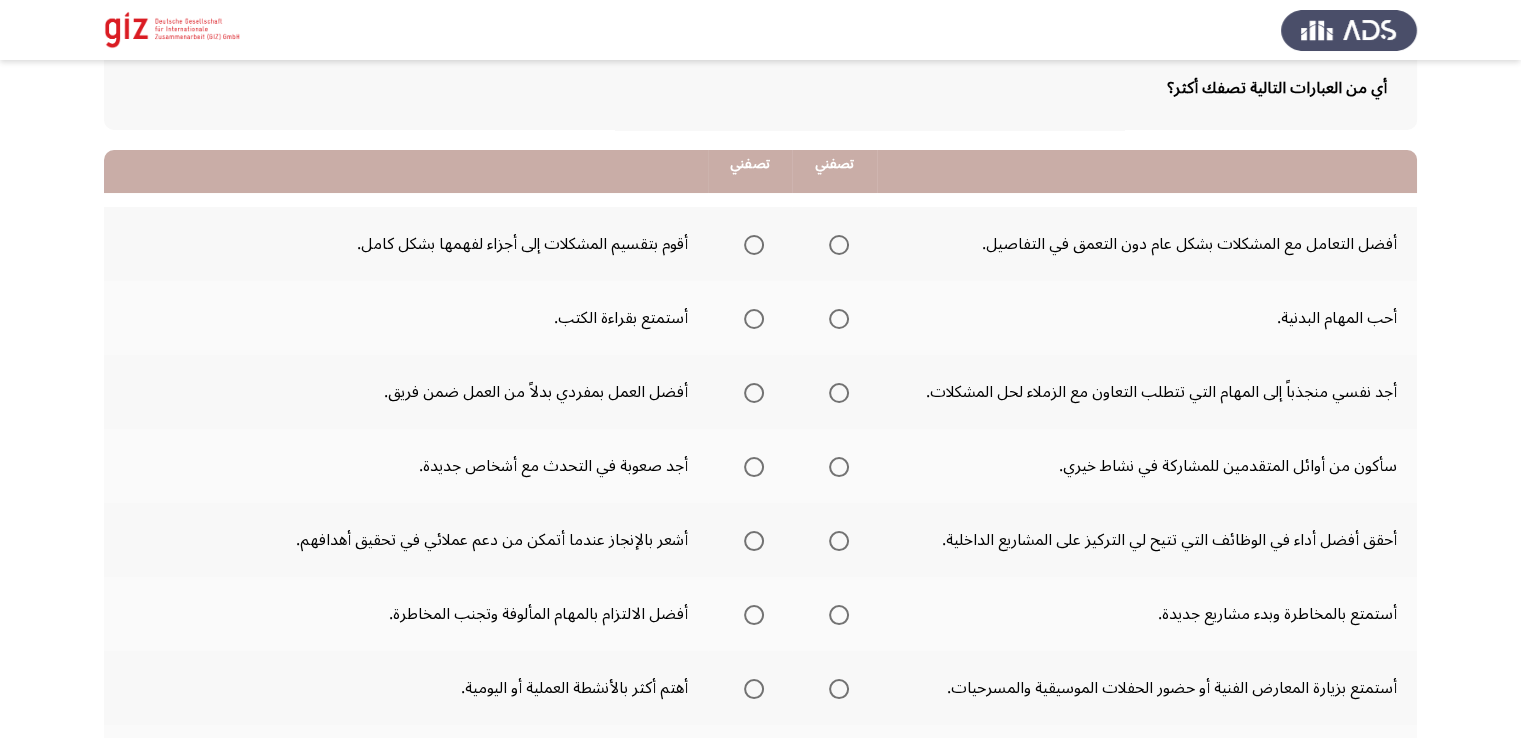 scroll, scrollTop: 100, scrollLeft: 0, axis: vertical 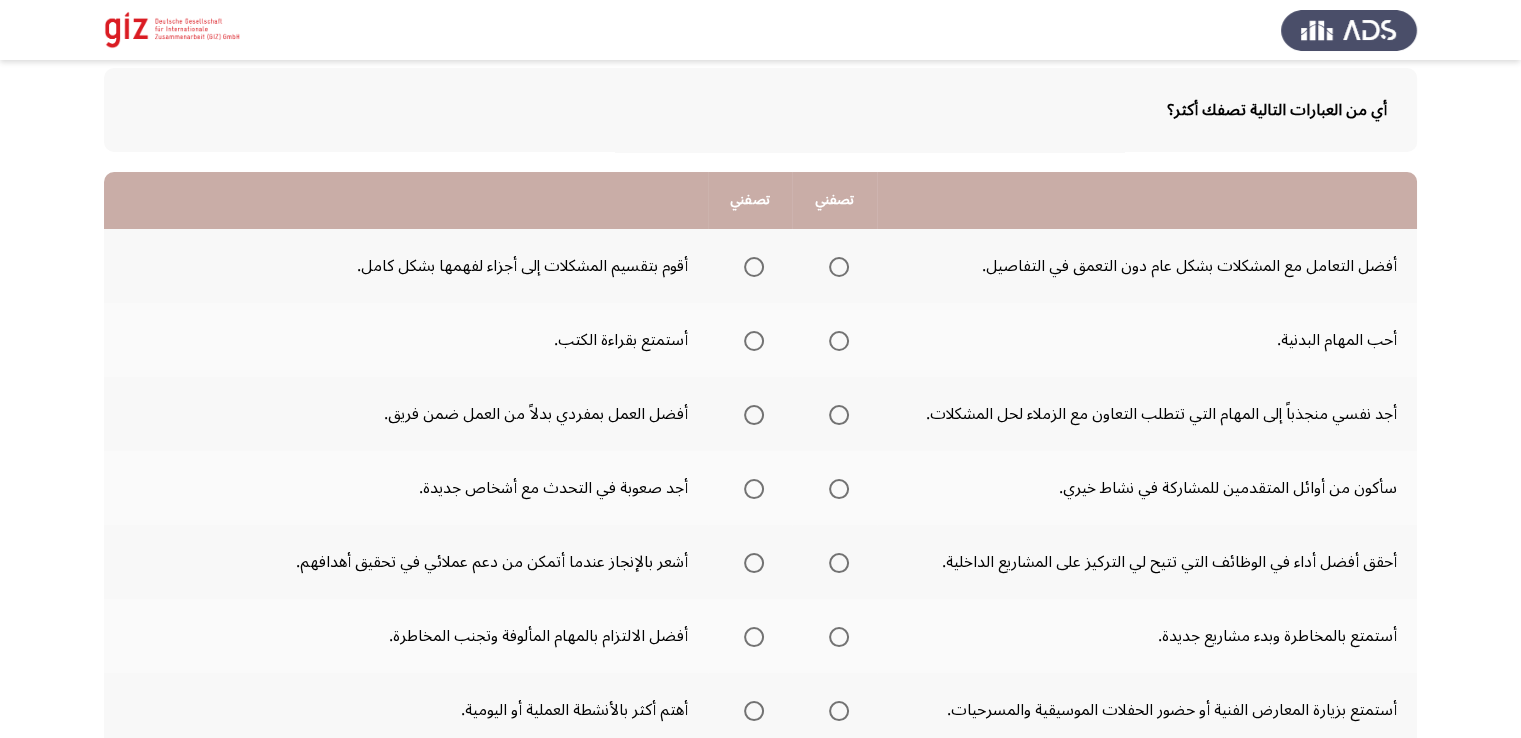 click 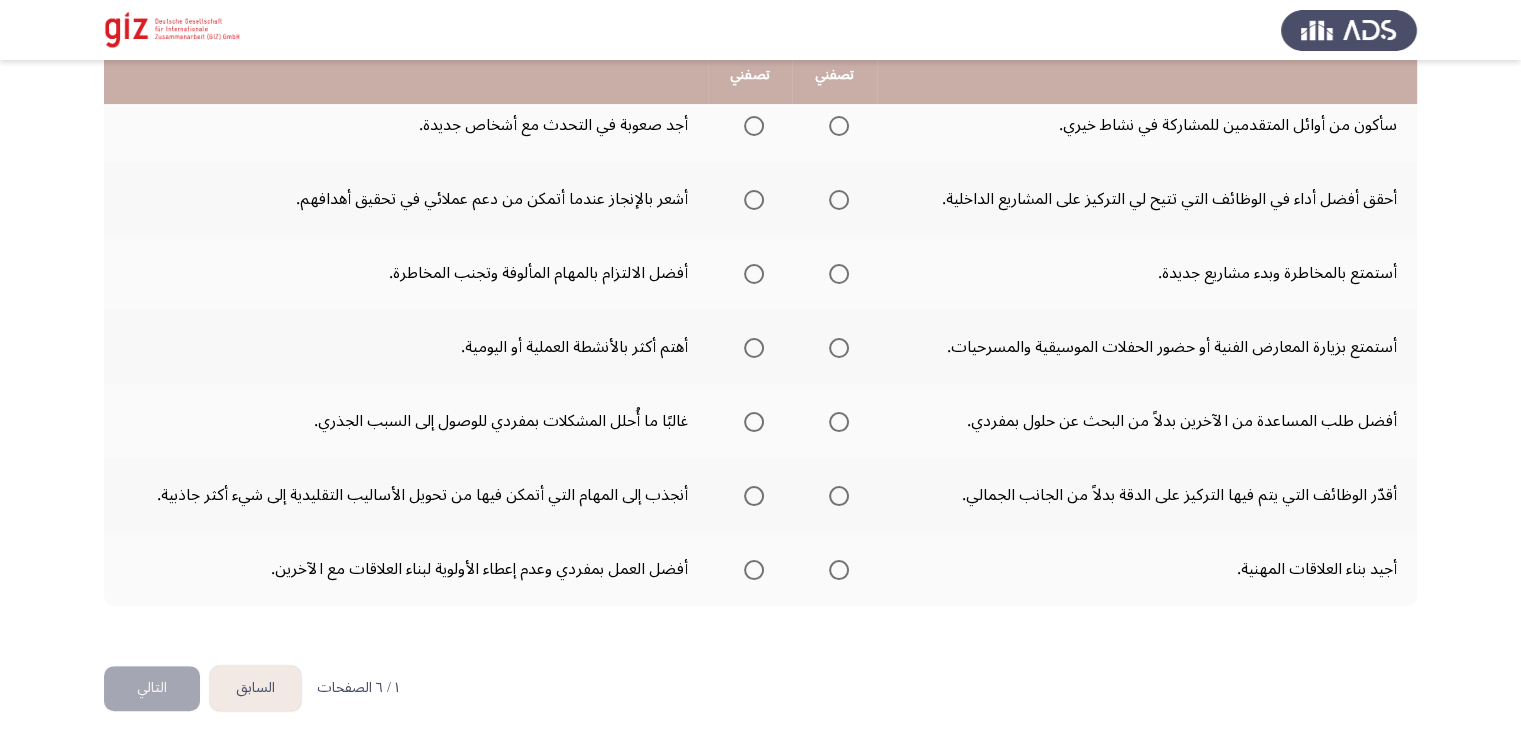 scroll, scrollTop: 467, scrollLeft: 0, axis: vertical 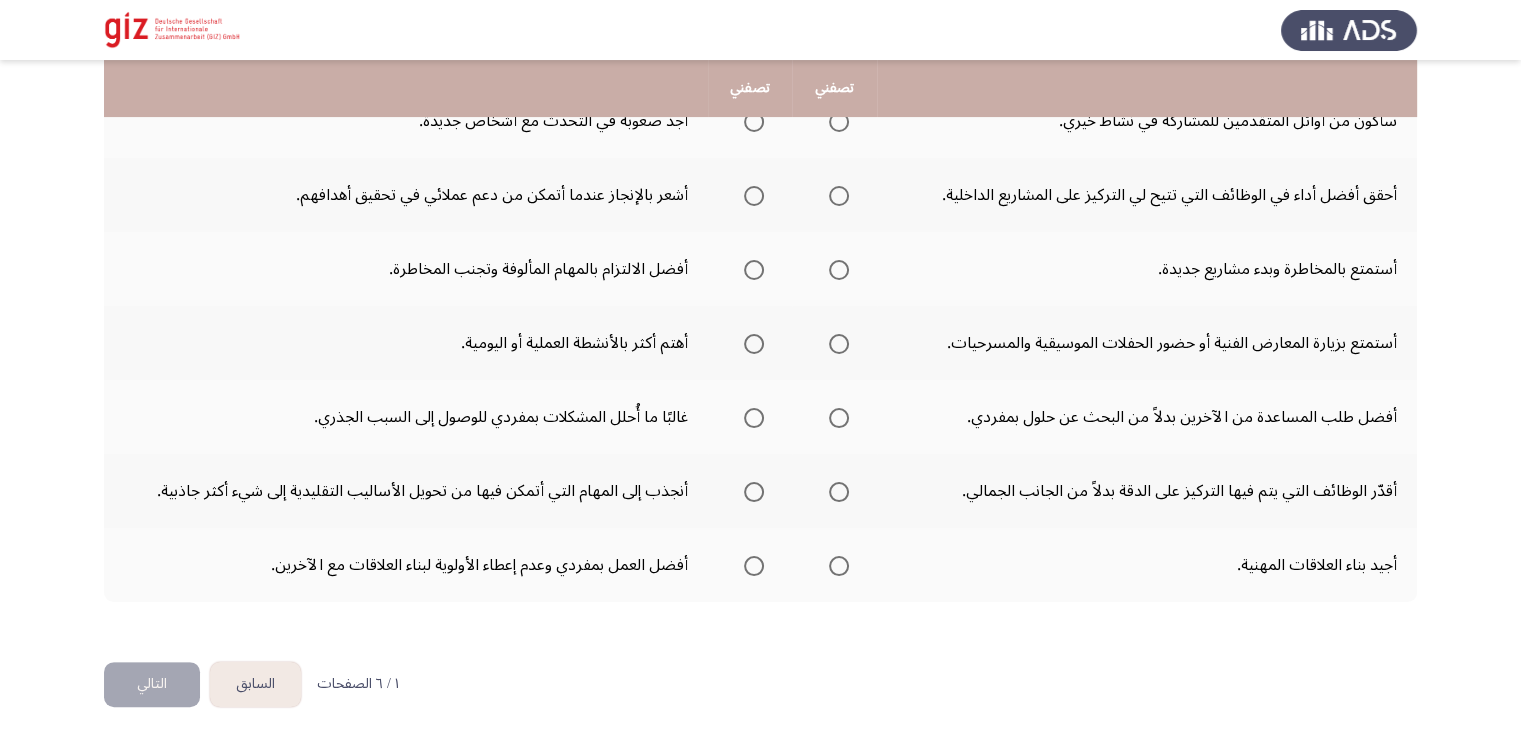 drag, startPoint x: 44, startPoint y: 514, endPoint x: 250, endPoint y: 571, distance: 213.7405 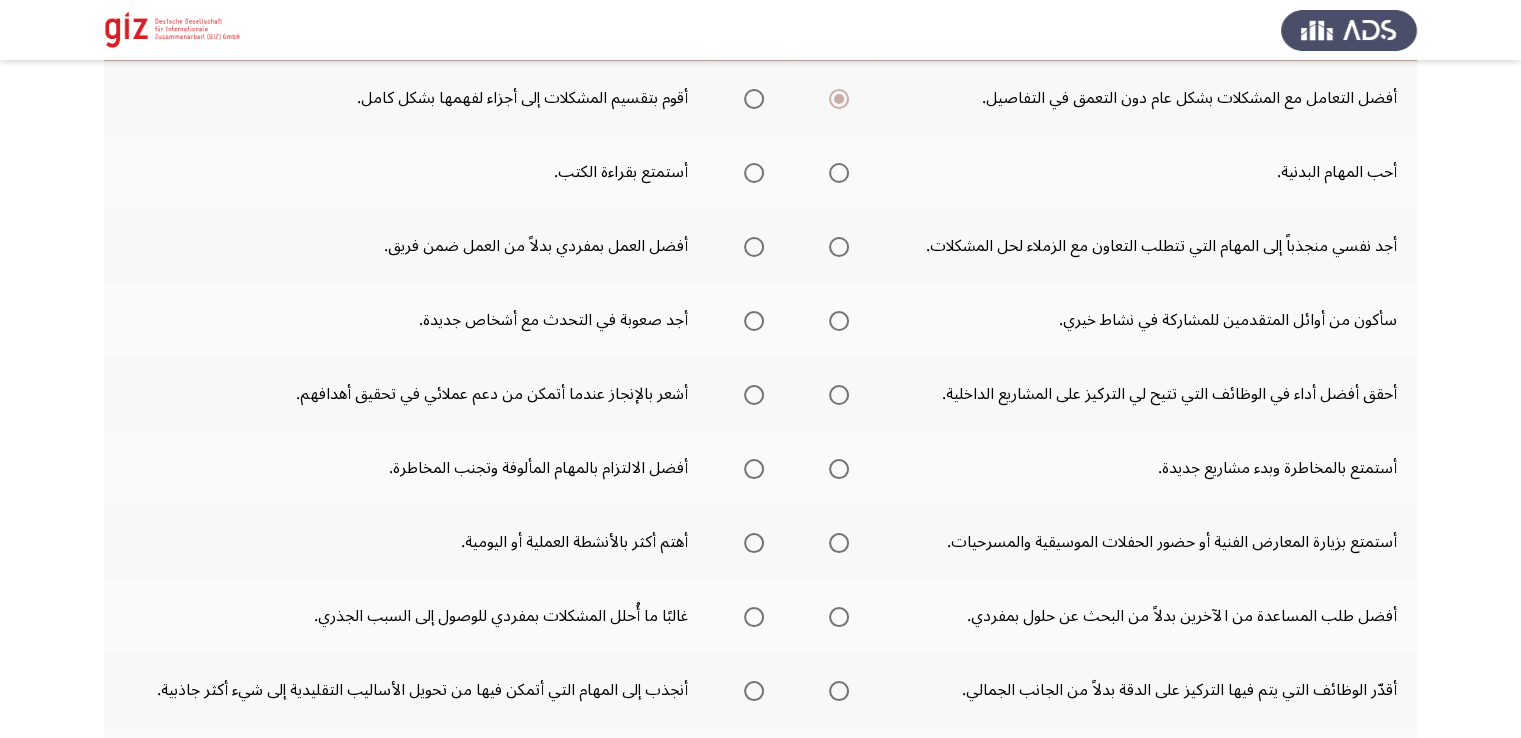 scroll, scrollTop: 0, scrollLeft: 0, axis: both 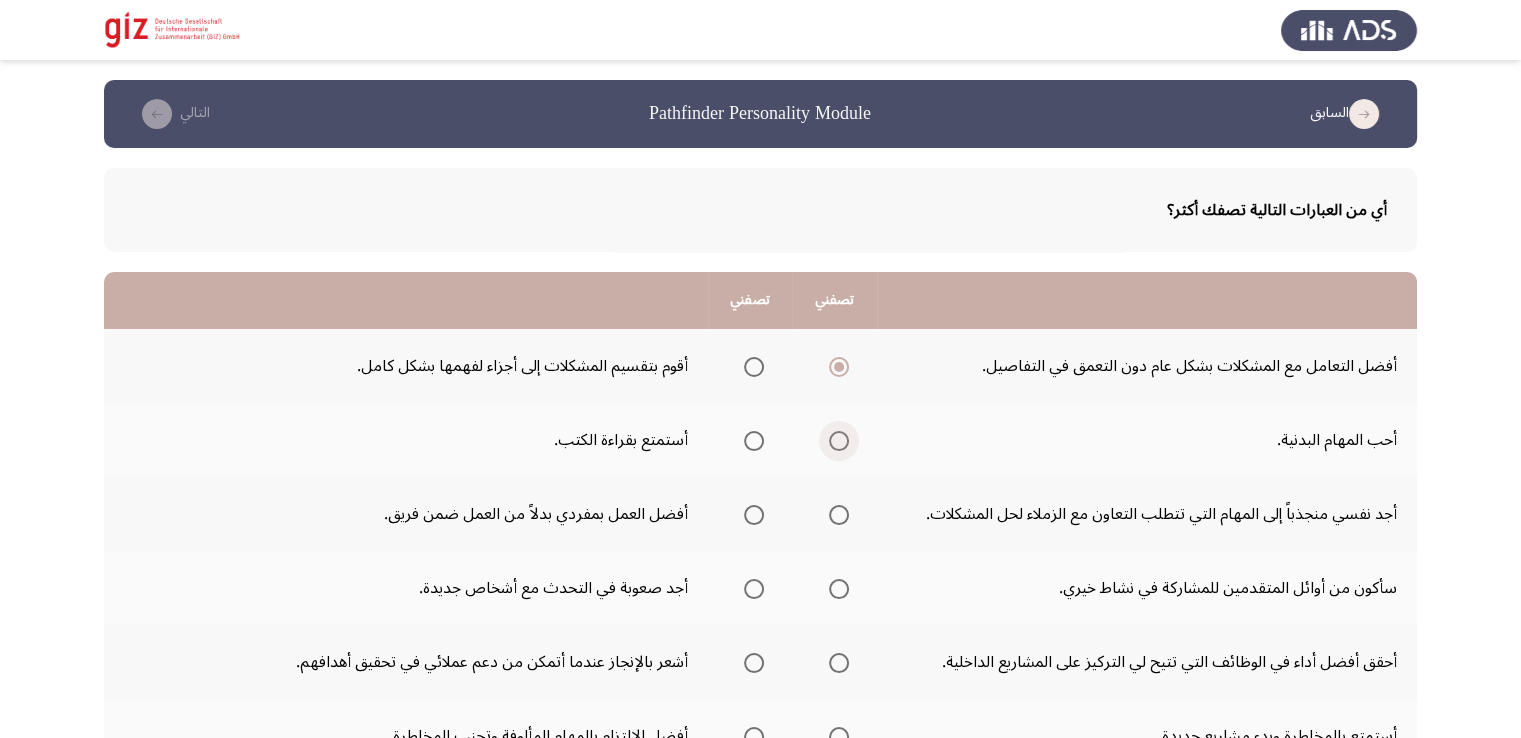 click at bounding box center [839, 441] 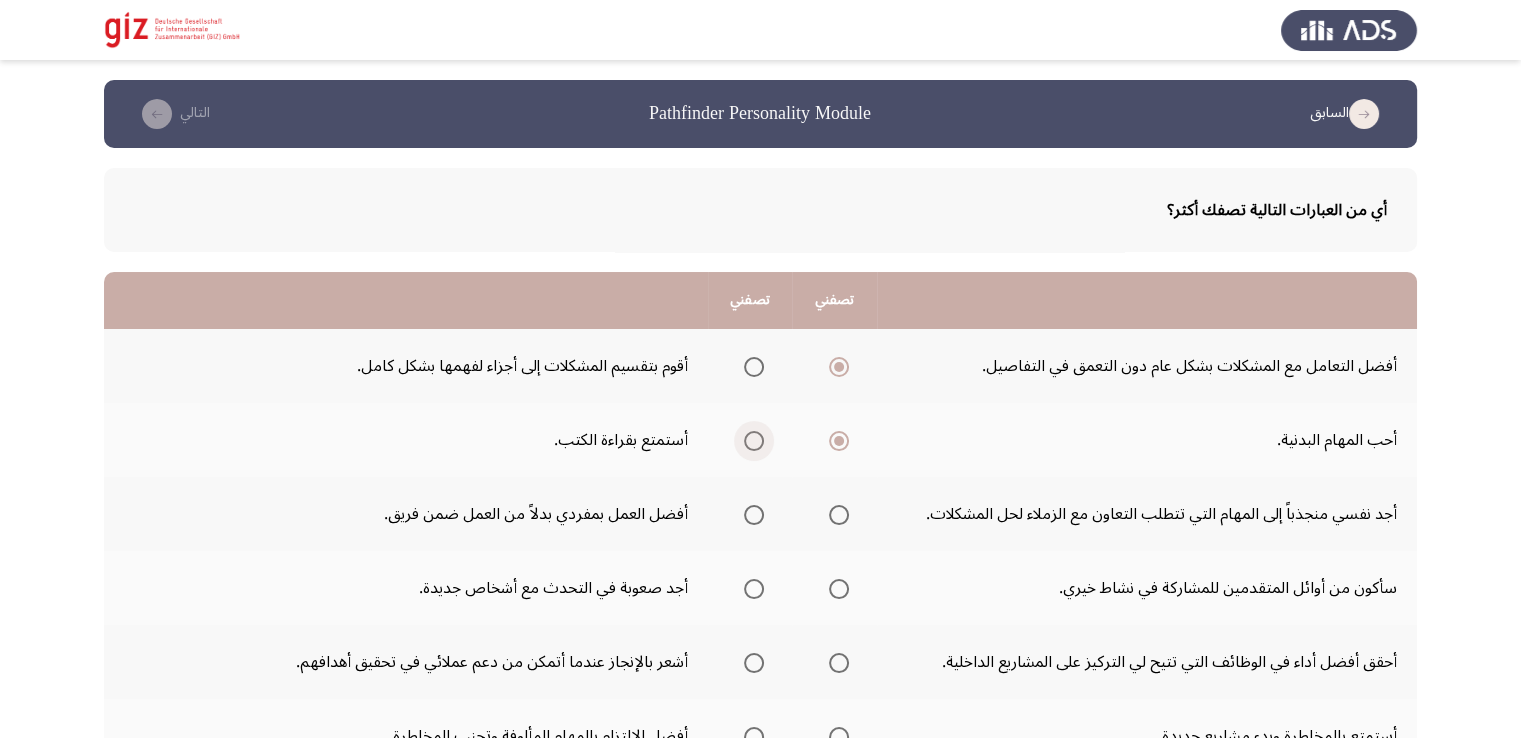 click at bounding box center [754, 441] 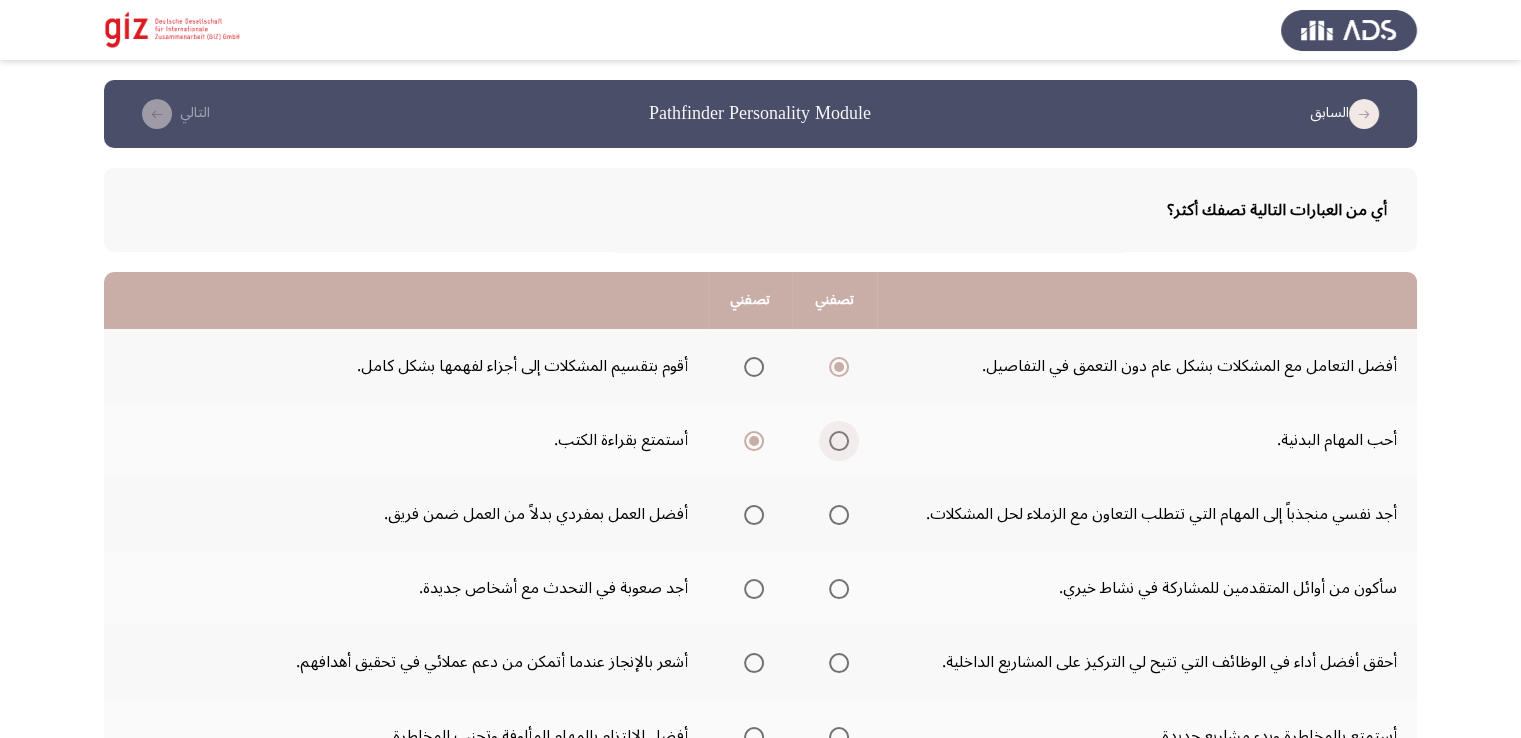 click at bounding box center [839, 441] 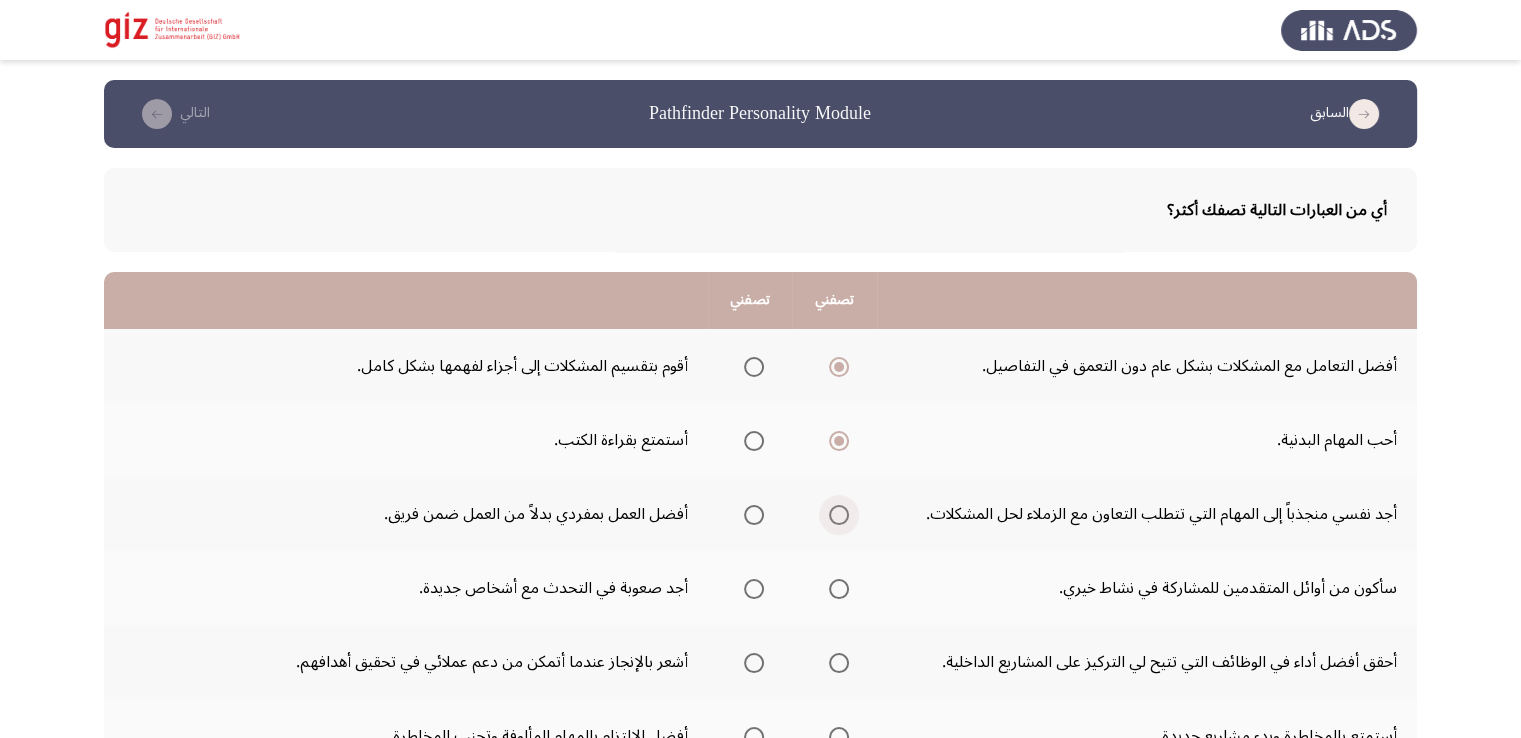 click at bounding box center (839, 515) 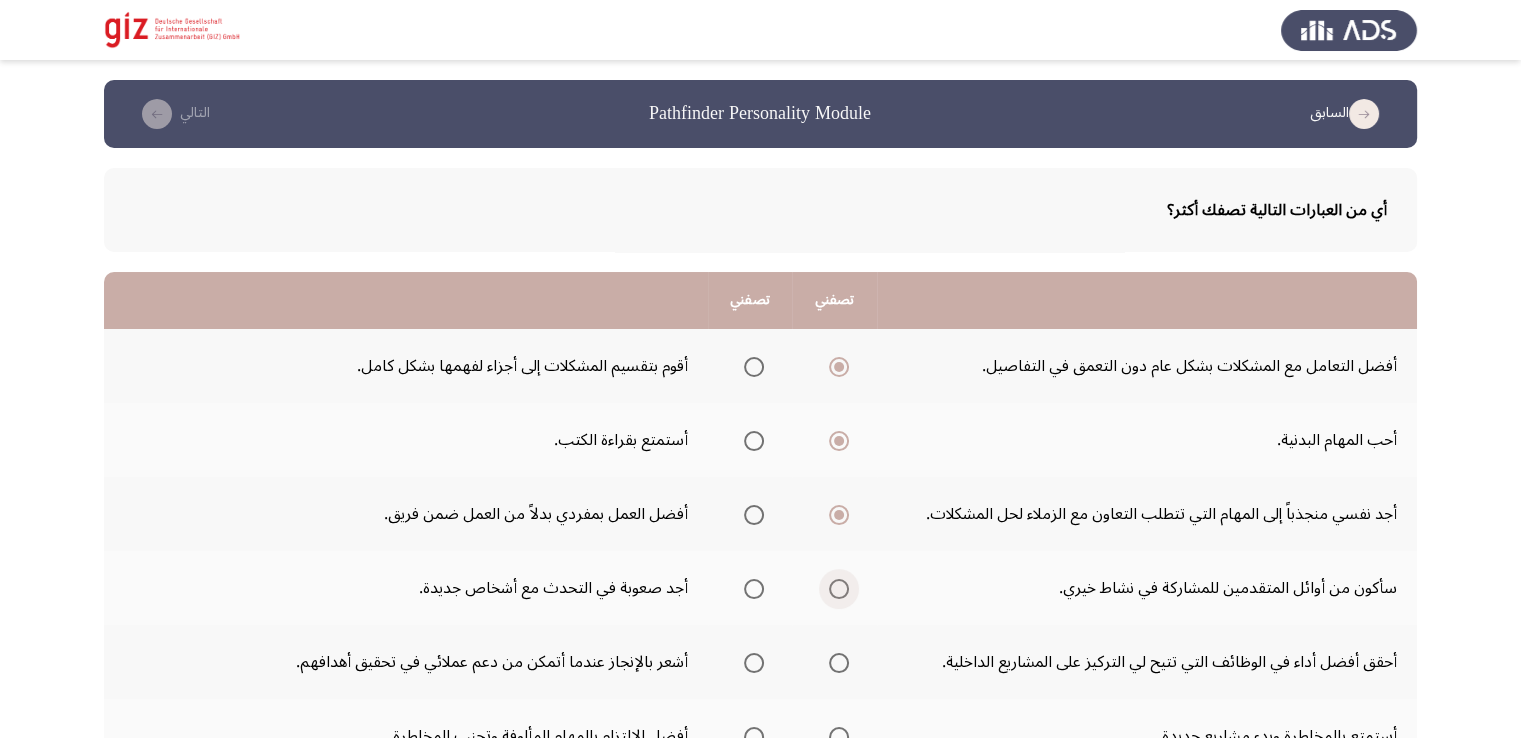 click at bounding box center (839, 589) 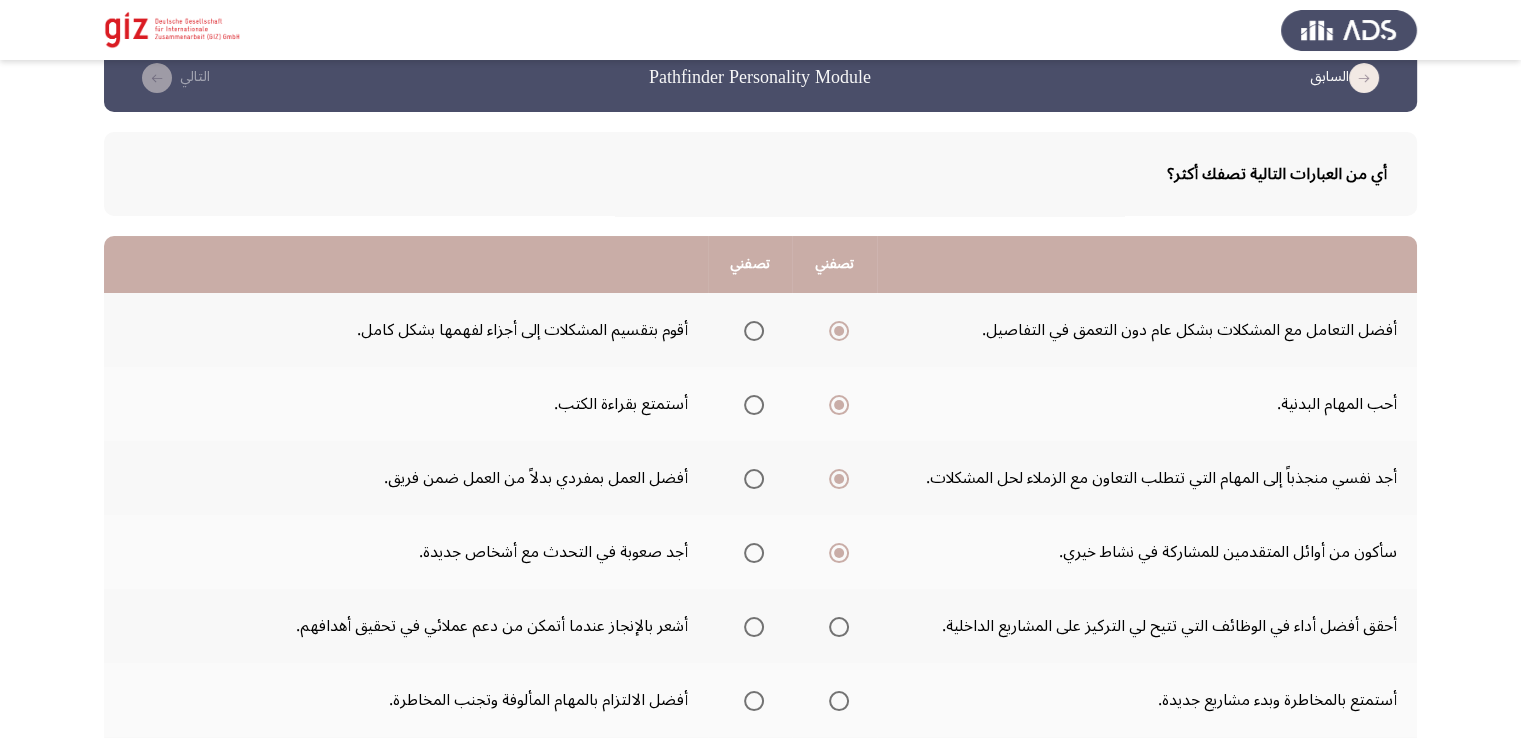 scroll, scrollTop: 100, scrollLeft: 0, axis: vertical 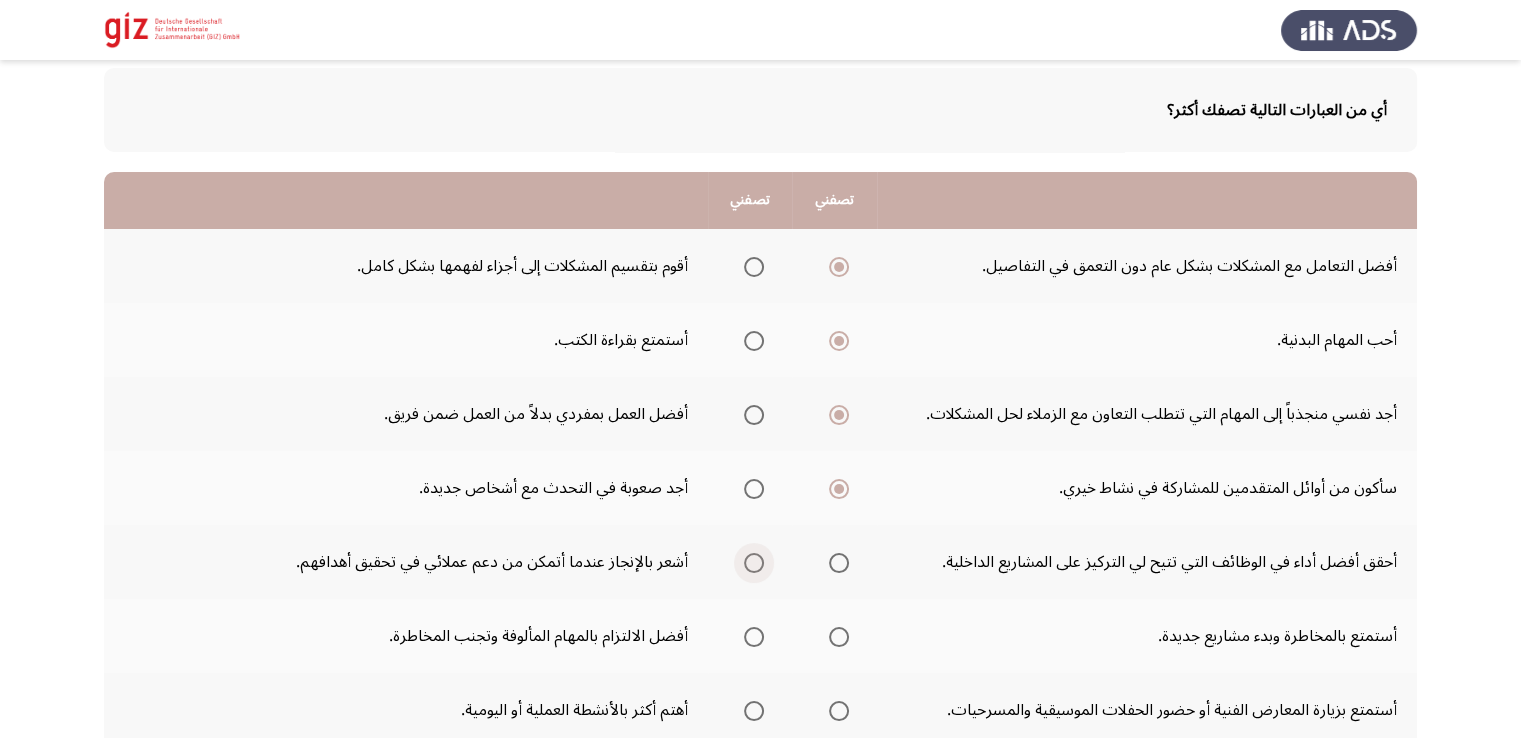click at bounding box center [754, 563] 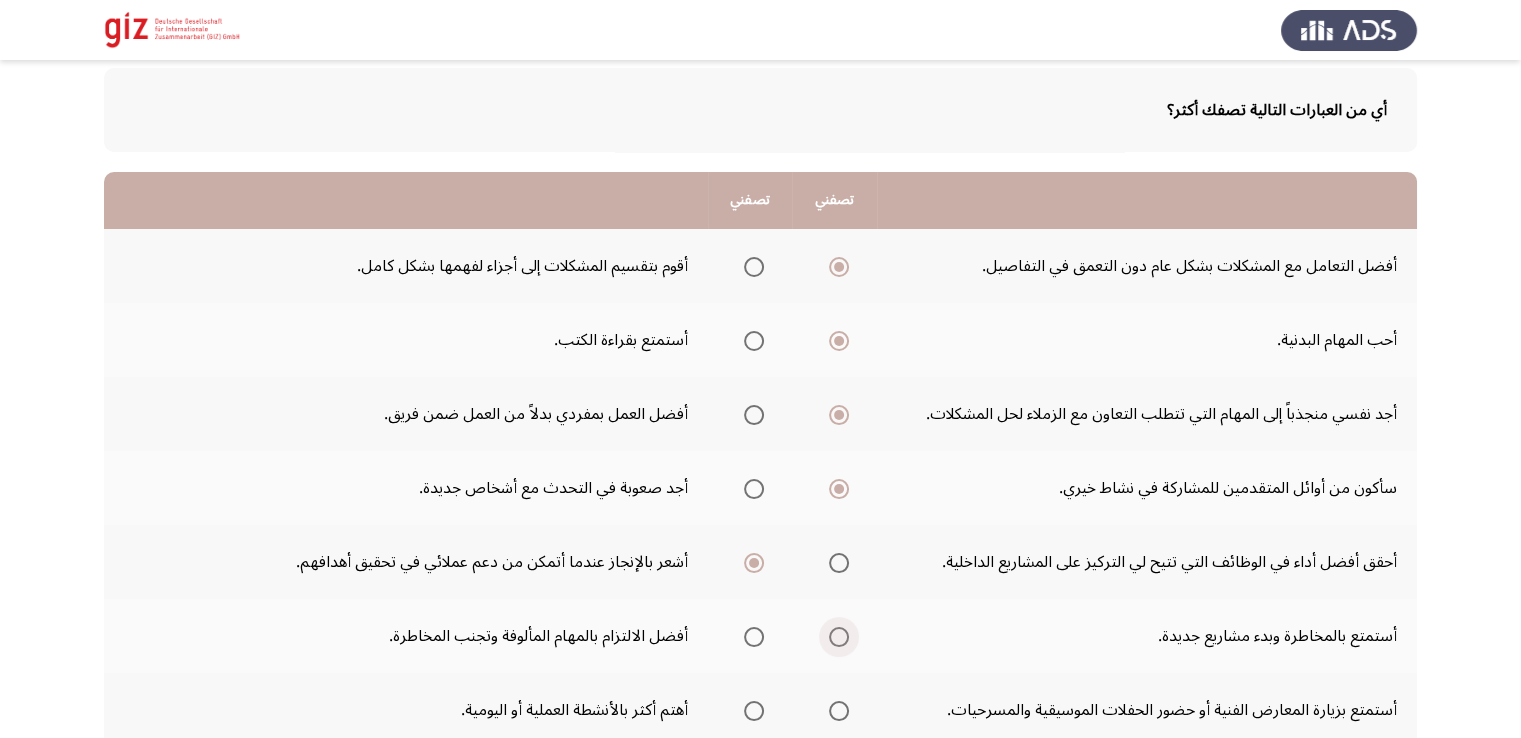 click at bounding box center (839, 637) 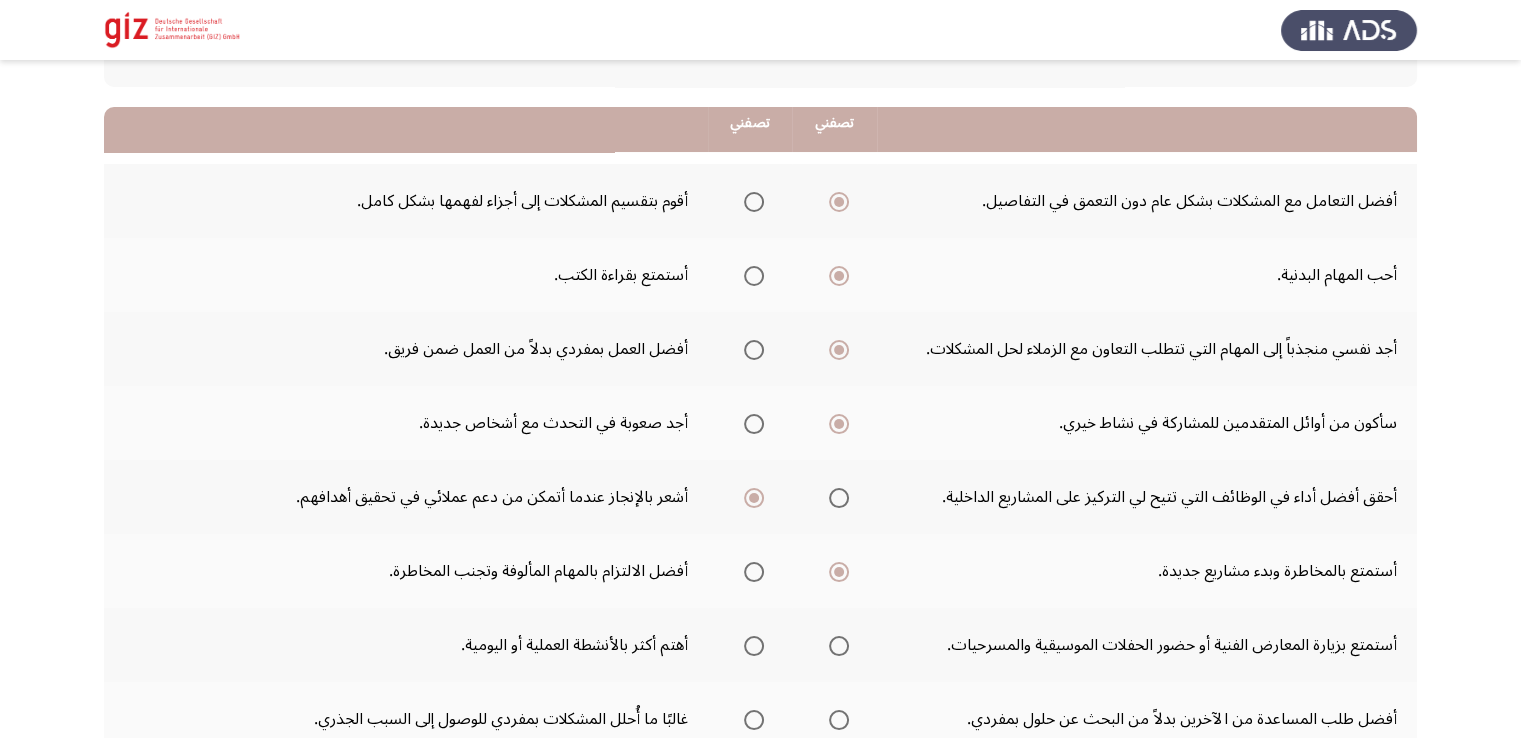 scroll, scrollTop: 200, scrollLeft: 0, axis: vertical 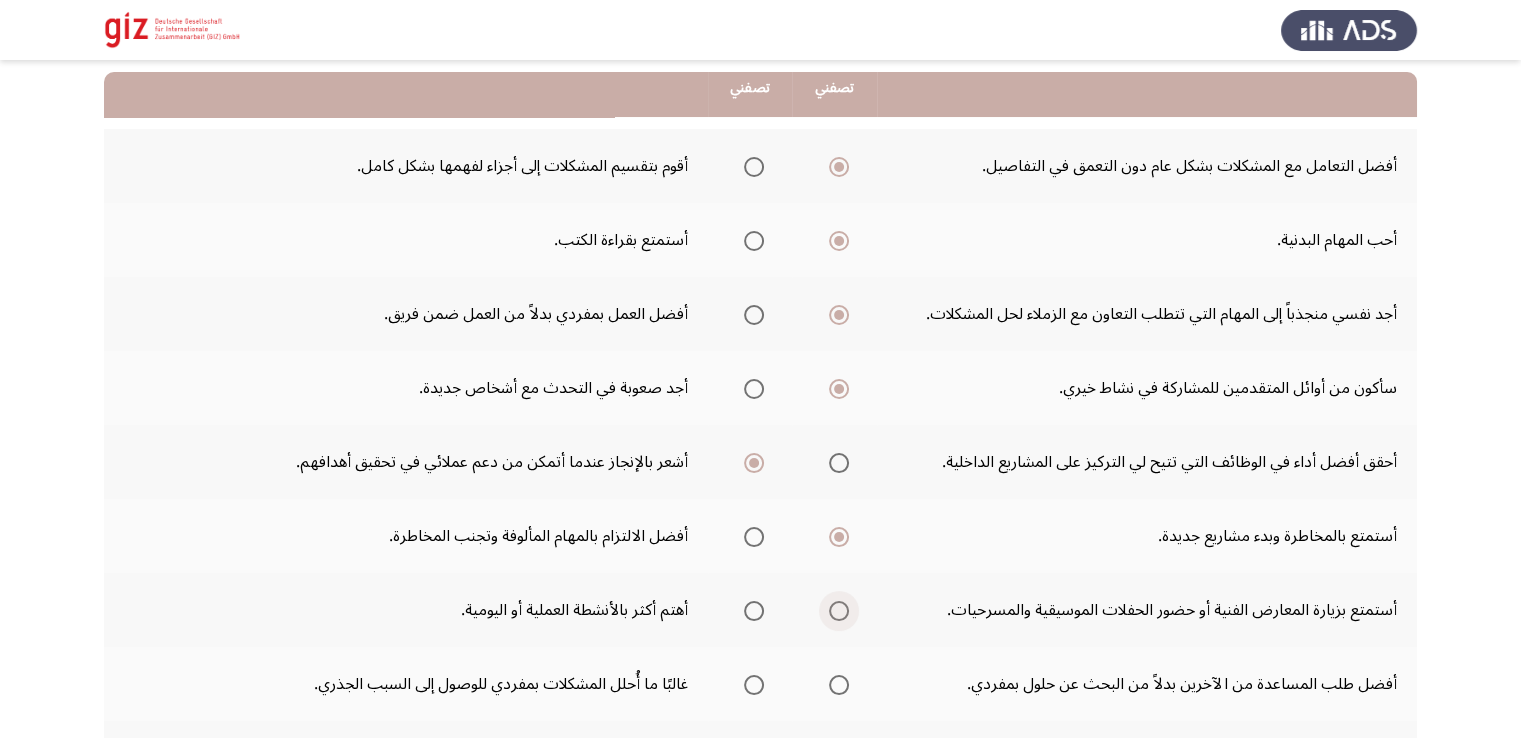click at bounding box center (839, 611) 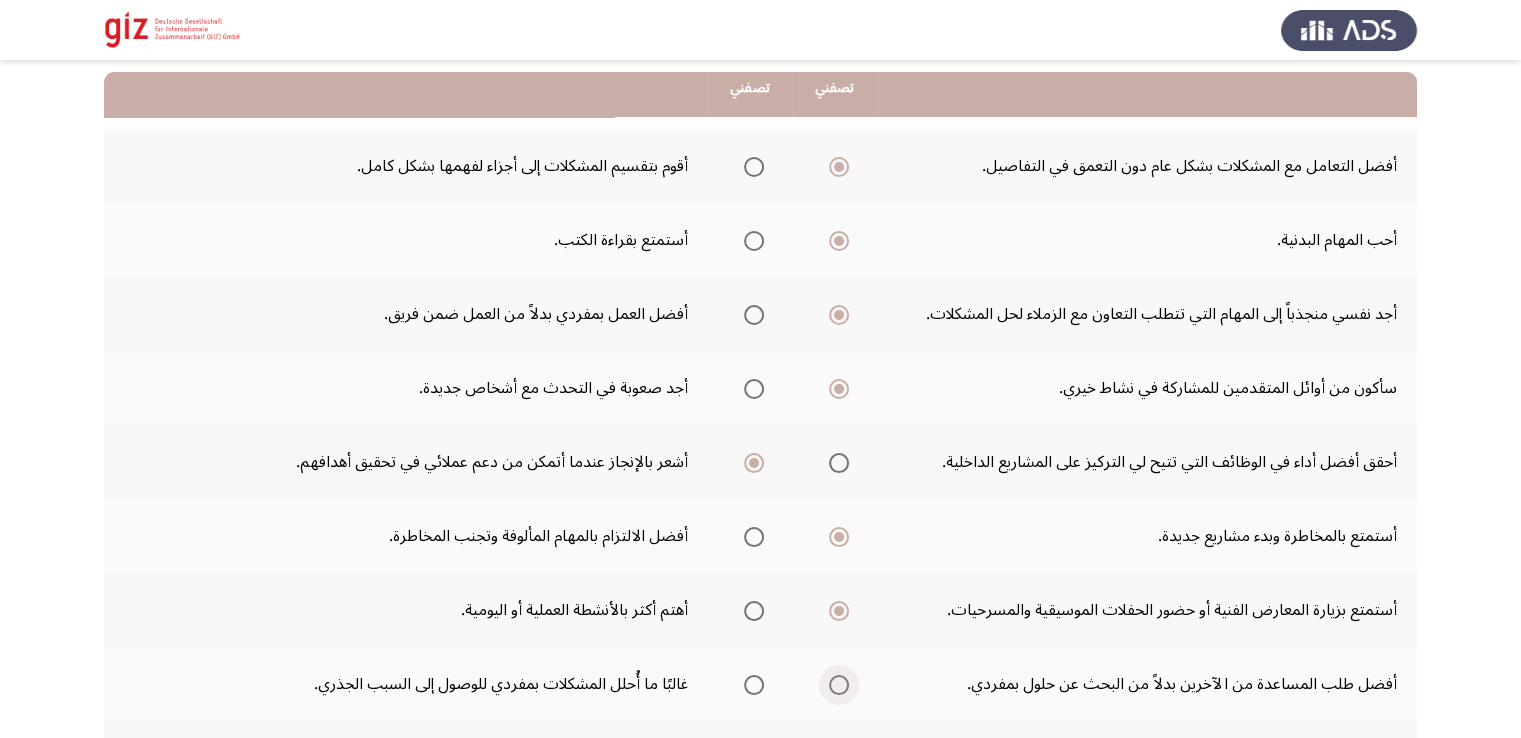 click at bounding box center (839, 685) 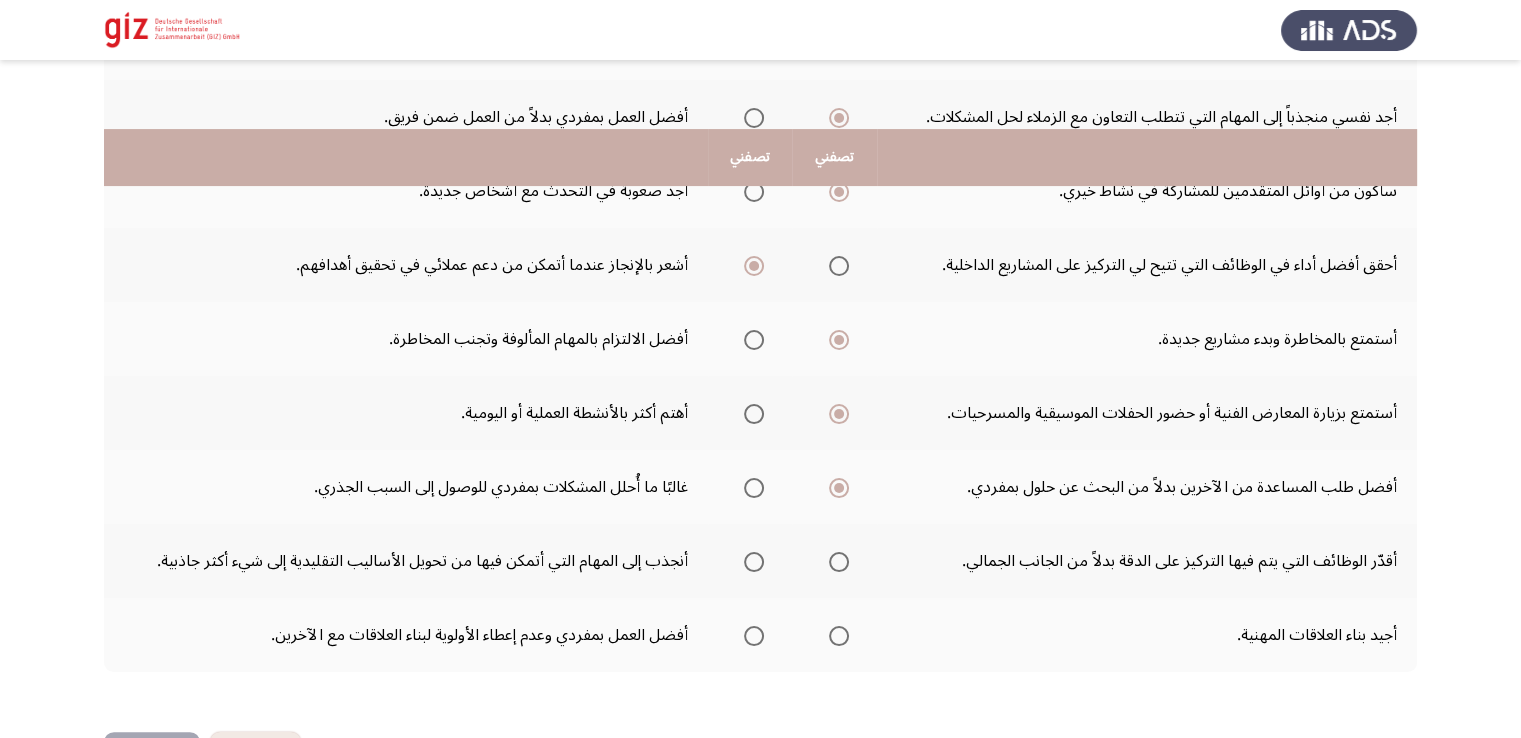 scroll, scrollTop: 467, scrollLeft: 0, axis: vertical 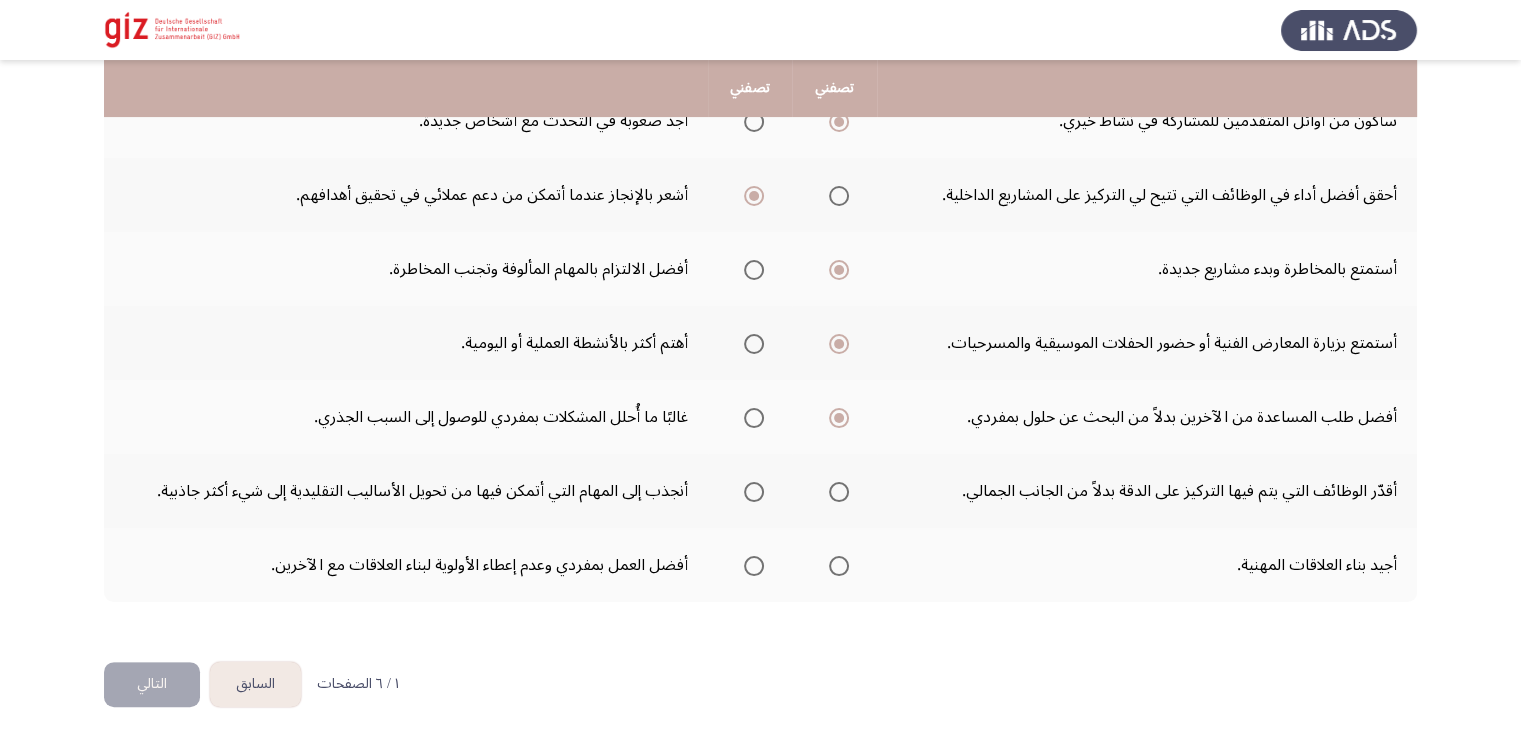 click at bounding box center (839, 492) 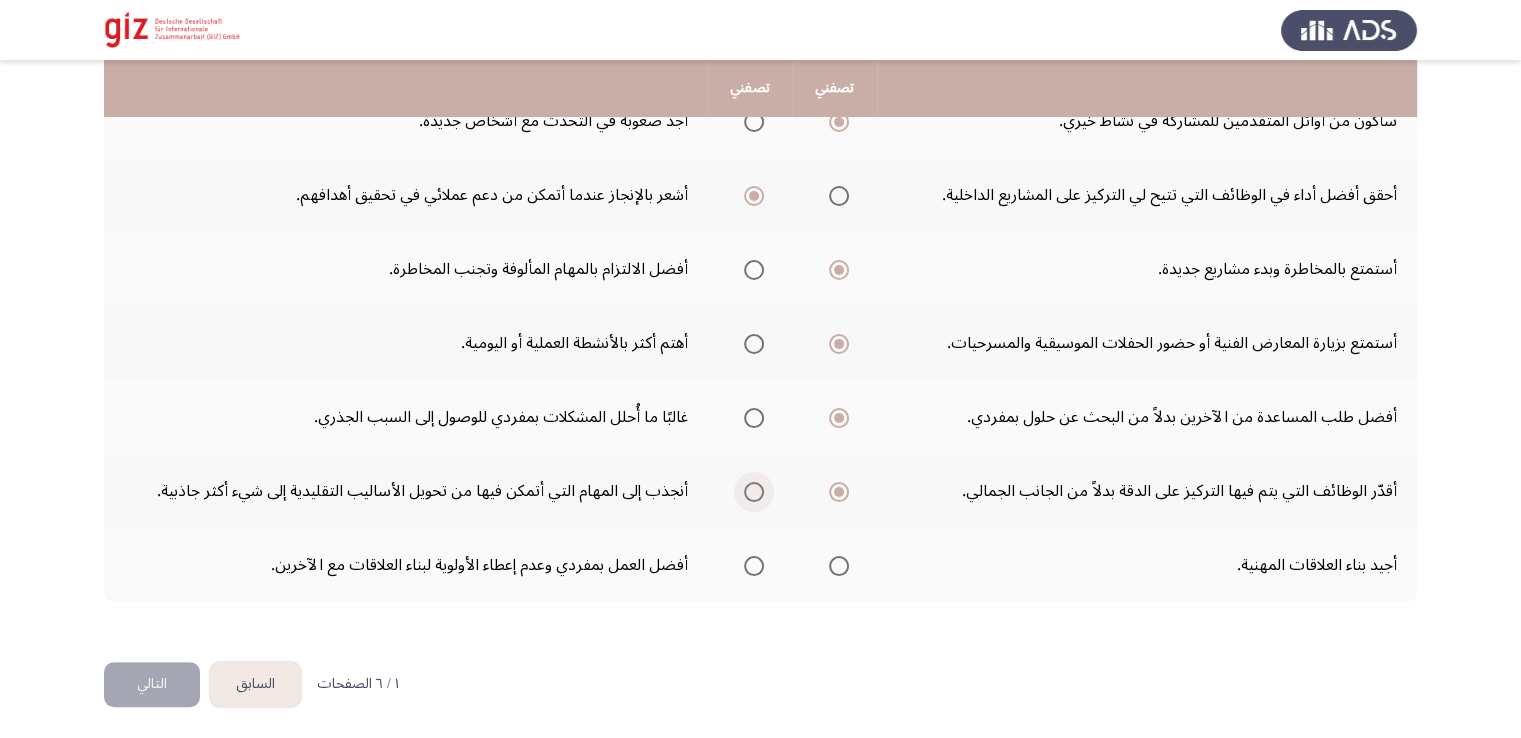 click at bounding box center [754, 492] 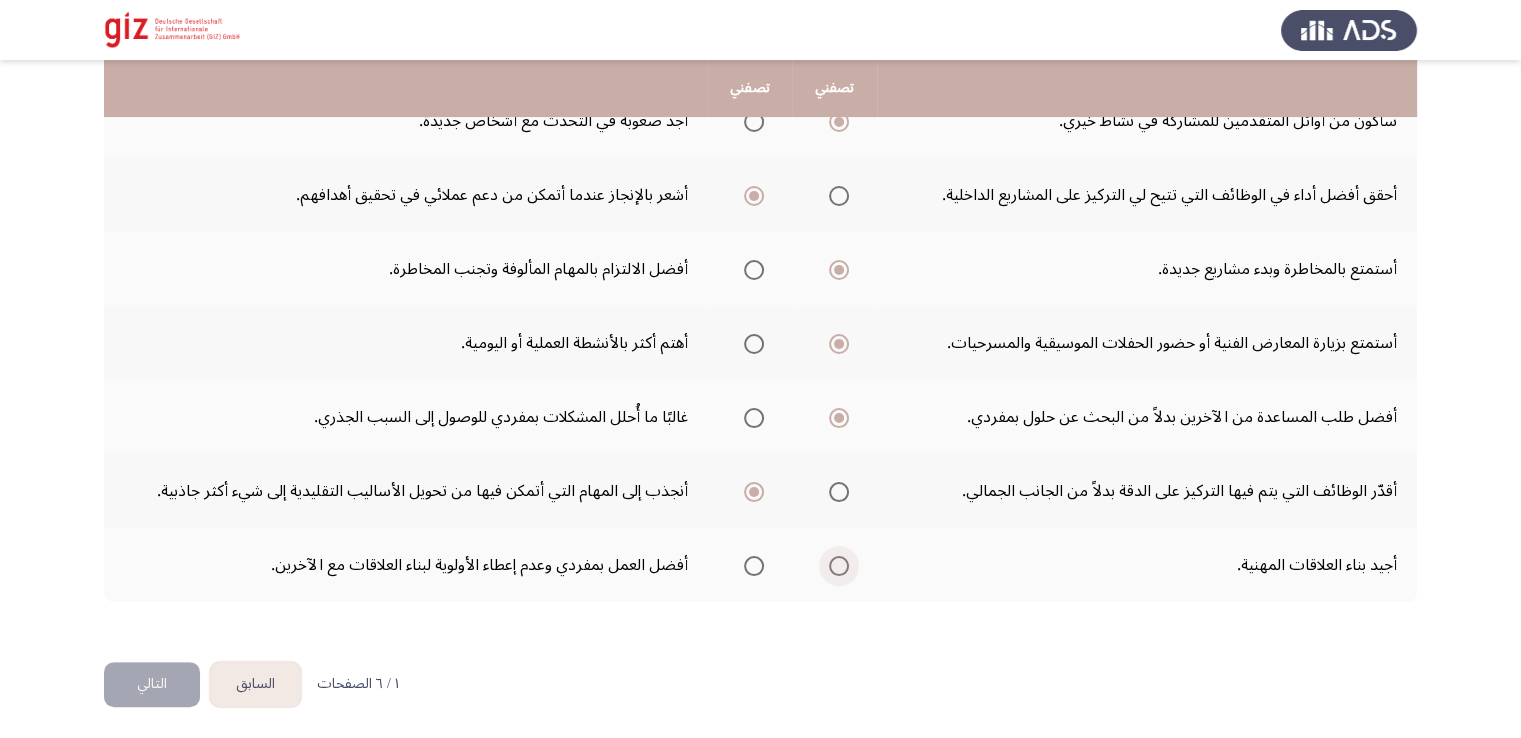 click at bounding box center (839, 566) 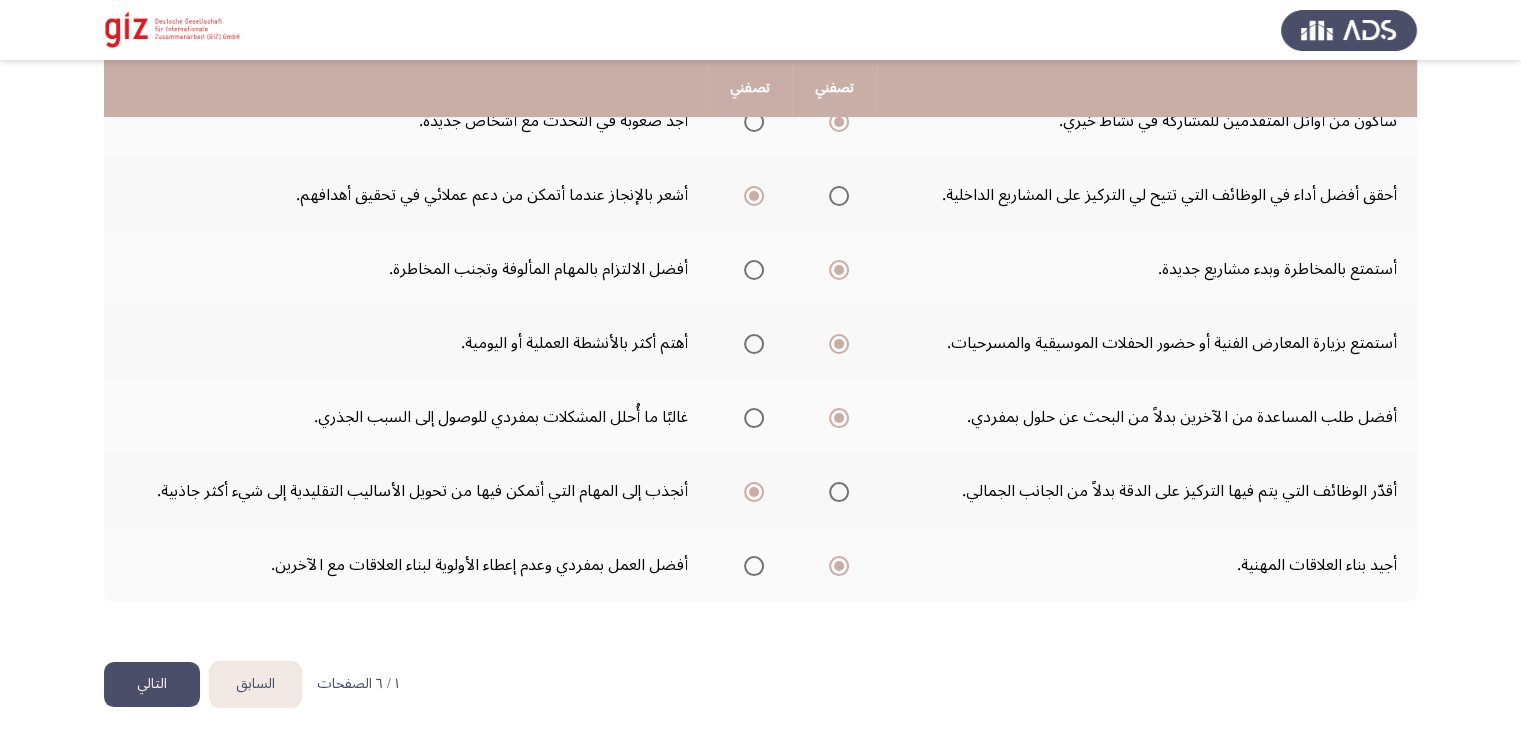 click on "التالي" 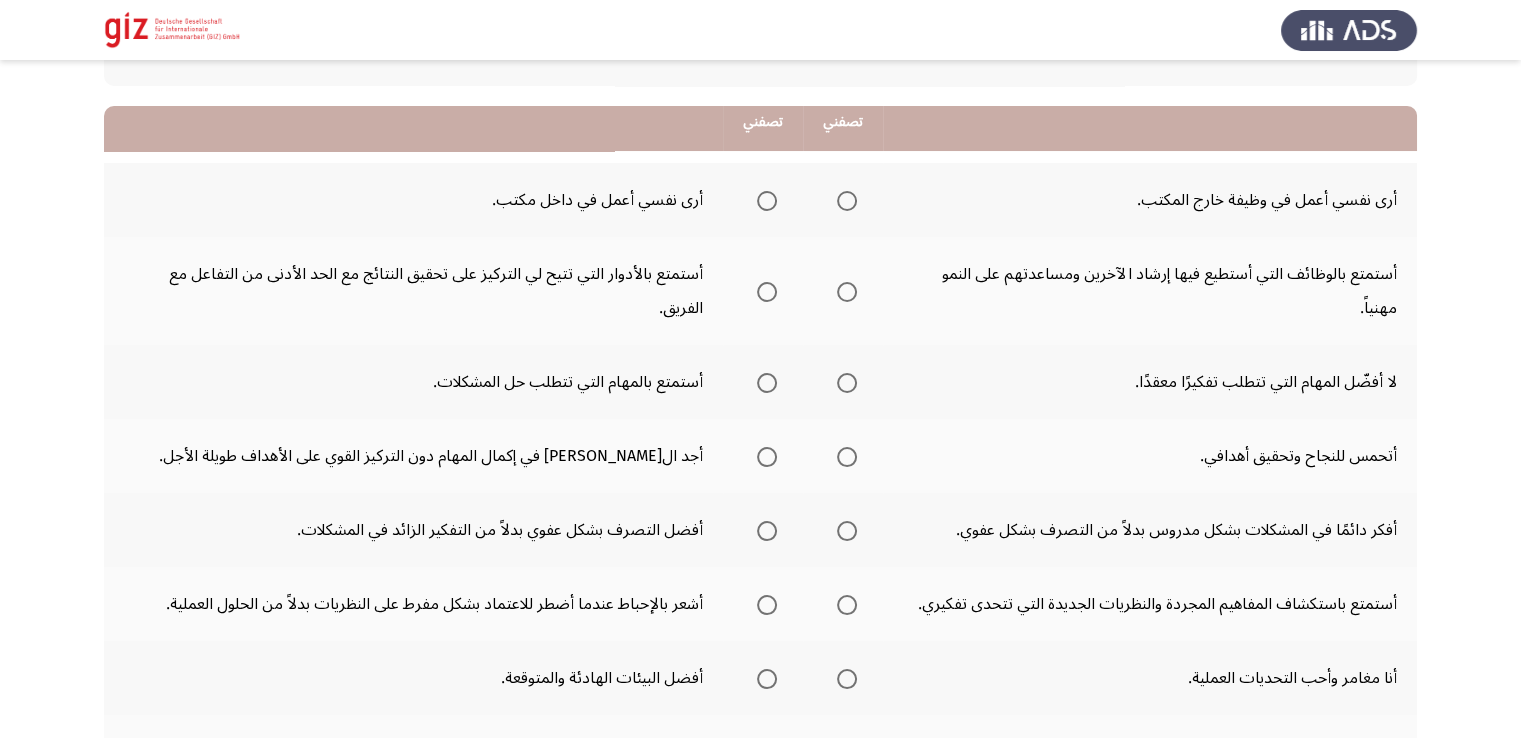 scroll, scrollTop: 200, scrollLeft: 0, axis: vertical 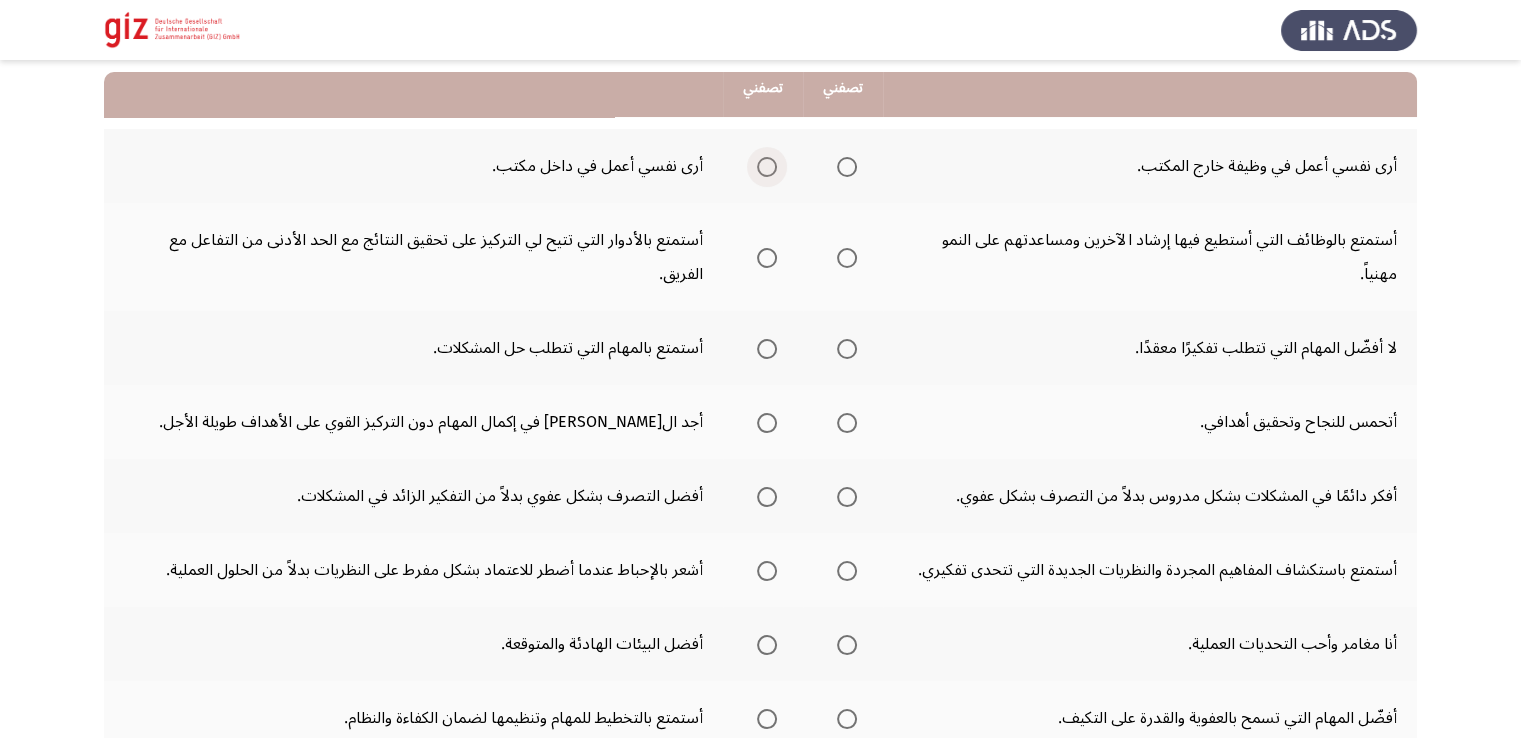 click at bounding box center (767, 167) 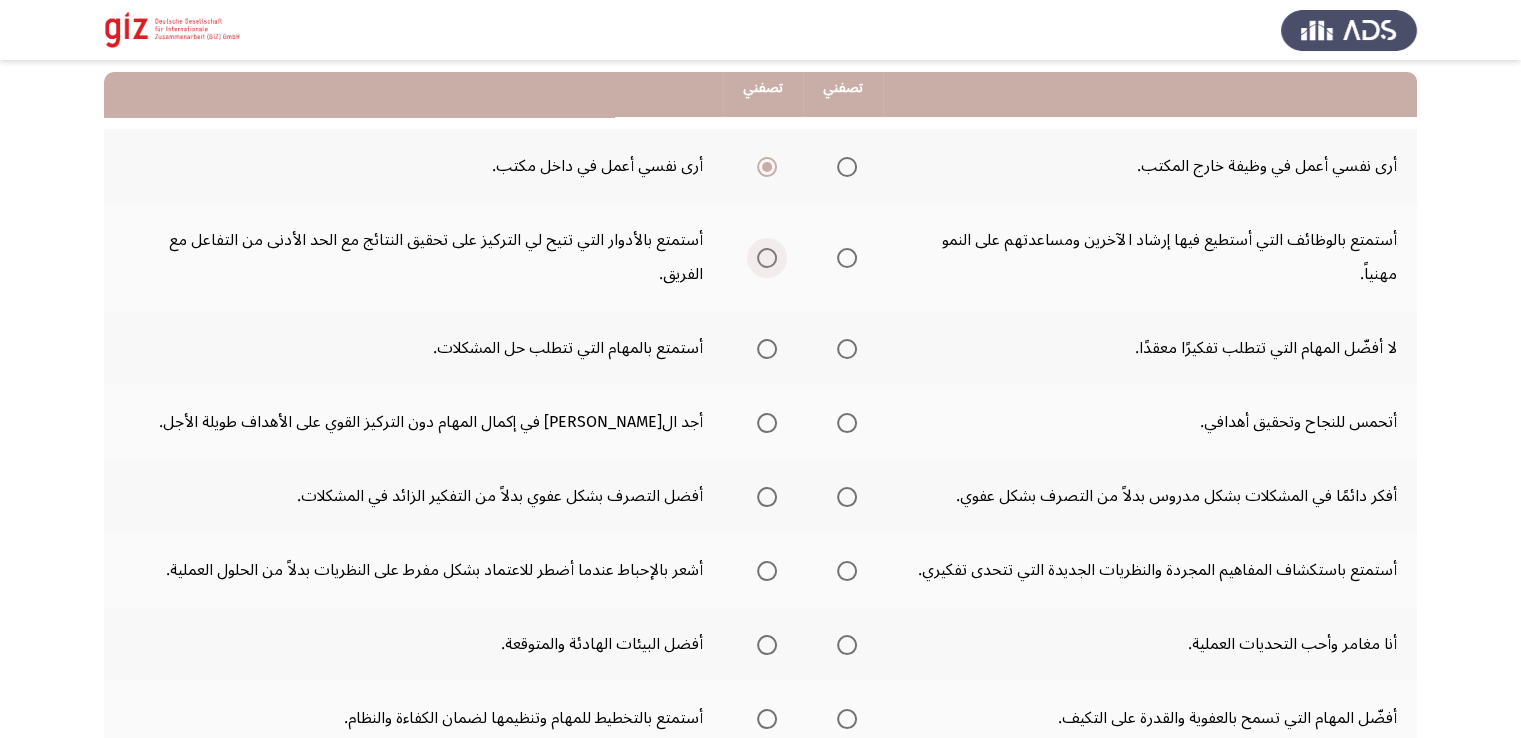 click at bounding box center (767, 258) 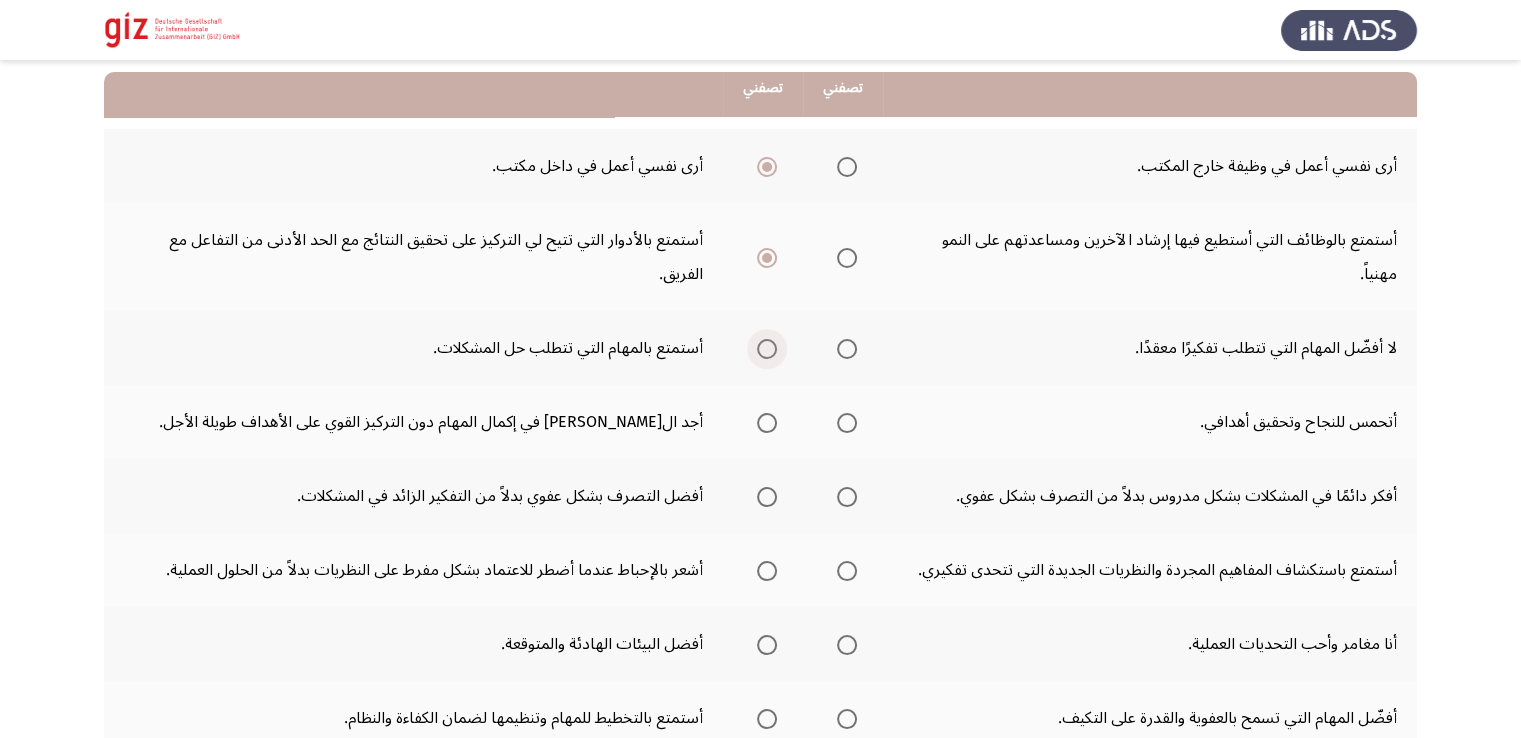 click at bounding box center [763, 349] 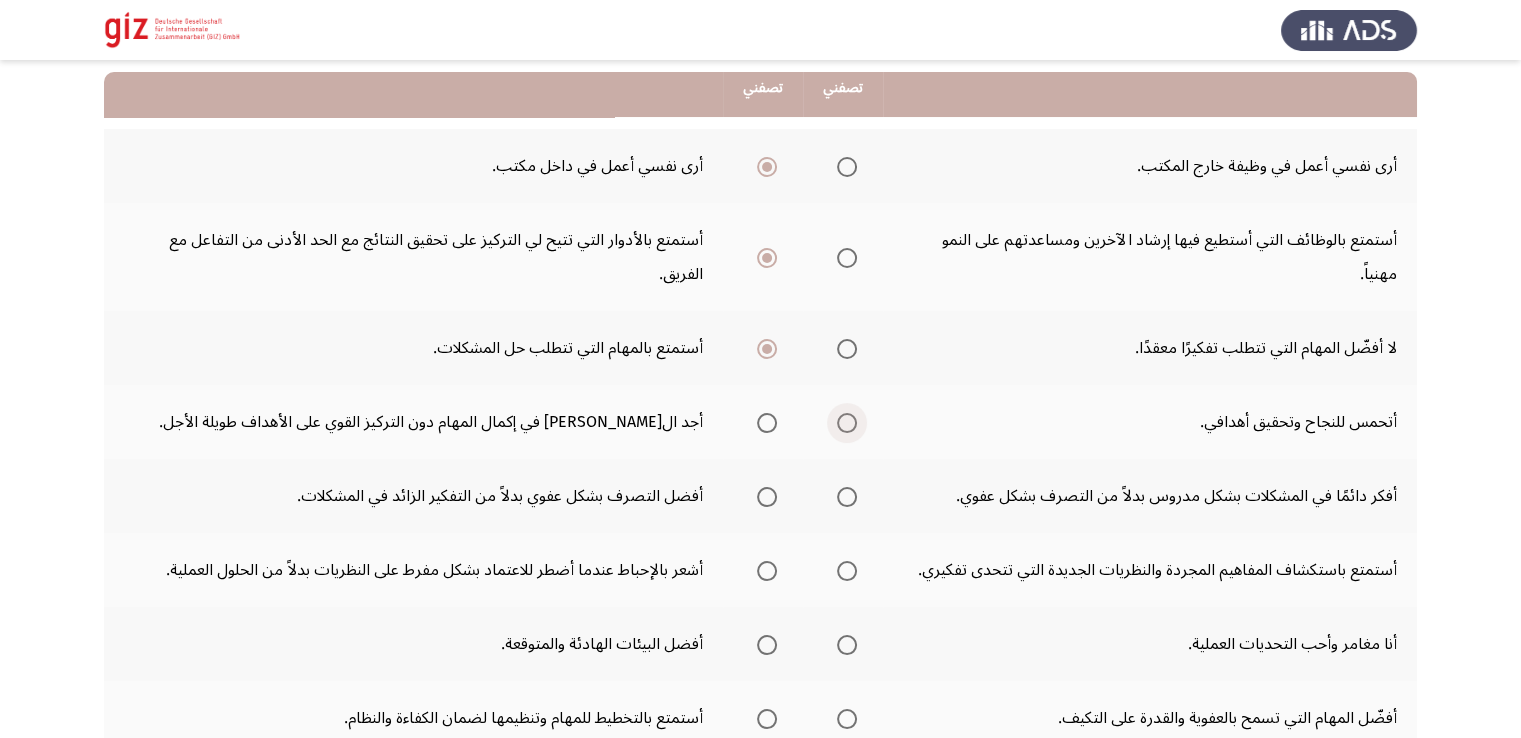 click at bounding box center [847, 423] 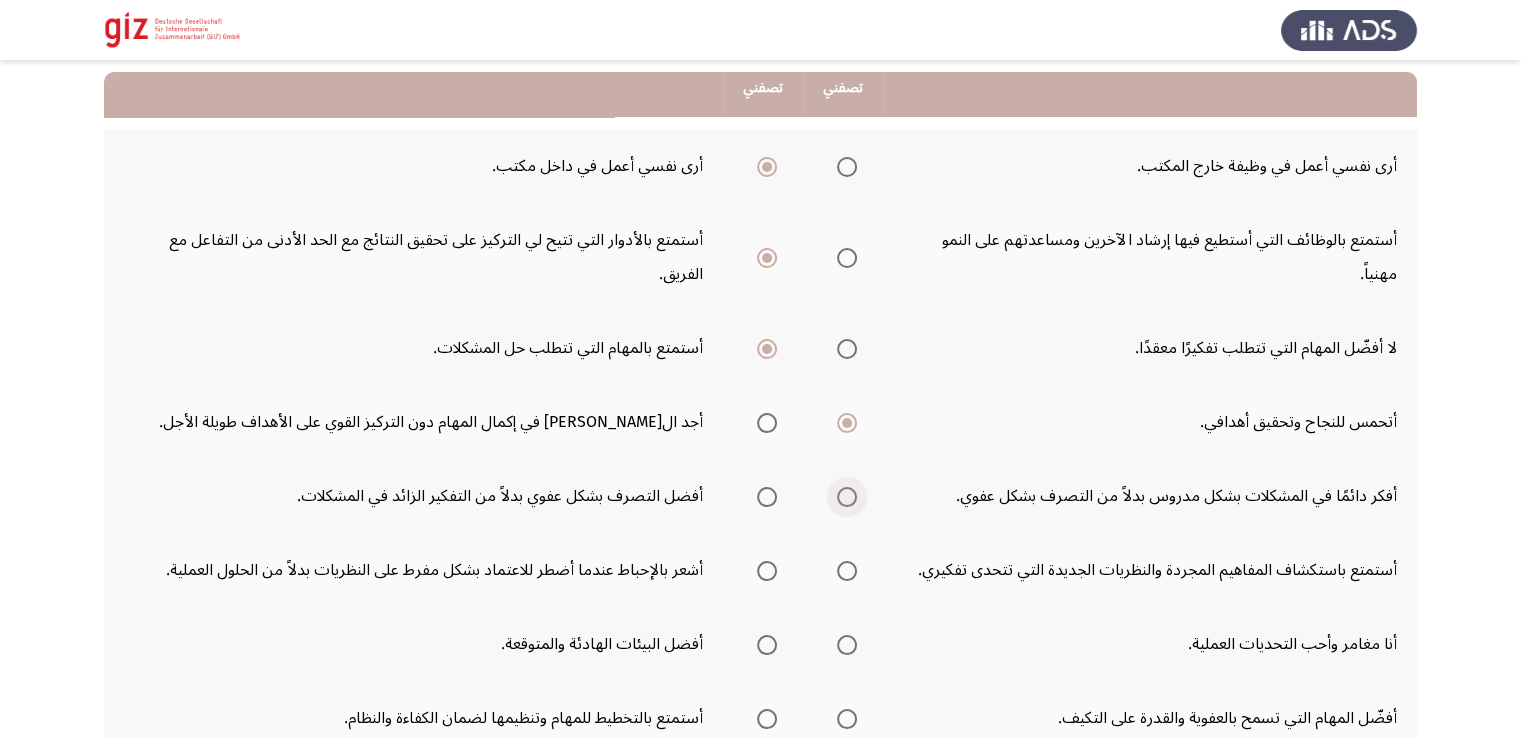 click at bounding box center [847, 497] 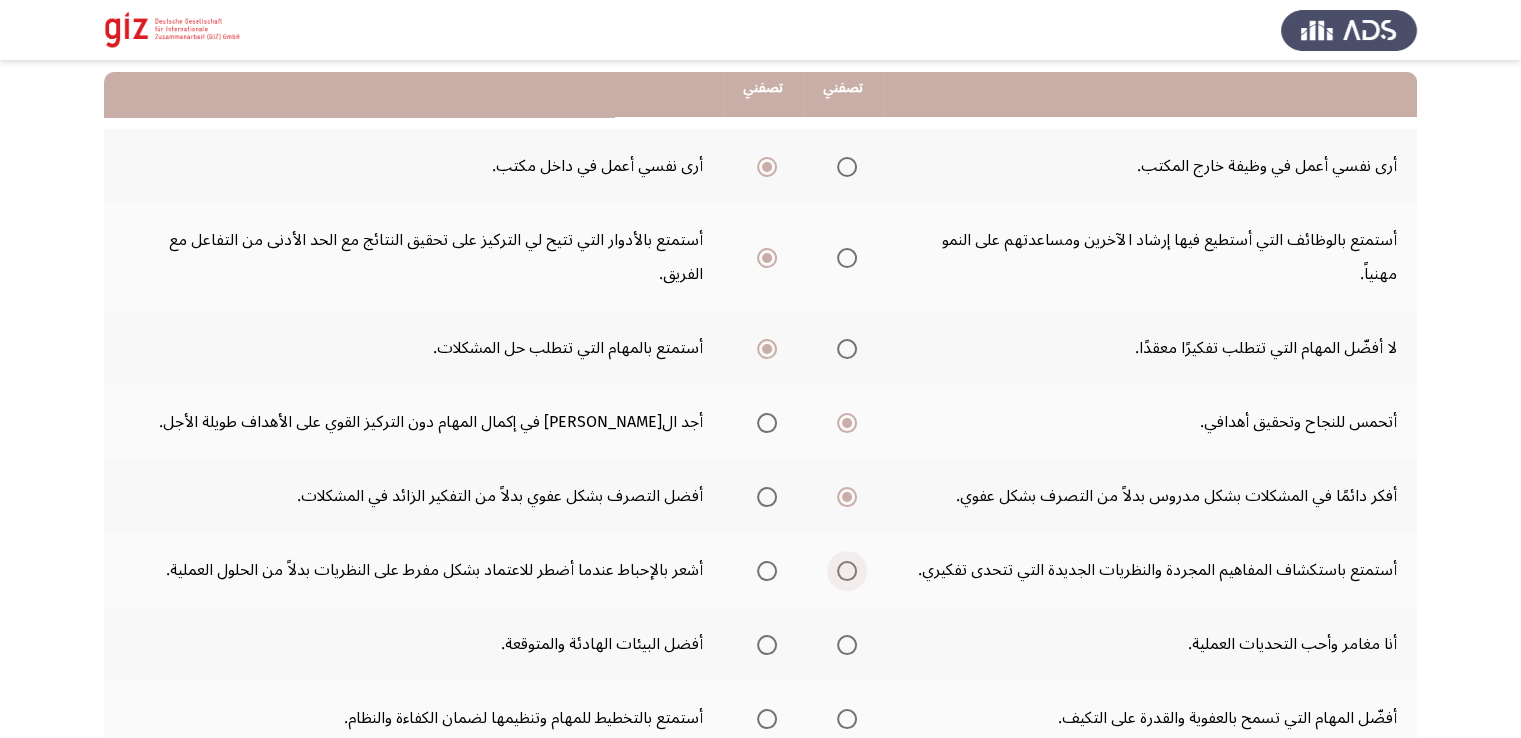 click at bounding box center [847, 571] 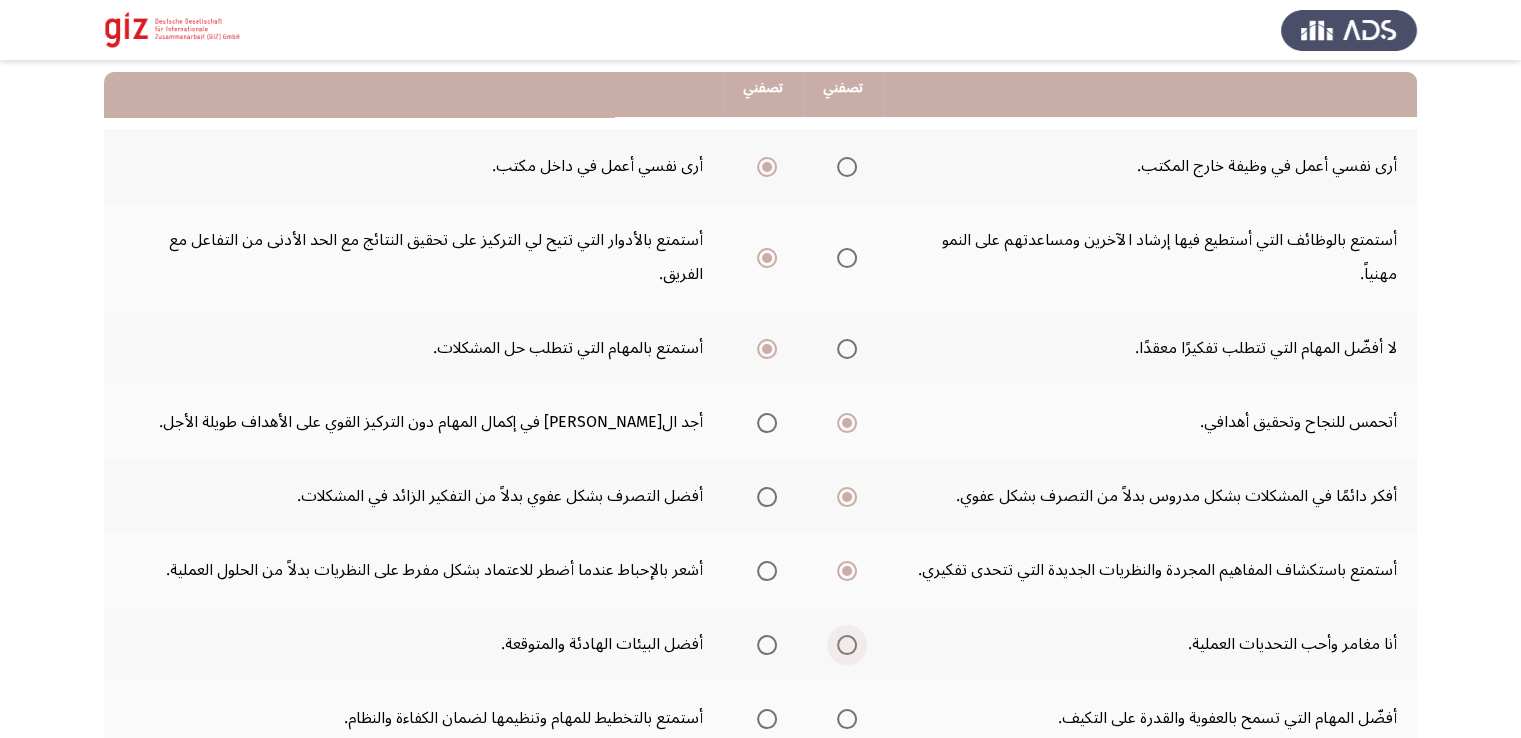 click at bounding box center [847, 645] 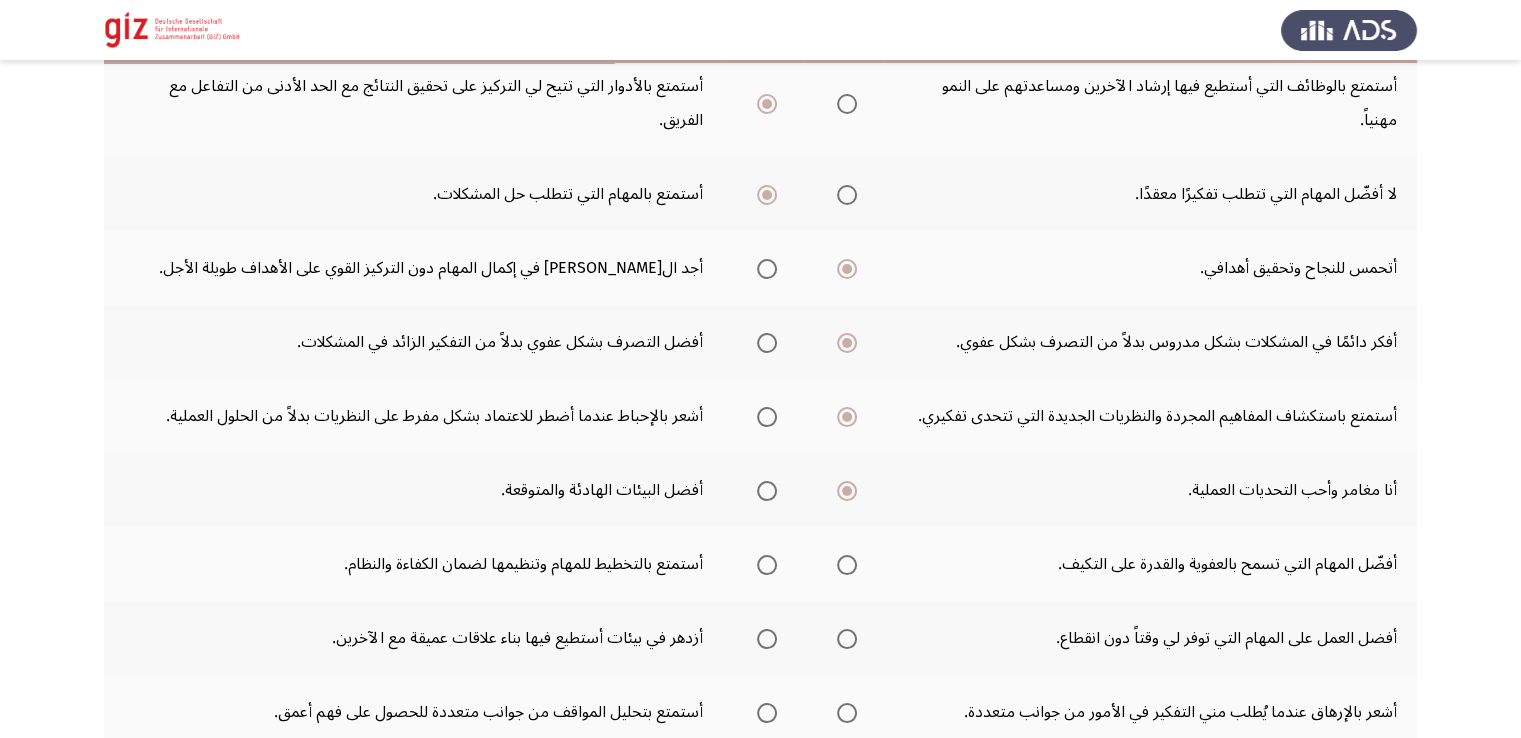 scroll, scrollTop: 400, scrollLeft: 0, axis: vertical 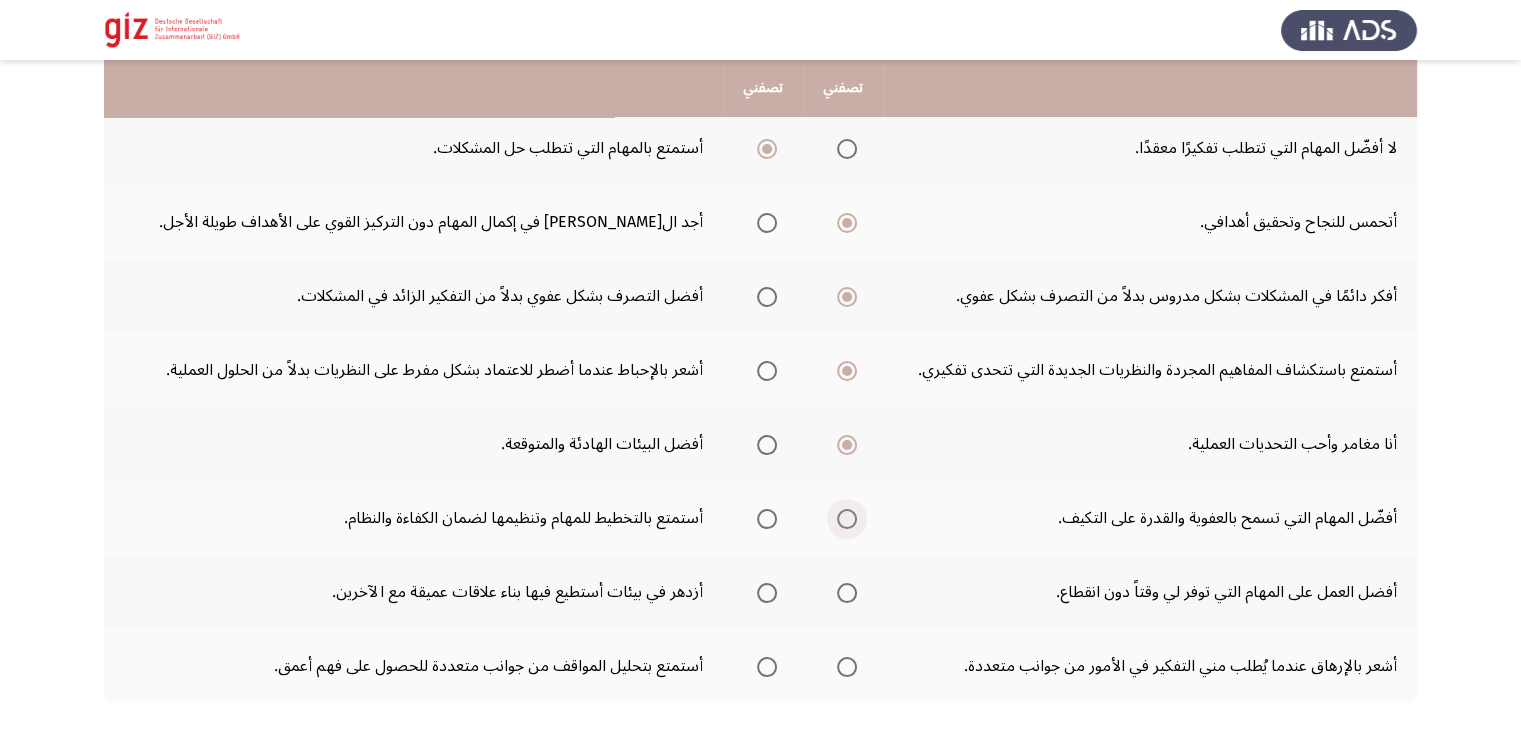 click at bounding box center (847, 519) 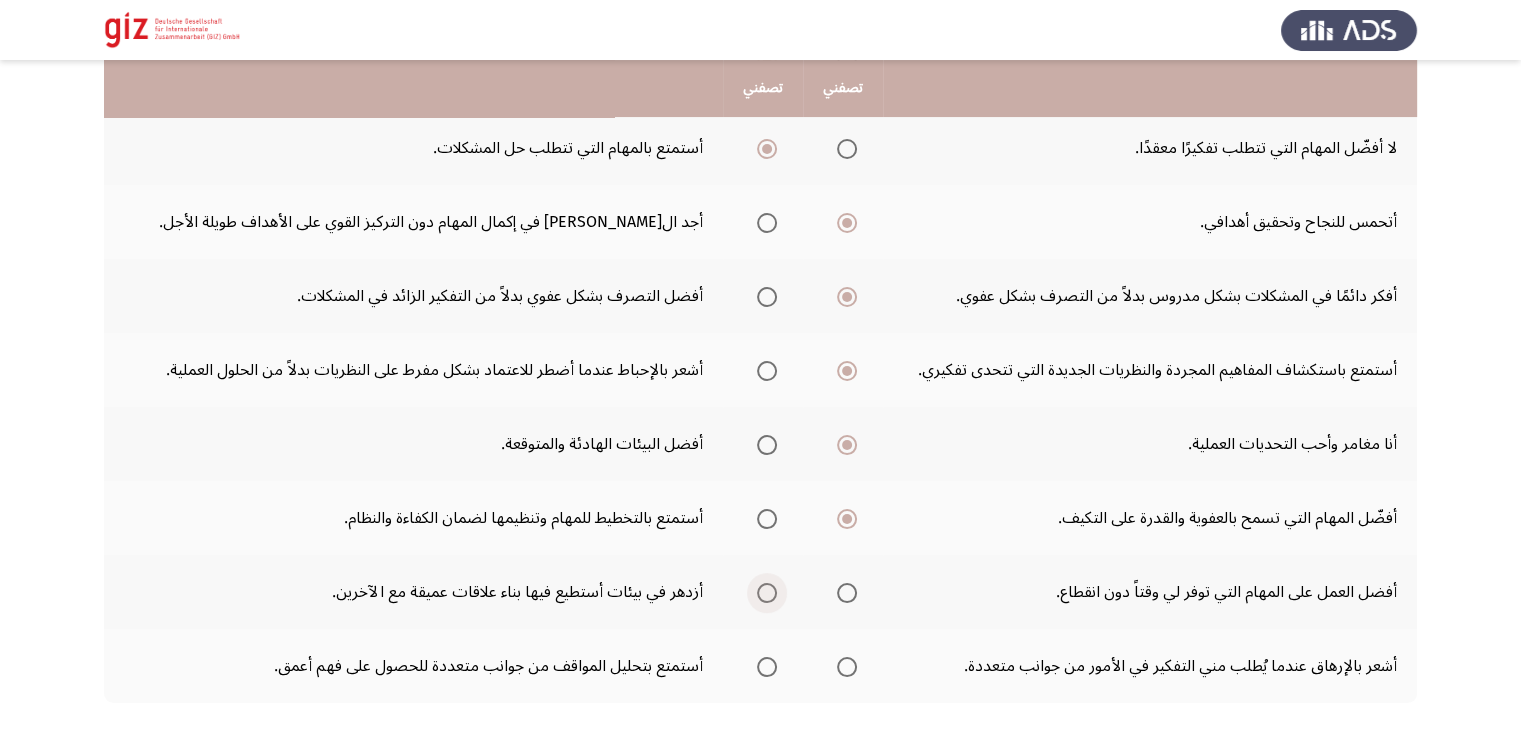 click at bounding box center [767, 593] 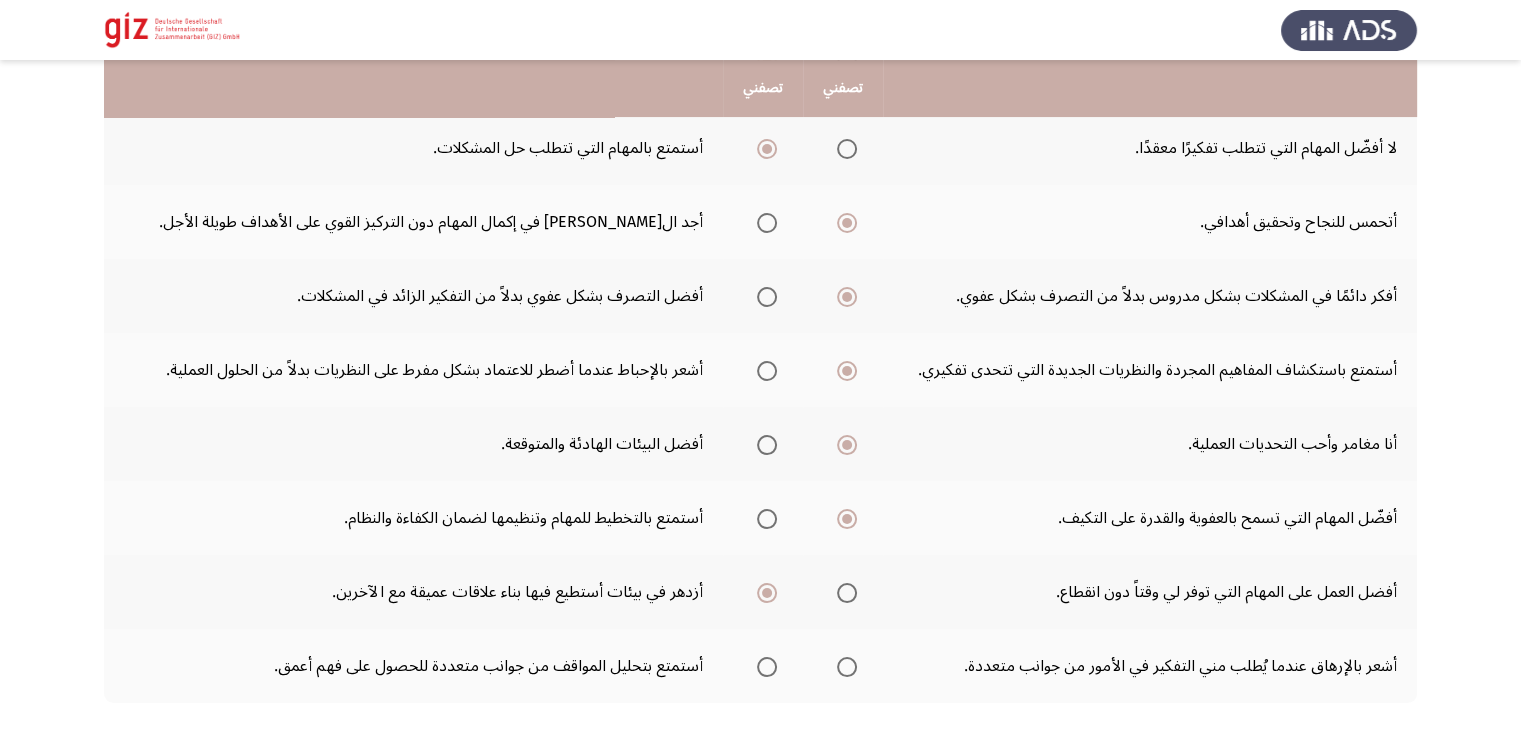 click at bounding box center (767, 667) 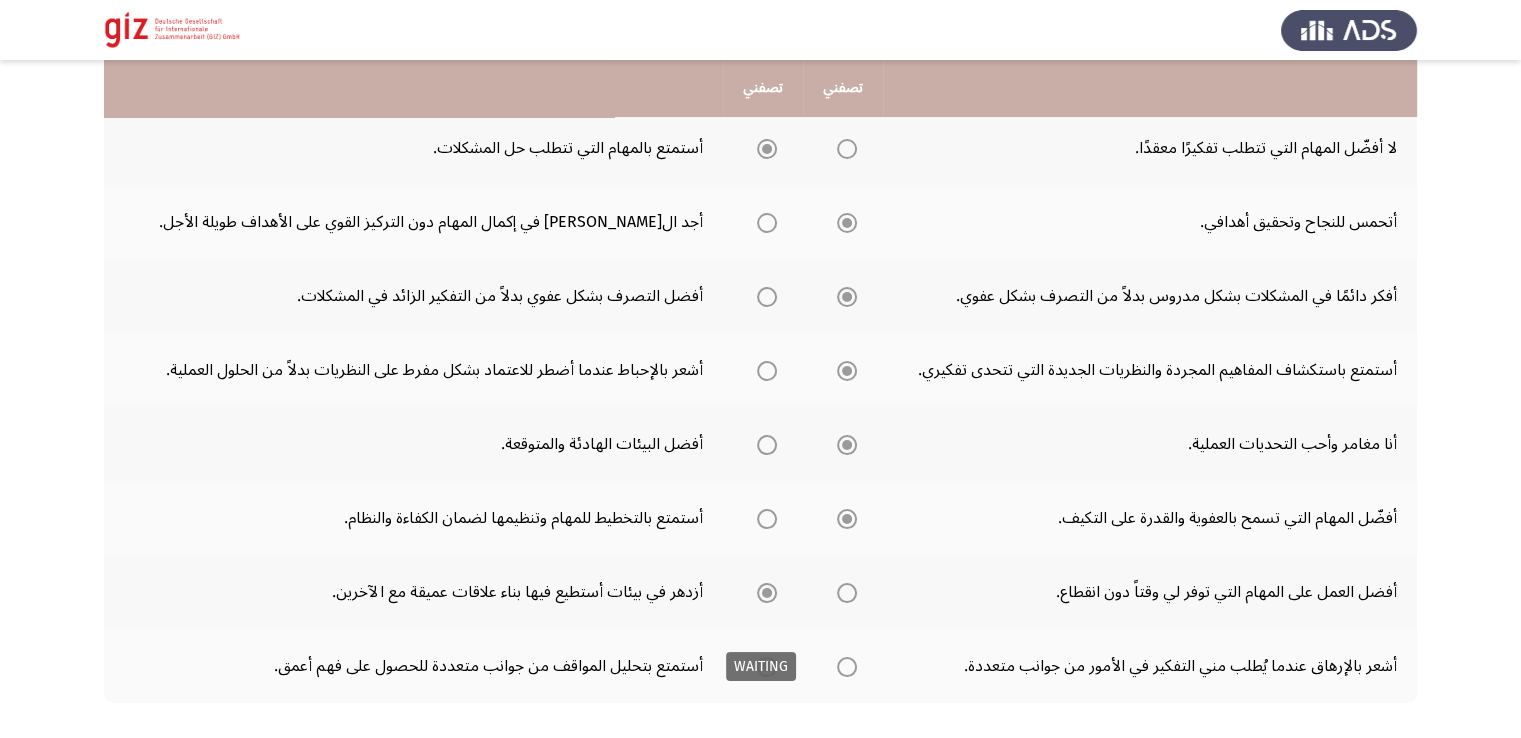 click at bounding box center (767, 667) 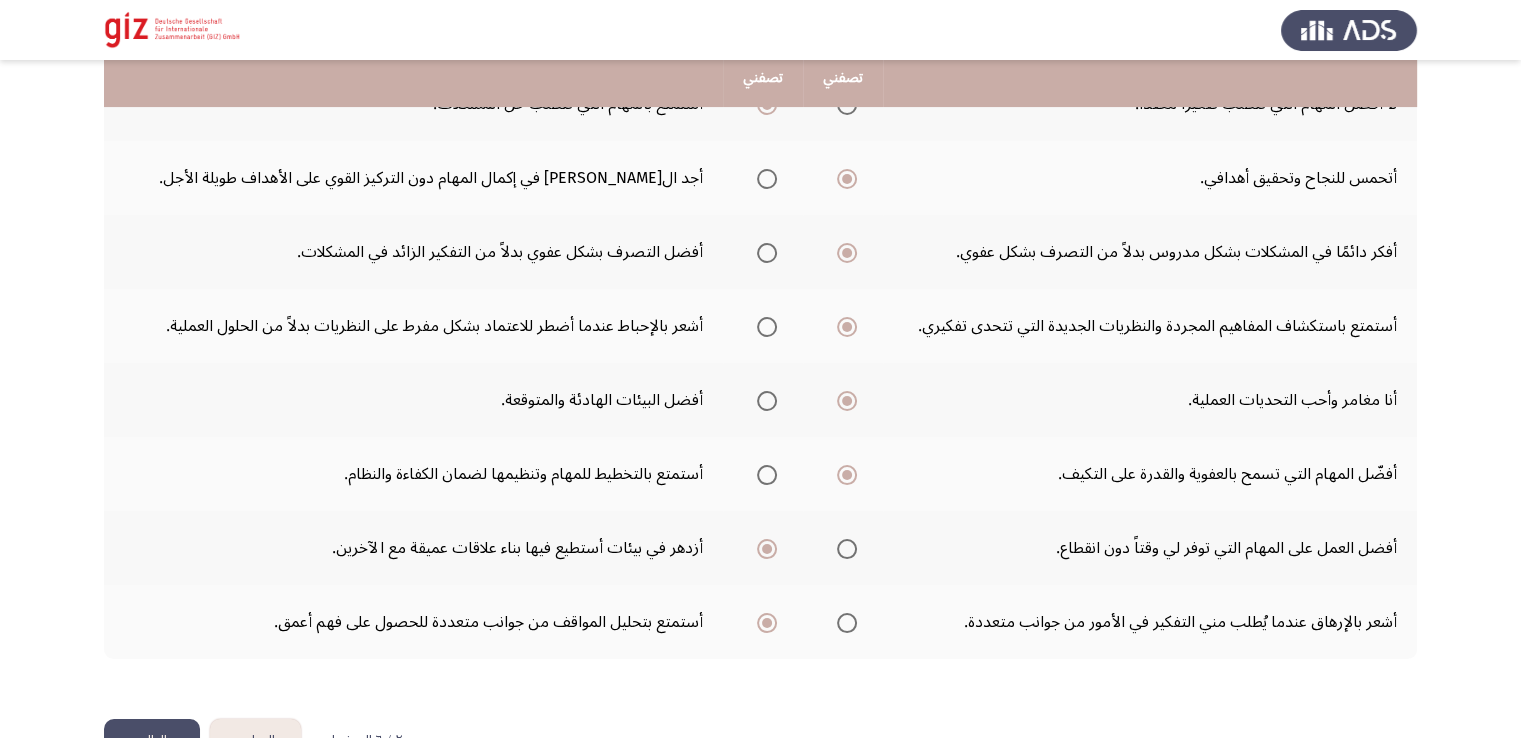 scroll, scrollTop: 467, scrollLeft: 0, axis: vertical 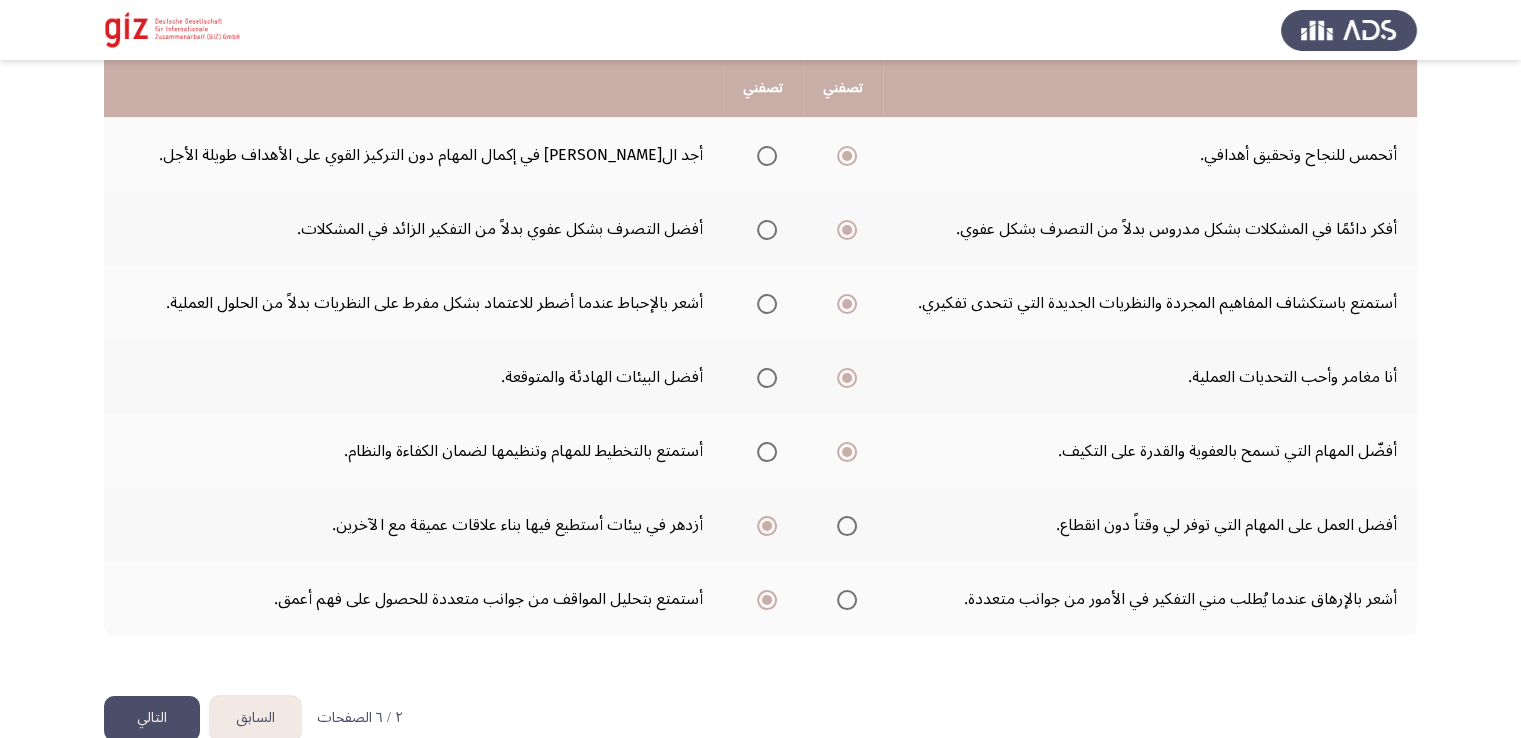 click on "التالي" 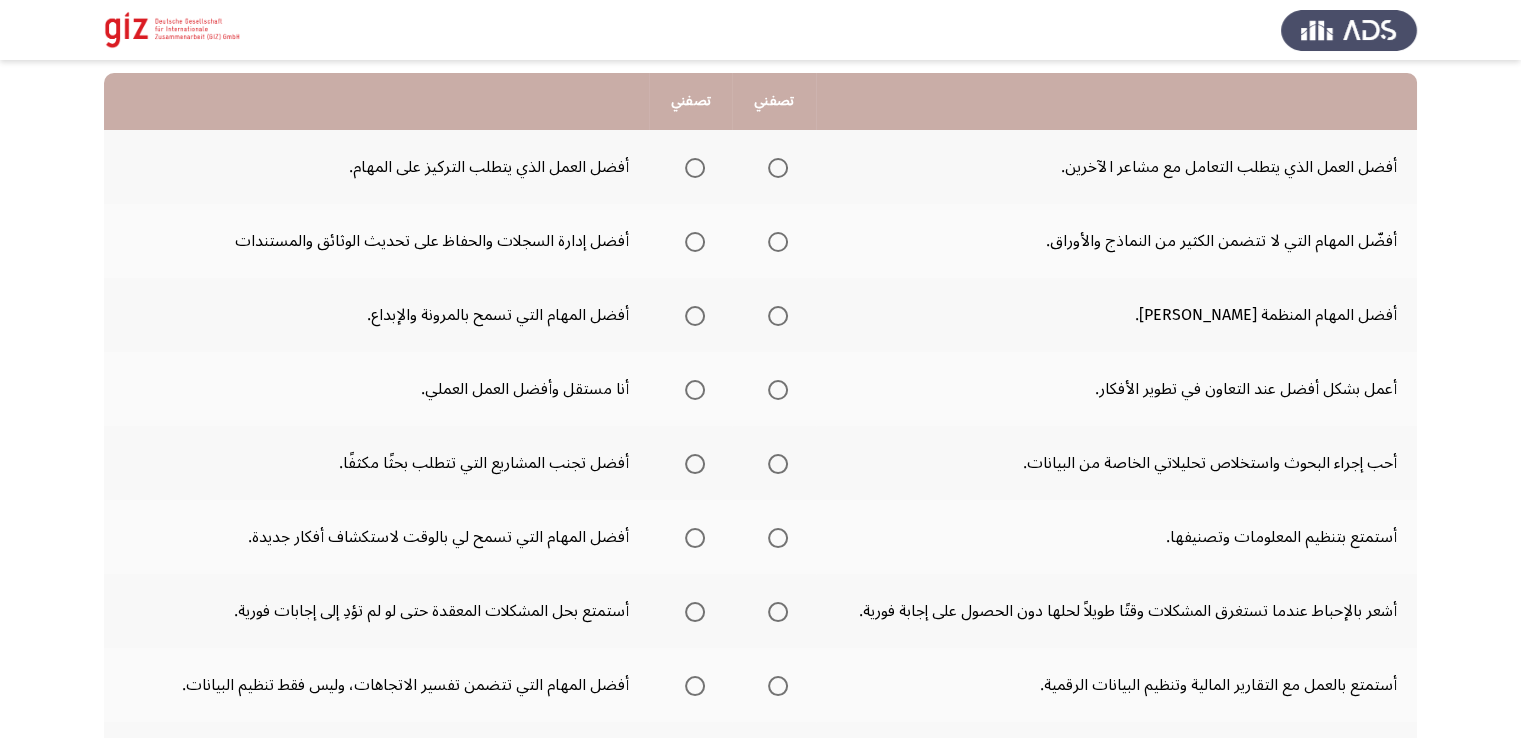 scroll, scrollTop: 200, scrollLeft: 0, axis: vertical 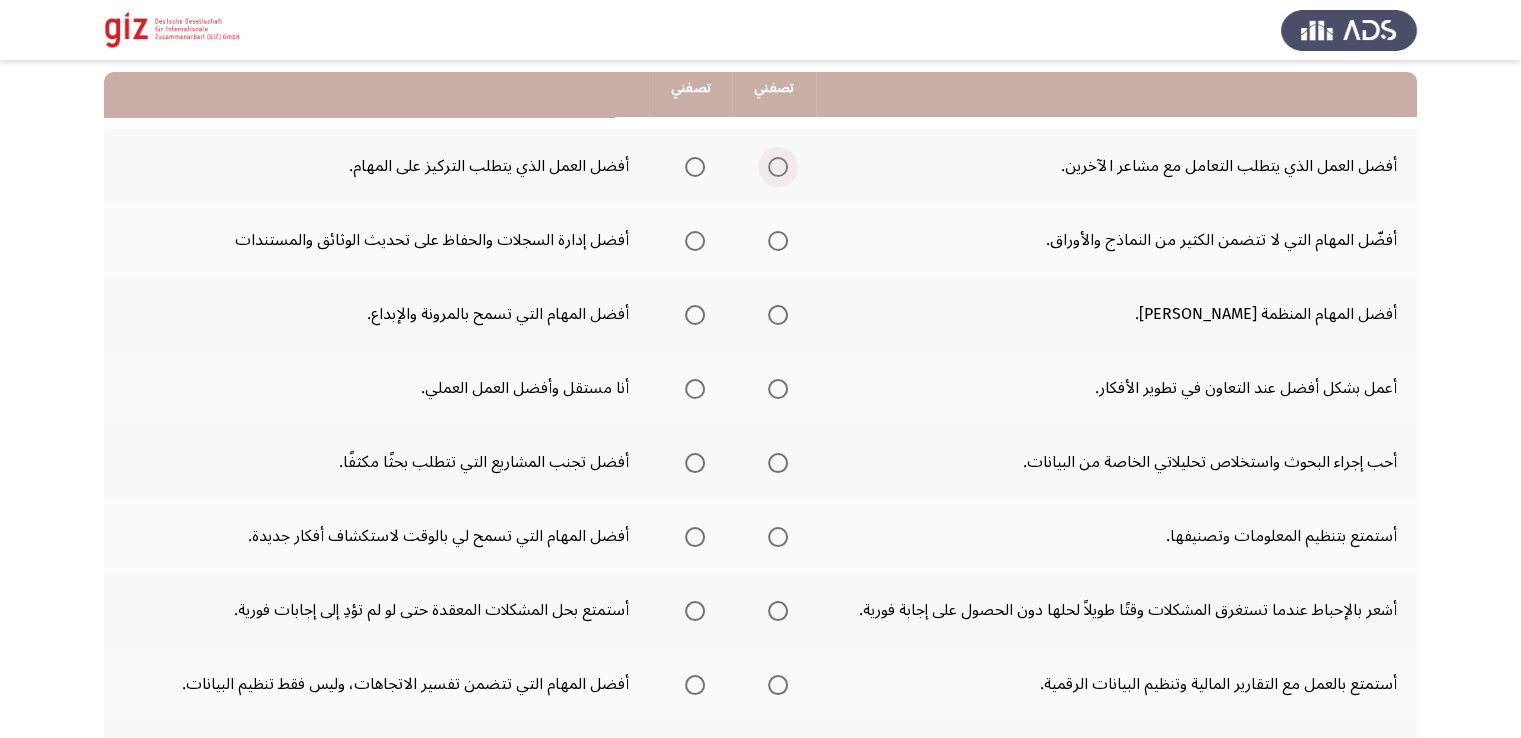 click at bounding box center (778, 167) 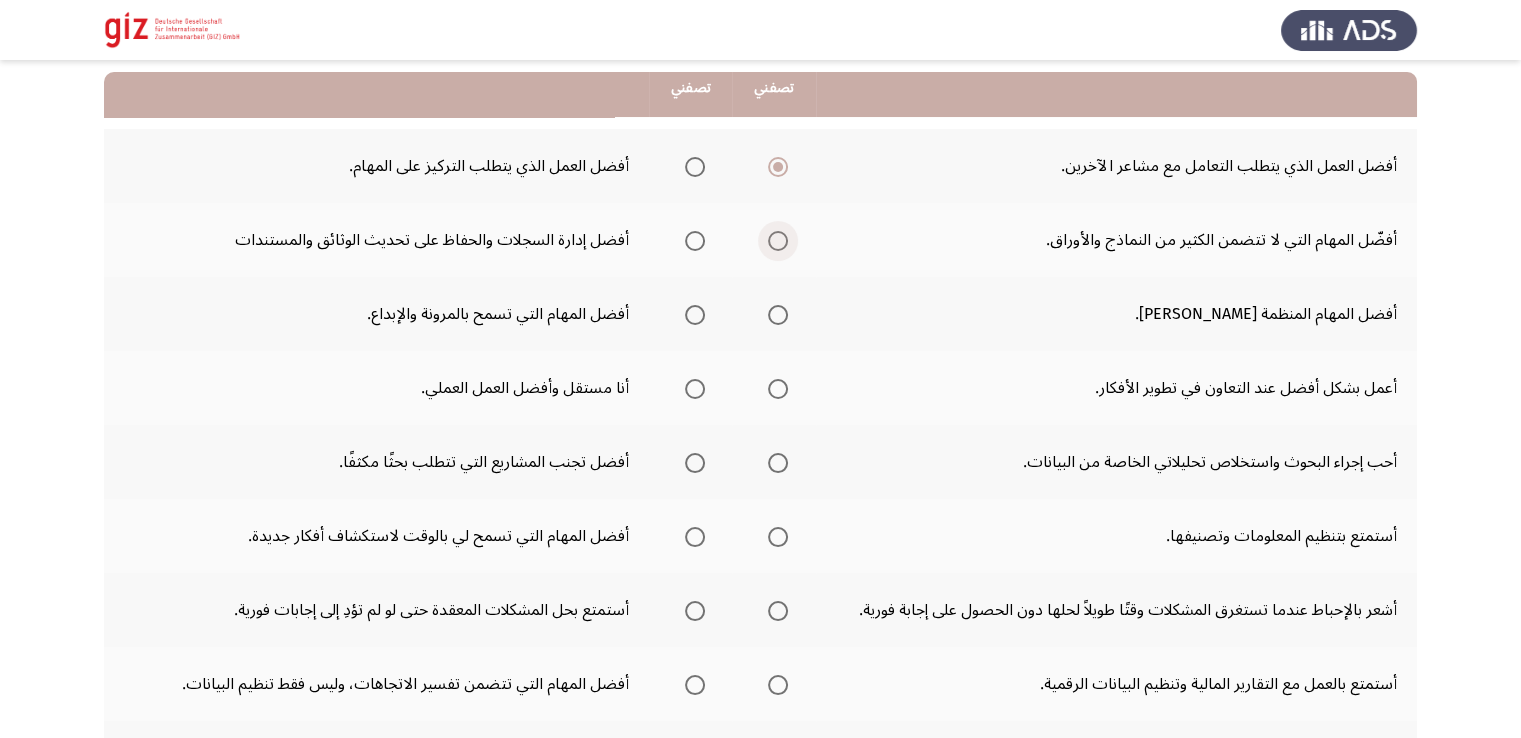click at bounding box center [778, 241] 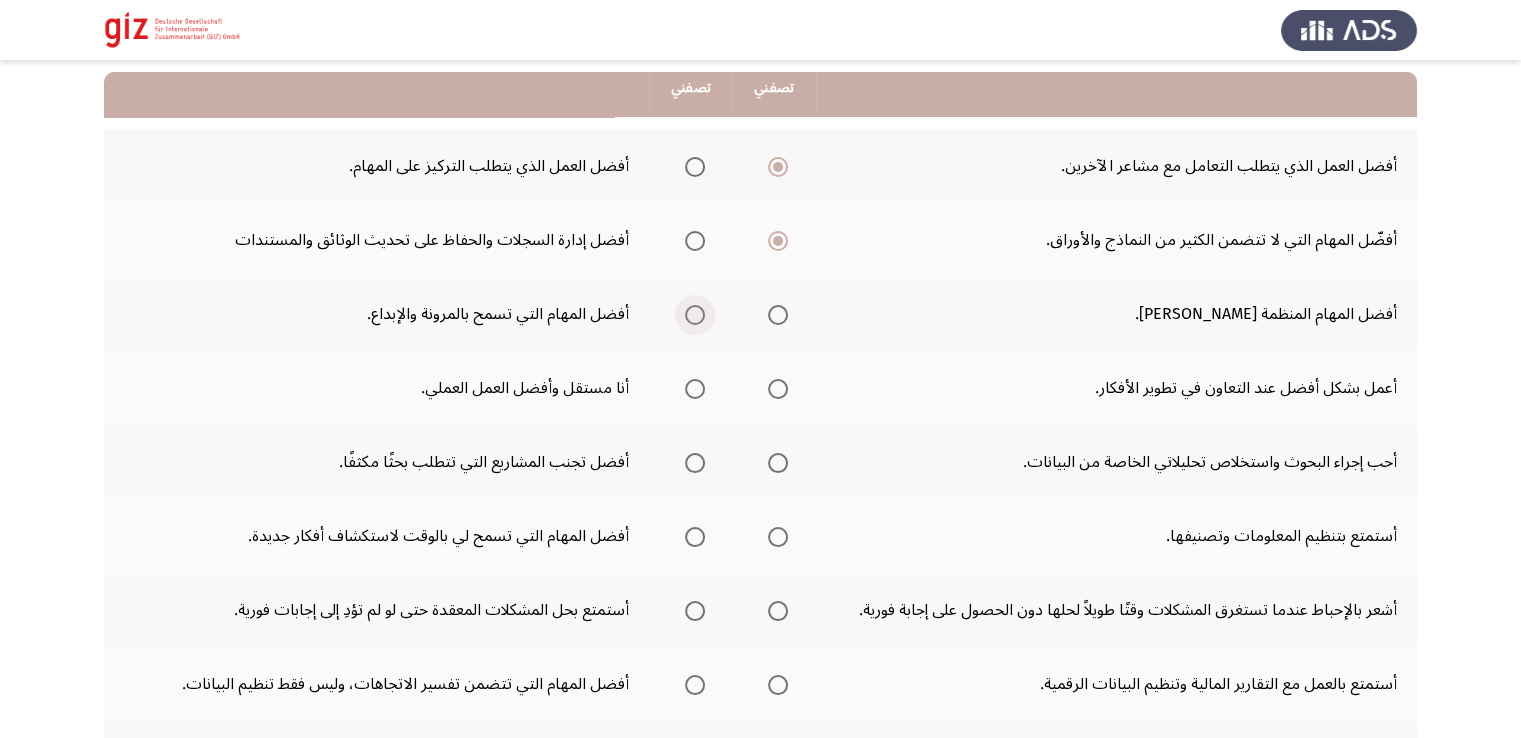 click at bounding box center [695, 315] 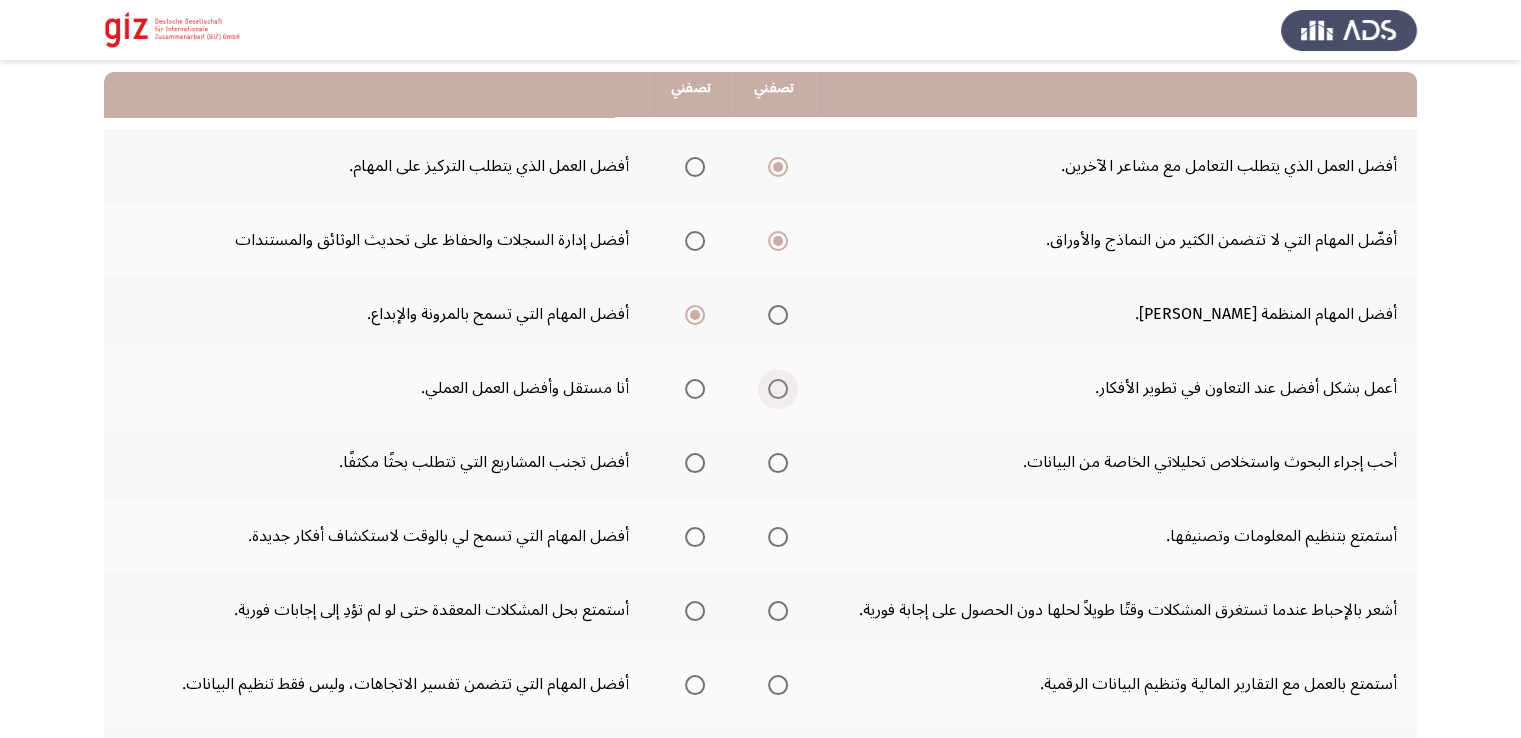 click at bounding box center (778, 389) 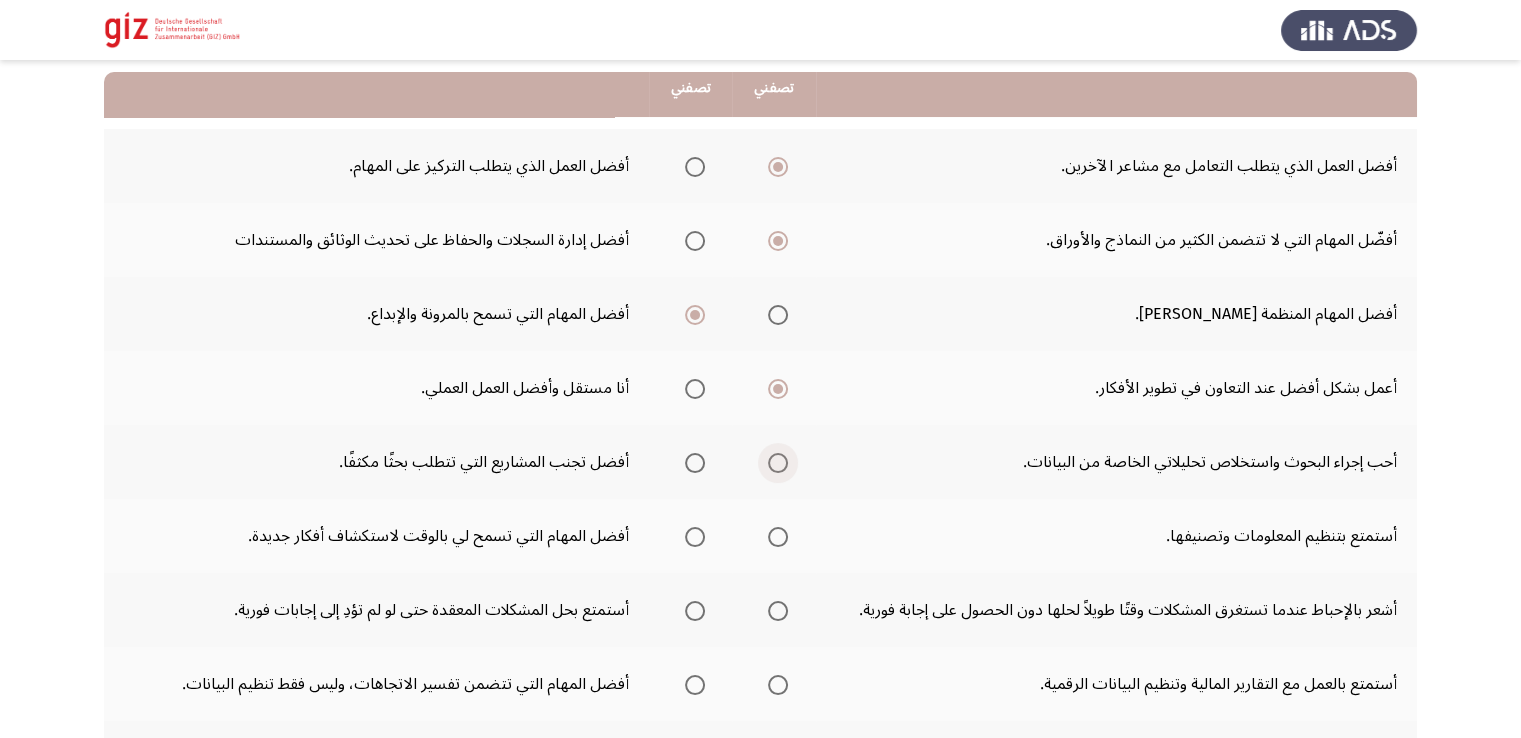 click at bounding box center [778, 463] 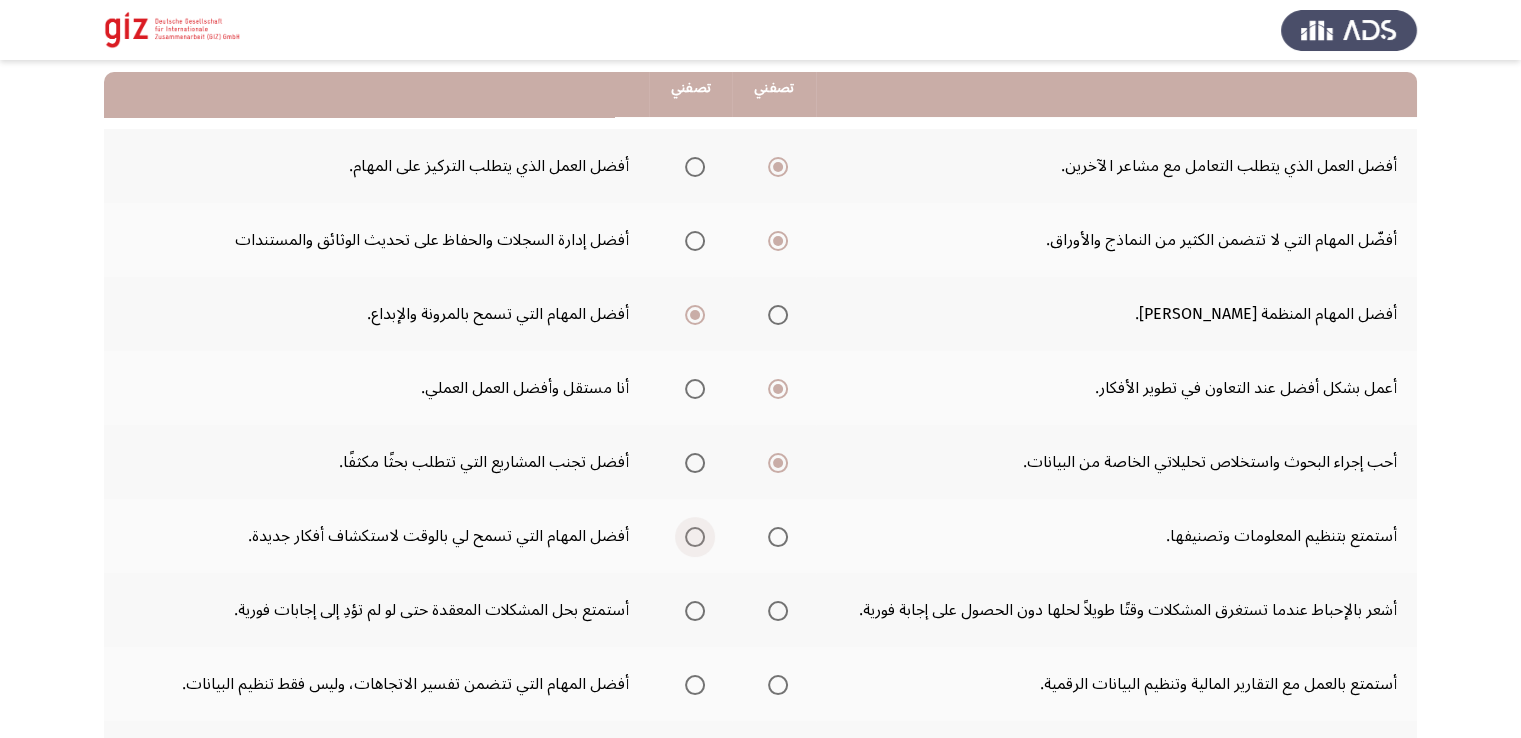 click at bounding box center (695, 537) 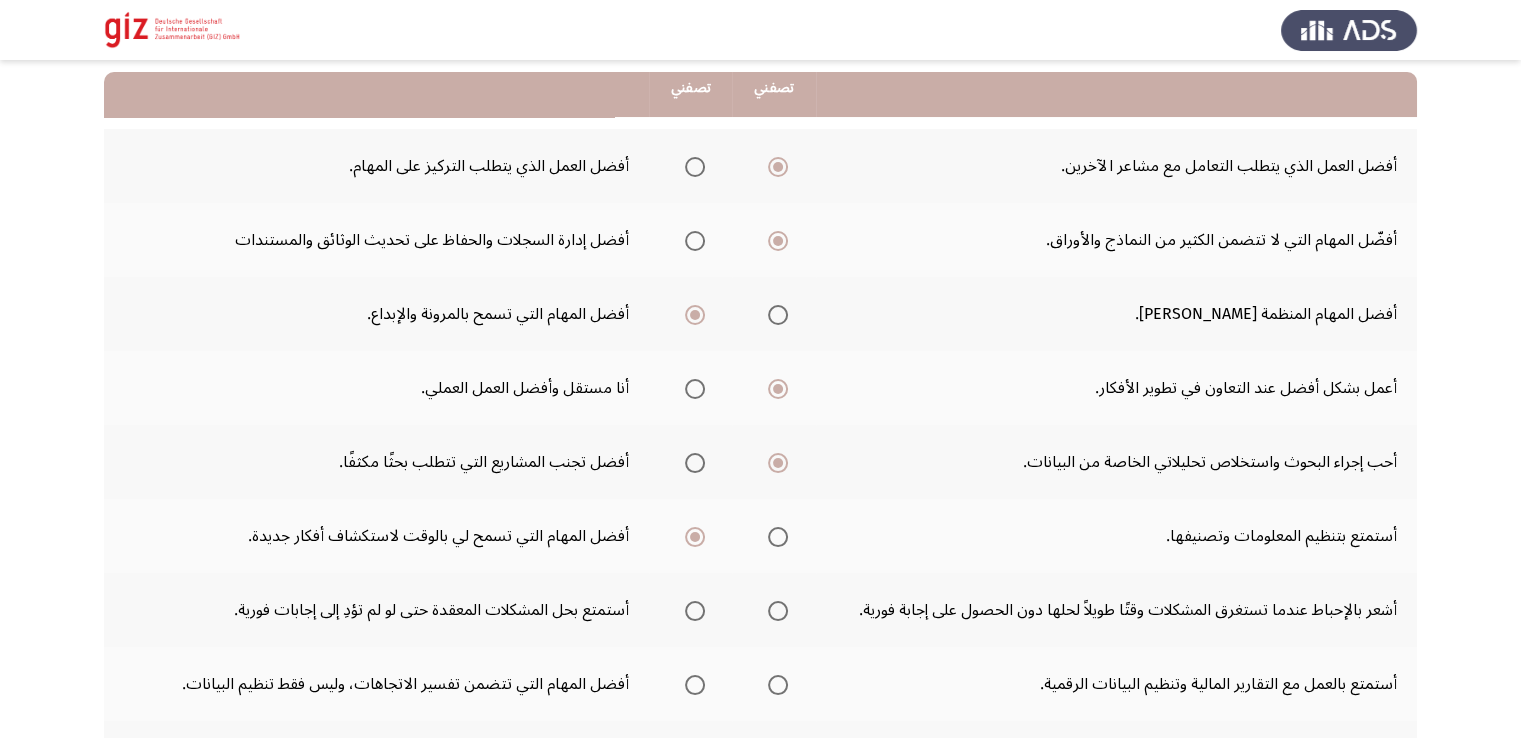 click at bounding box center [778, 611] 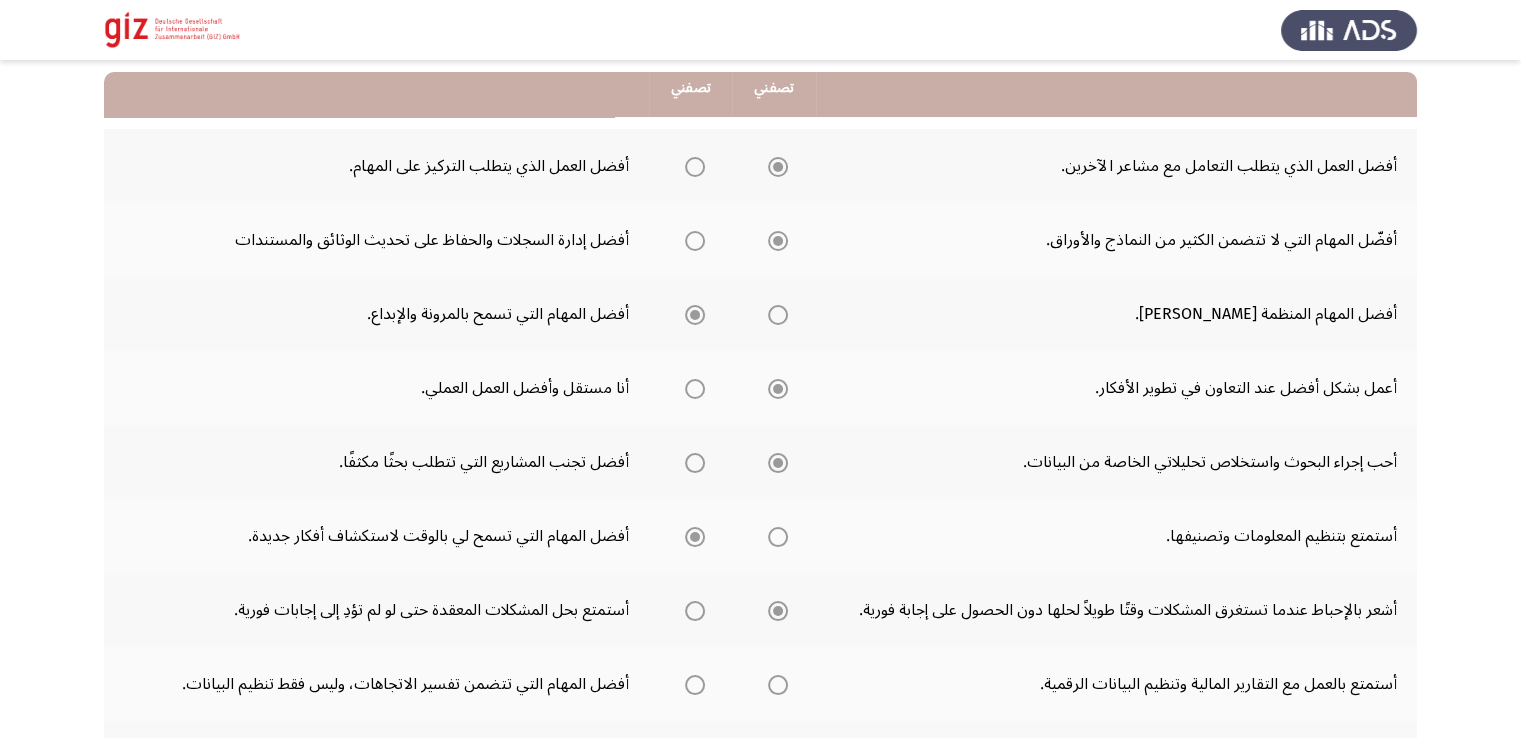 click at bounding box center [778, 611] 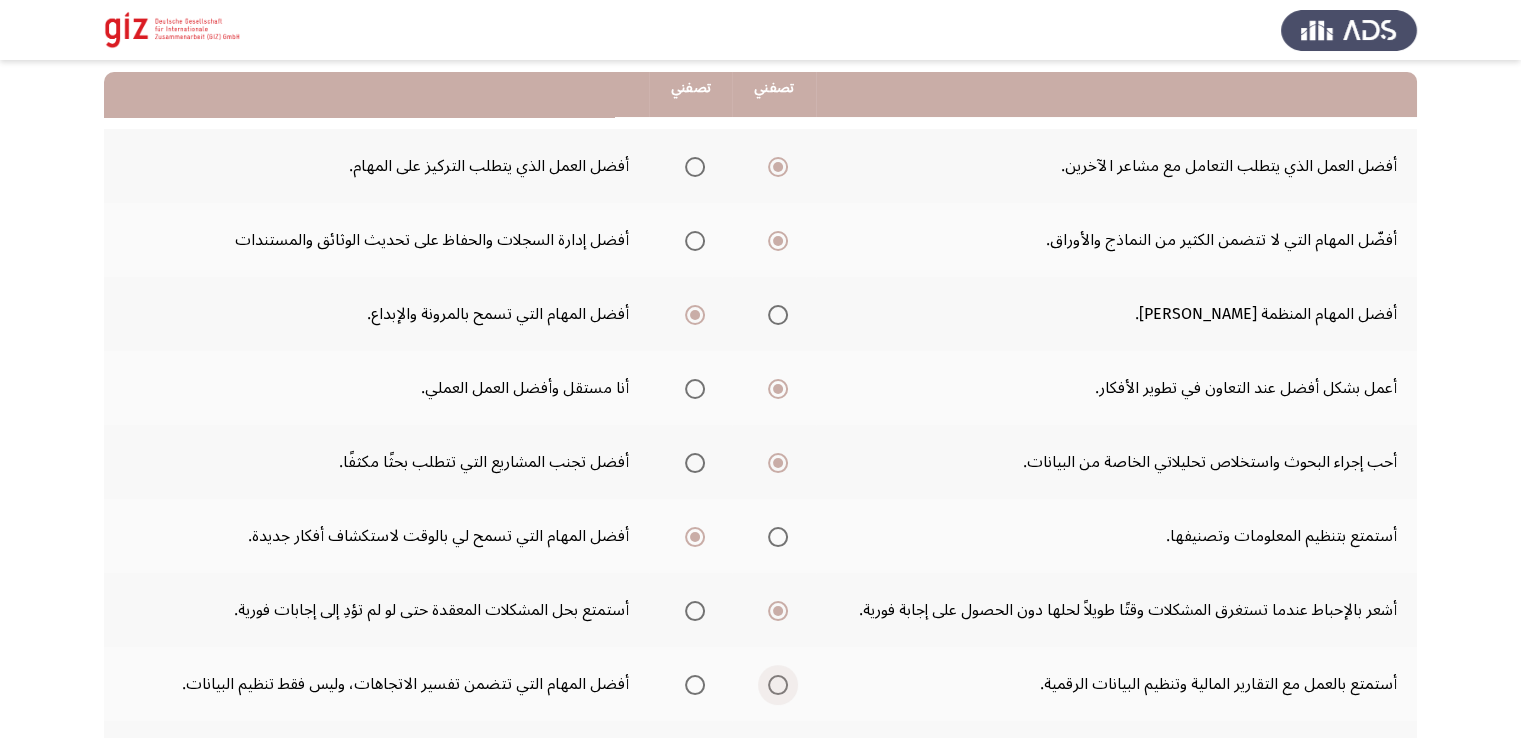 click at bounding box center [778, 685] 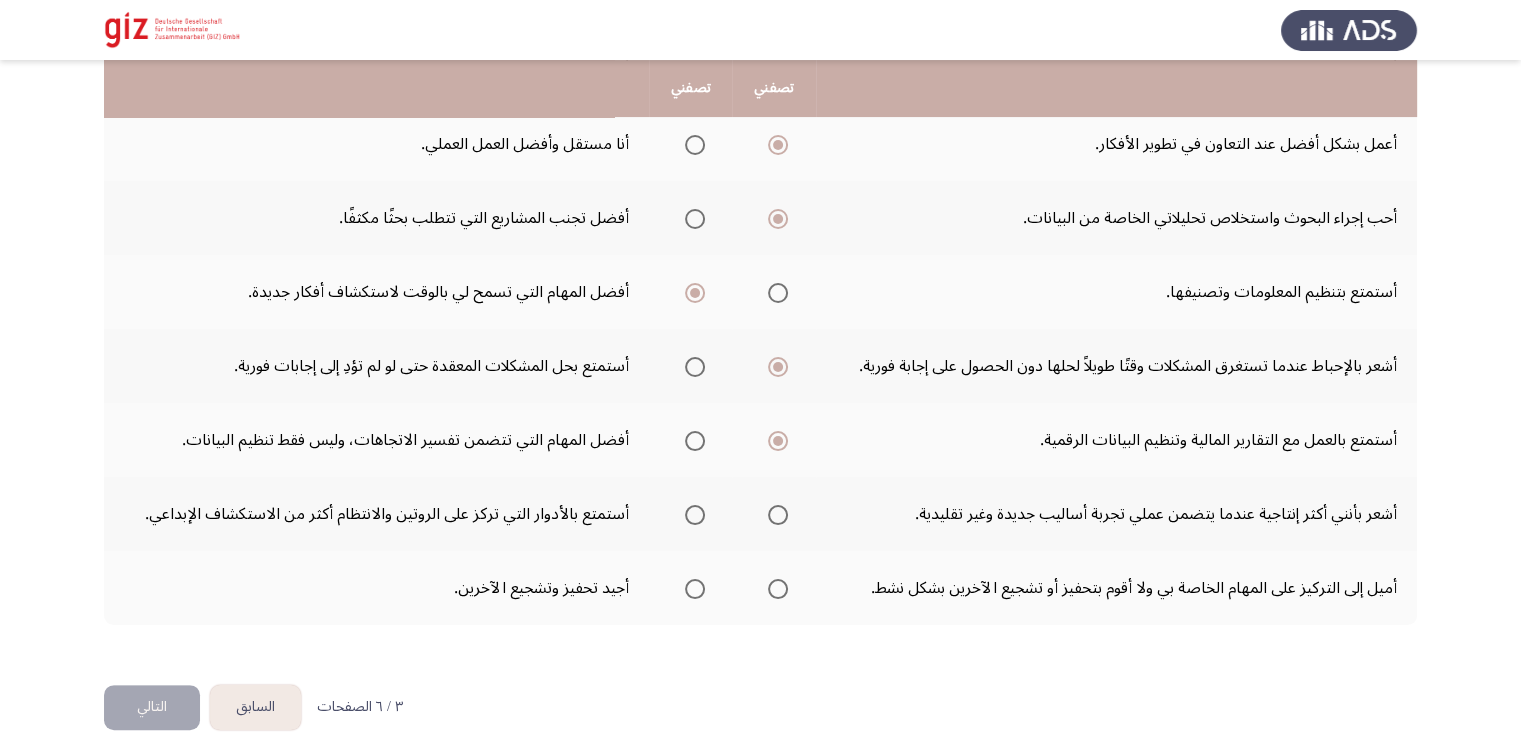 scroll, scrollTop: 467, scrollLeft: 0, axis: vertical 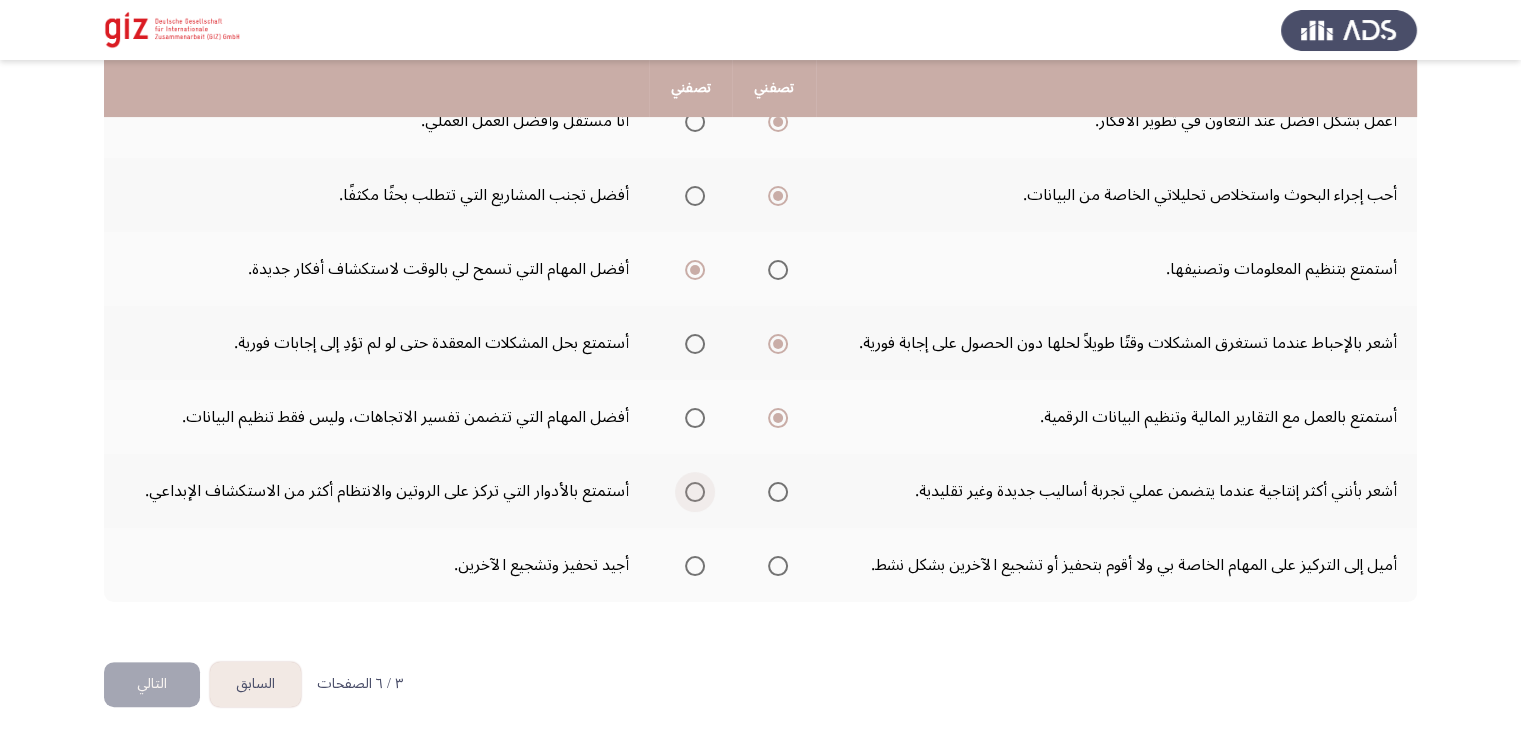 click at bounding box center [695, 492] 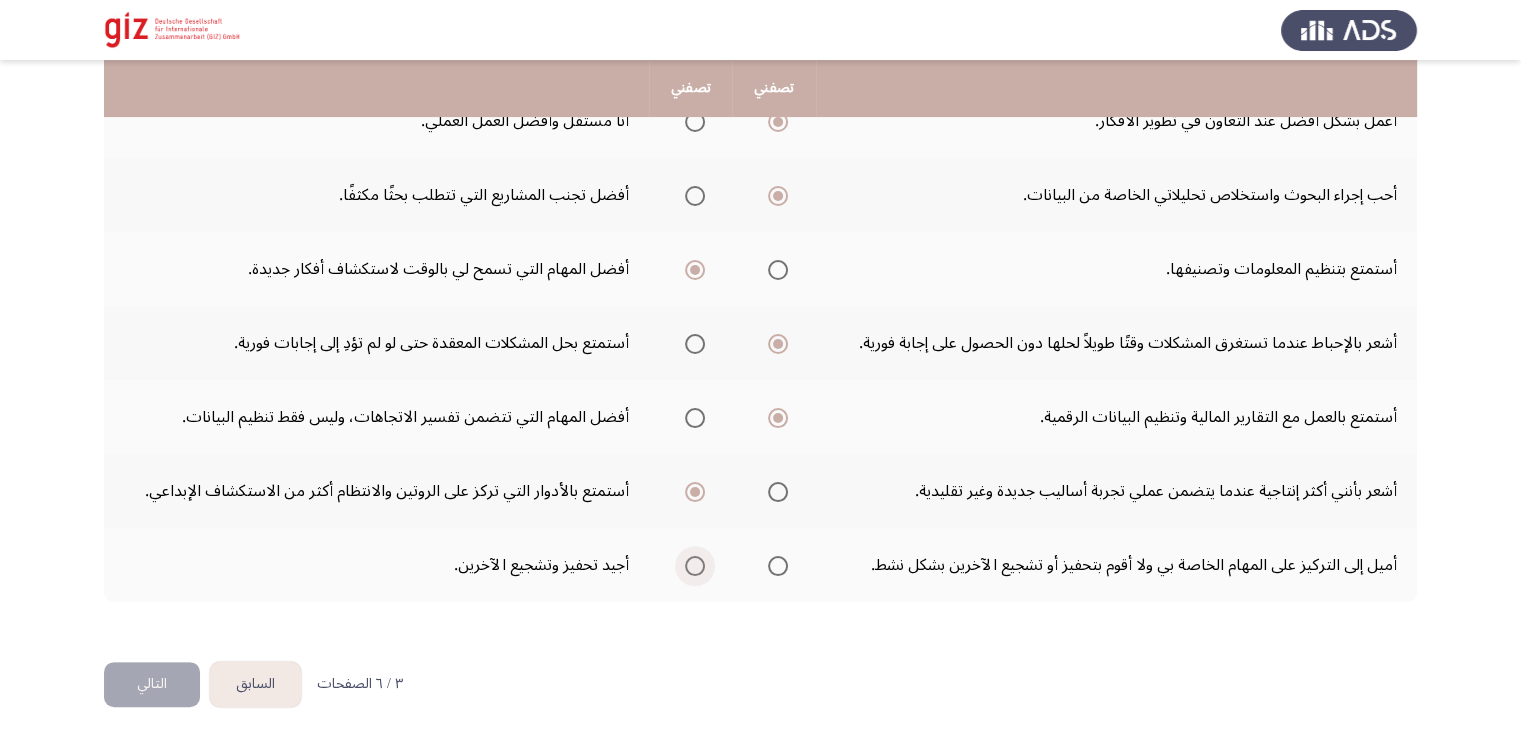 click at bounding box center (695, 566) 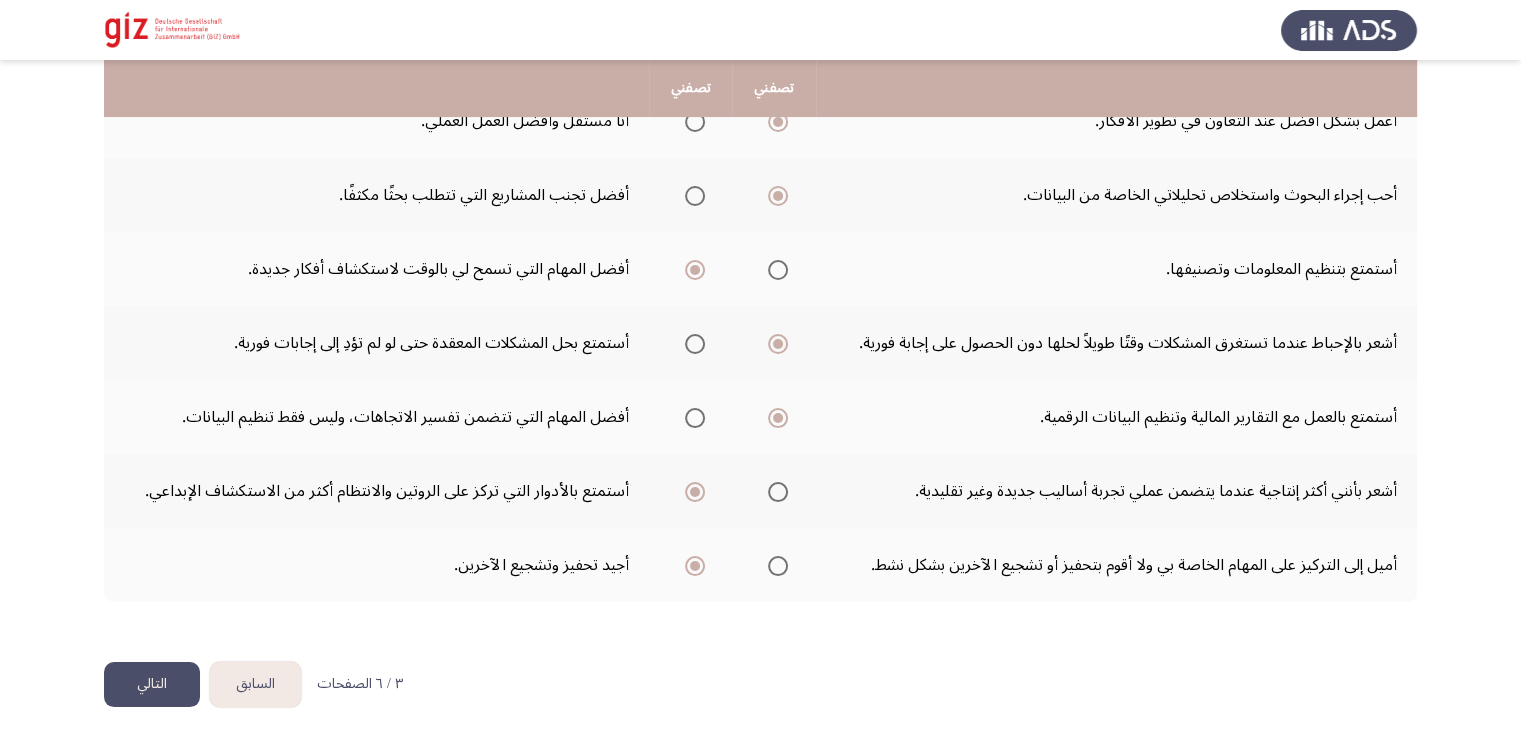 click on "التالي" 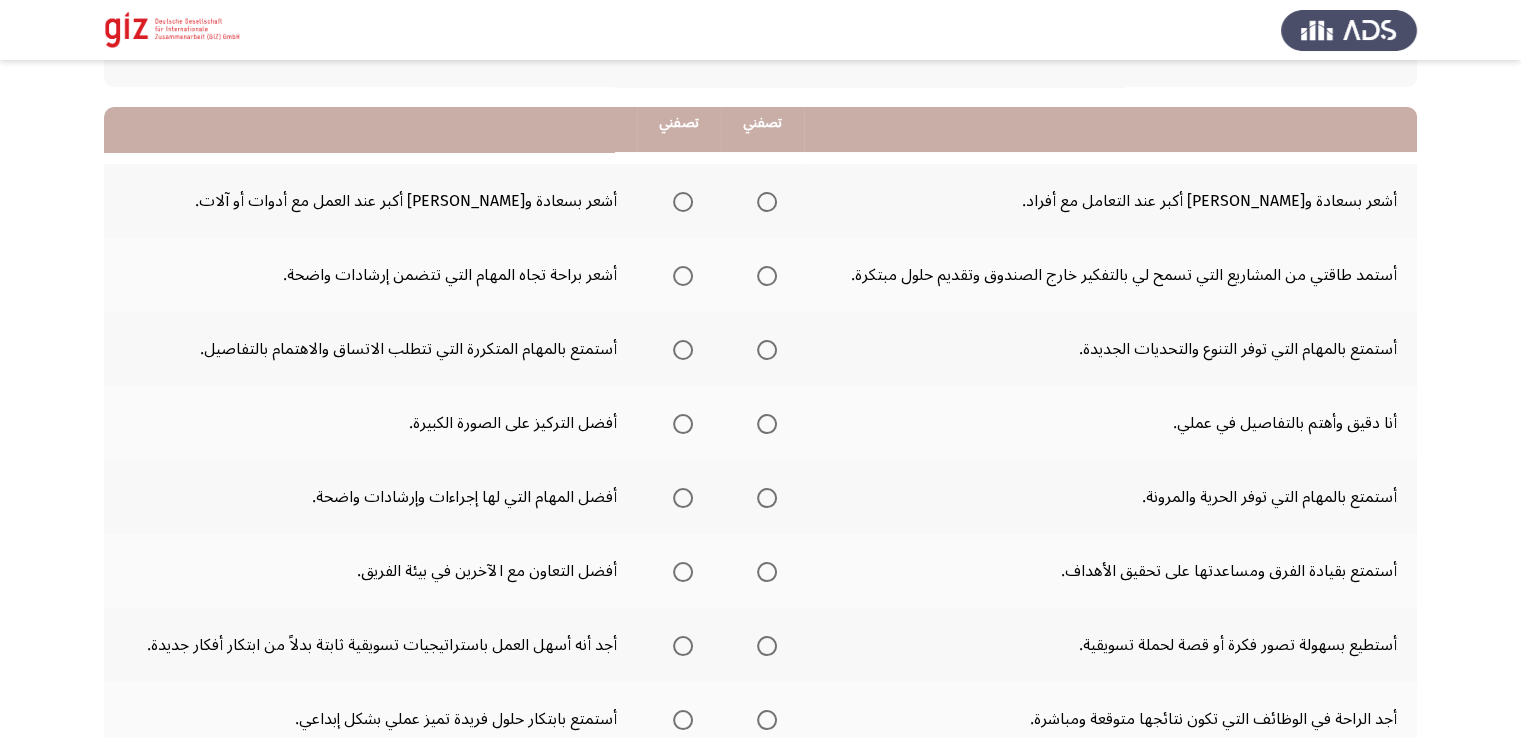 scroll, scrollTop: 200, scrollLeft: 0, axis: vertical 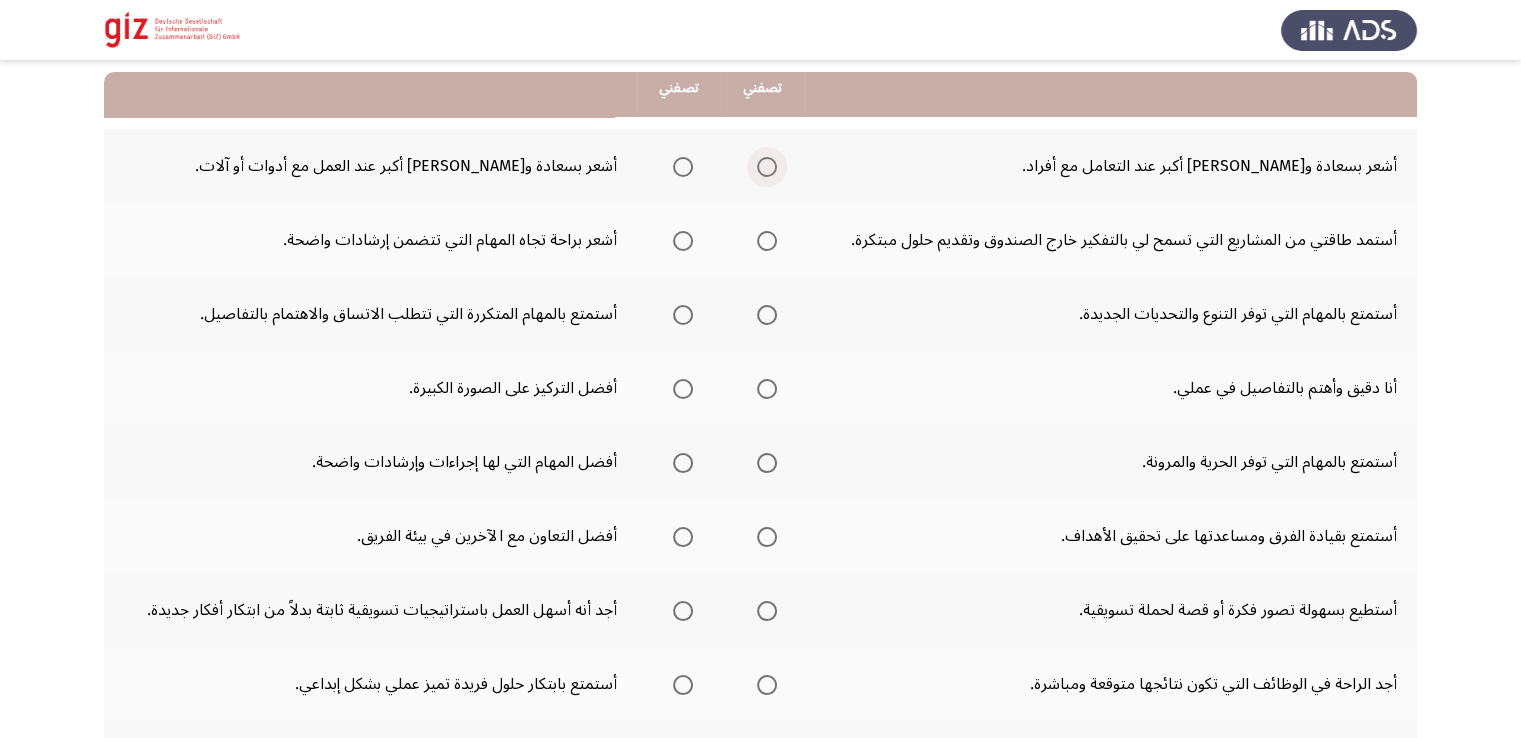 click at bounding box center (767, 167) 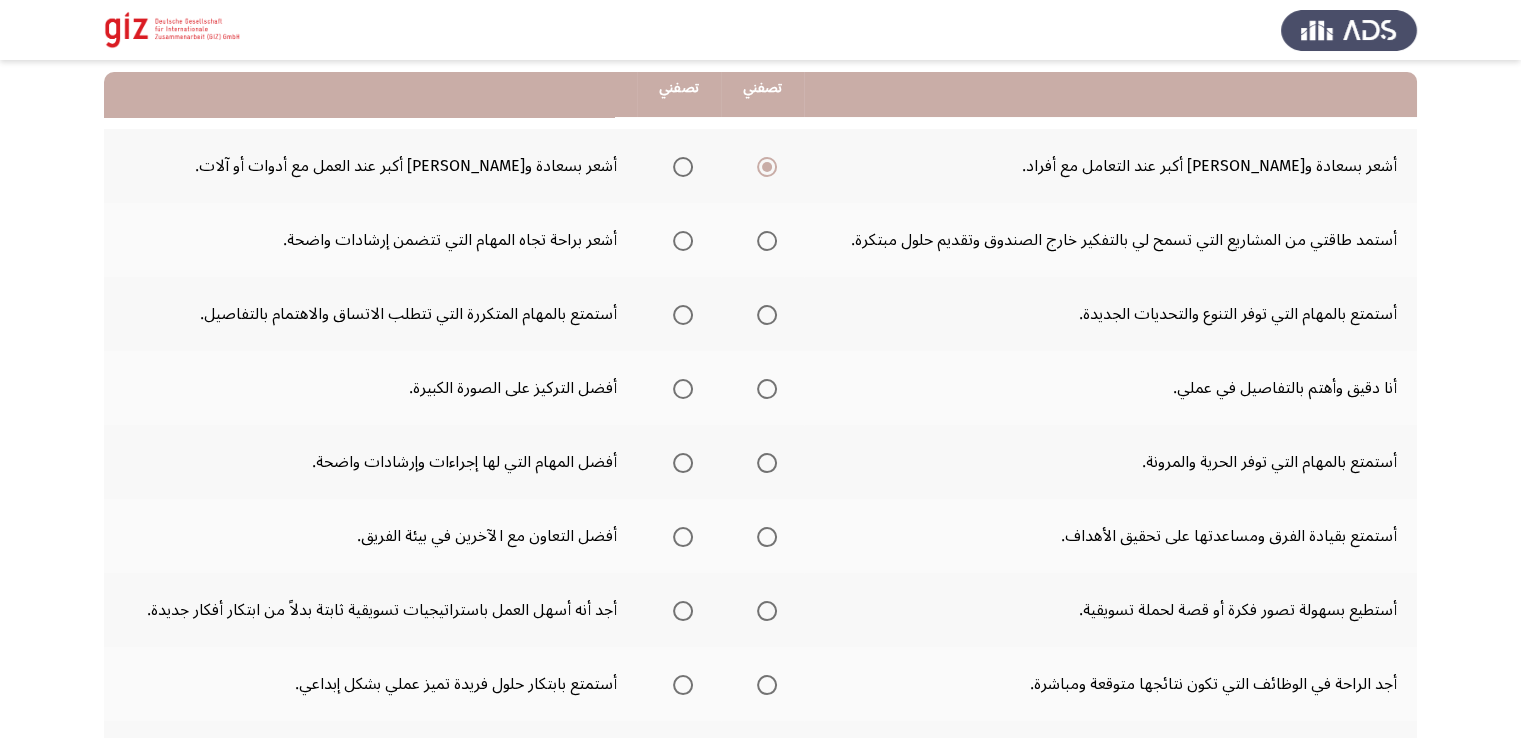 click at bounding box center [767, 241] 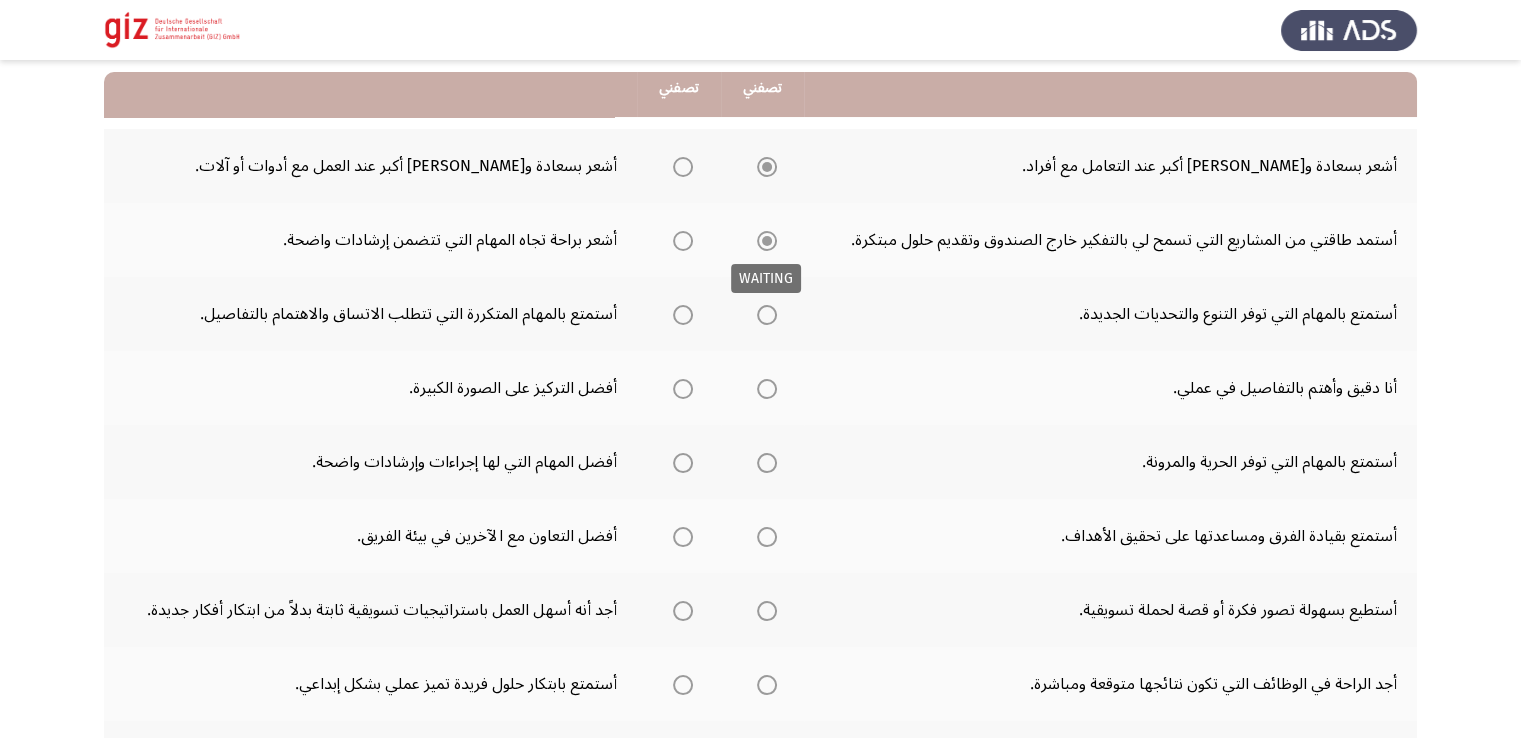 click at bounding box center [767, 241] 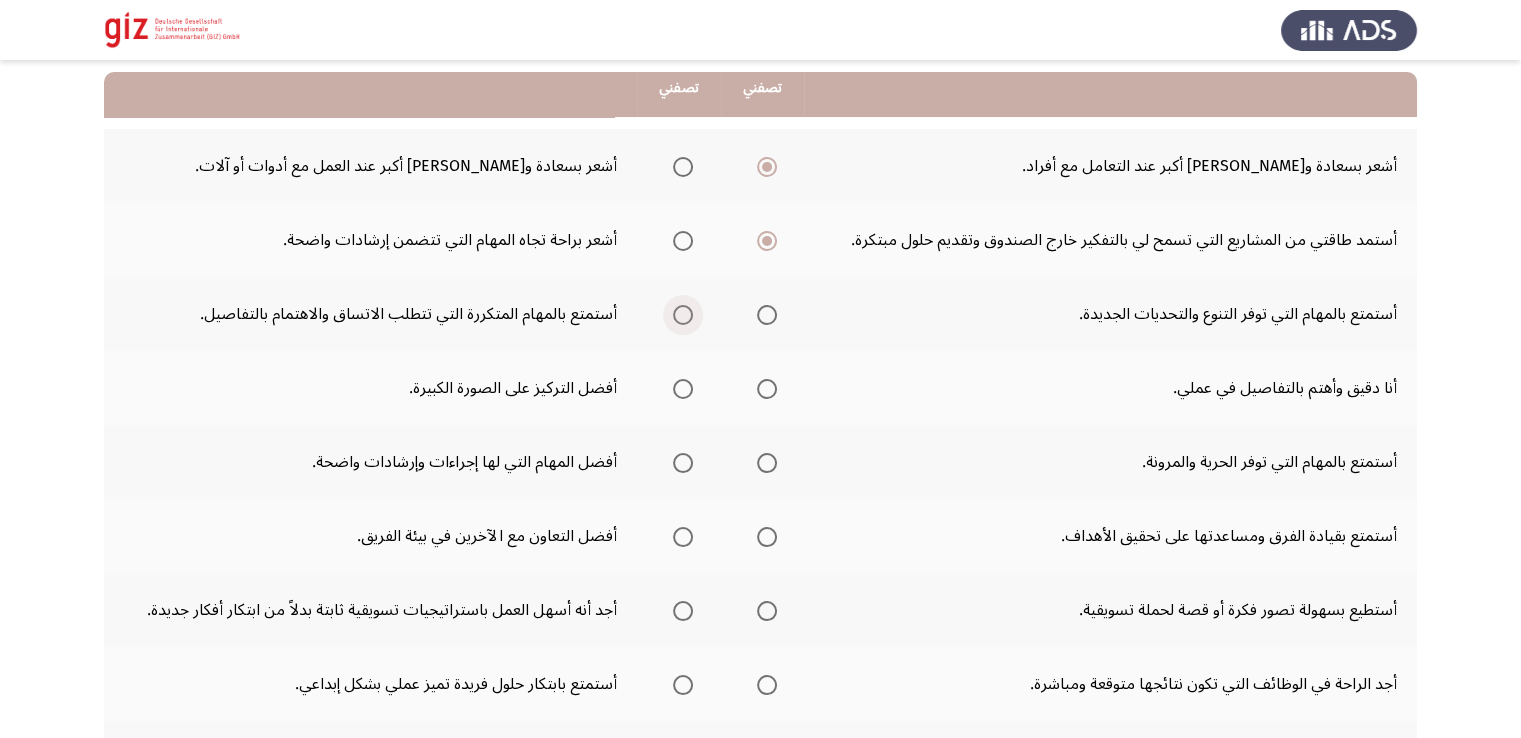 click at bounding box center (683, 315) 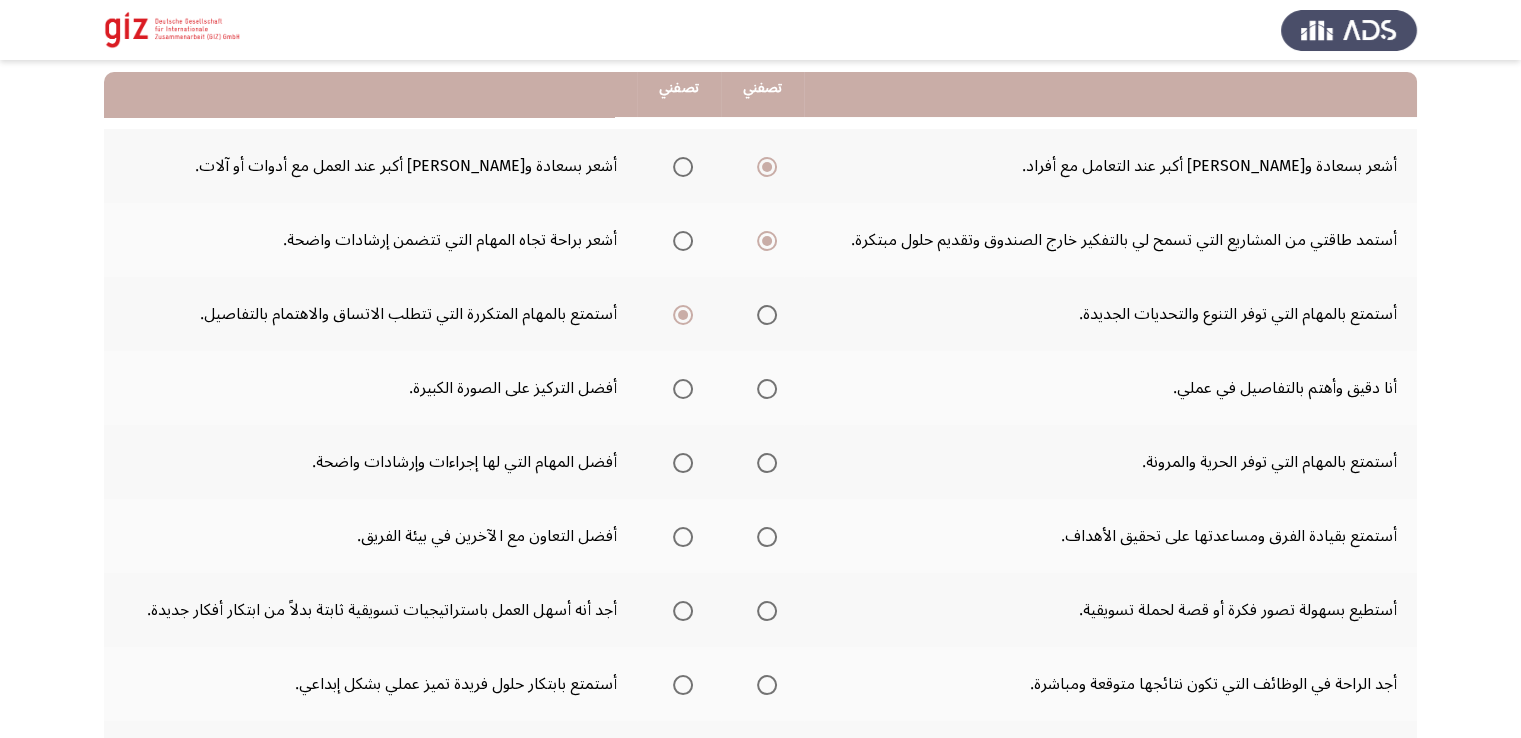 click at bounding box center [683, 389] 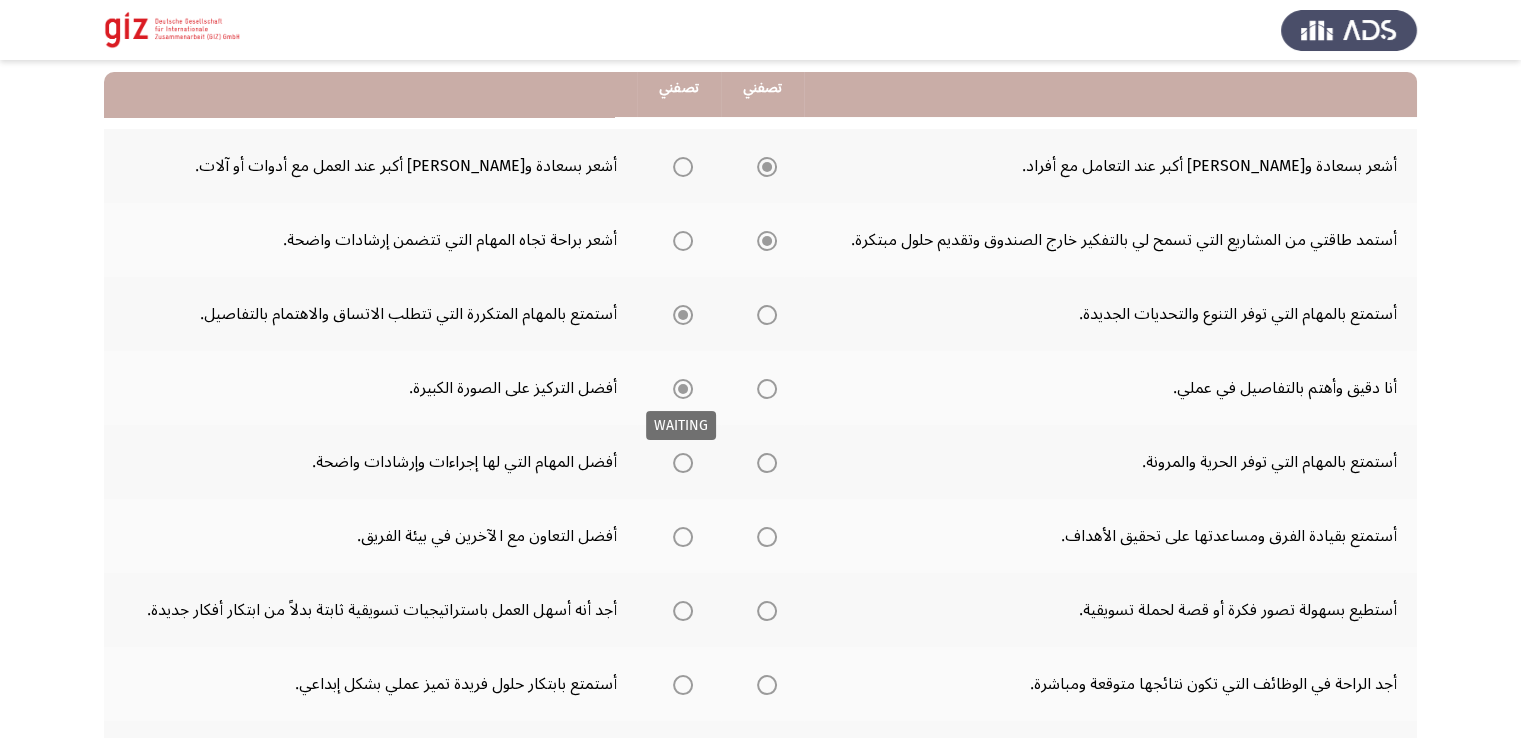 click at bounding box center (683, 389) 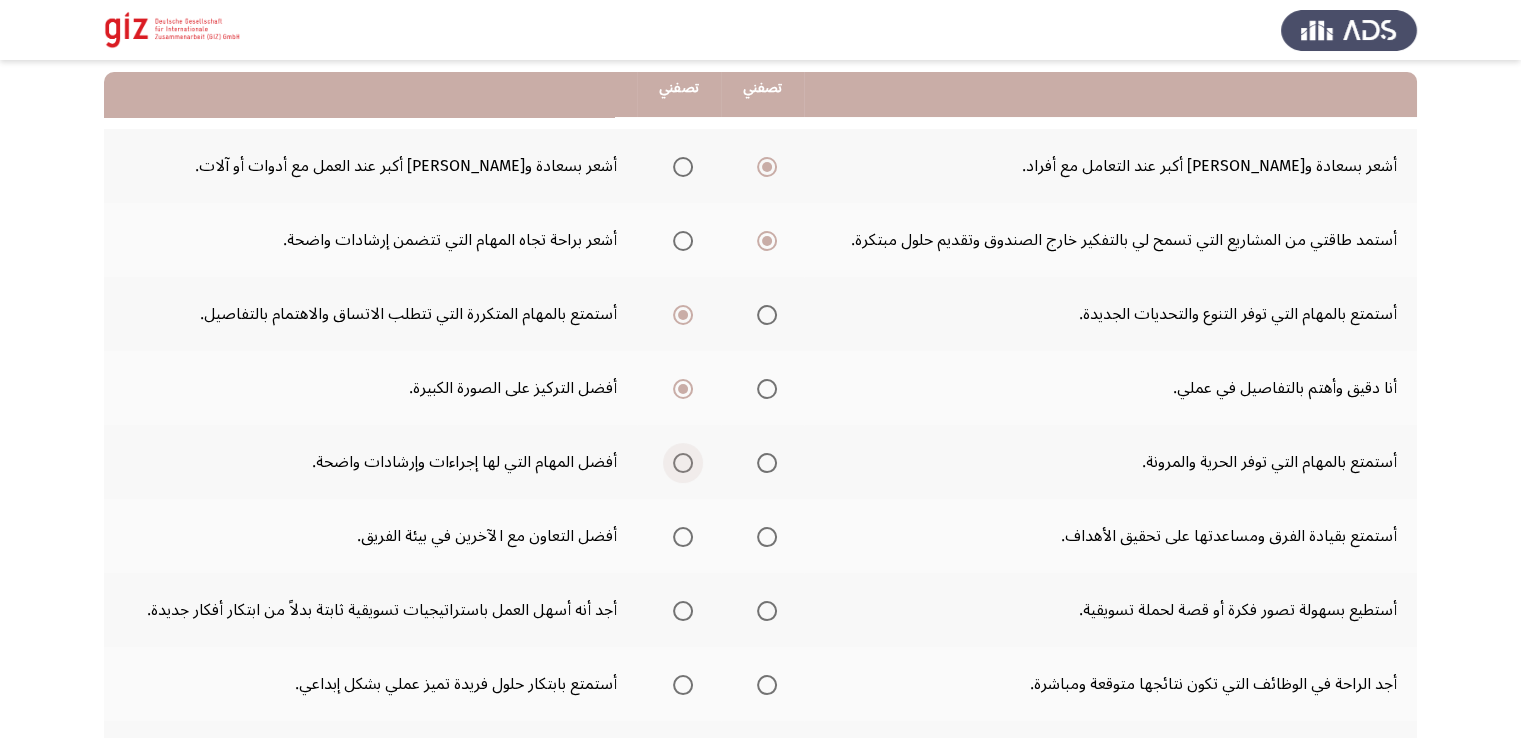 click at bounding box center [683, 463] 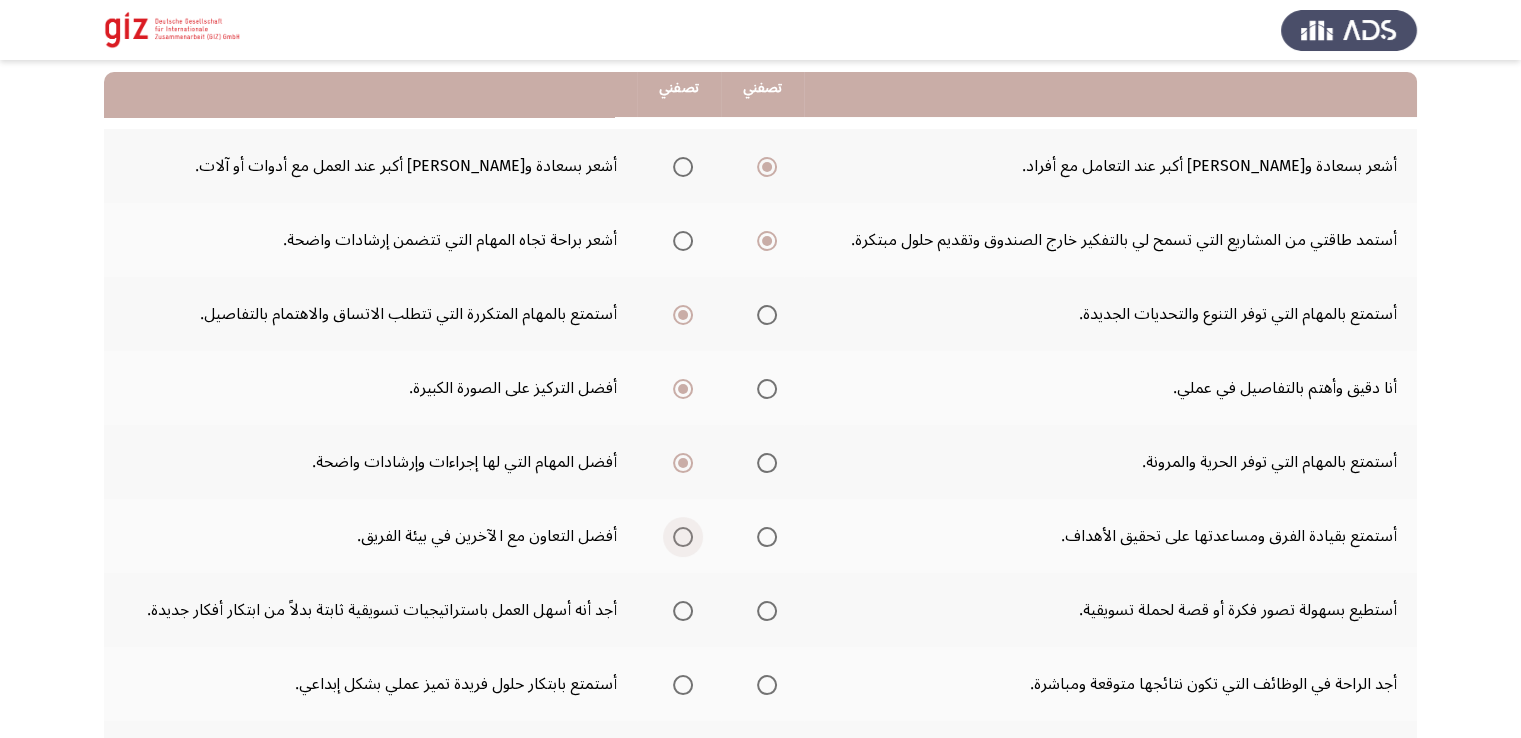 click at bounding box center [683, 537] 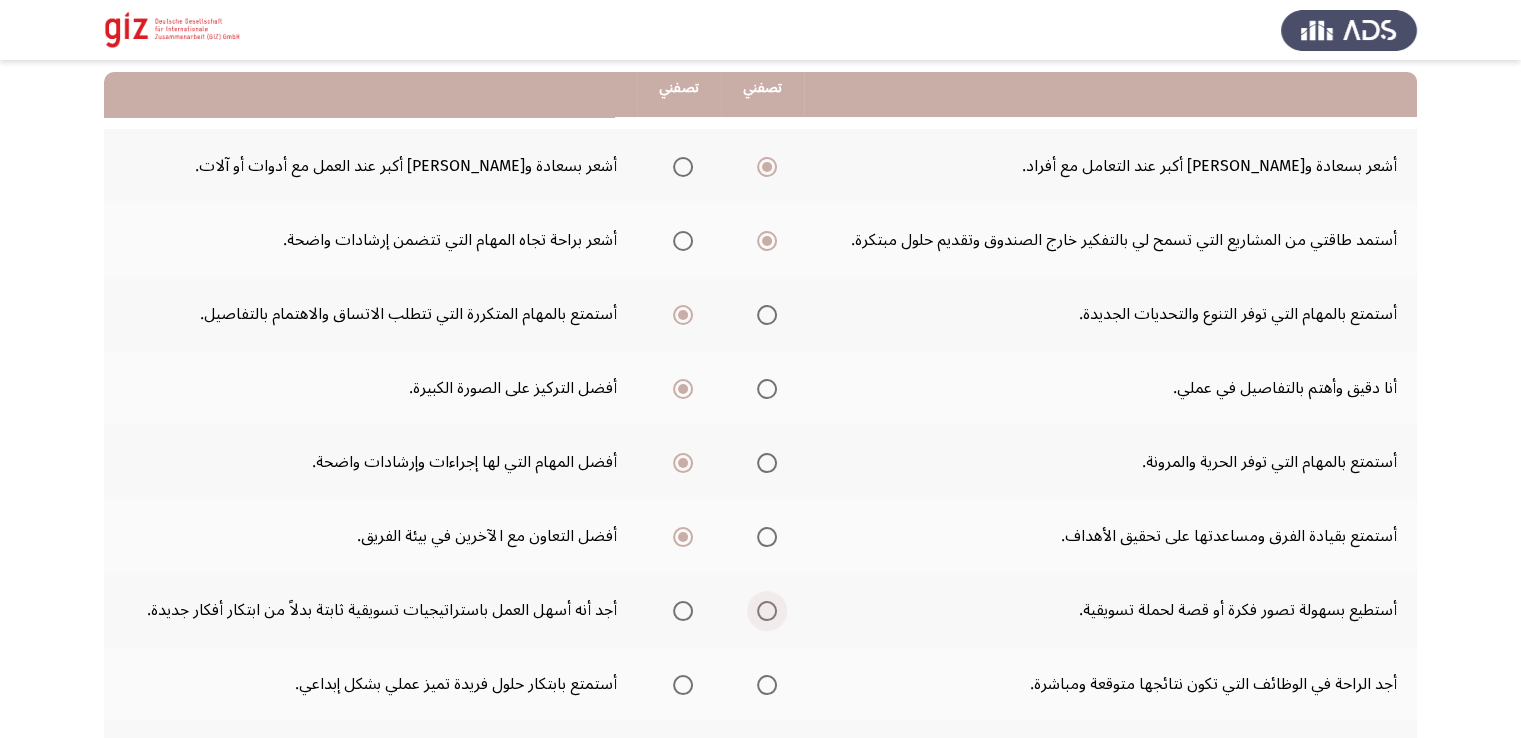click at bounding box center [767, 611] 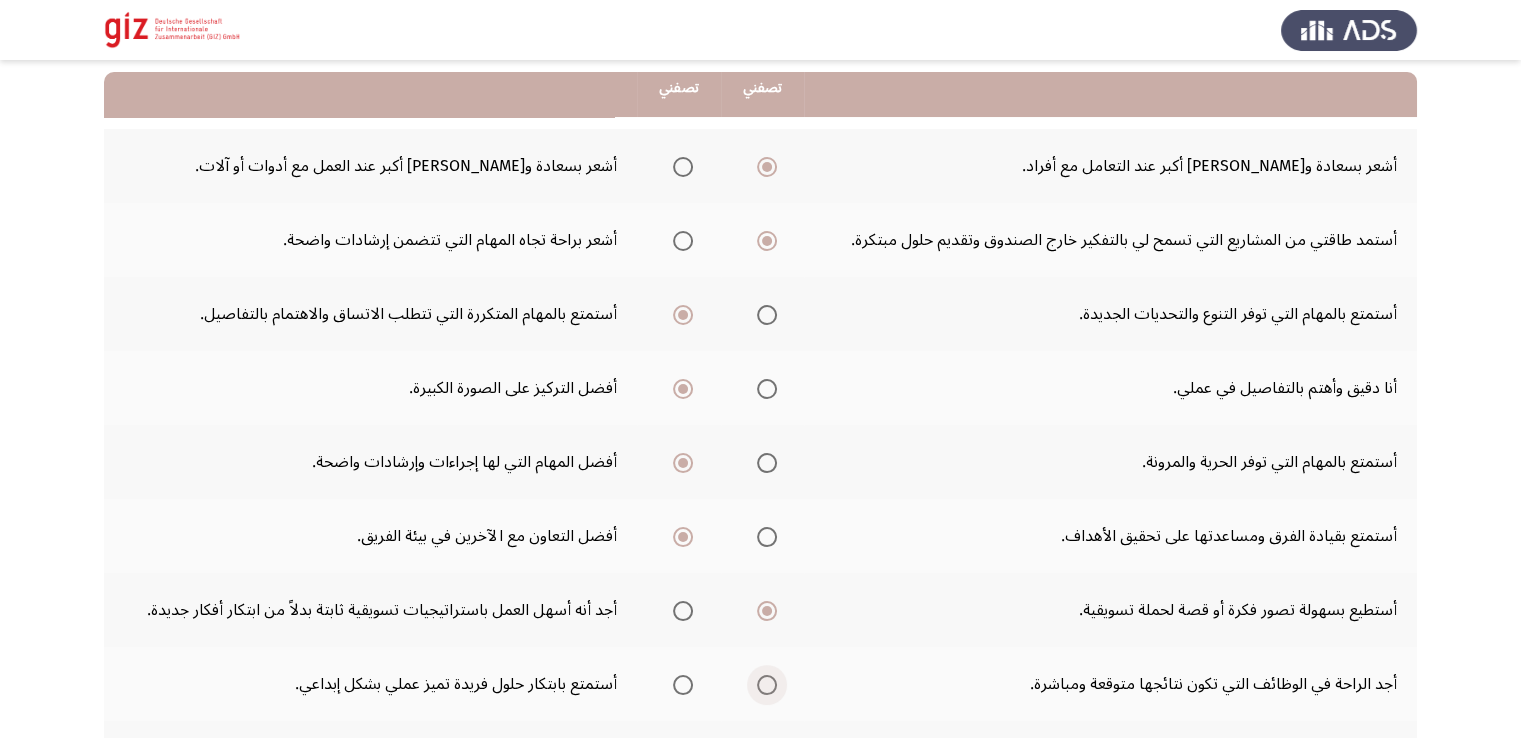 click at bounding box center [767, 685] 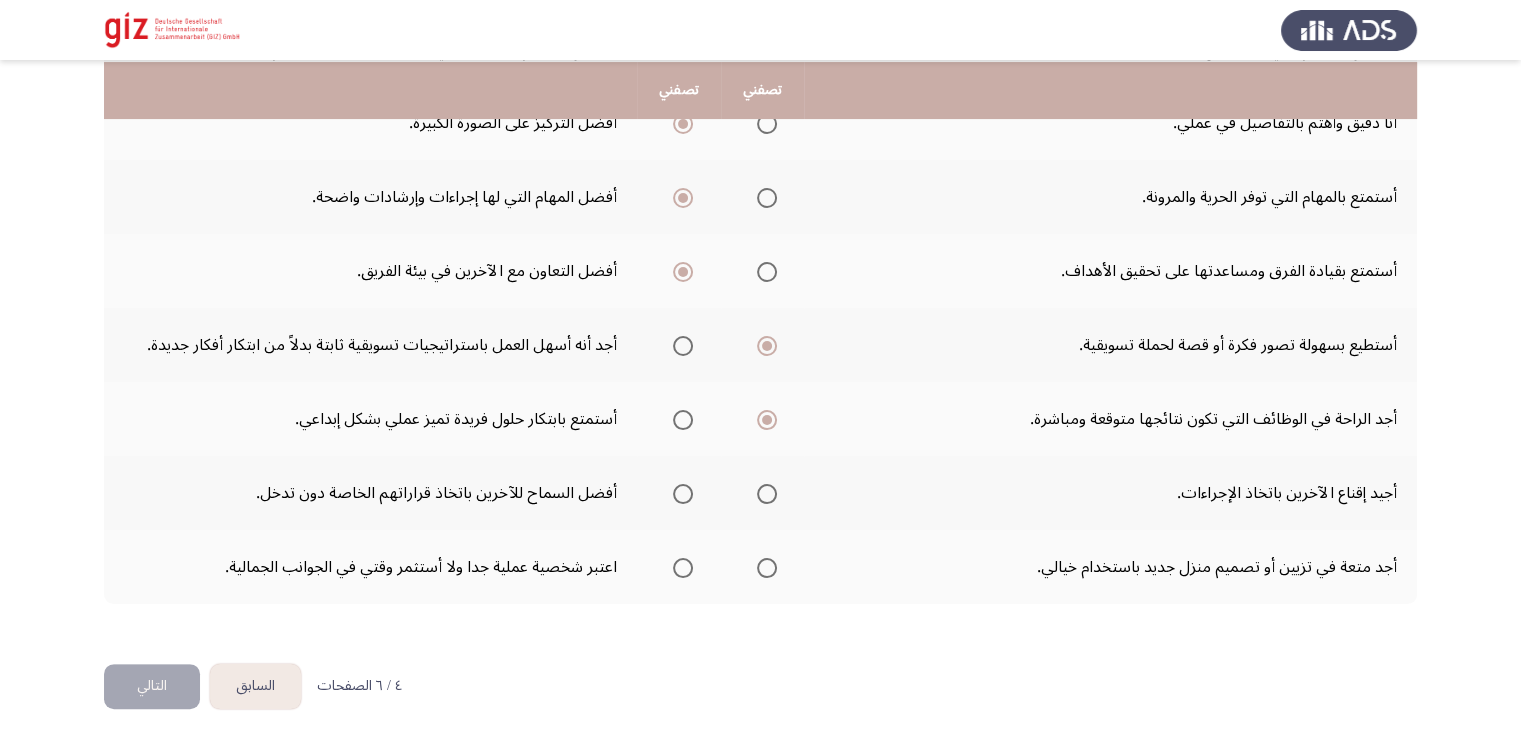 scroll, scrollTop: 467, scrollLeft: 0, axis: vertical 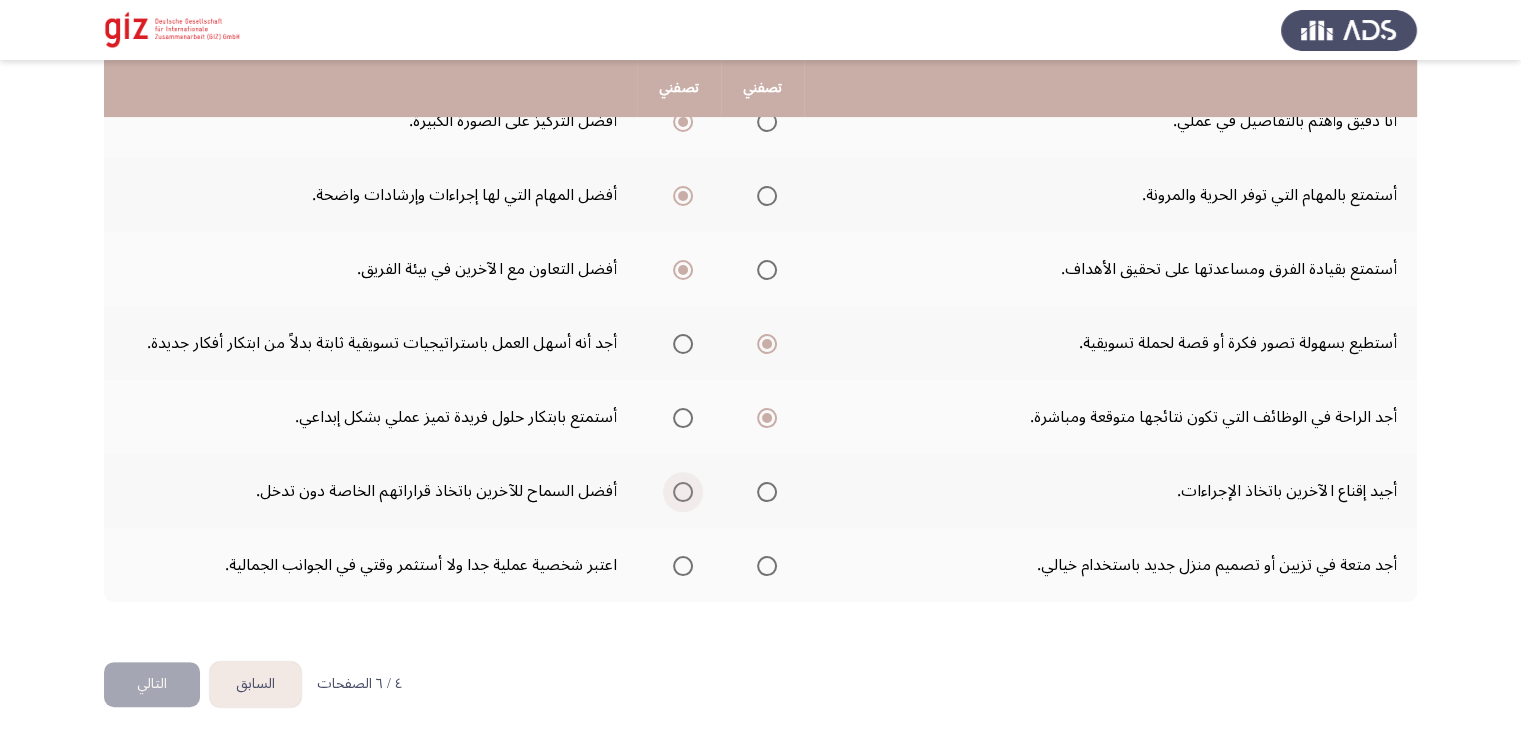 click at bounding box center [683, 492] 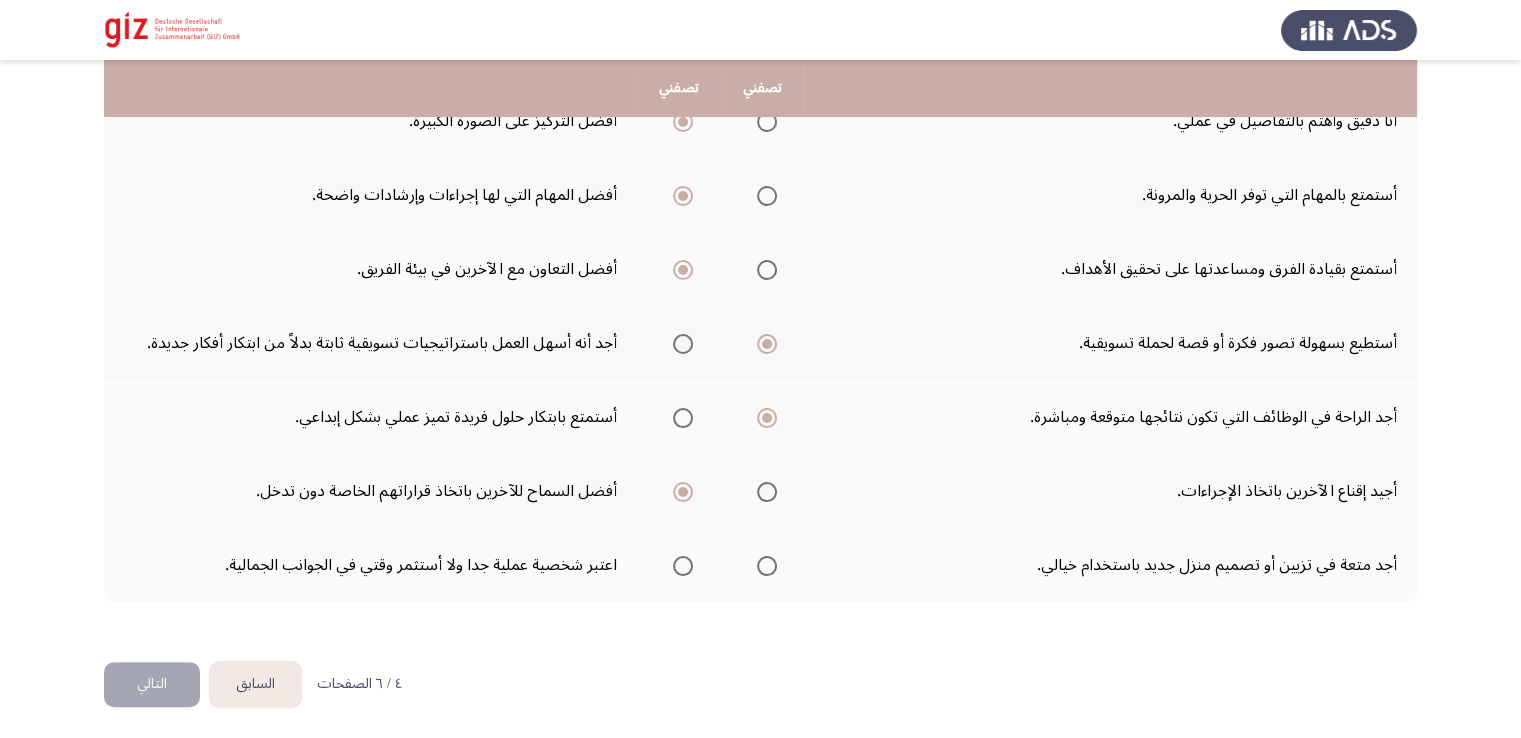 click 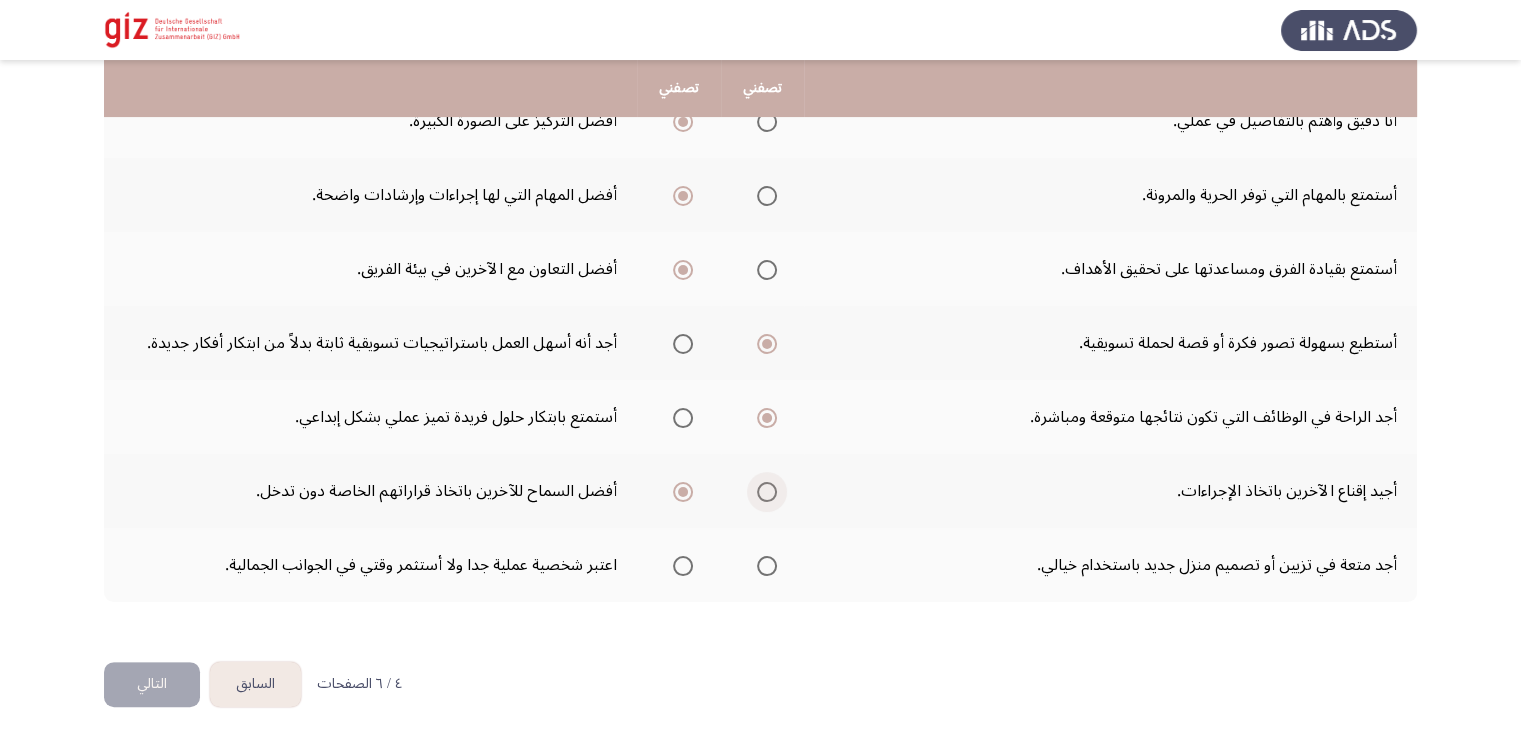 click at bounding box center [767, 492] 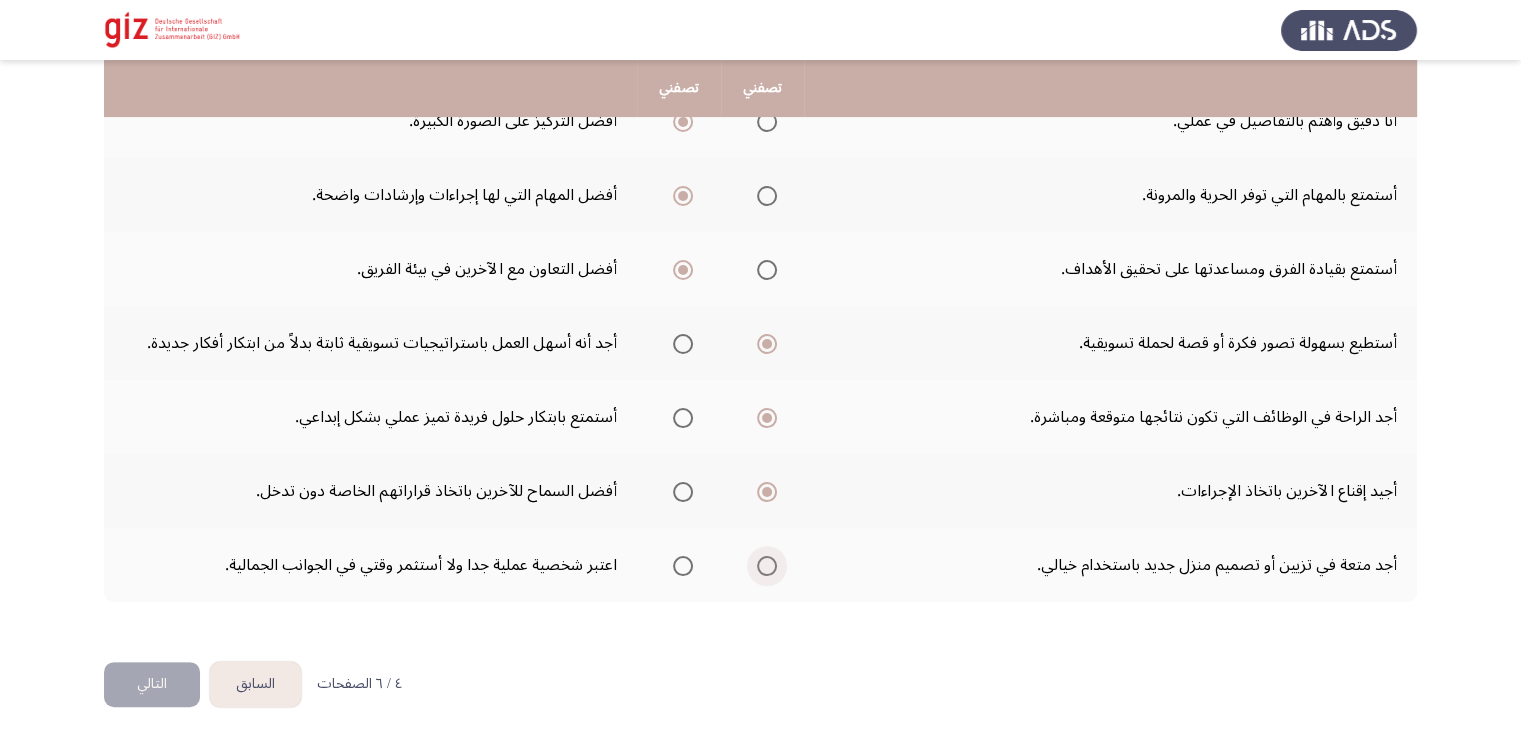 click at bounding box center (767, 566) 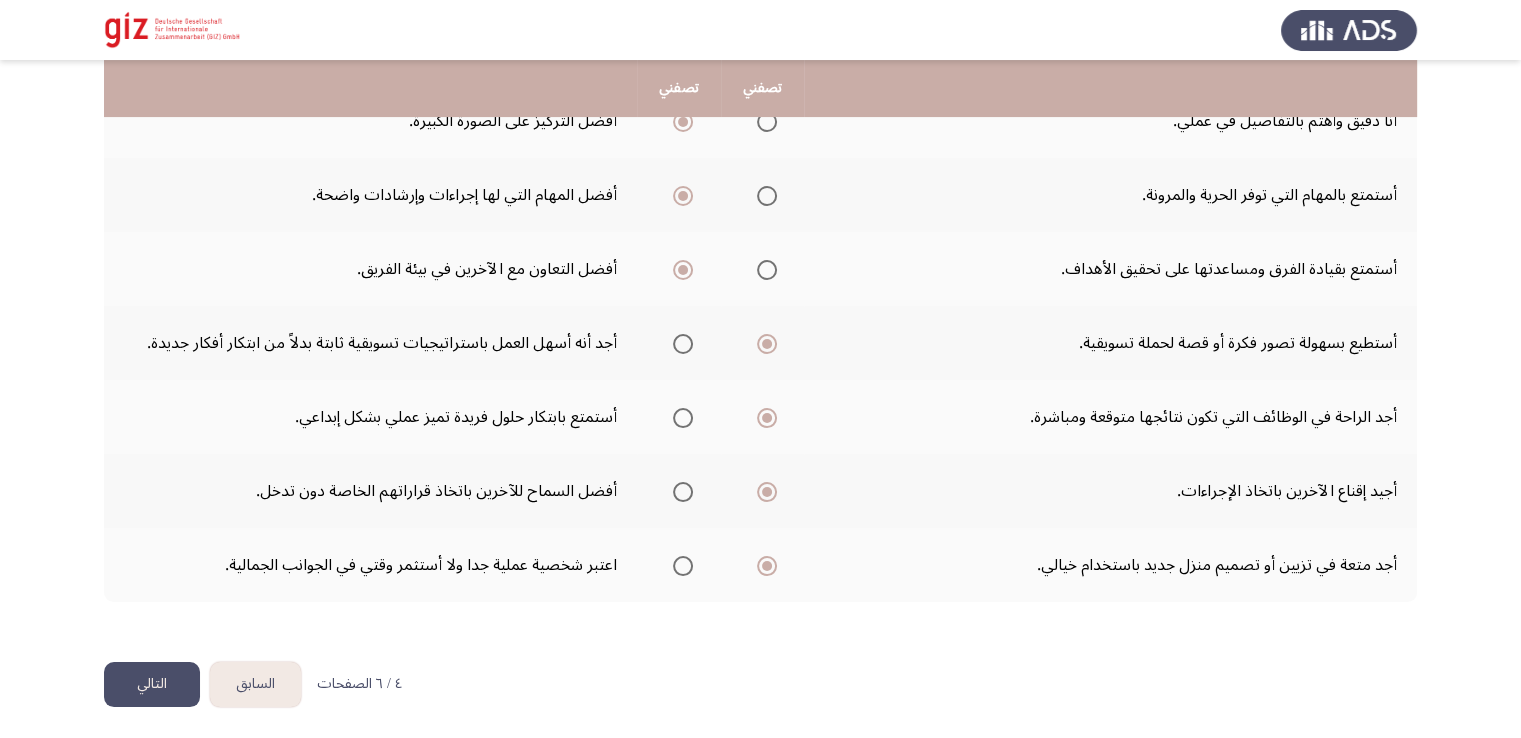 click on "التالي" 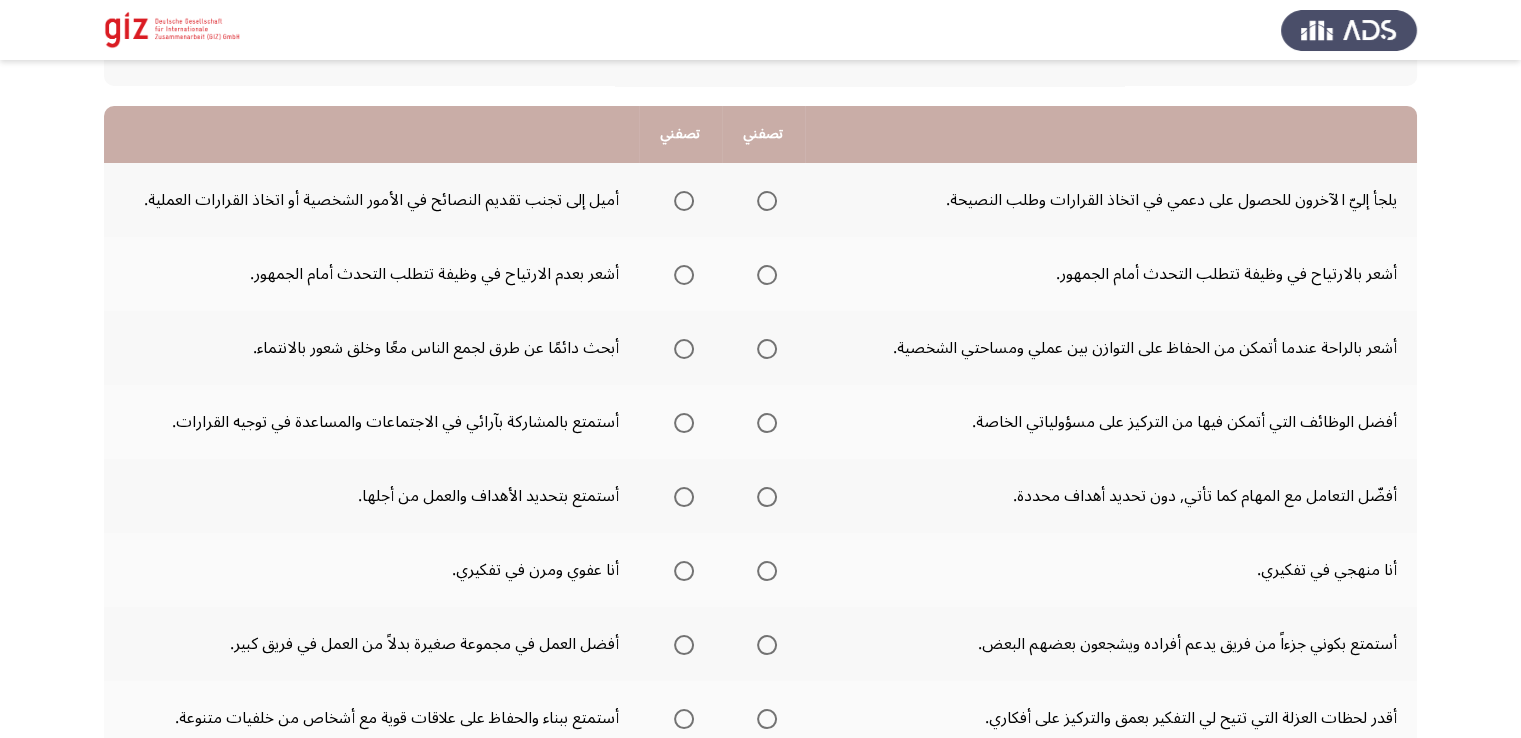 scroll, scrollTop: 200, scrollLeft: 0, axis: vertical 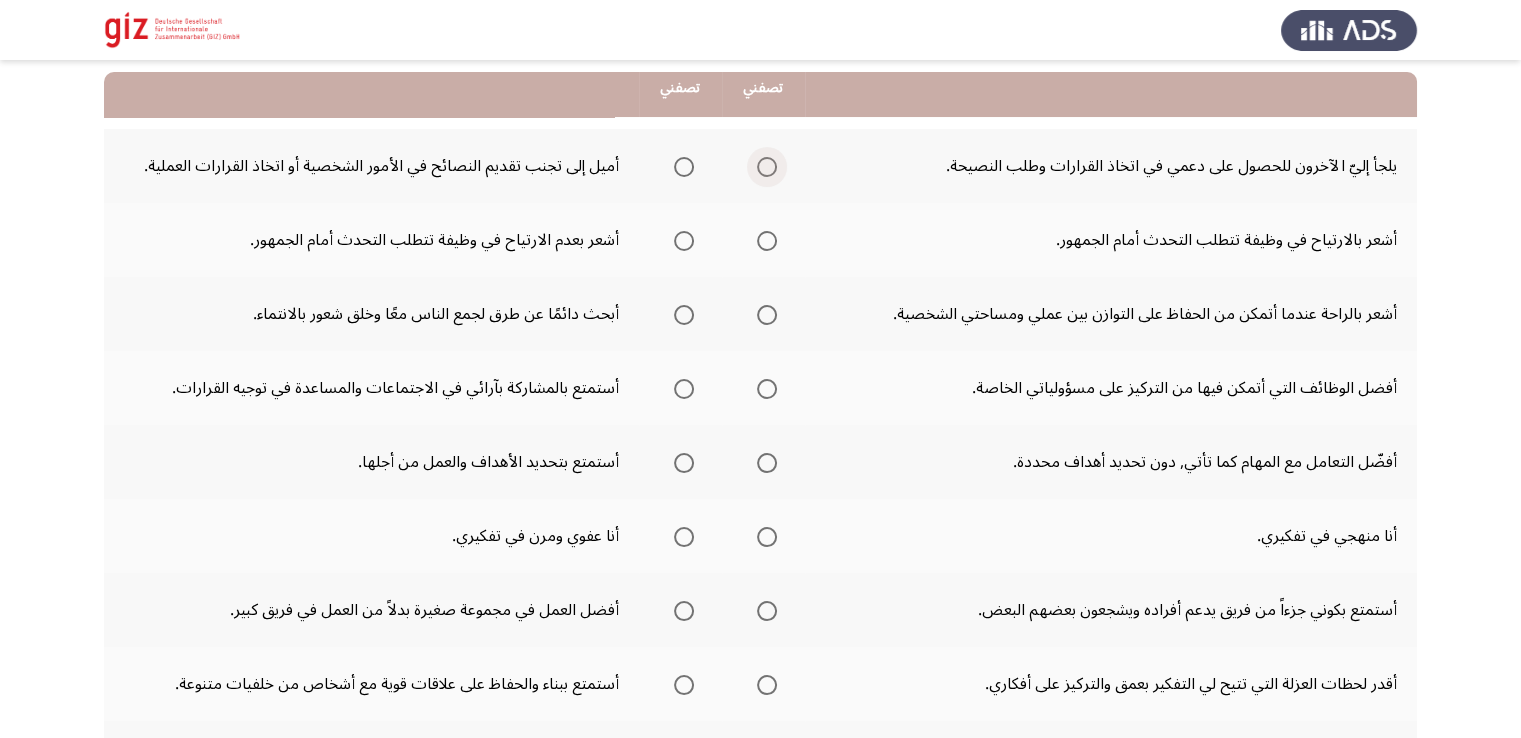 click at bounding box center (767, 167) 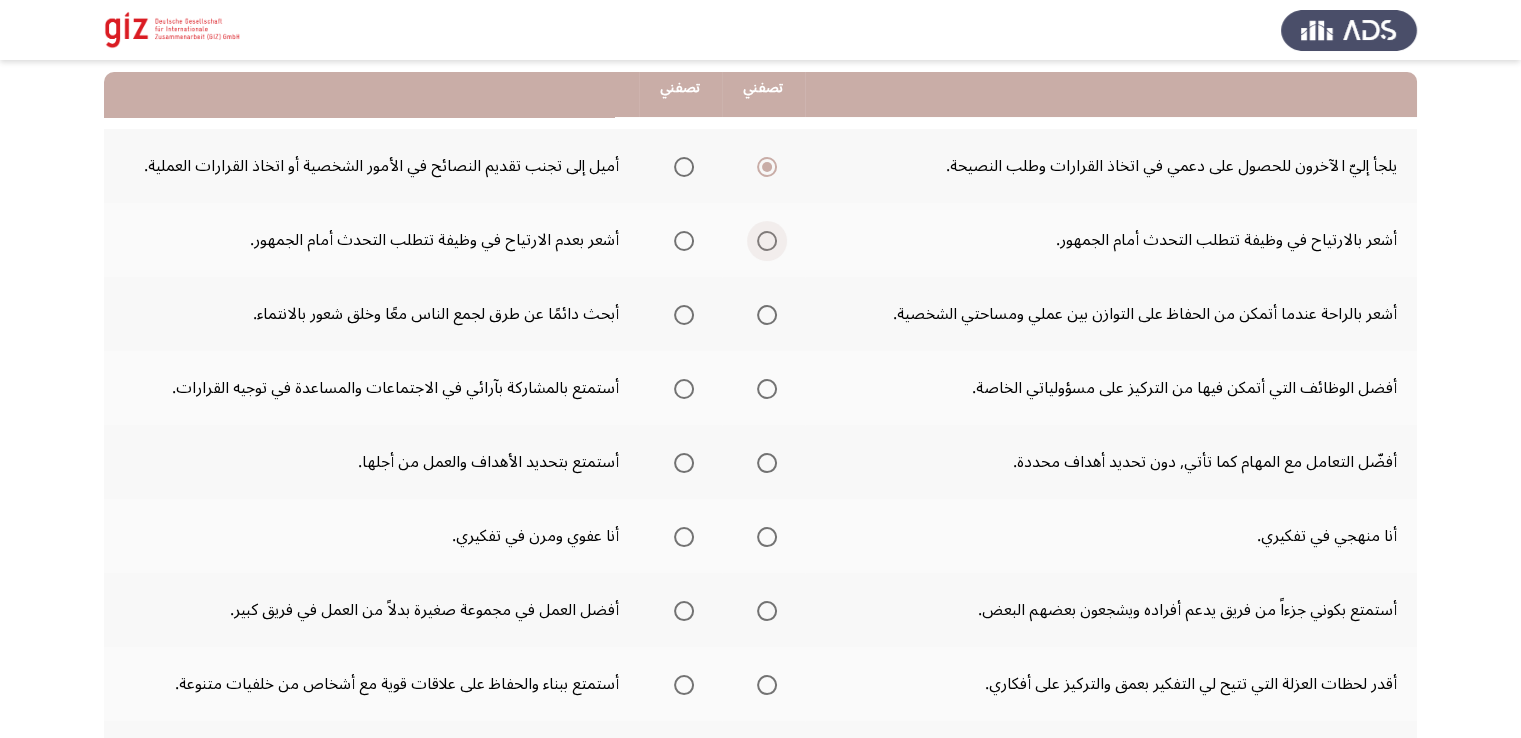 click at bounding box center (767, 241) 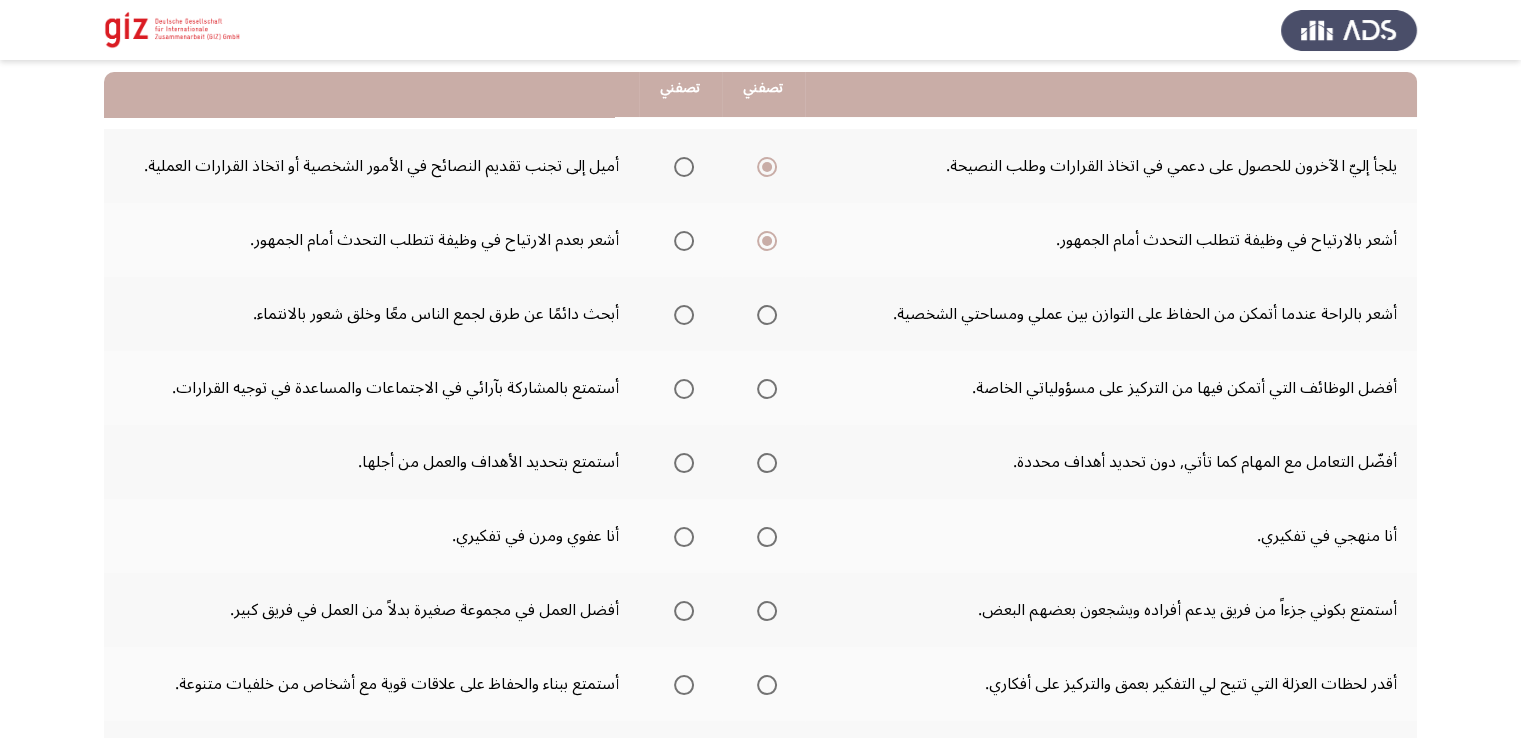 click 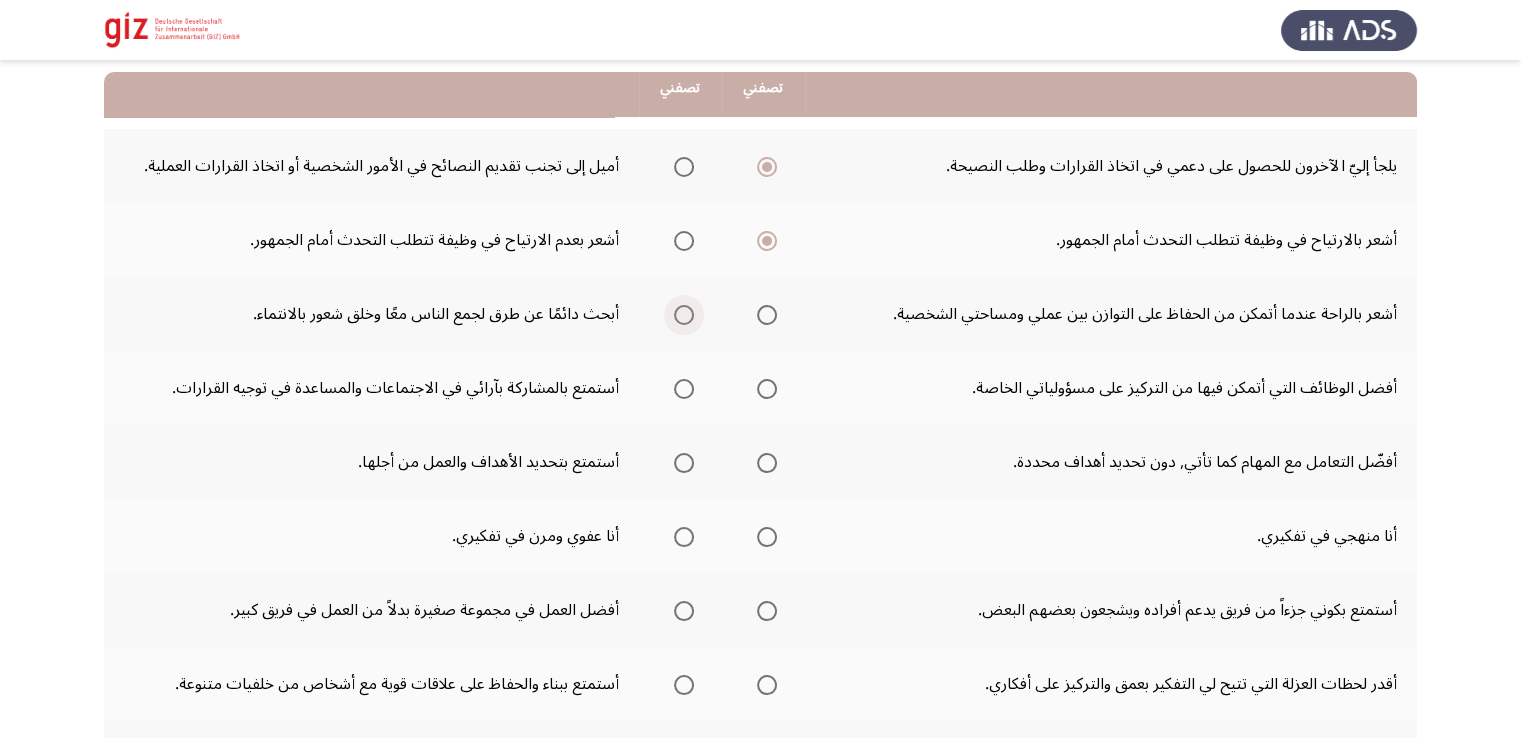 click at bounding box center (684, 315) 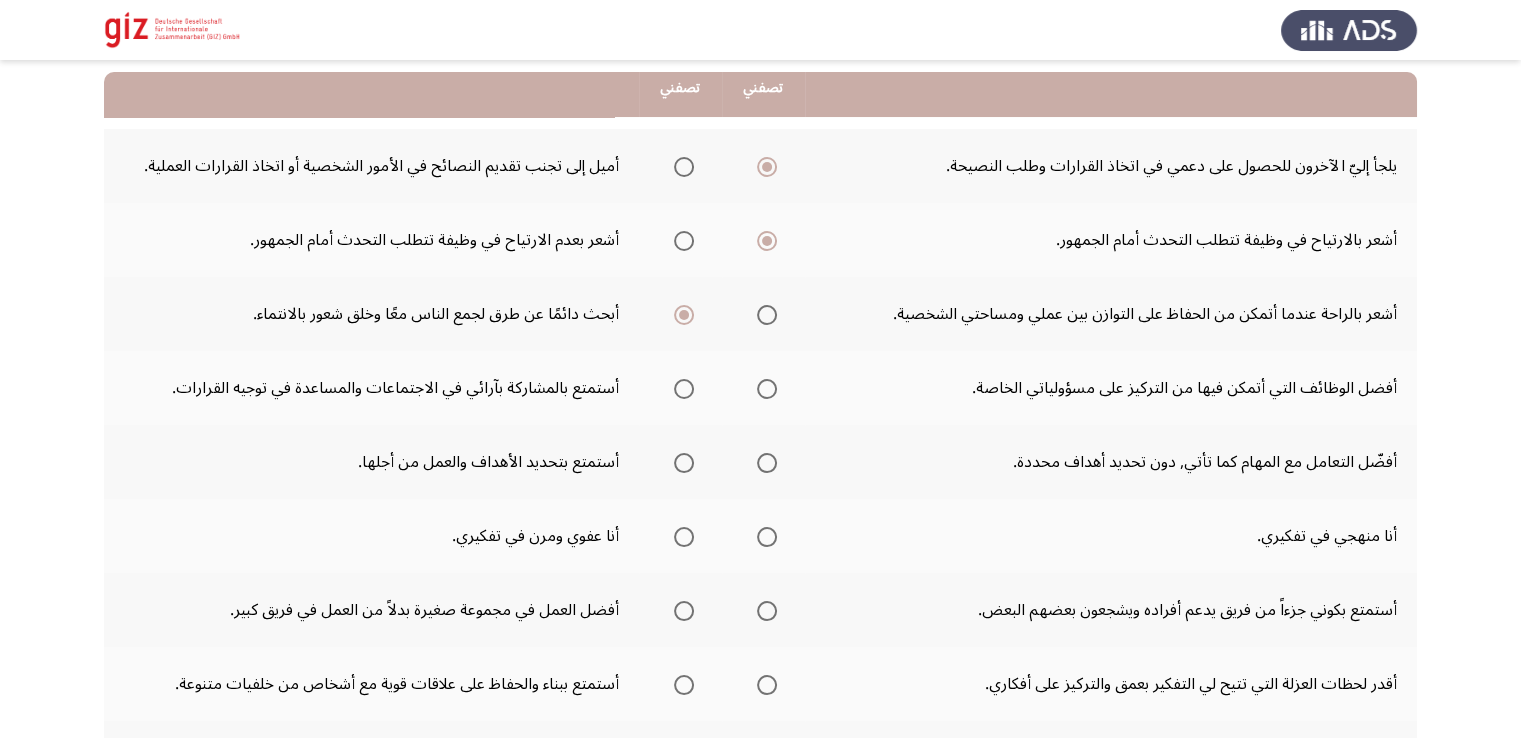 click at bounding box center [684, 389] 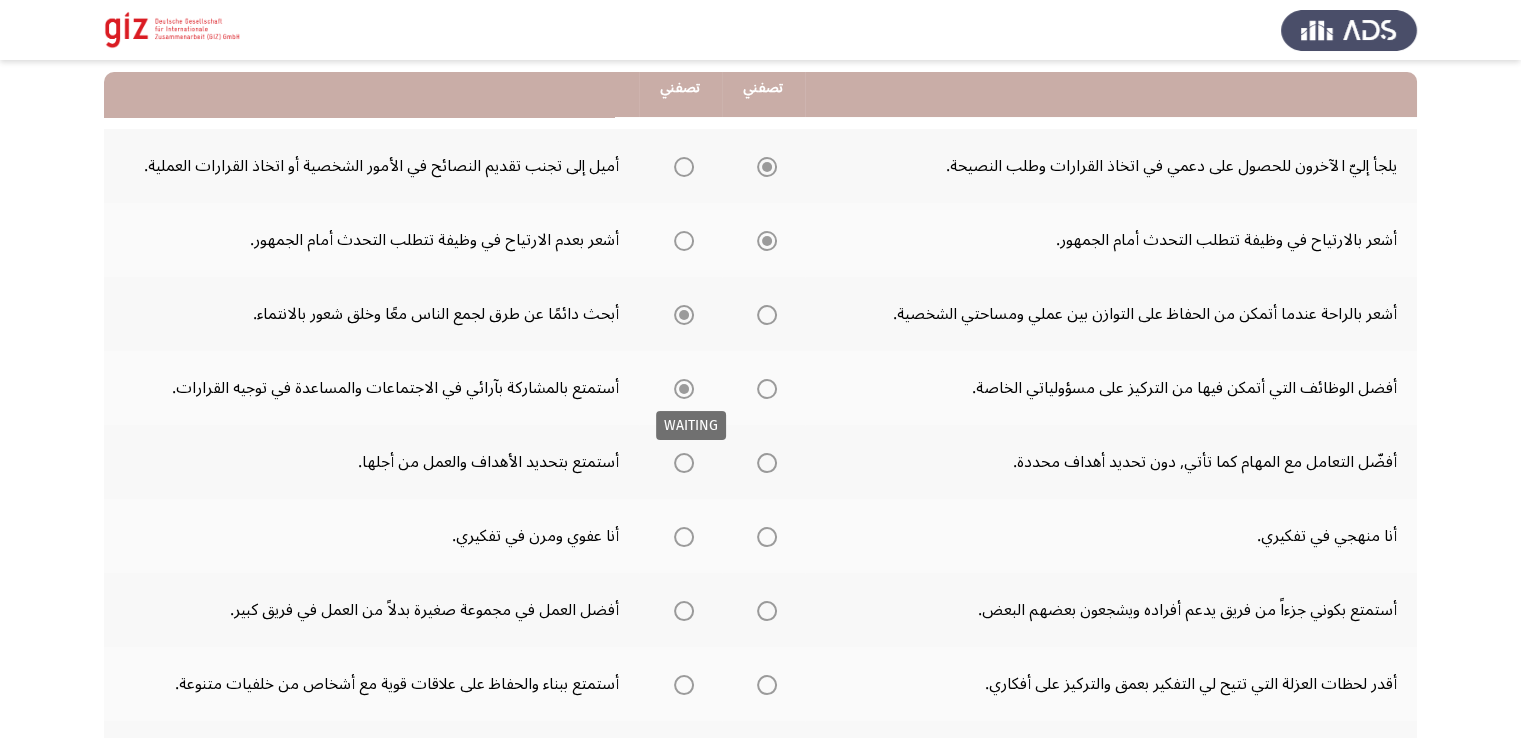click at bounding box center [684, 389] 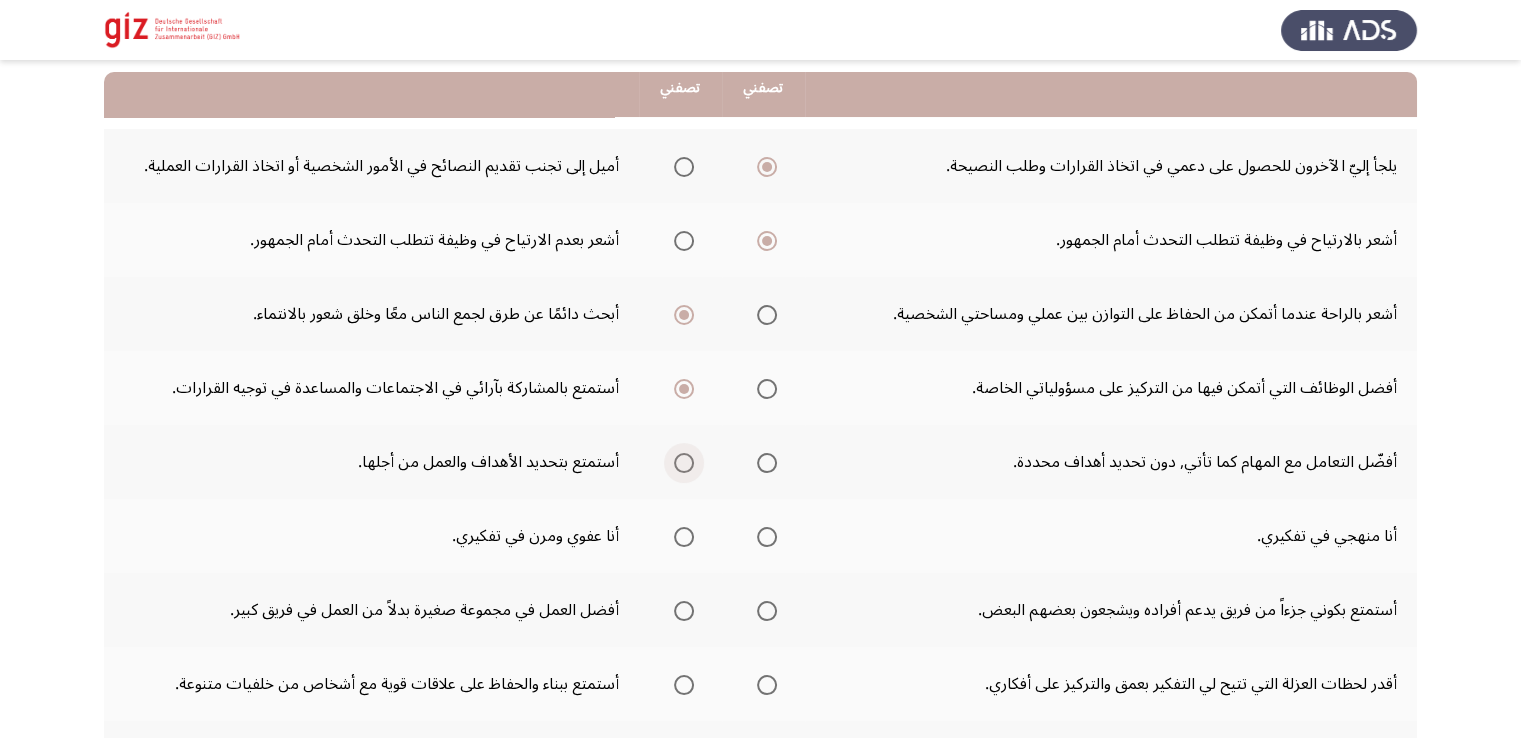 click at bounding box center (684, 463) 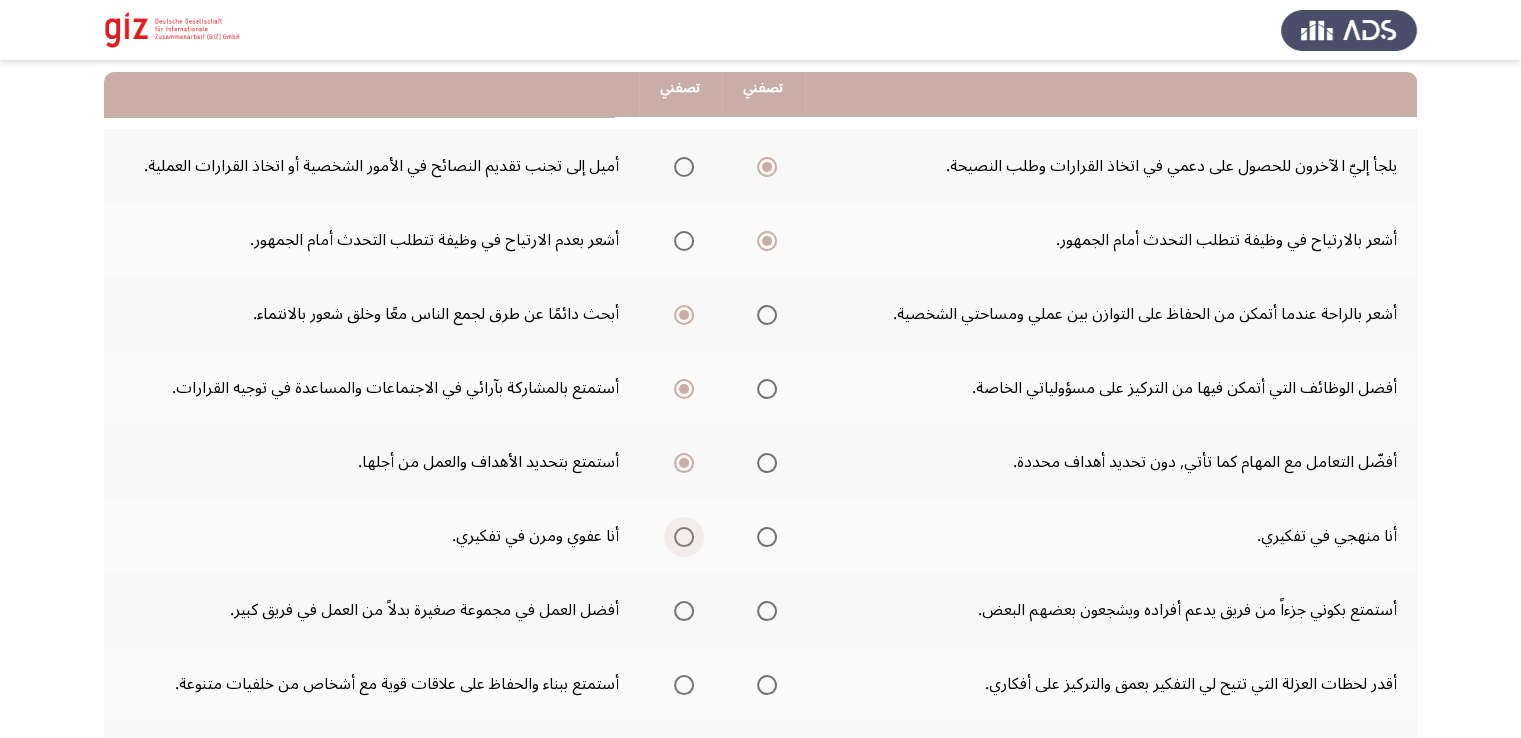 click at bounding box center [684, 537] 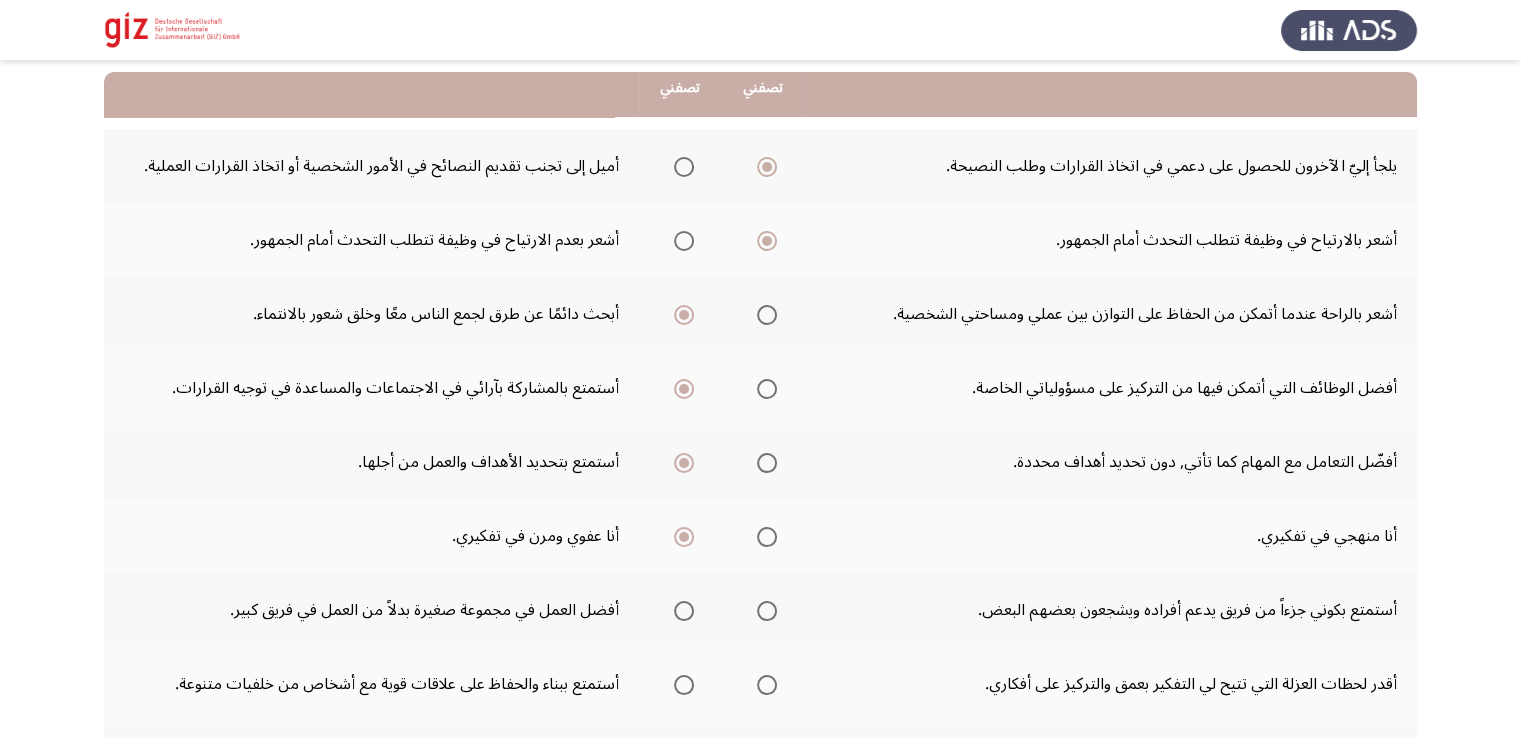 click at bounding box center (767, 611) 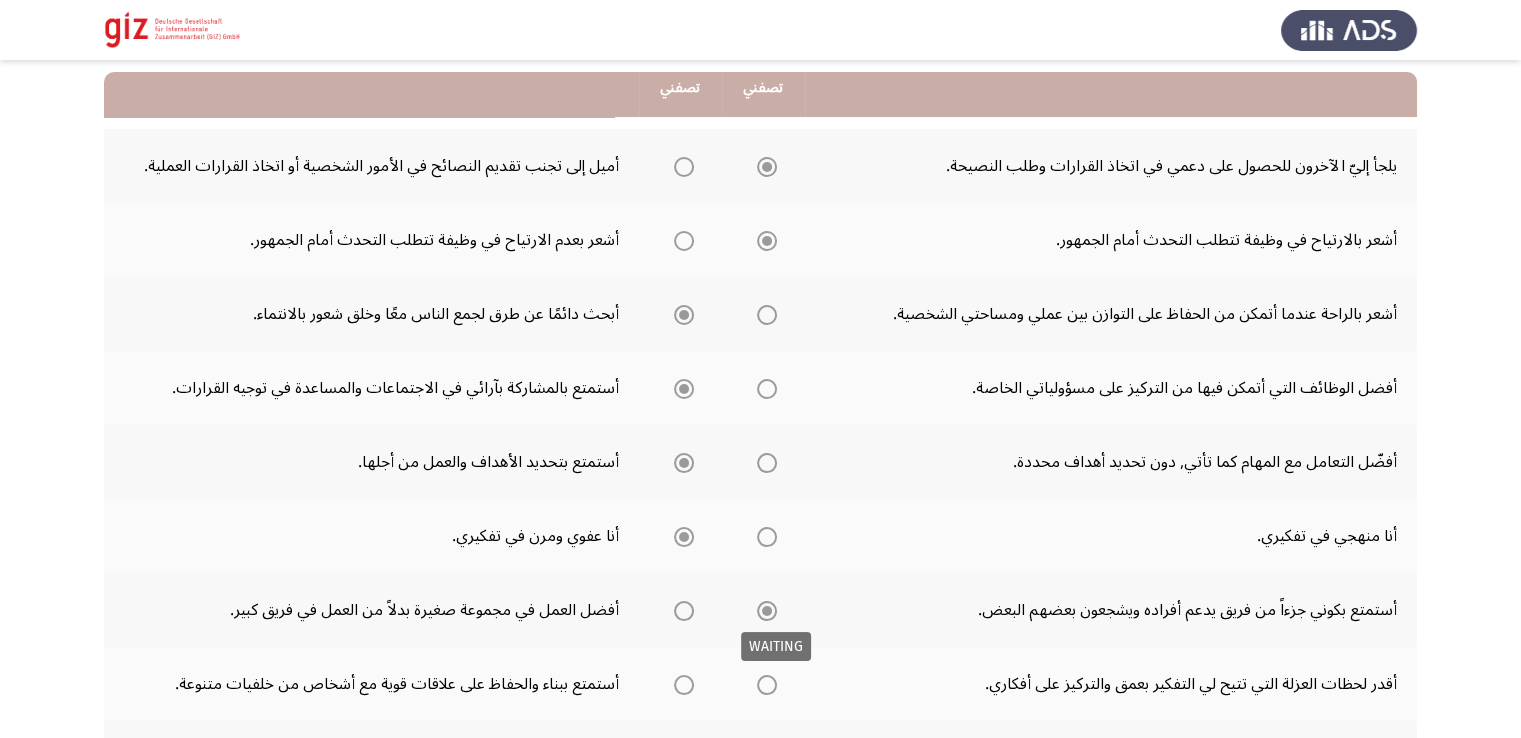 click at bounding box center [767, 611] 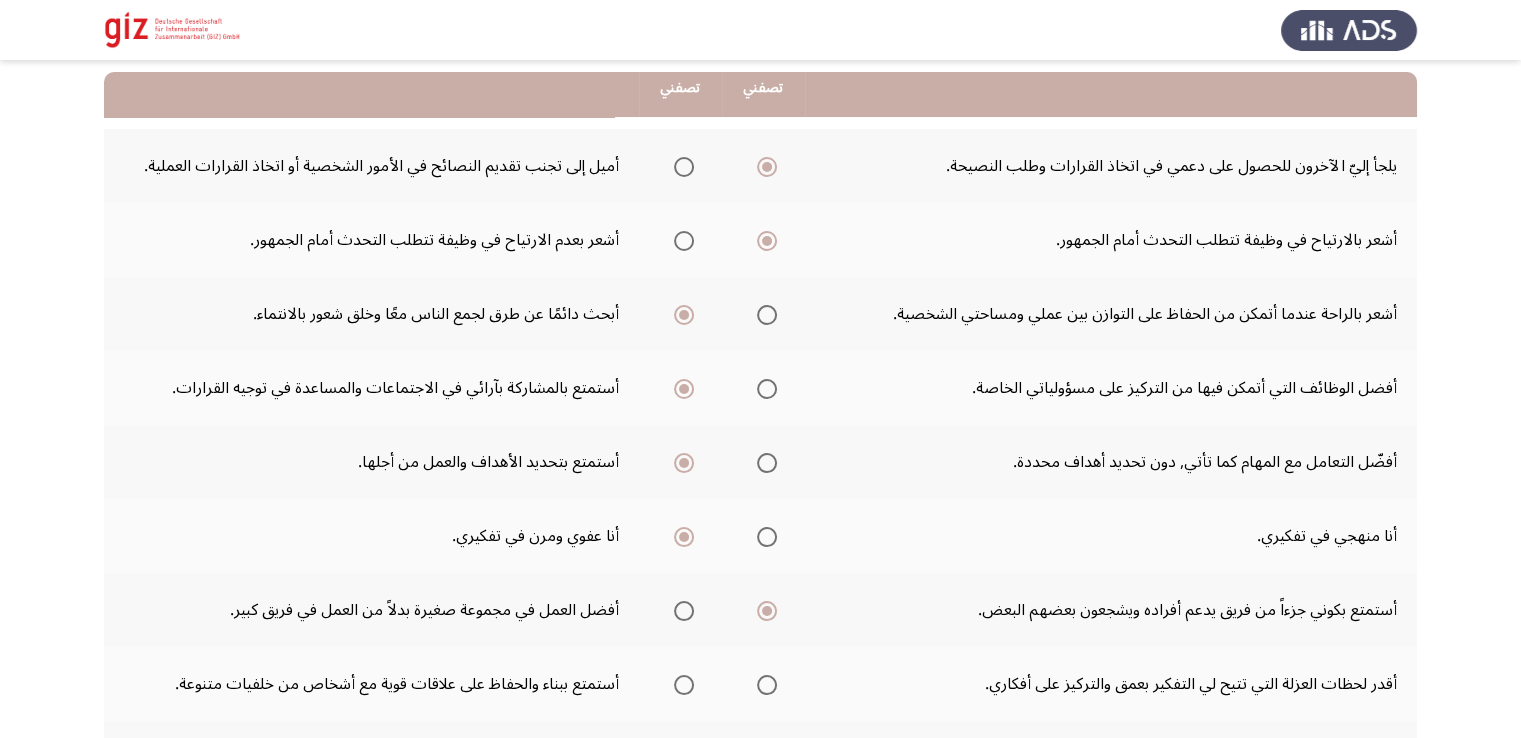 click at bounding box center [684, 685] 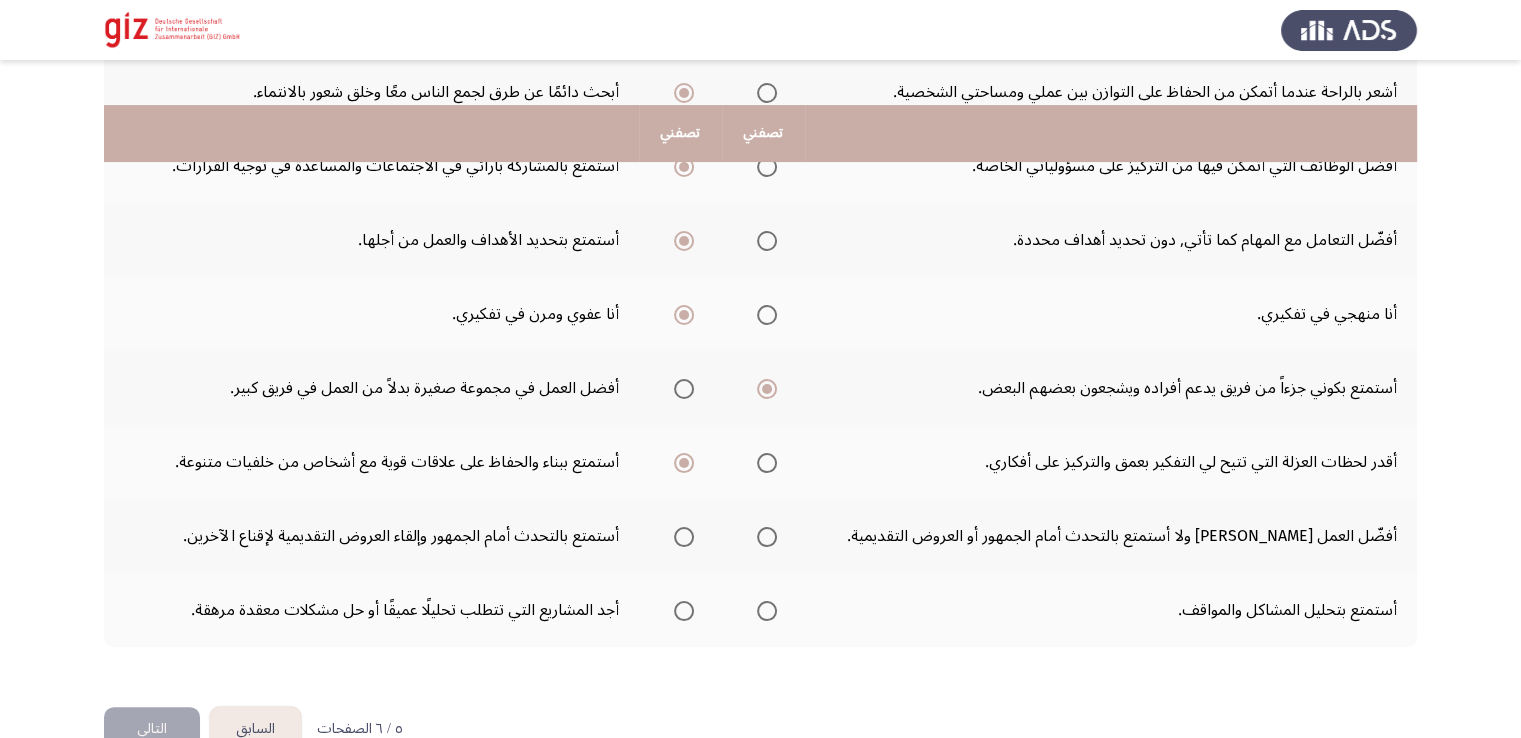 scroll, scrollTop: 467, scrollLeft: 0, axis: vertical 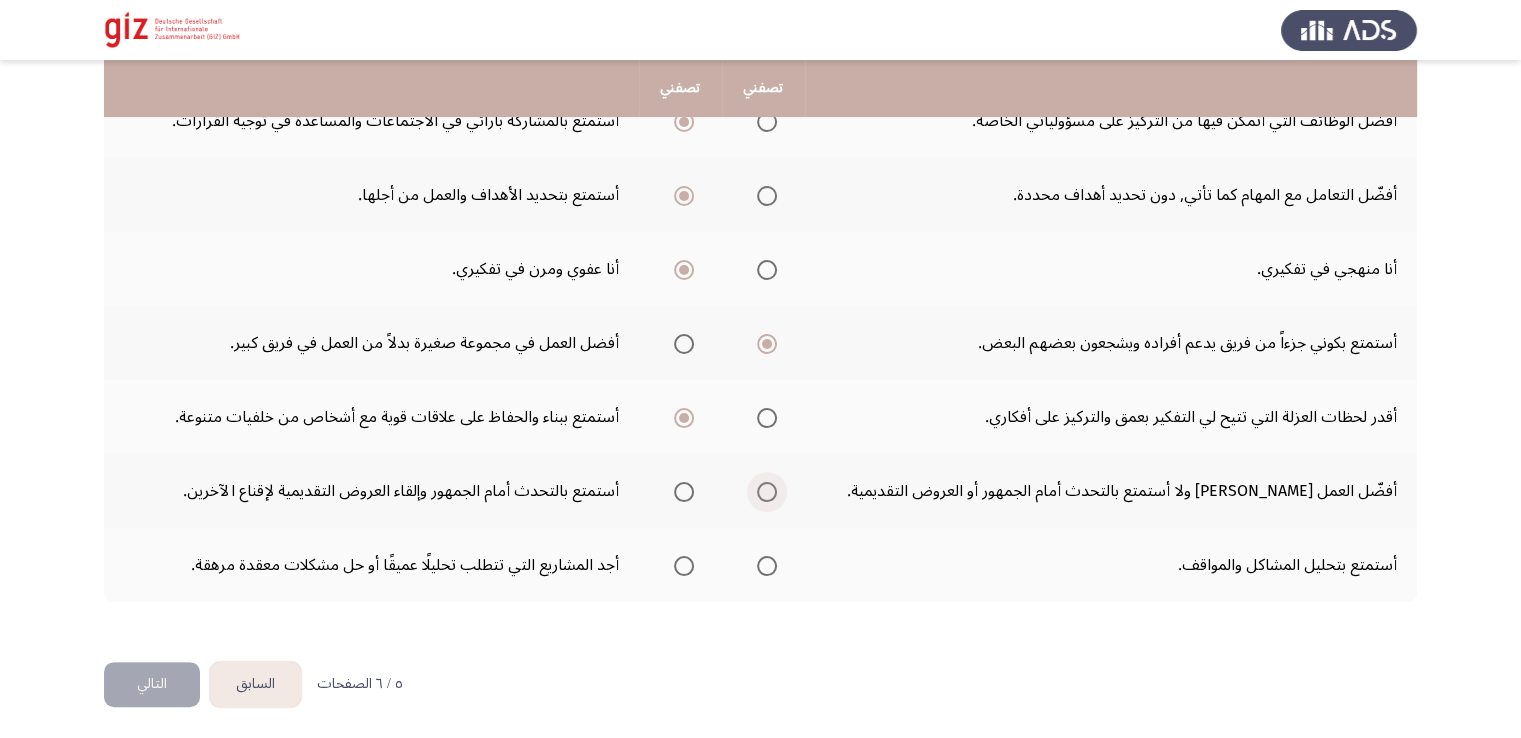 click at bounding box center (767, 492) 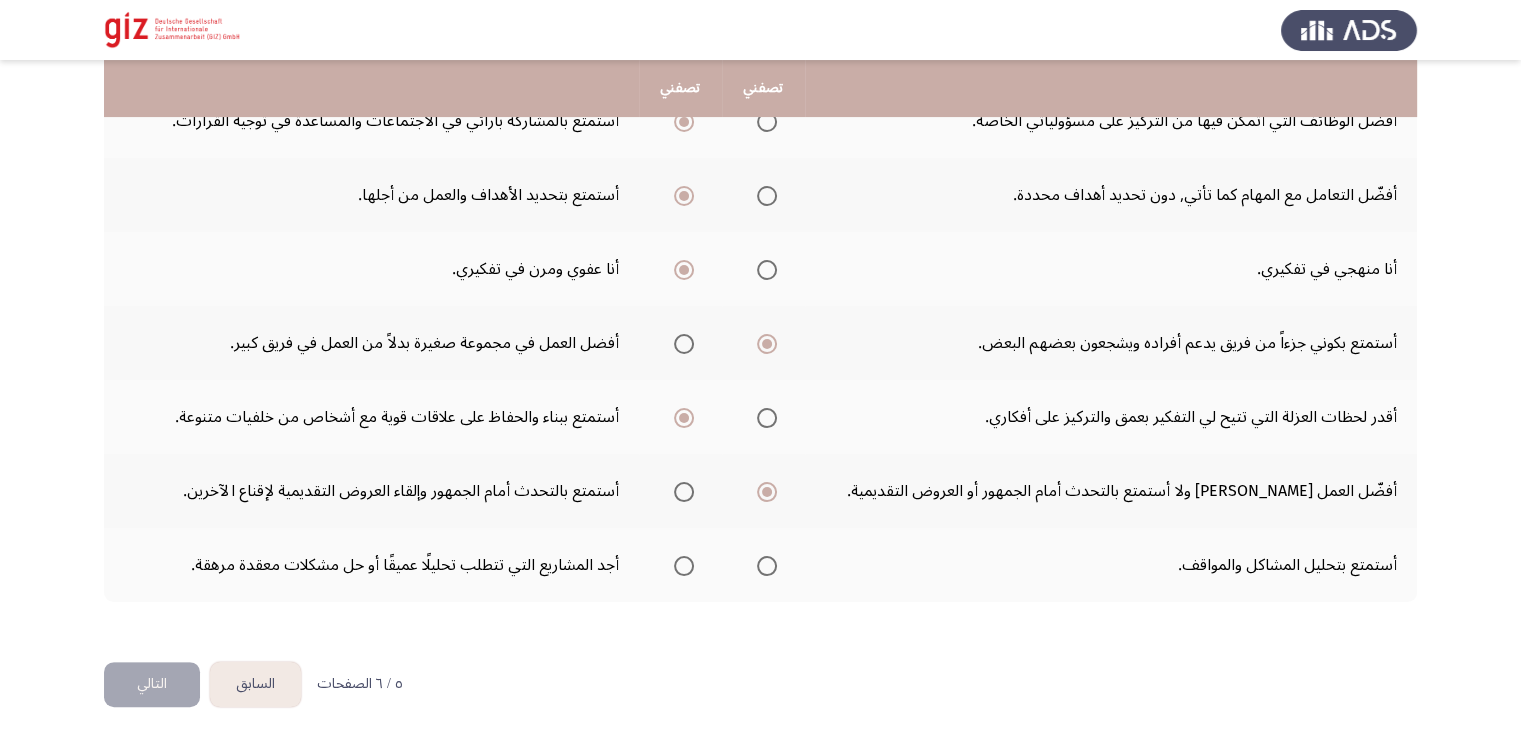 drag, startPoint x: 792, startPoint y: 565, endPoint x: 780, endPoint y: 563, distance: 12.165525 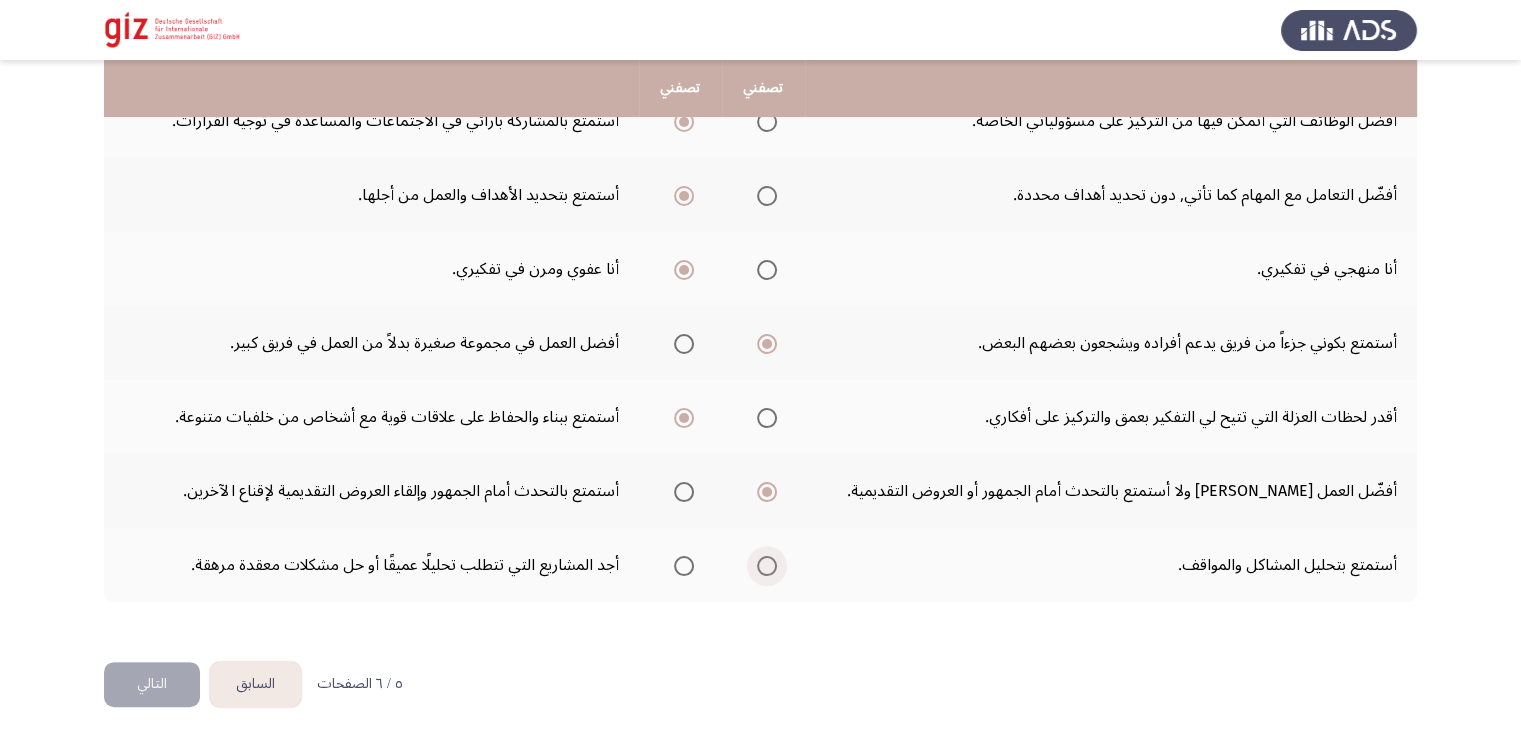 click at bounding box center [767, 566] 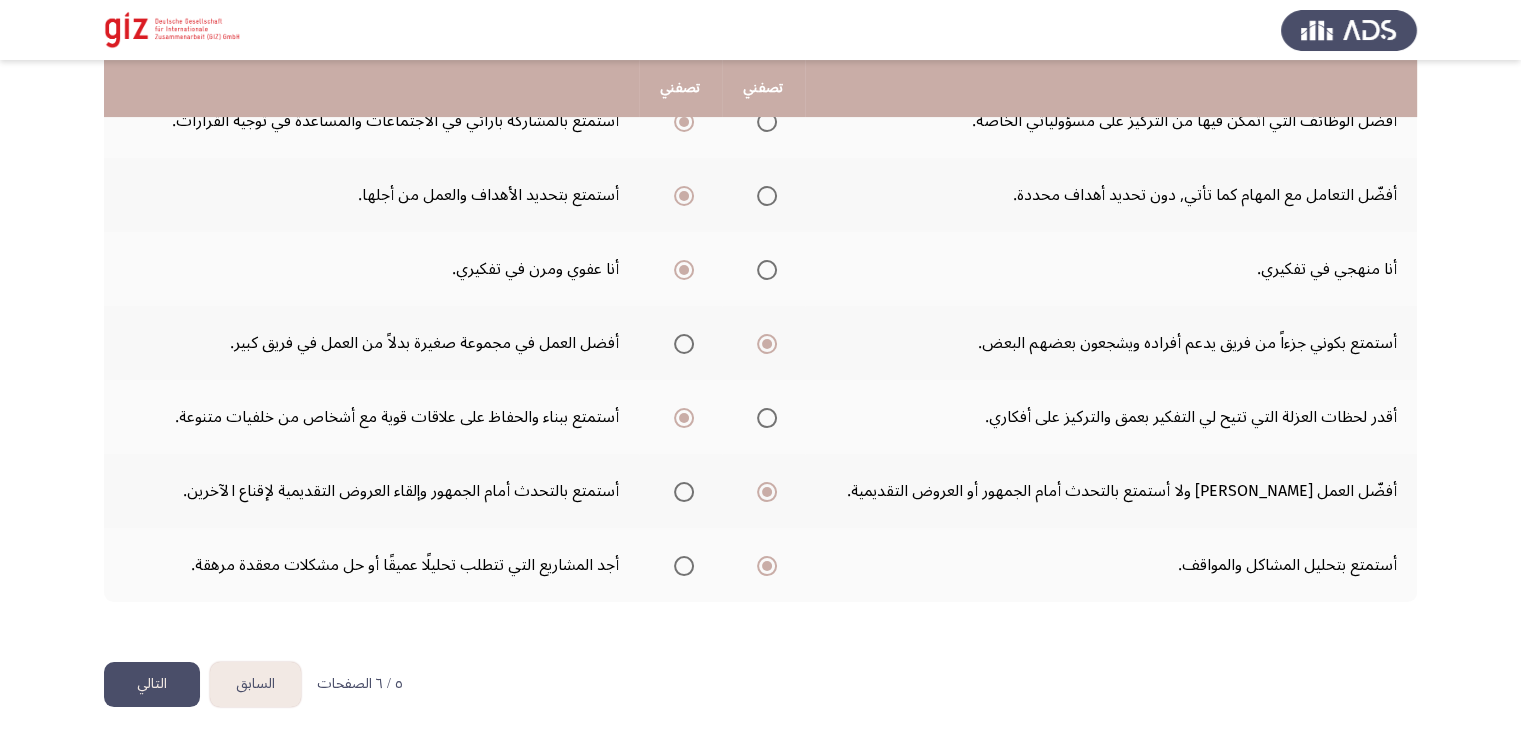 click on "التالي" 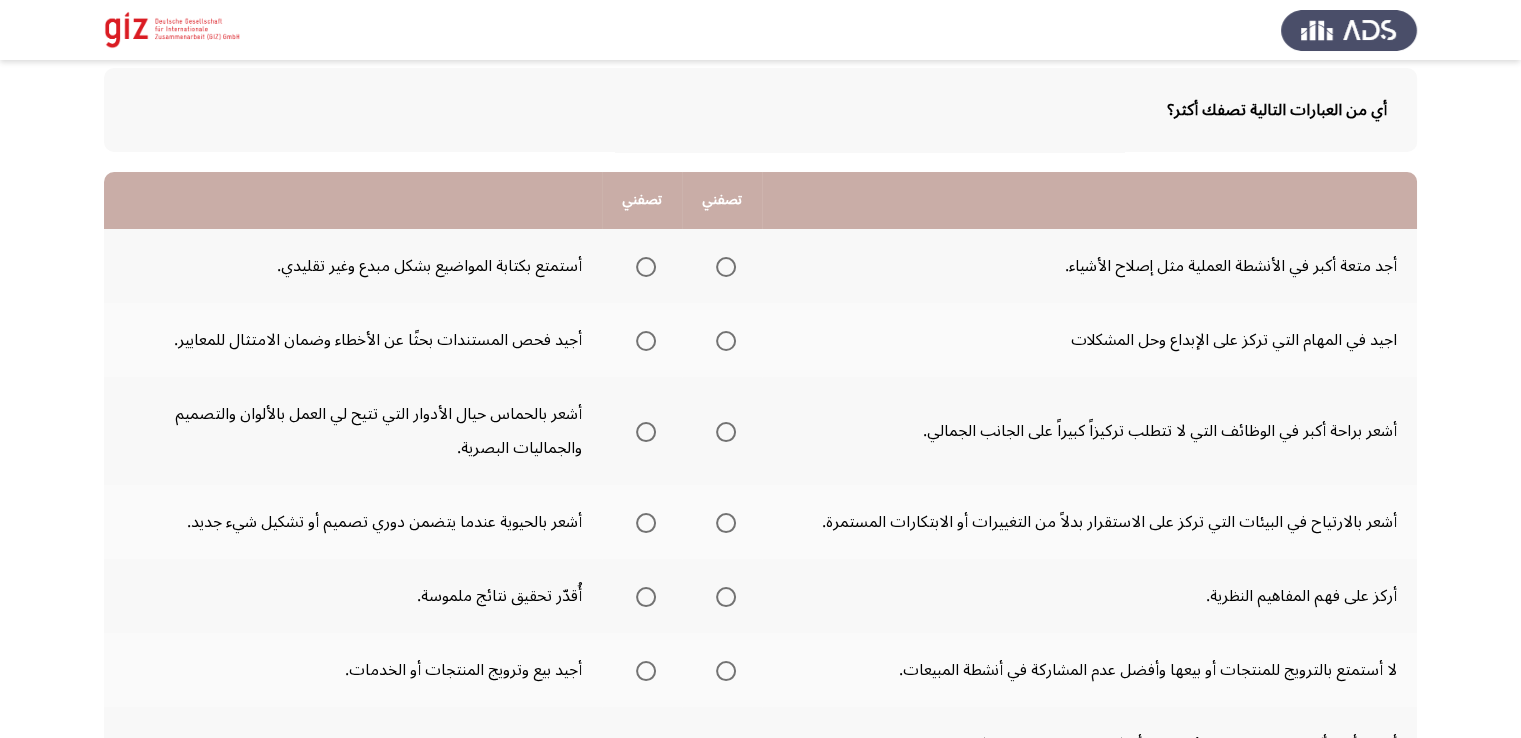 scroll, scrollTop: 200, scrollLeft: 0, axis: vertical 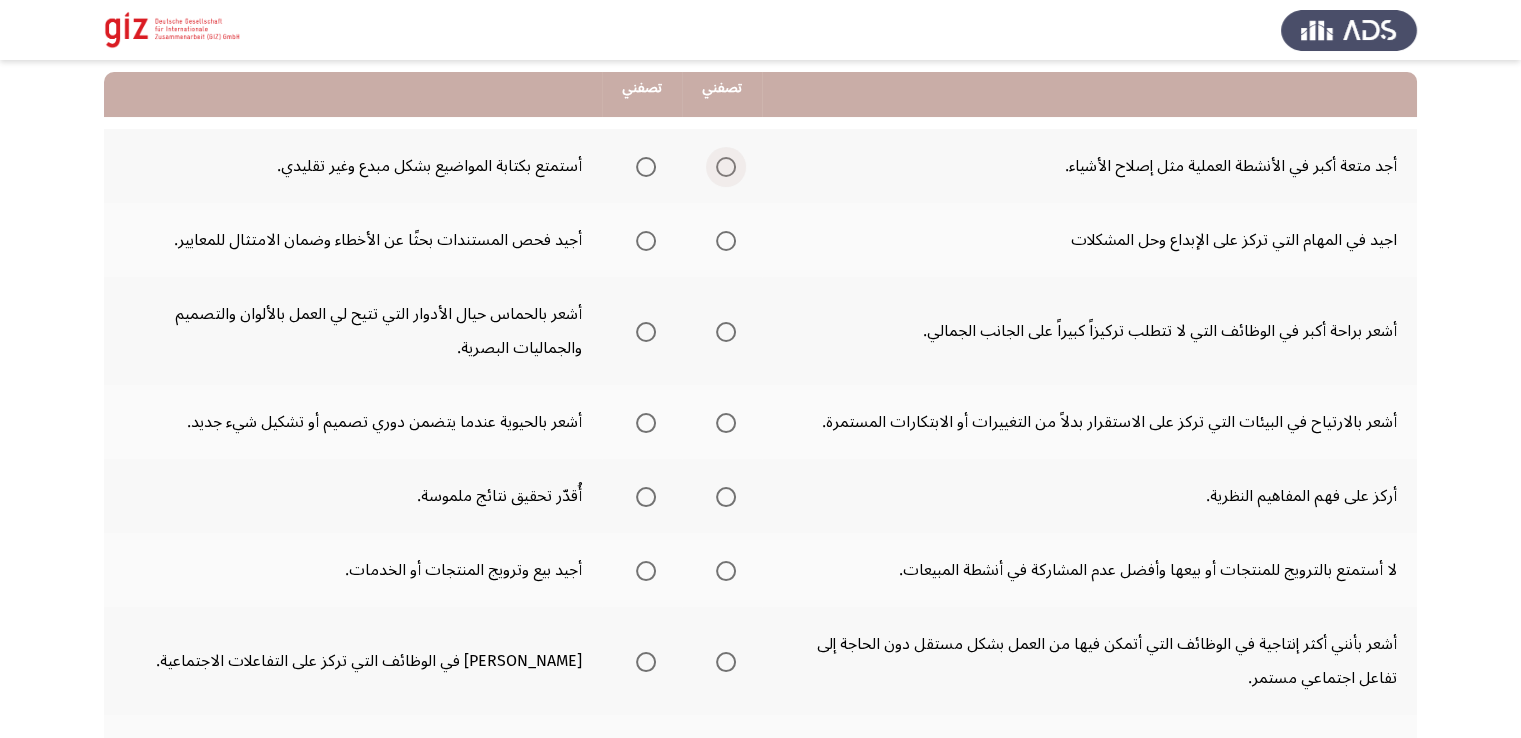 click at bounding box center (726, 167) 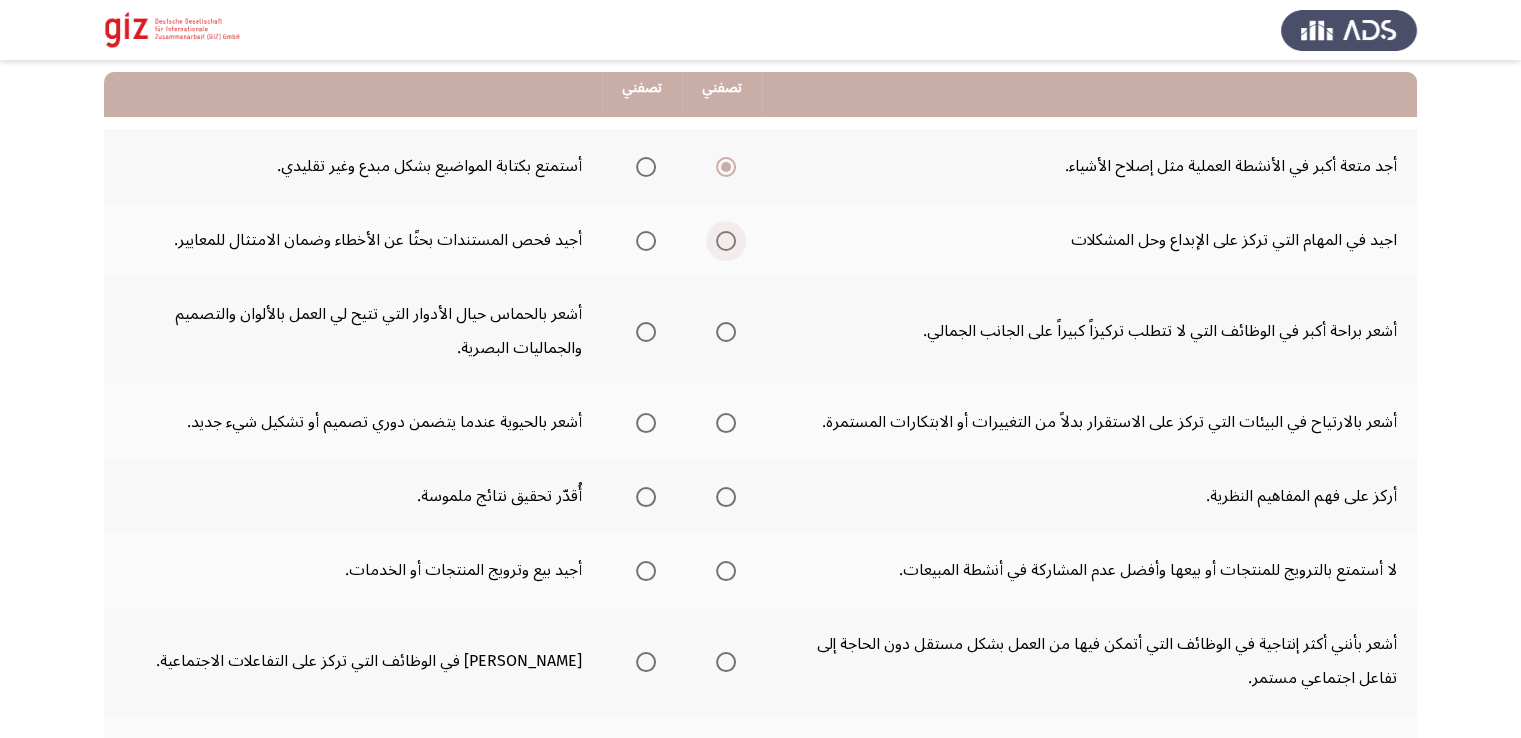 click at bounding box center [726, 241] 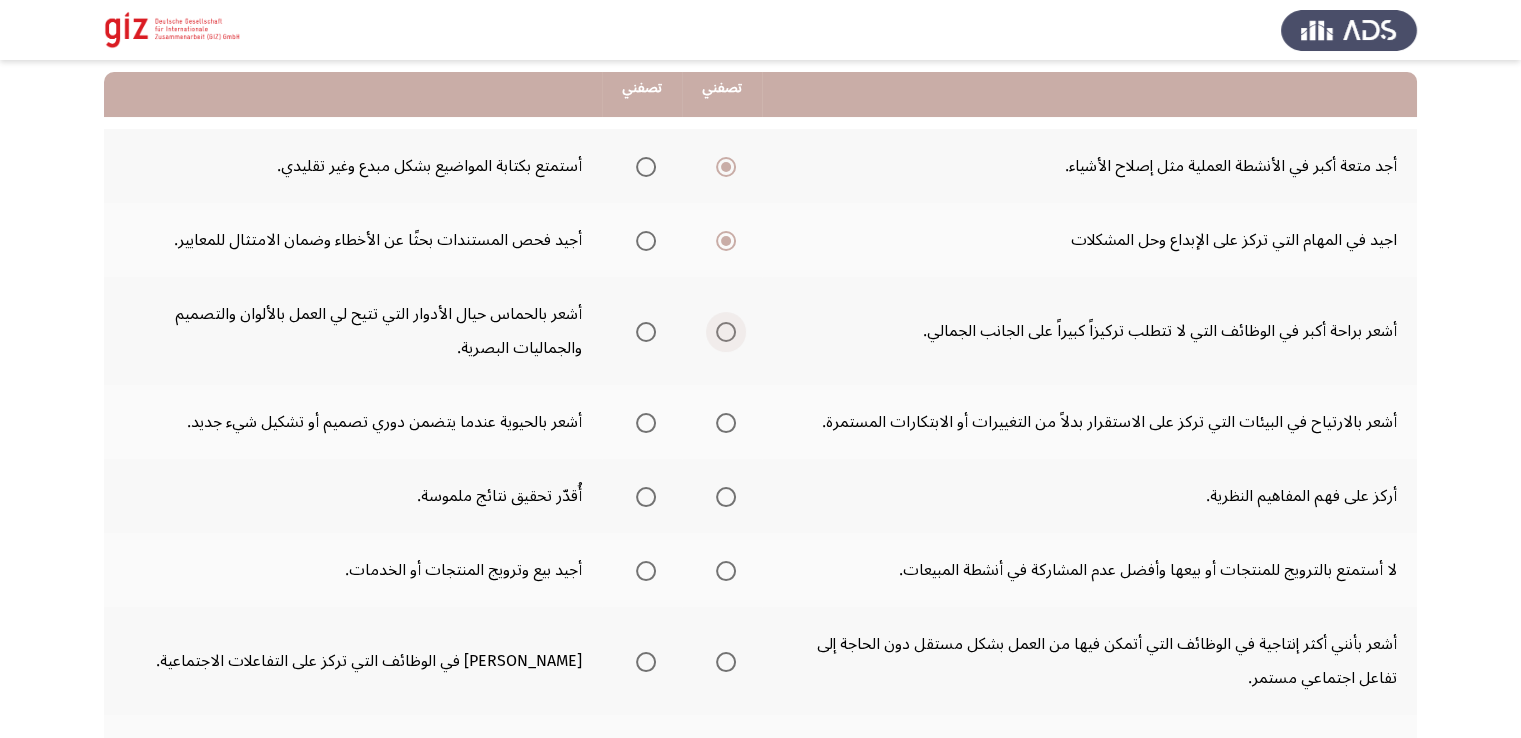 click at bounding box center [726, 332] 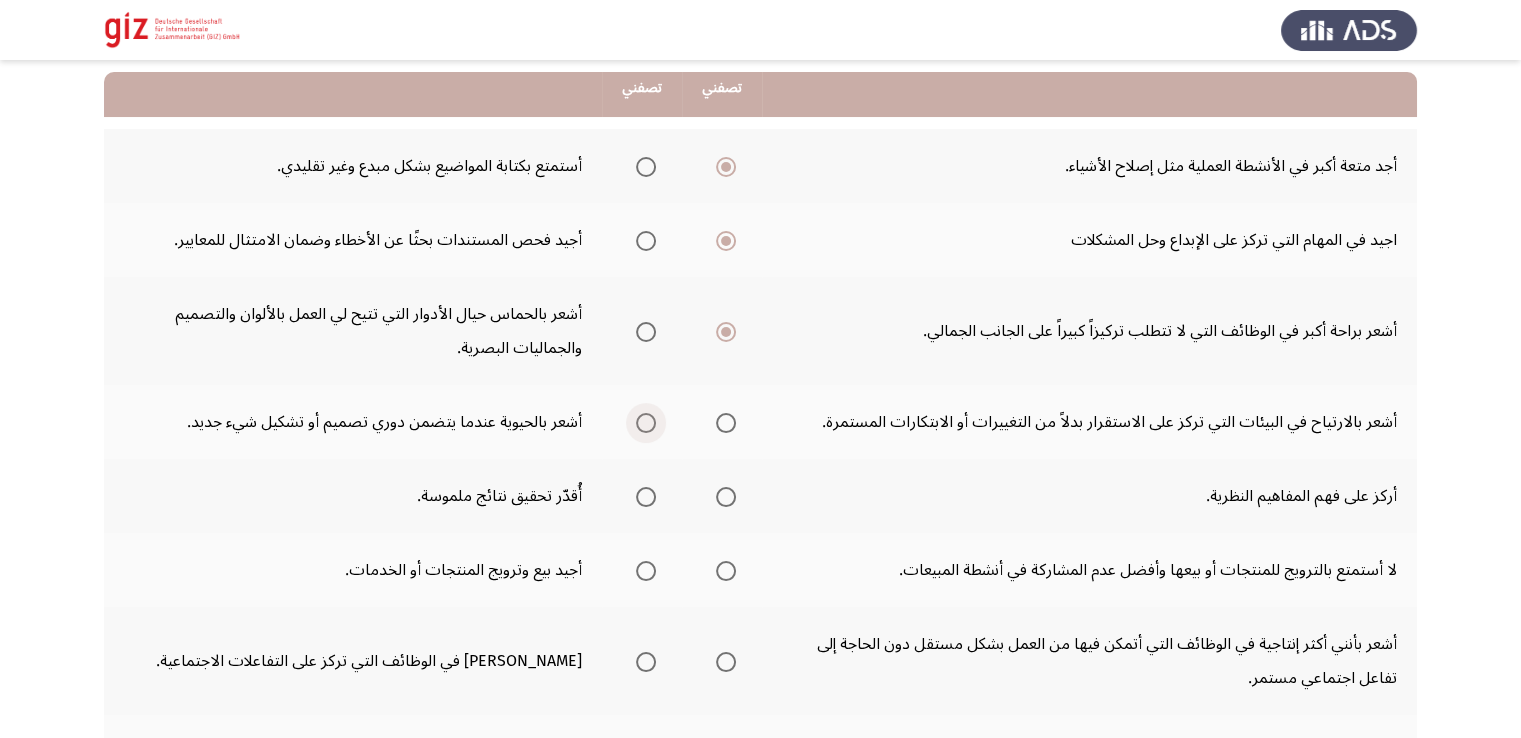 click at bounding box center [646, 423] 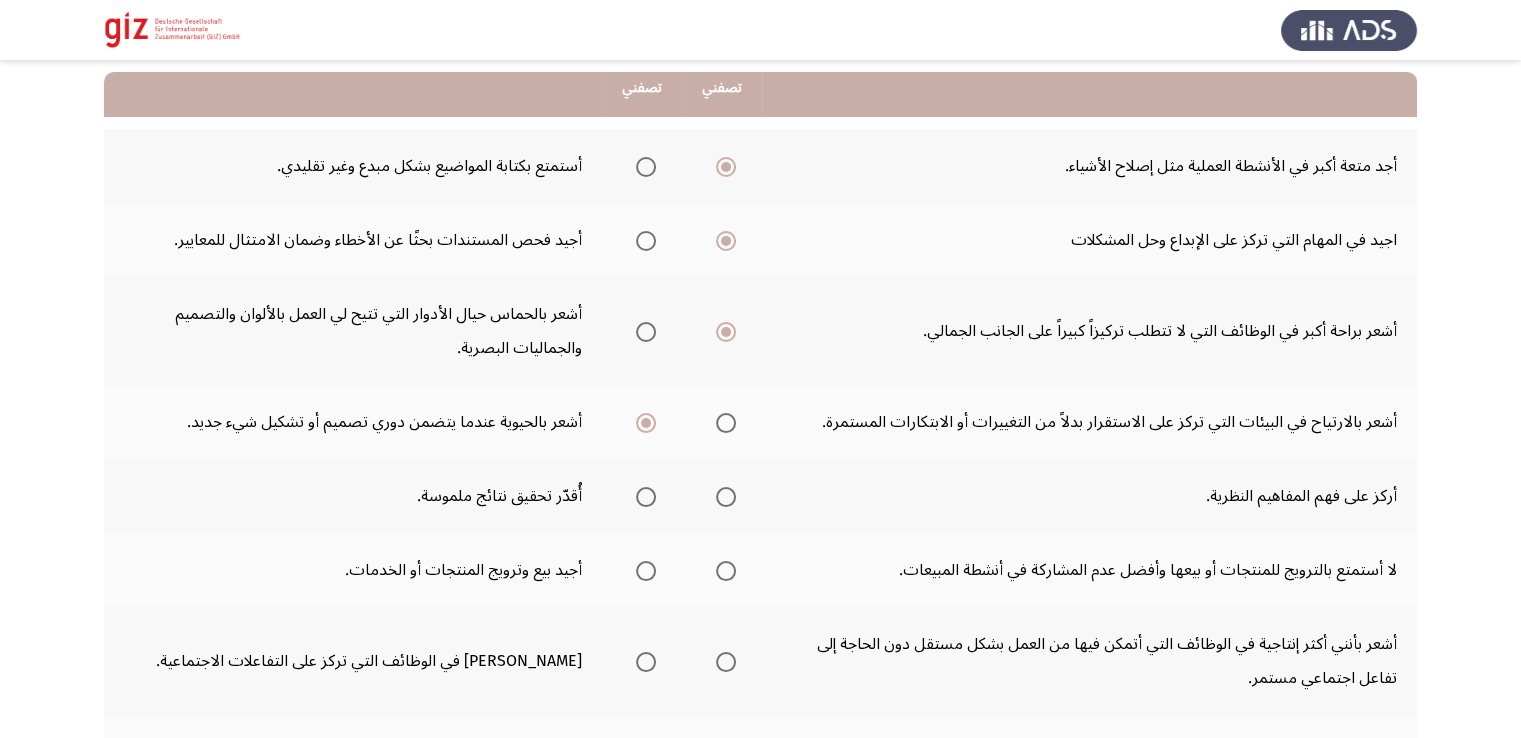 click at bounding box center [646, 497] 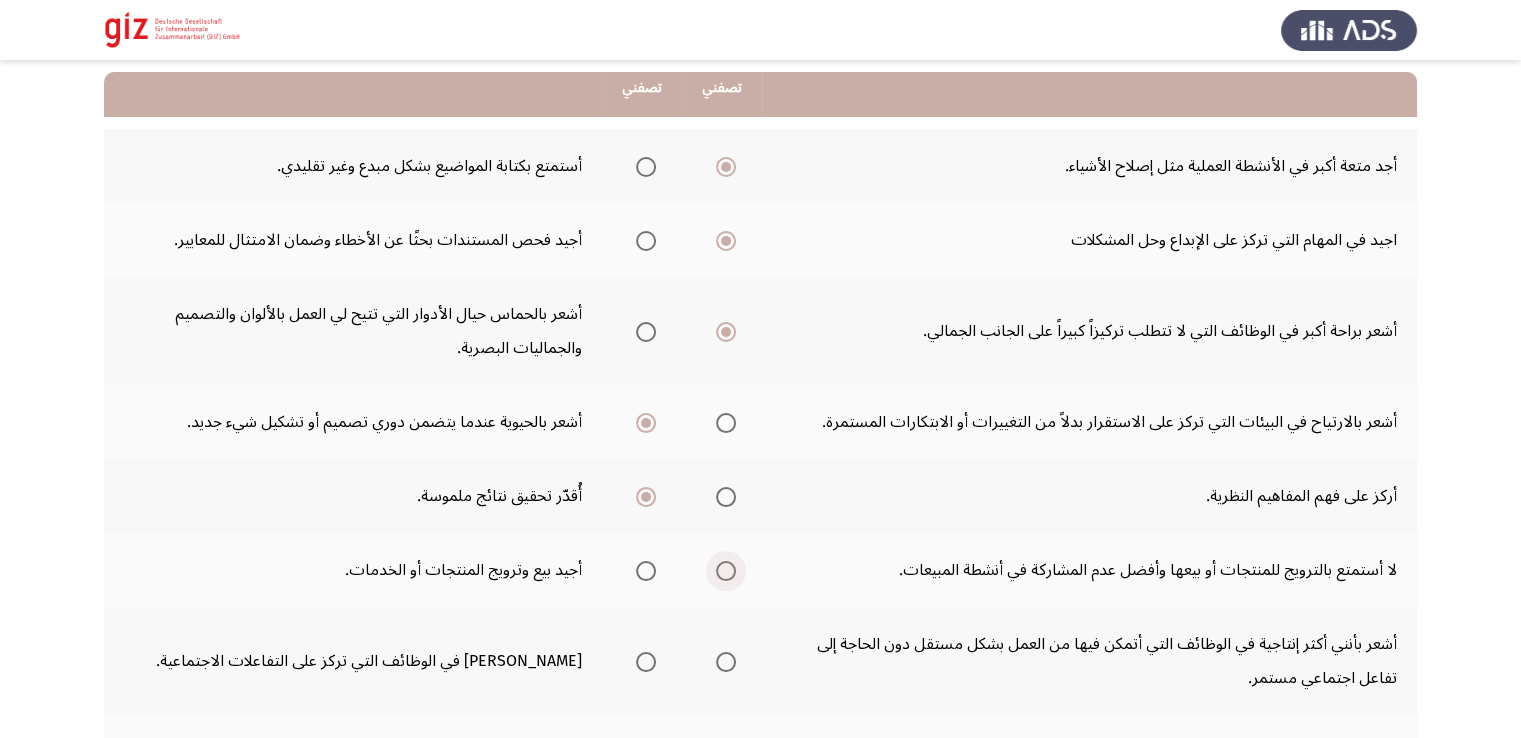 click at bounding box center (726, 571) 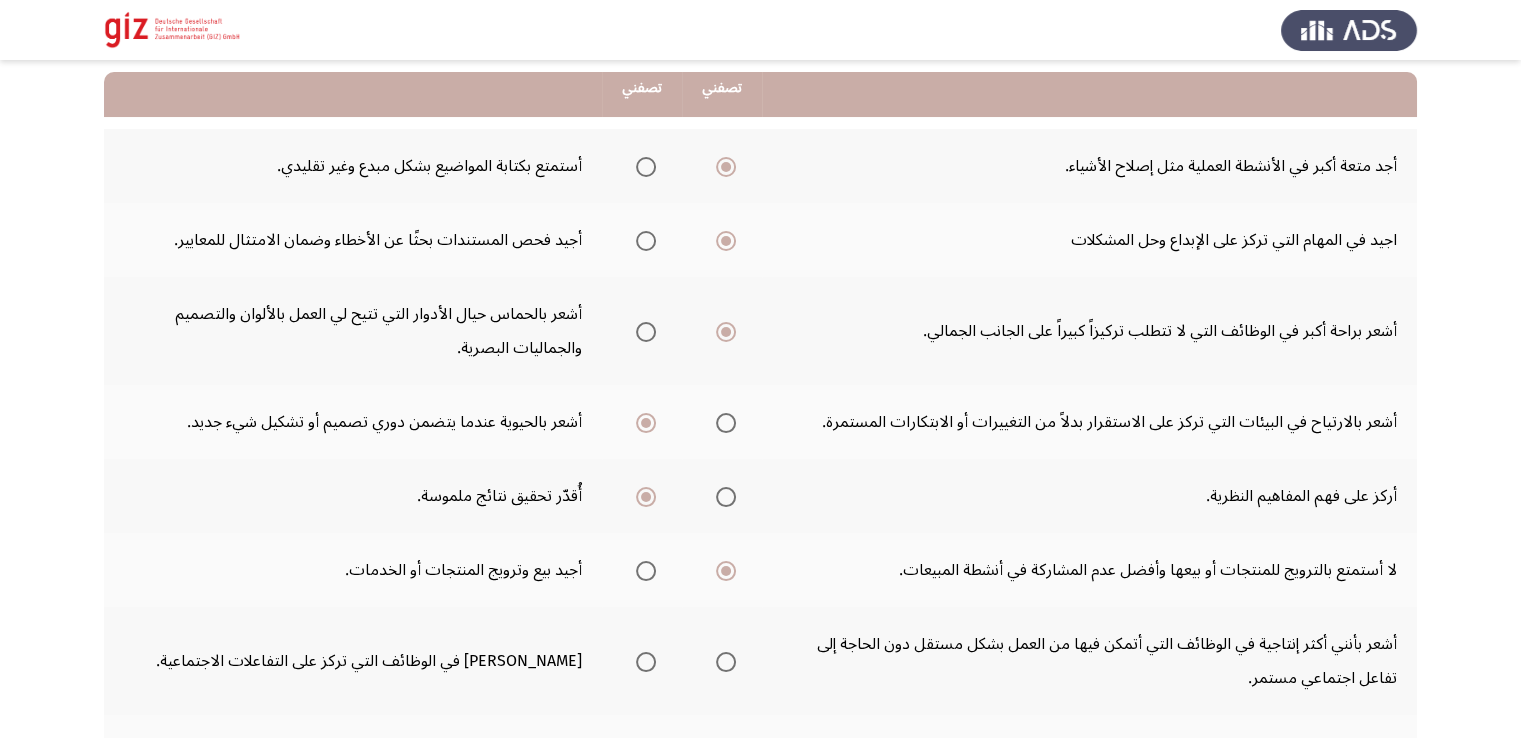click 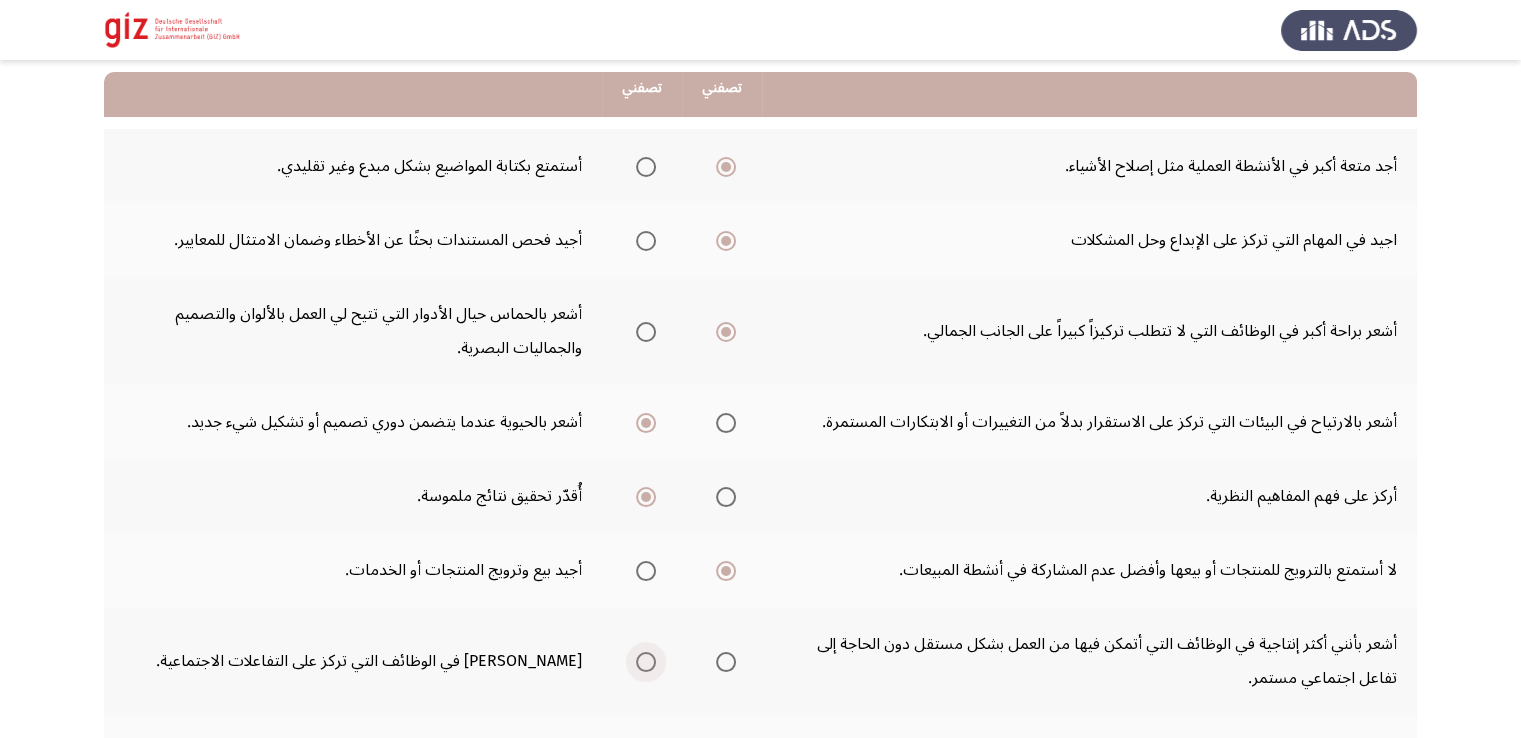click at bounding box center (646, 662) 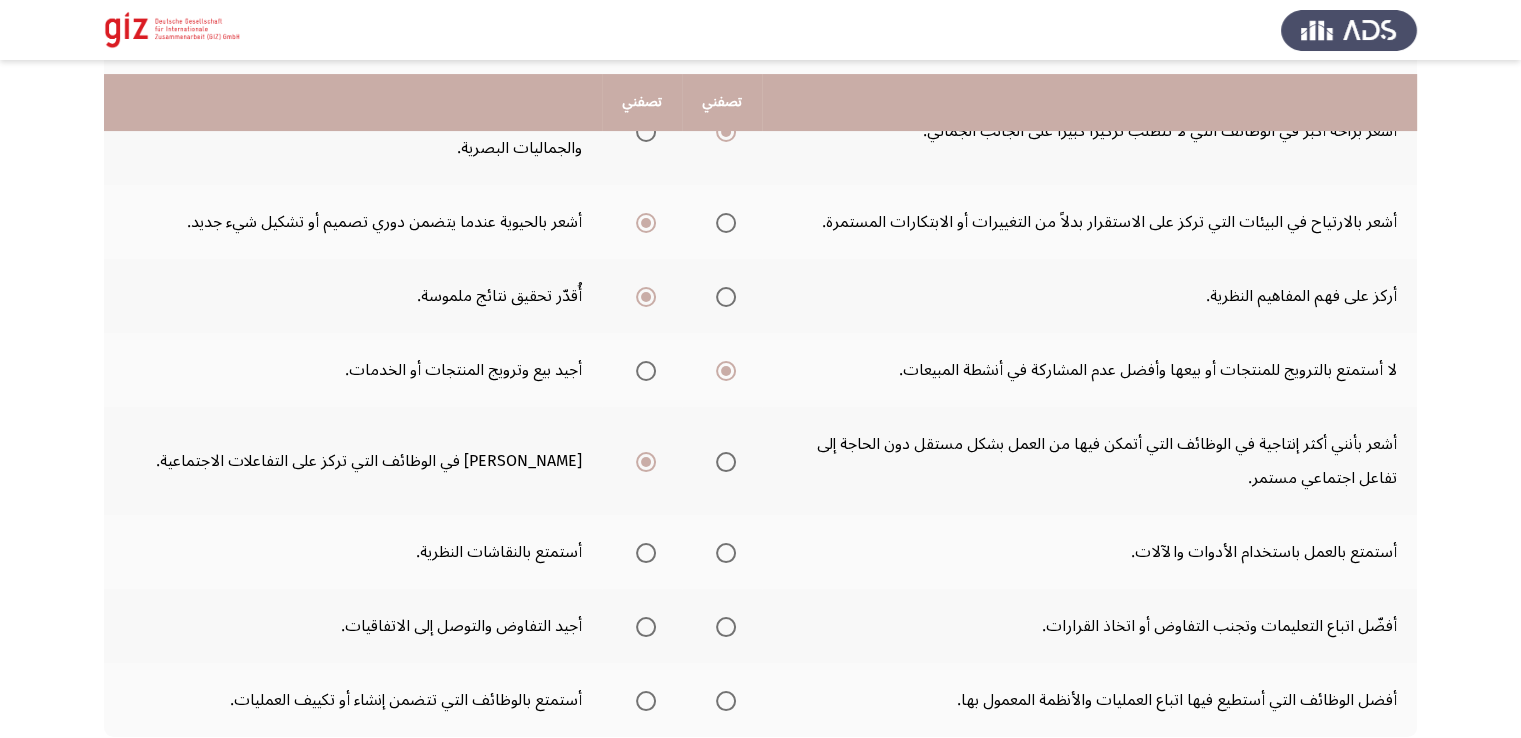 scroll, scrollTop: 500, scrollLeft: 0, axis: vertical 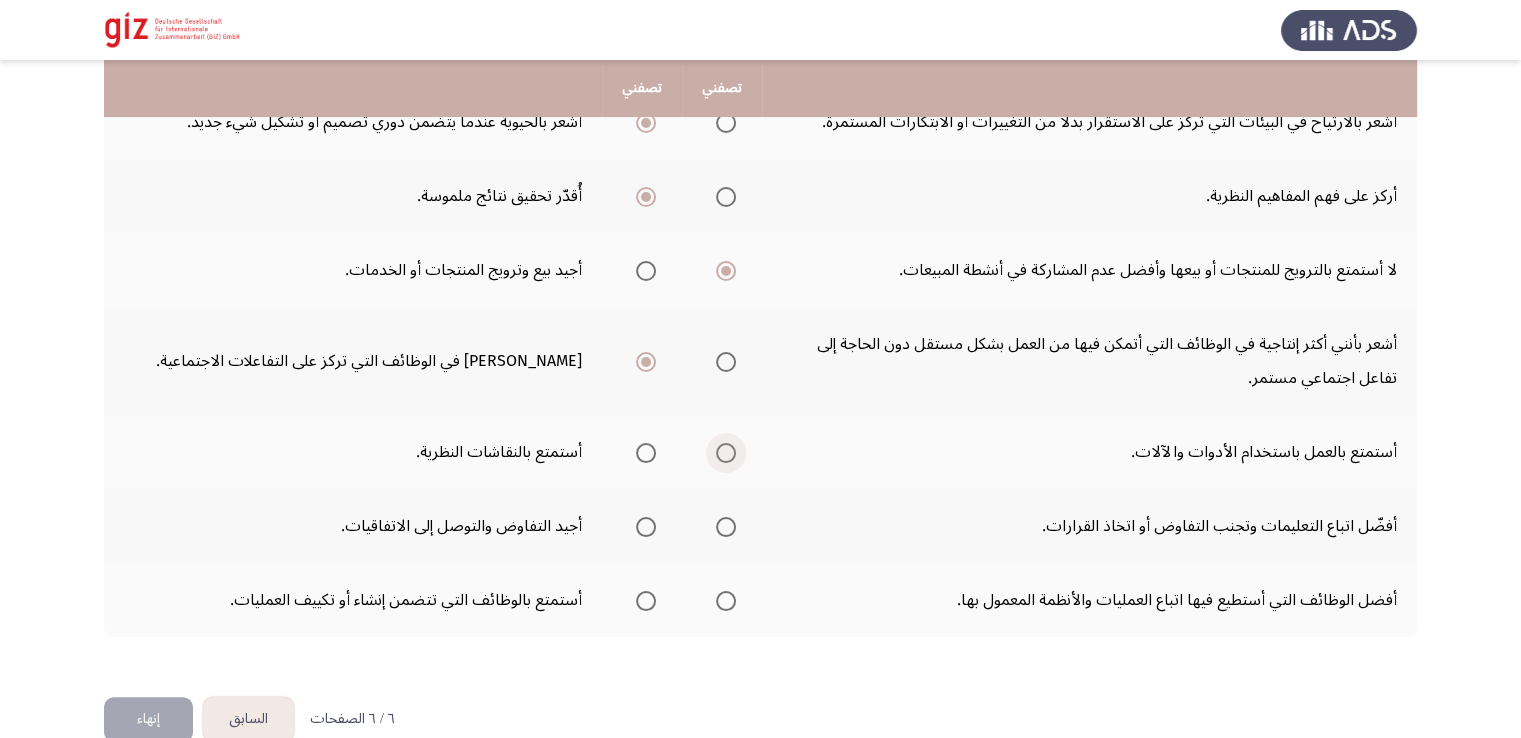 click at bounding box center [726, 453] 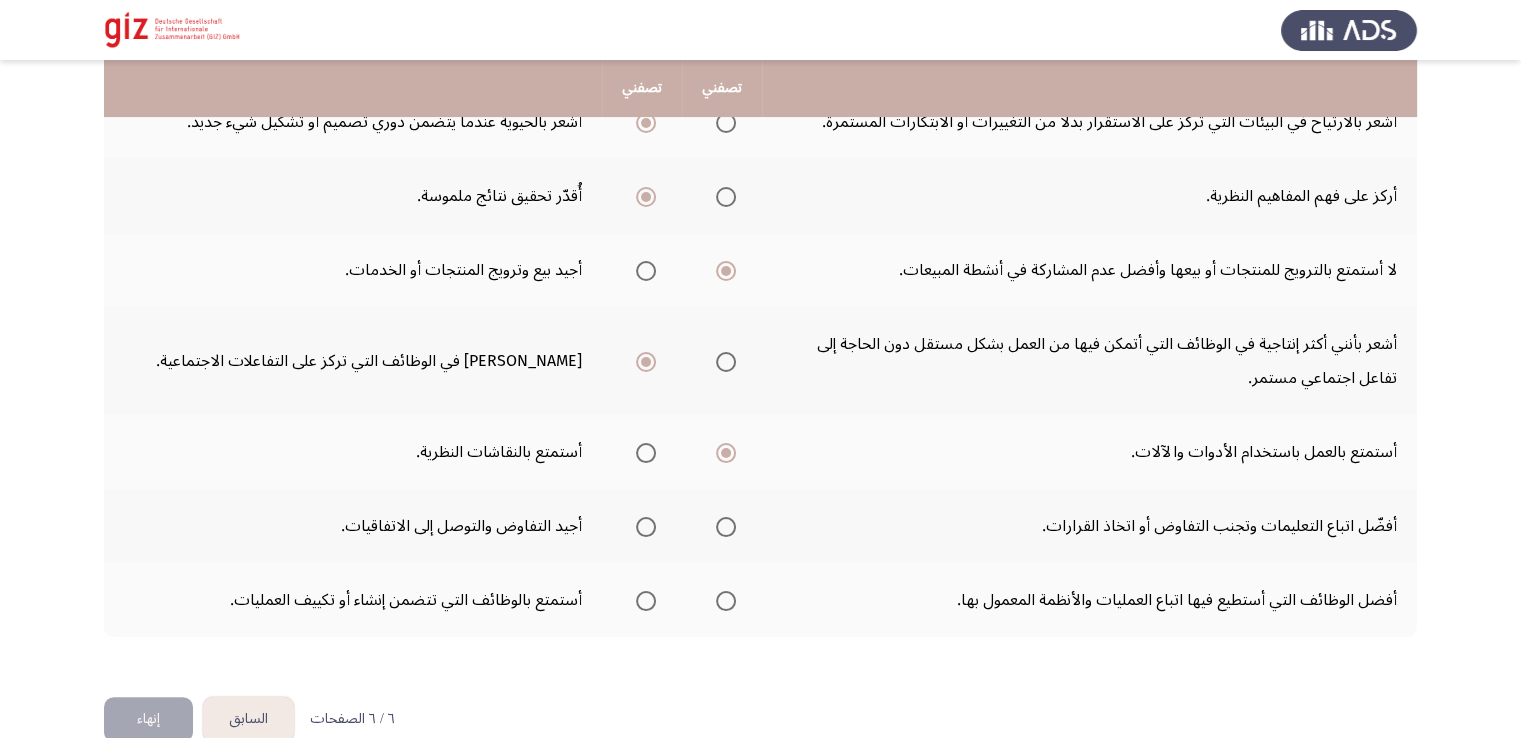 click at bounding box center [726, 527] 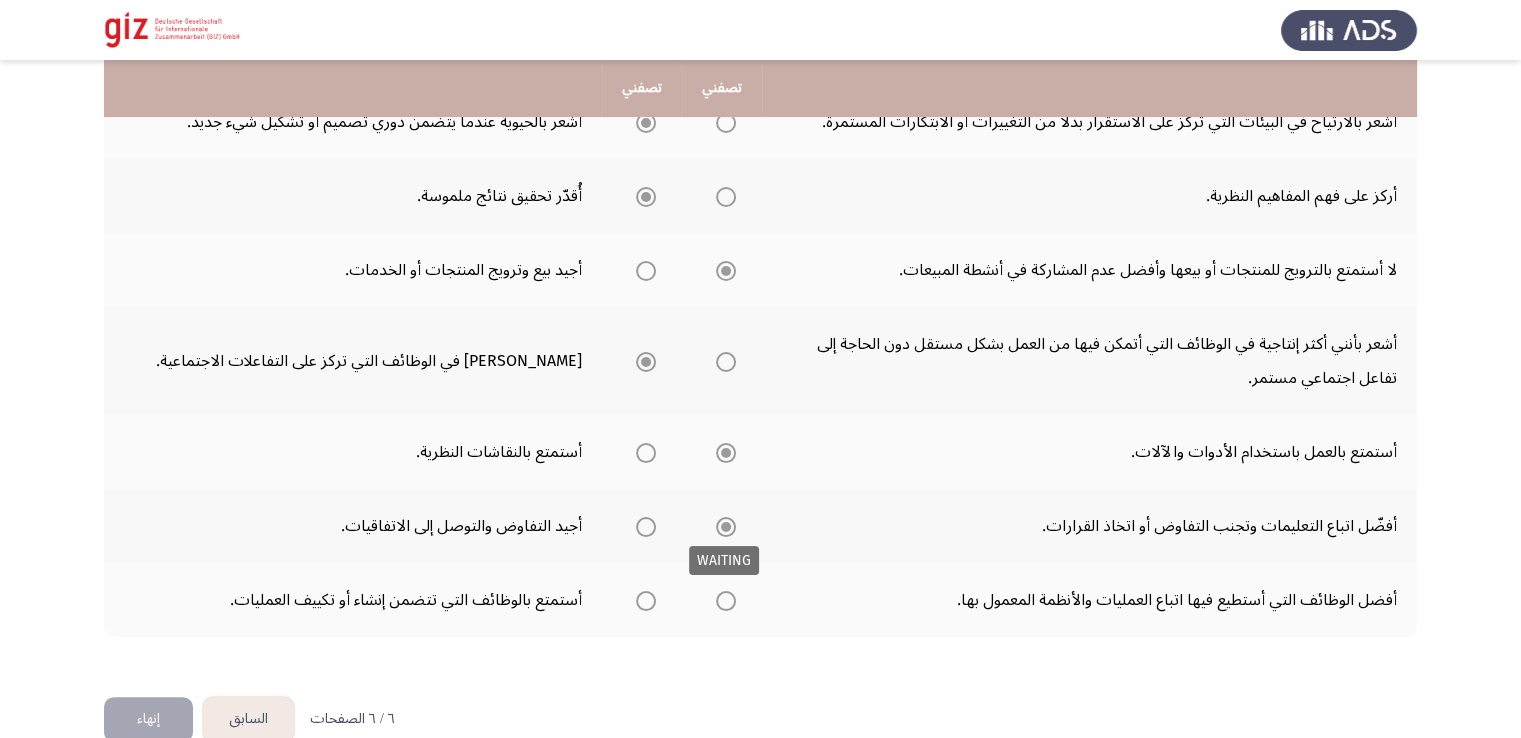 click at bounding box center [726, 527] 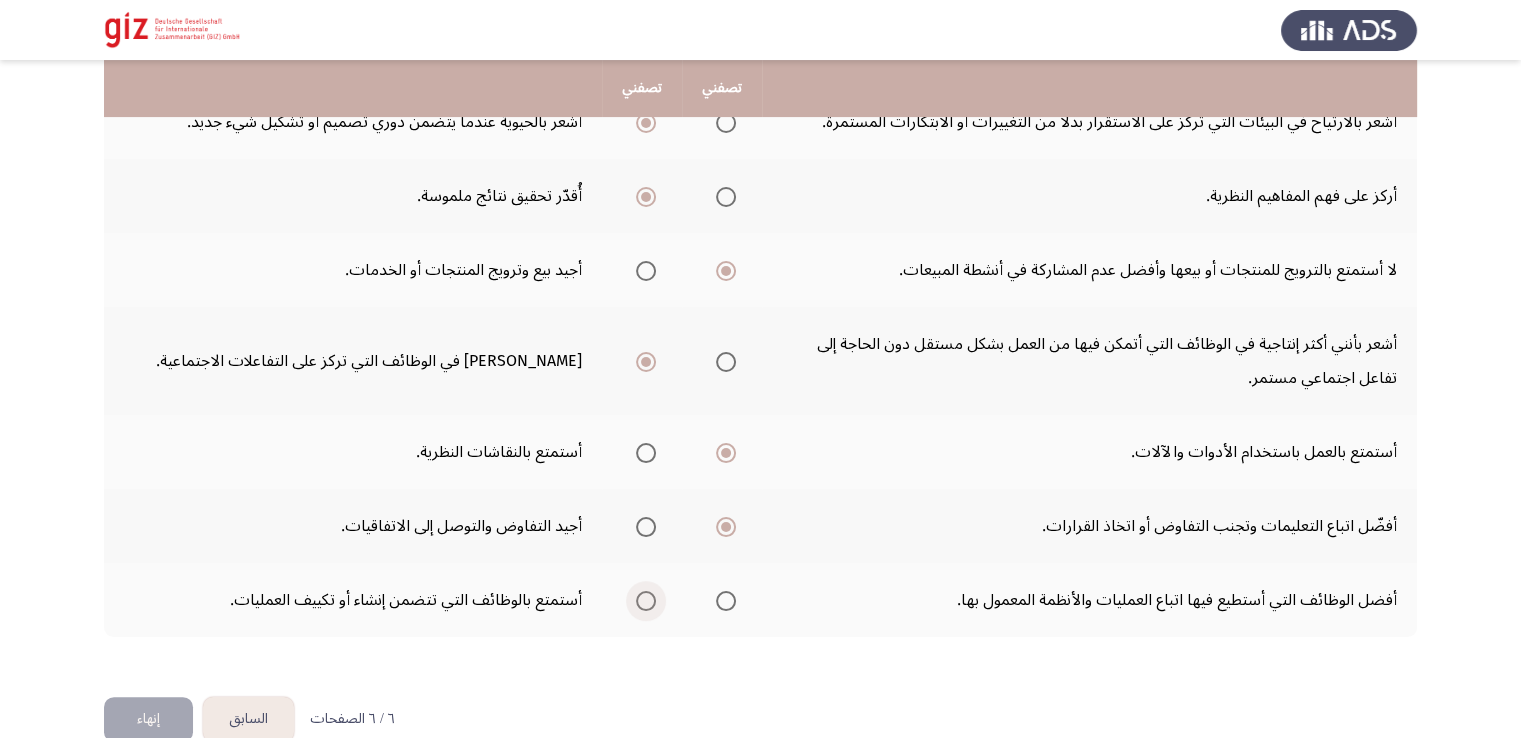click at bounding box center [646, 601] 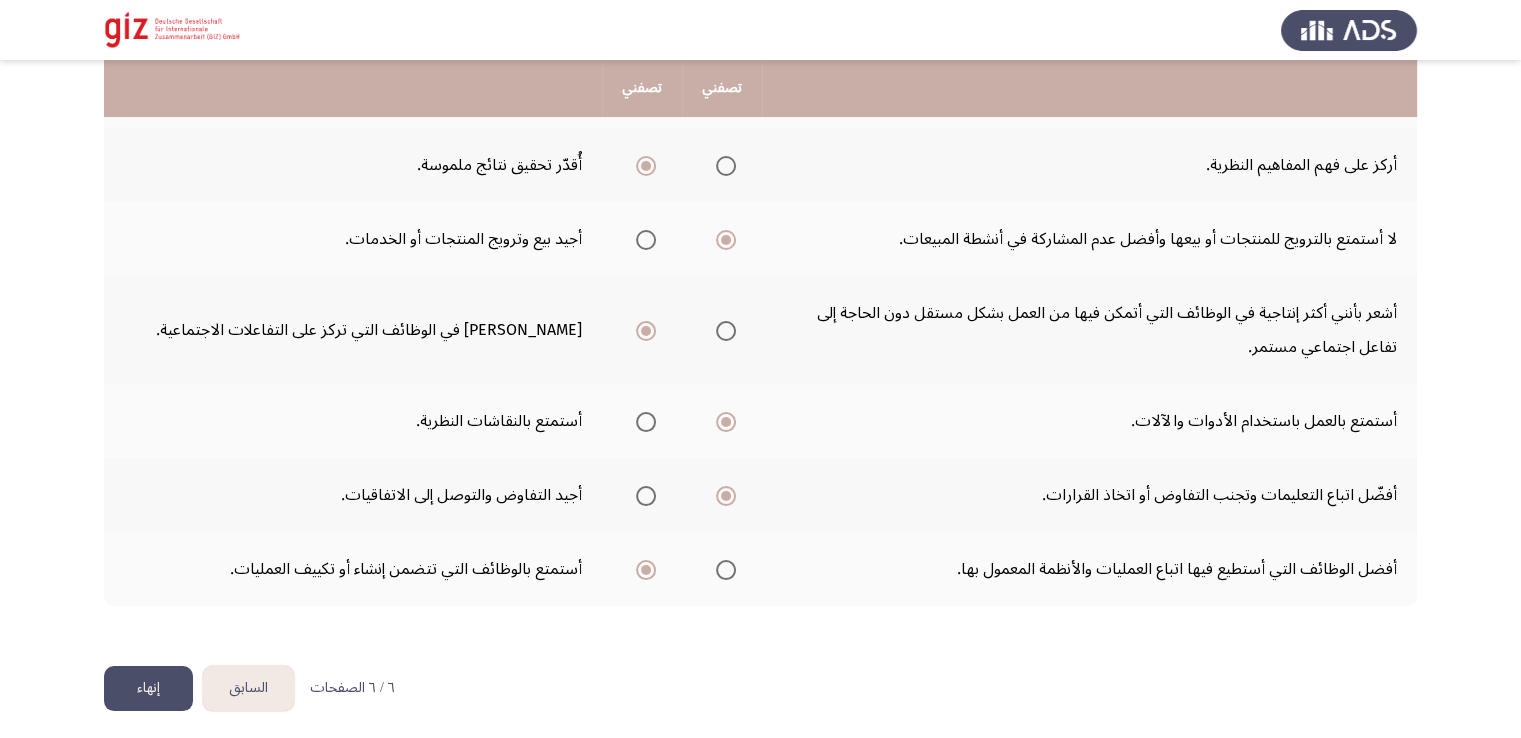 scroll, scrollTop: 534, scrollLeft: 0, axis: vertical 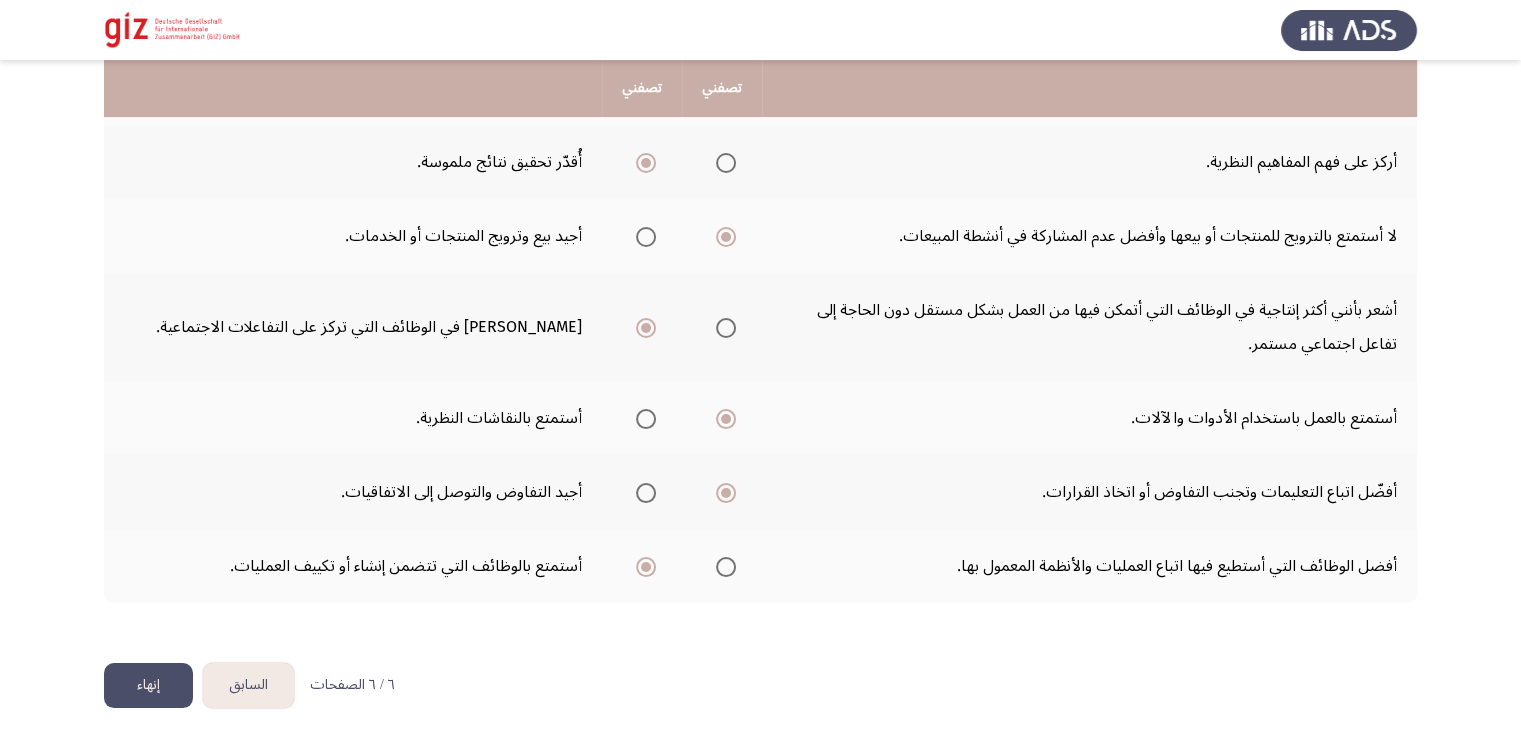 click on "إنهاء" 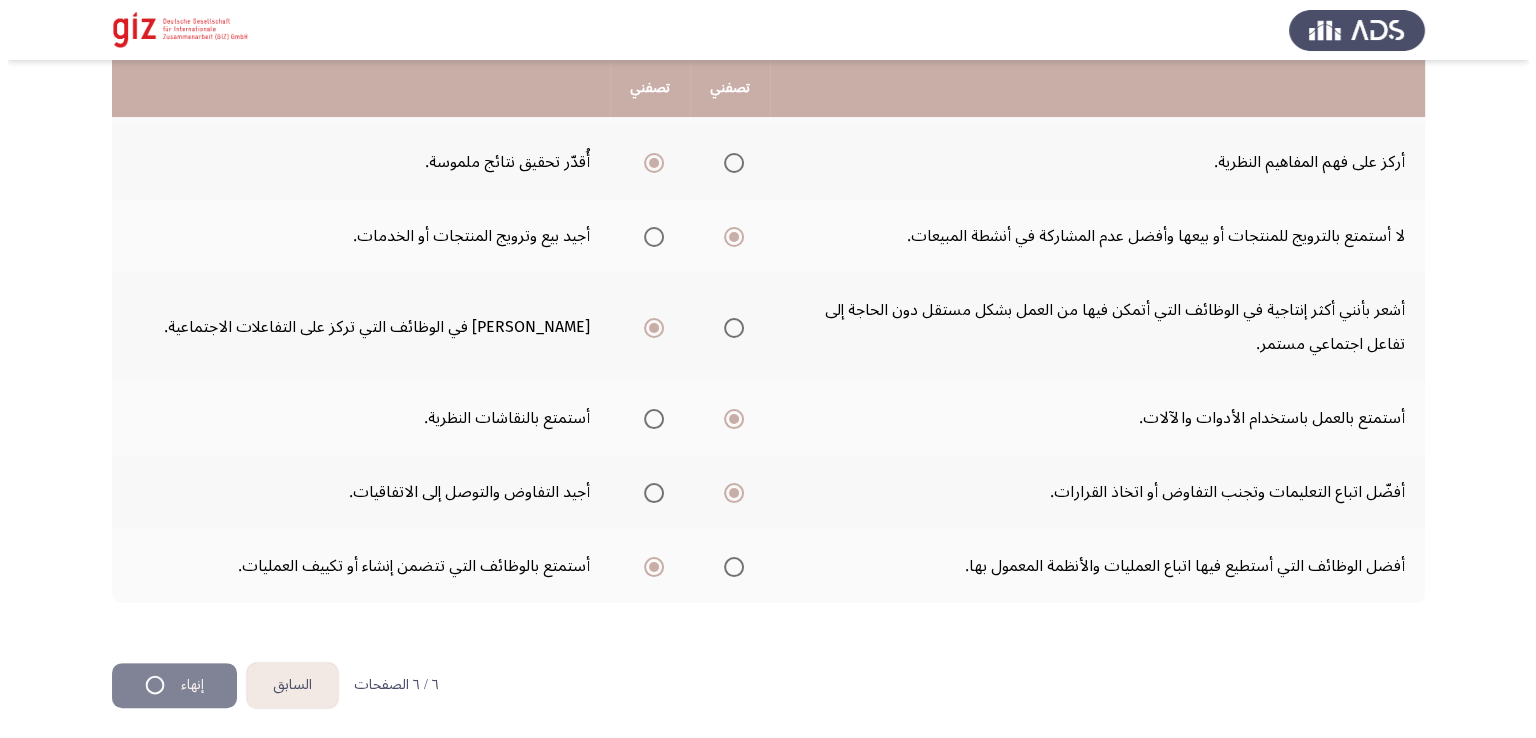 scroll, scrollTop: 0, scrollLeft: 0, axis: both 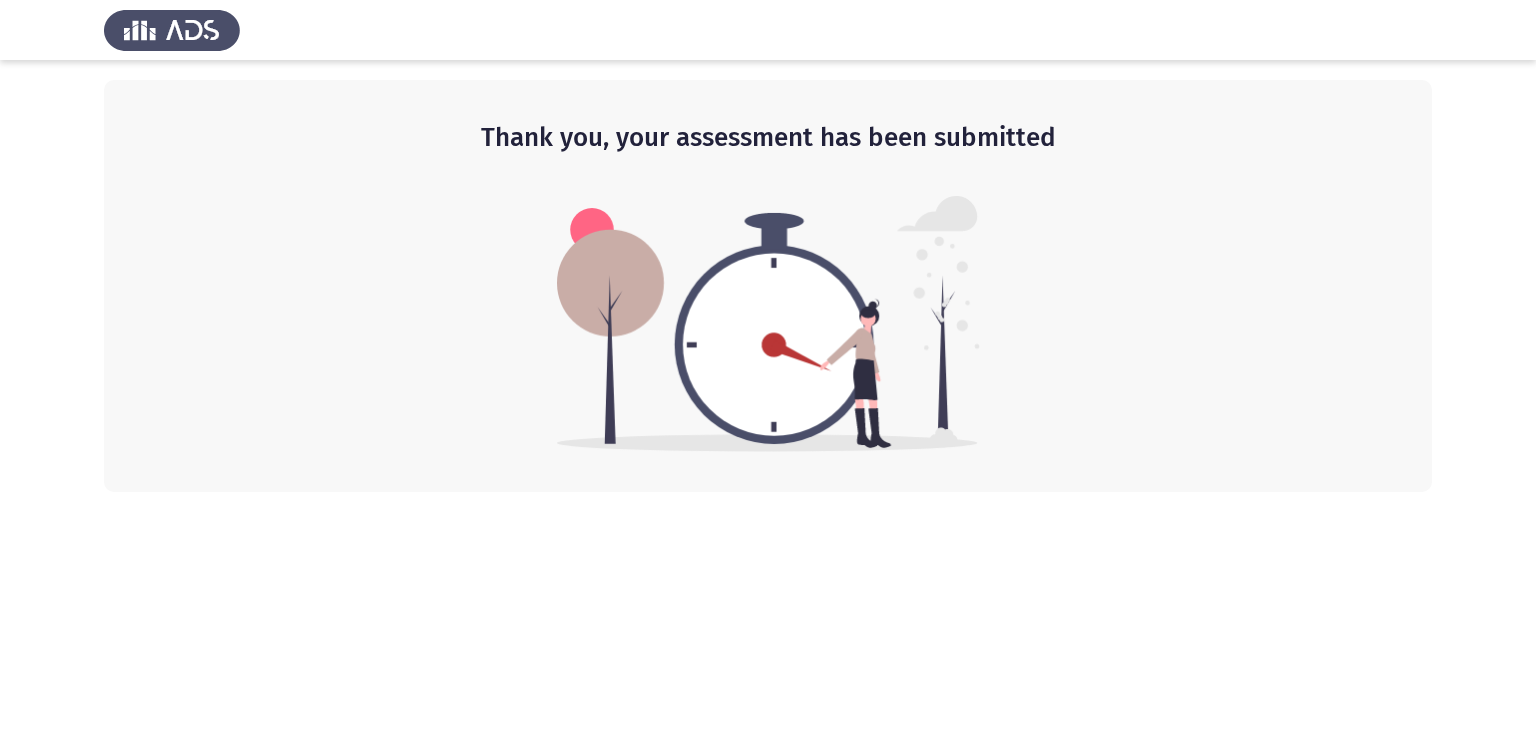 drag, startPoint x: 0, startPoint y: 691, endPoint x: 0, endPoint y: 741, distance: 50 